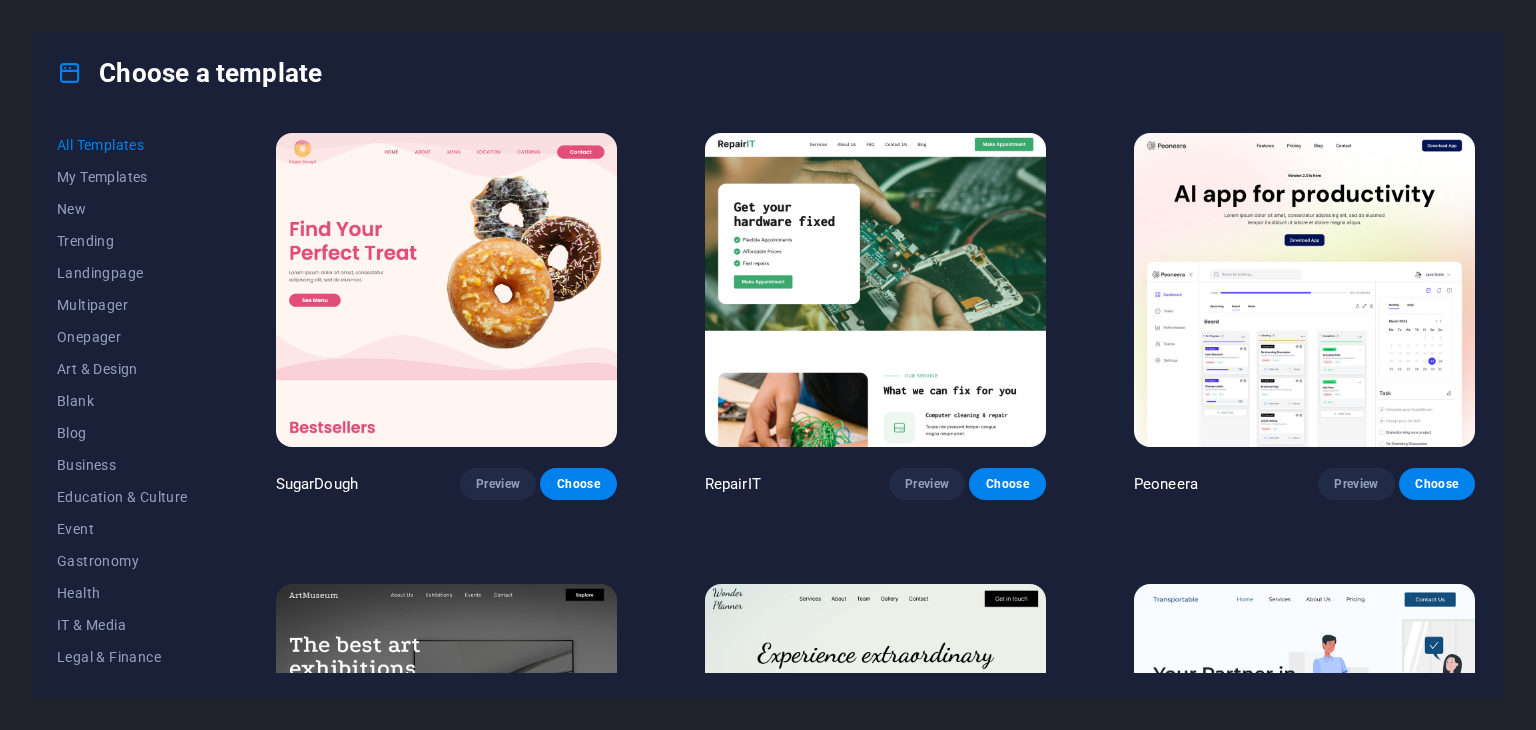 scroll, scrollTop: 0, scrollLeft: 0, axis: both 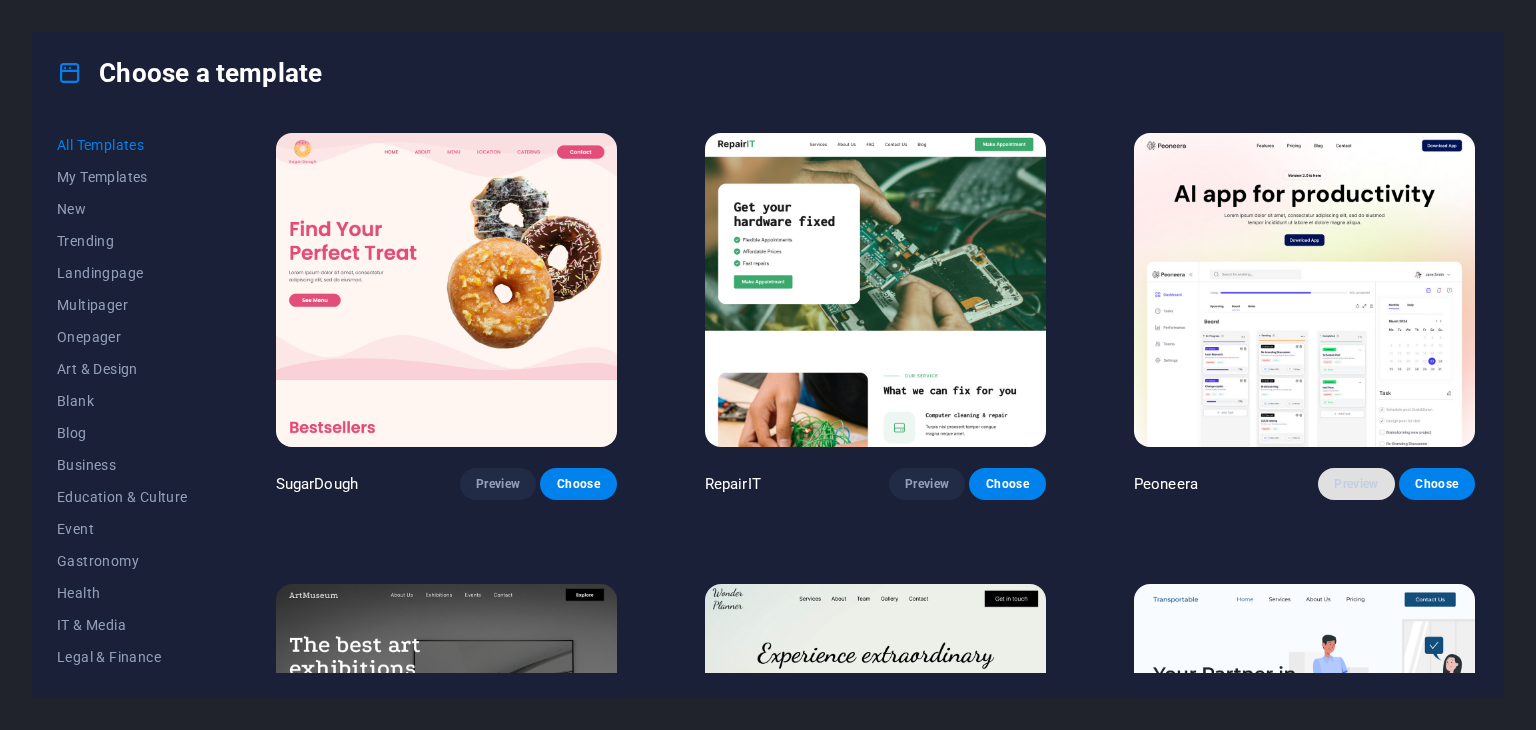 click on "Preview" at bounding box center (1356, 484) 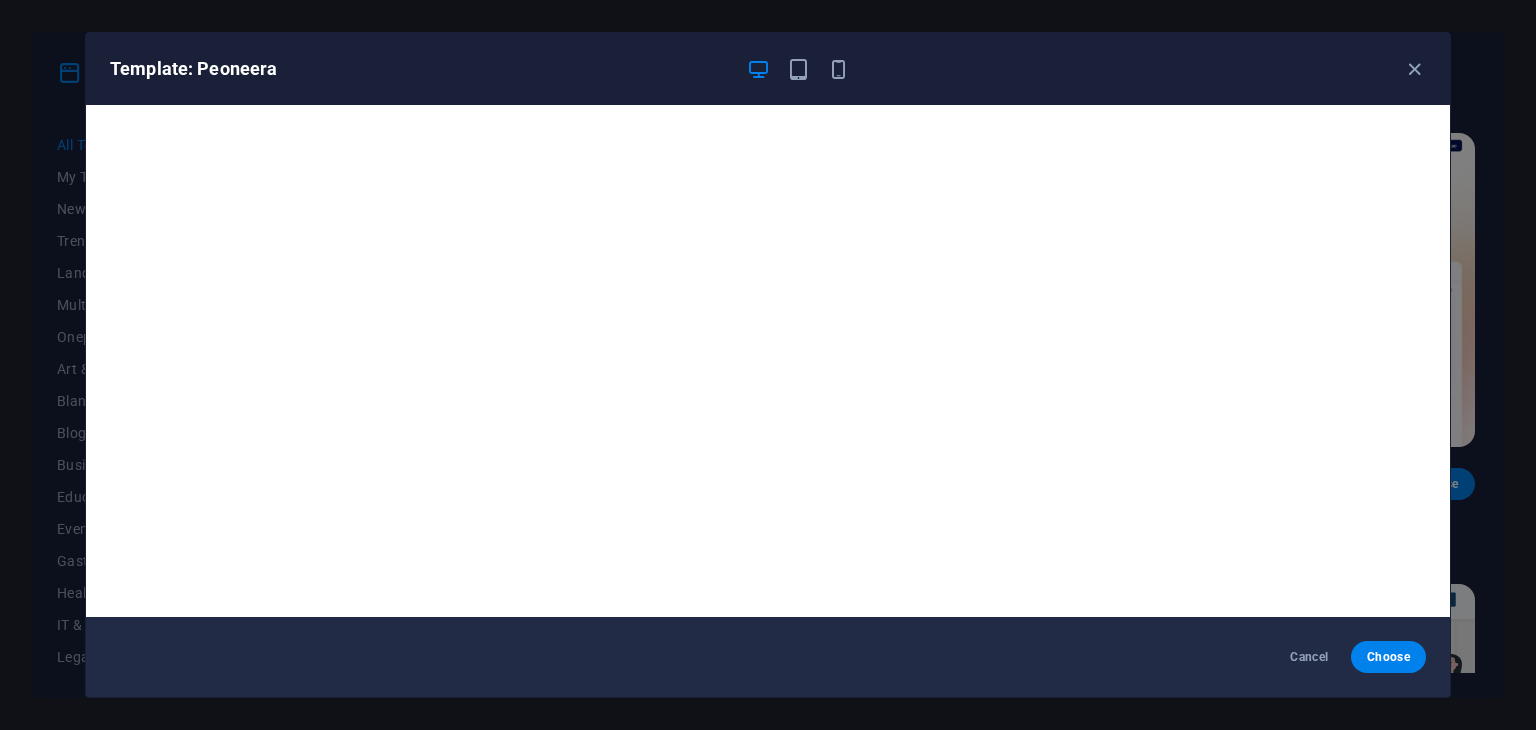 click at bounding box center [798, 69] 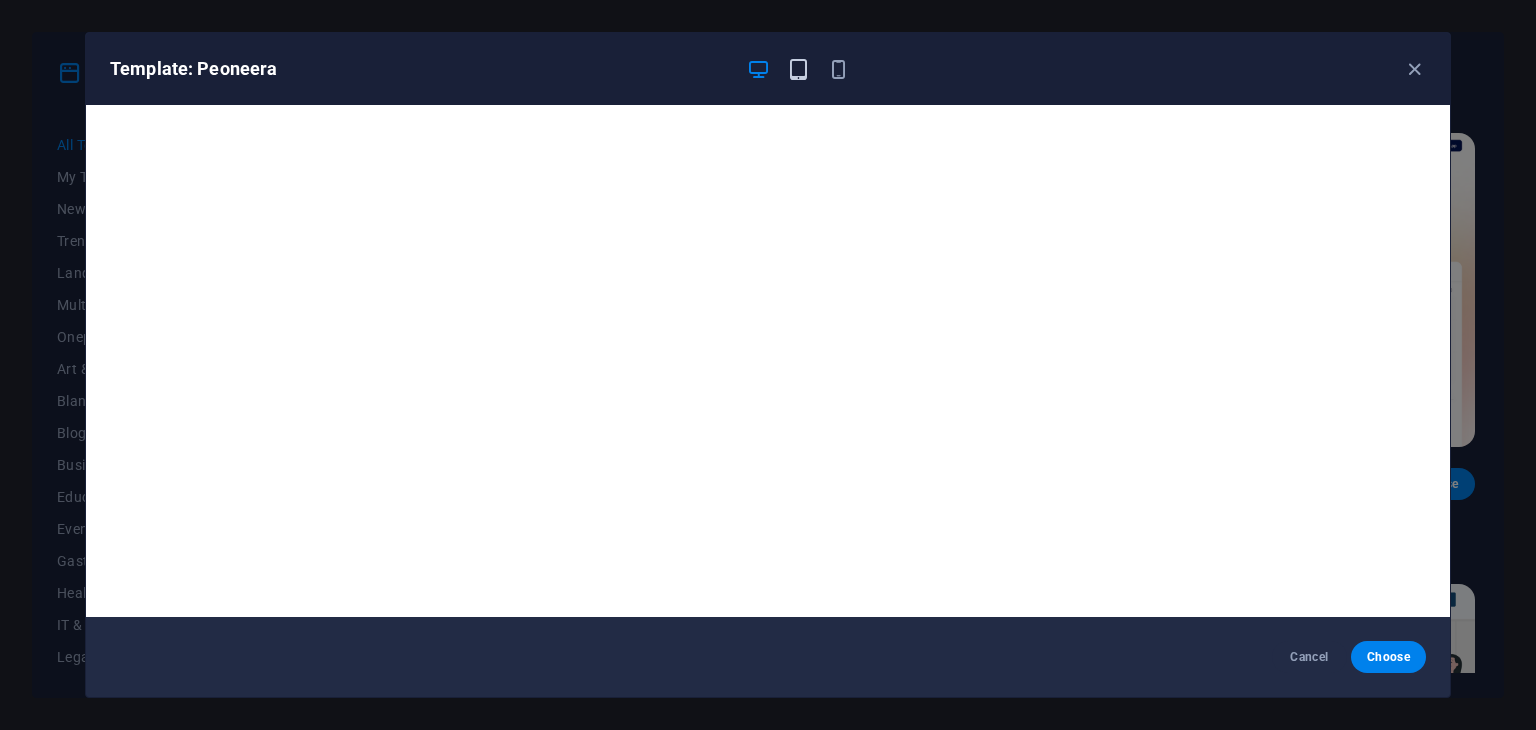 click at bounding box center (798, 69) 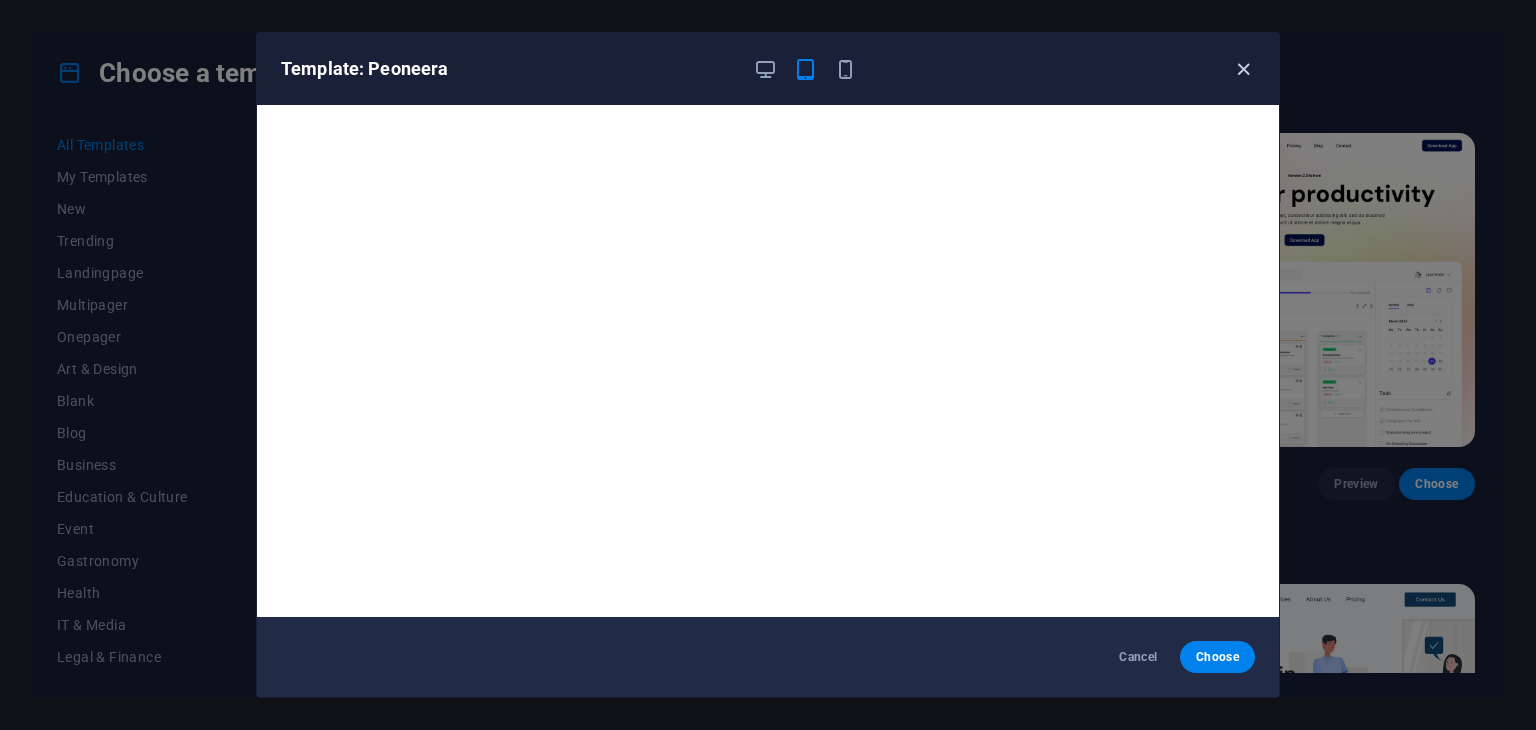 click at bounding box center (1243, 69) 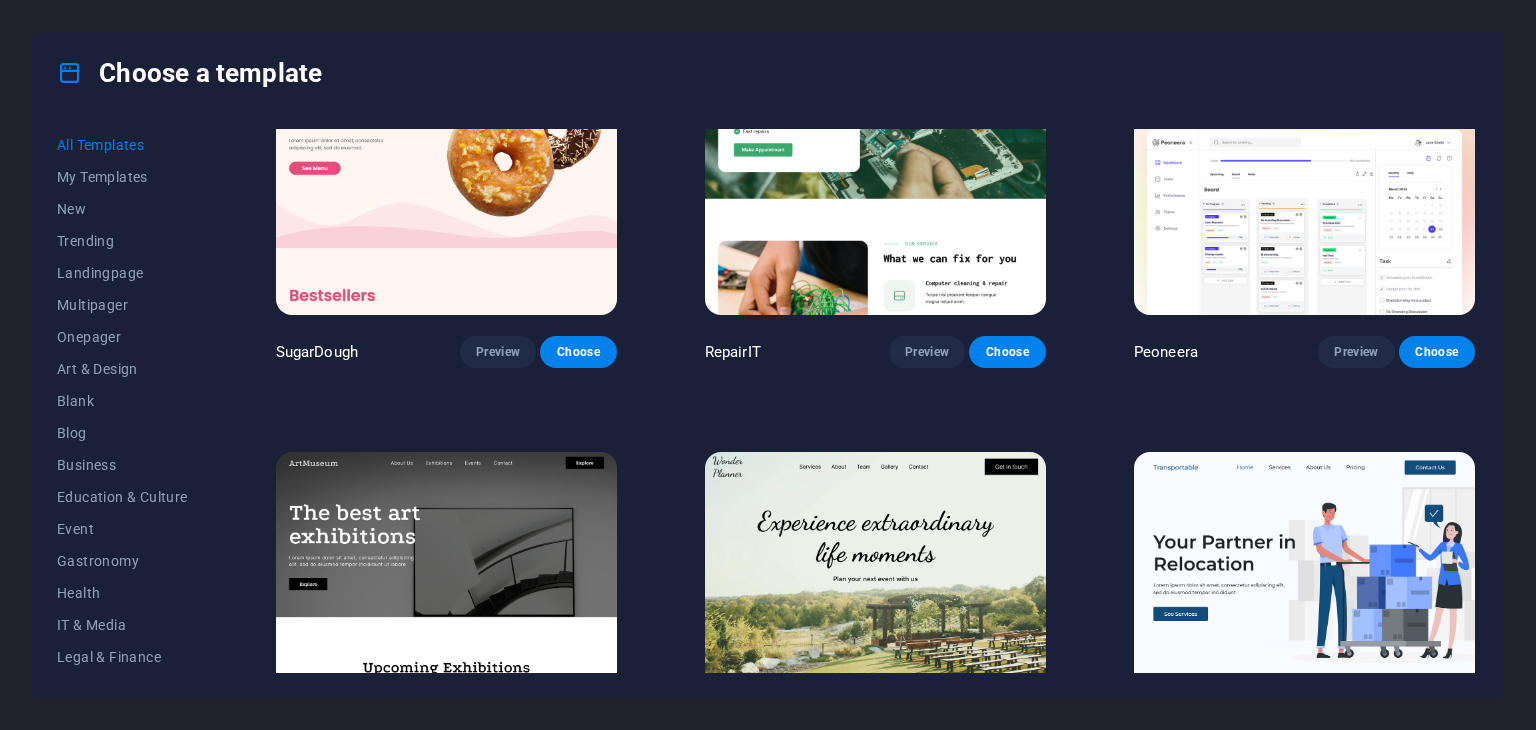 scroll, scrollTop: 0, scrollLeft: 0, axis: both 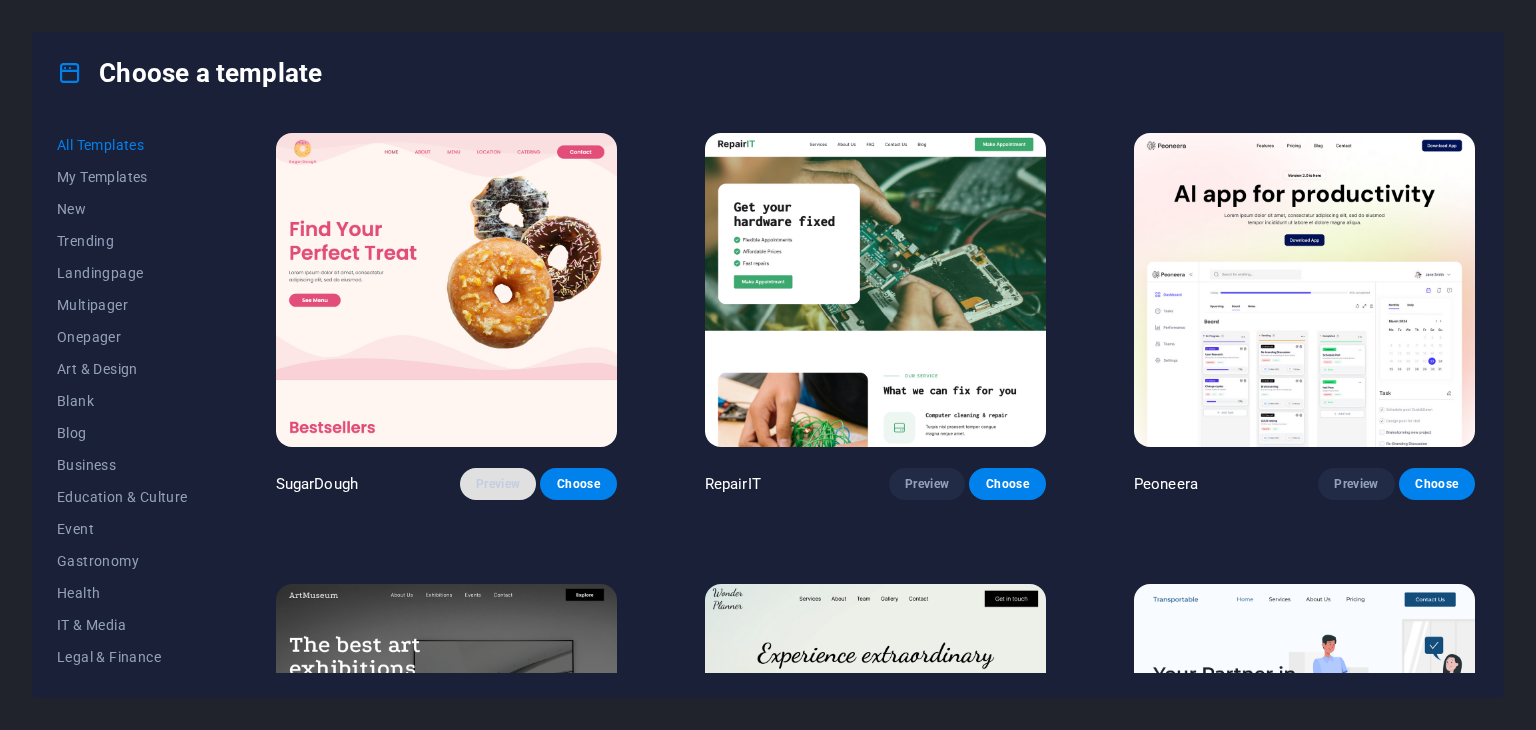 click on "Preview" at bounding box center (498, 484) 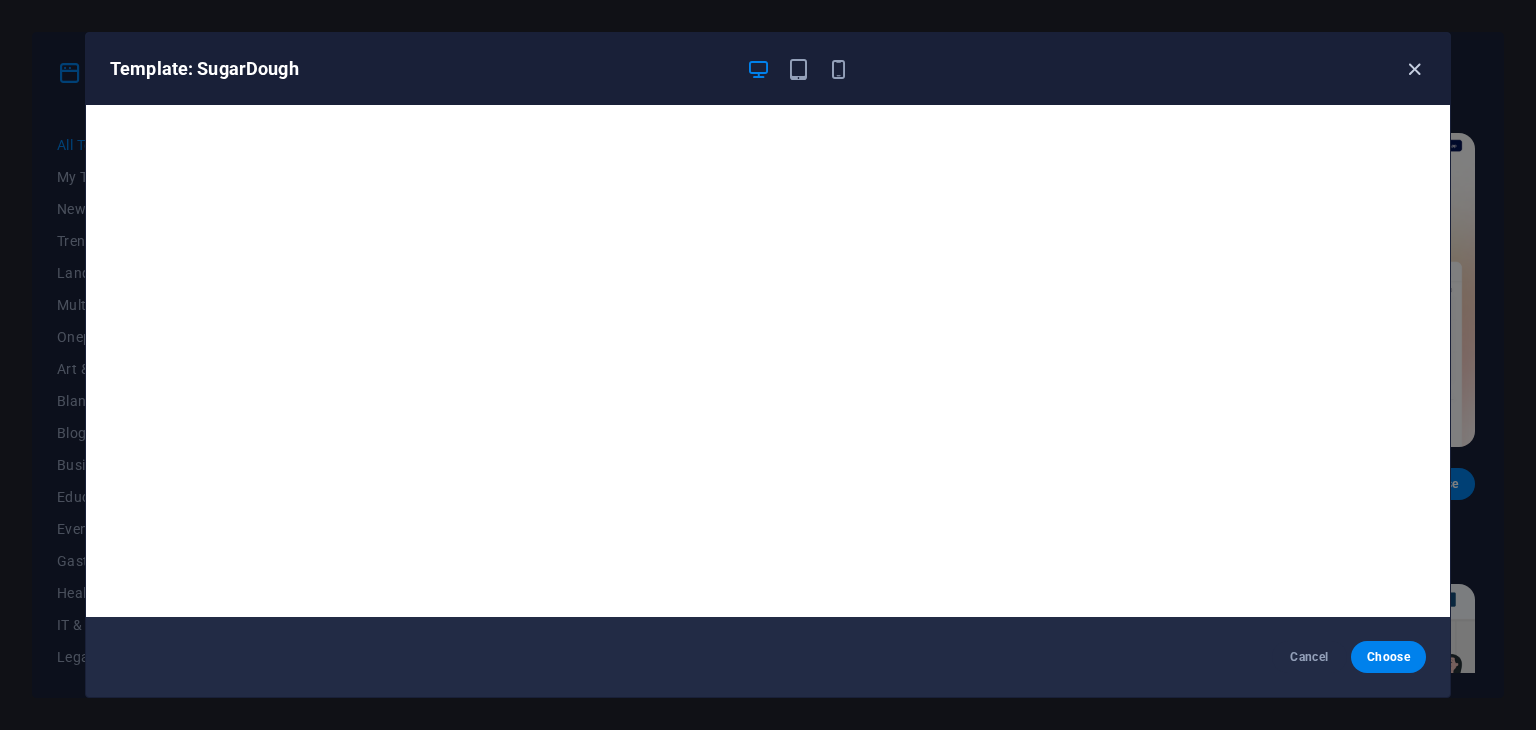 click at bounding box center [1414, 69] 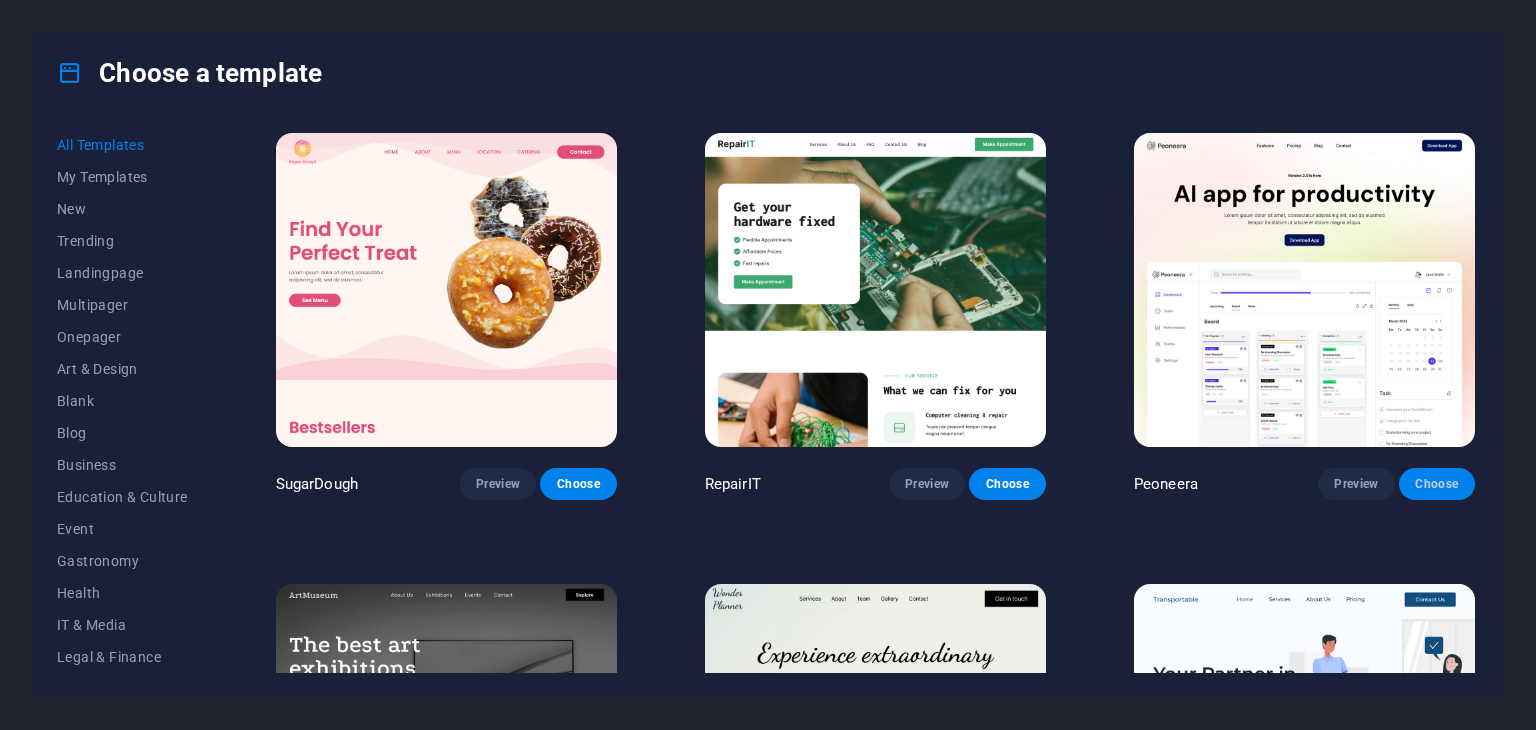 click on "Choose" at bounding box center (1437, 484) 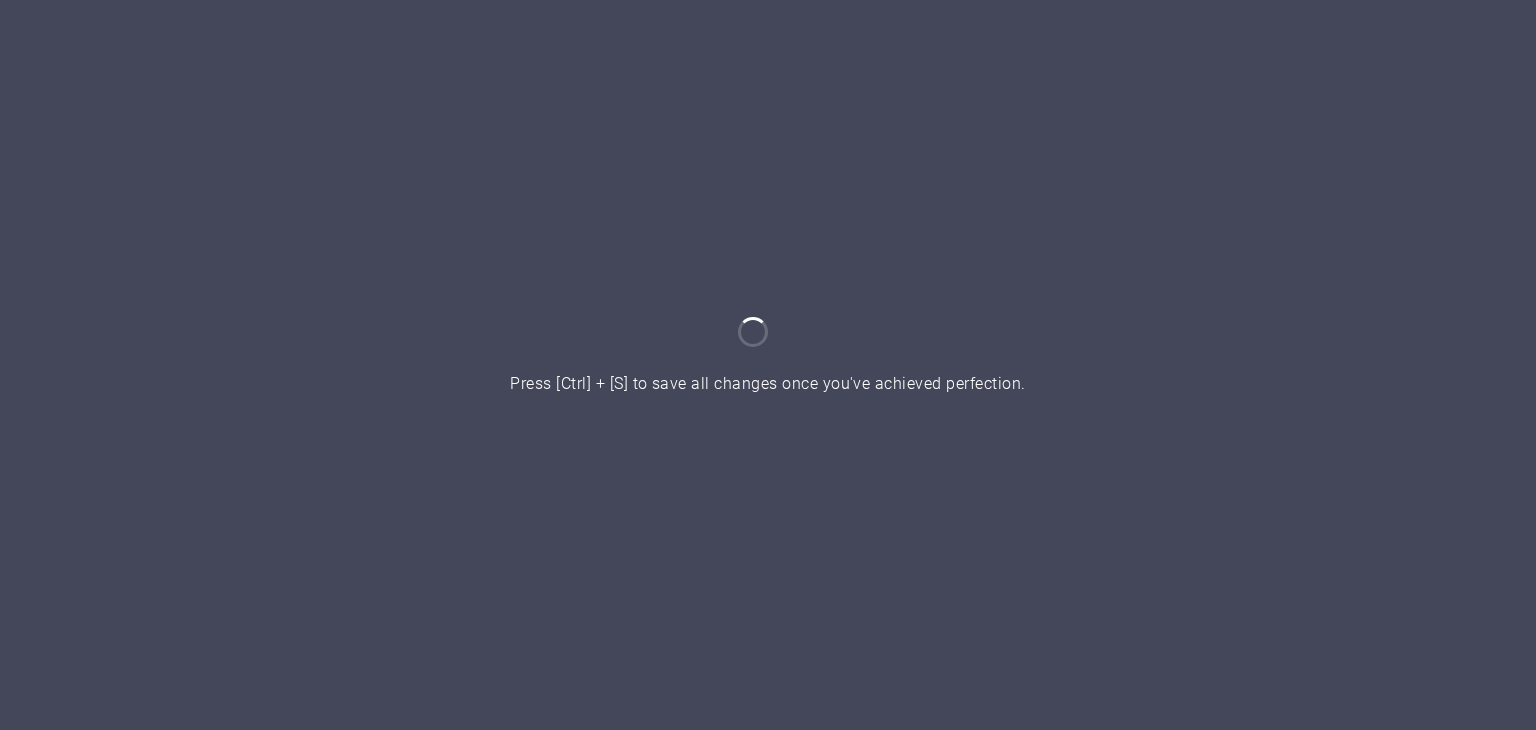 scroll, scrollTop: 0, scrollLeft: 0, axis: both 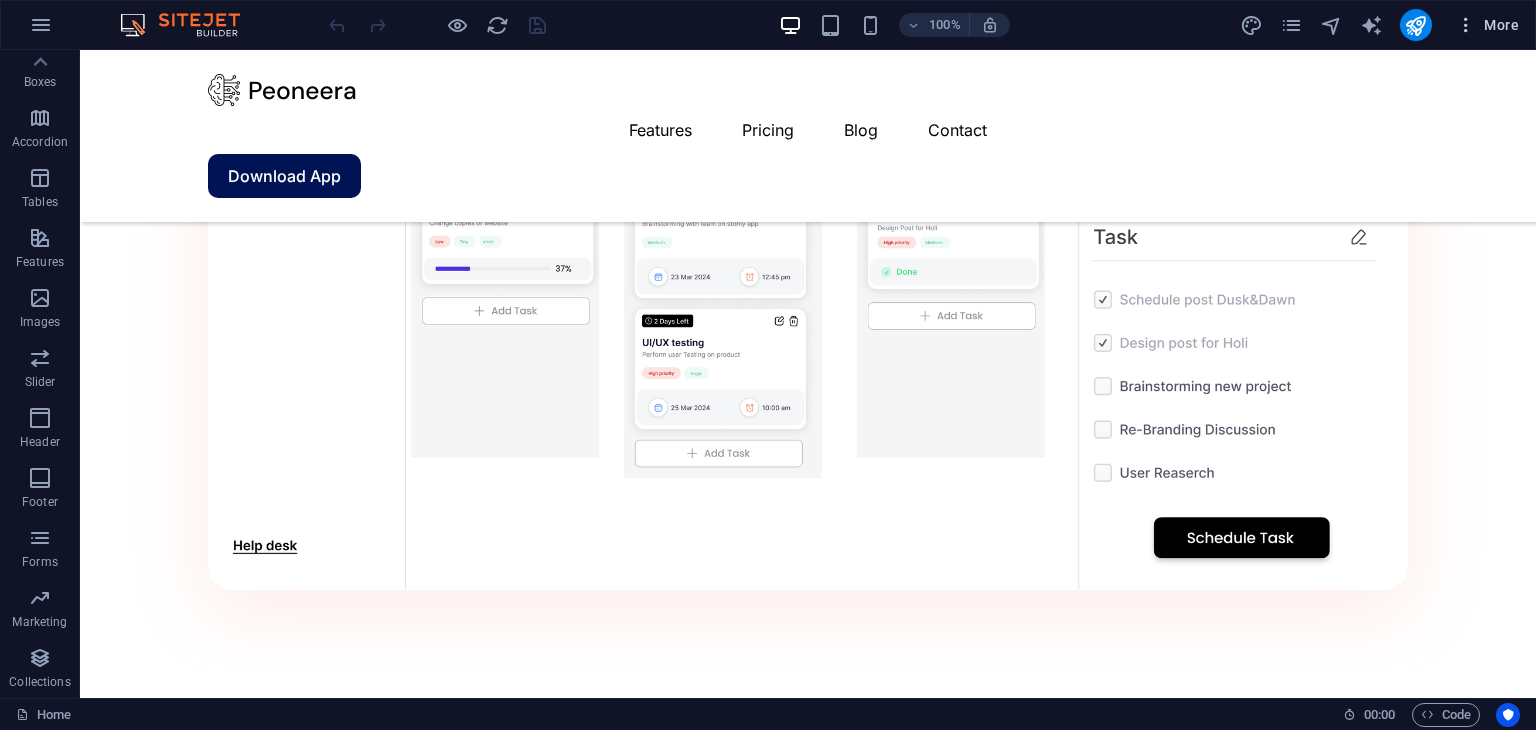 click on "More" at bounding box center (1487, 25) 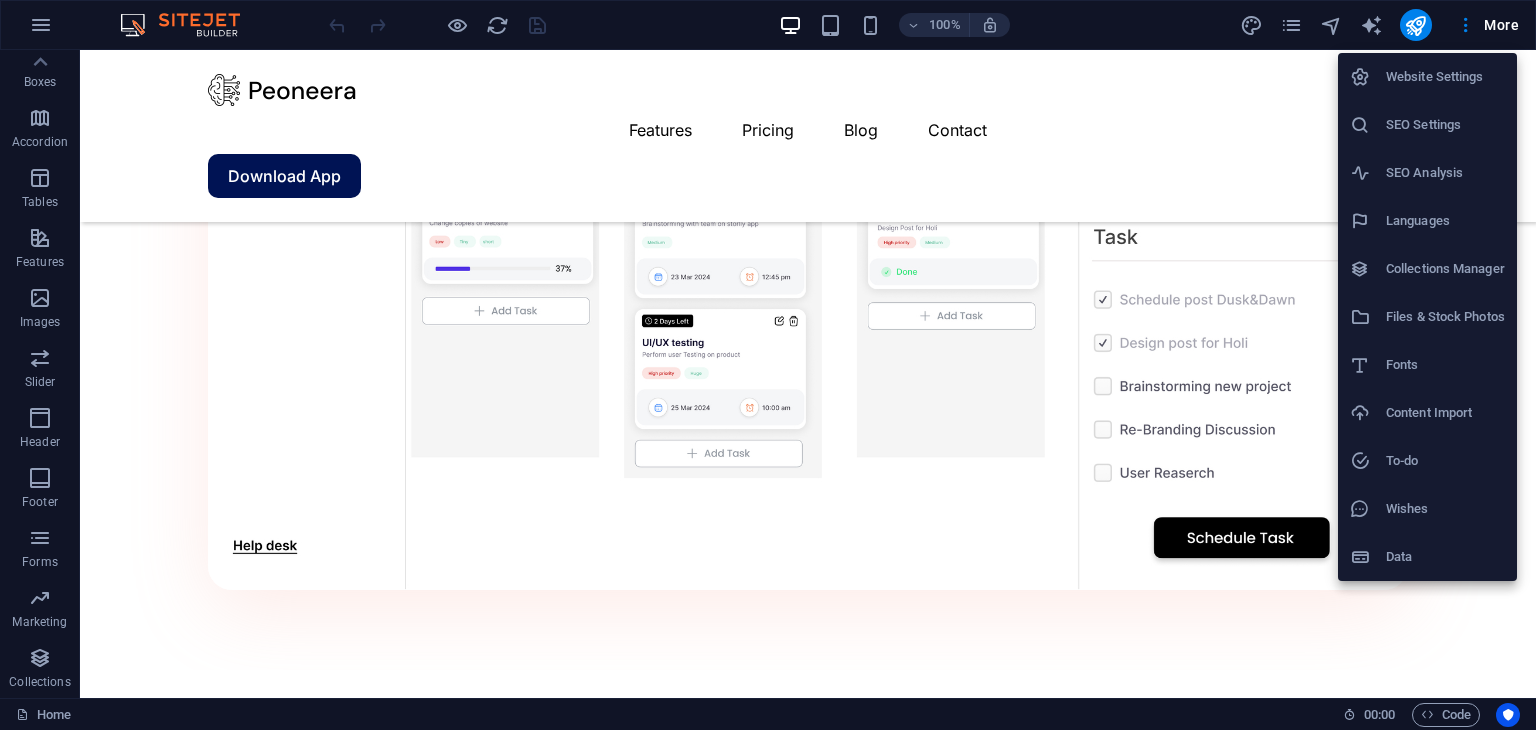 click at bounding box center [768, 365] 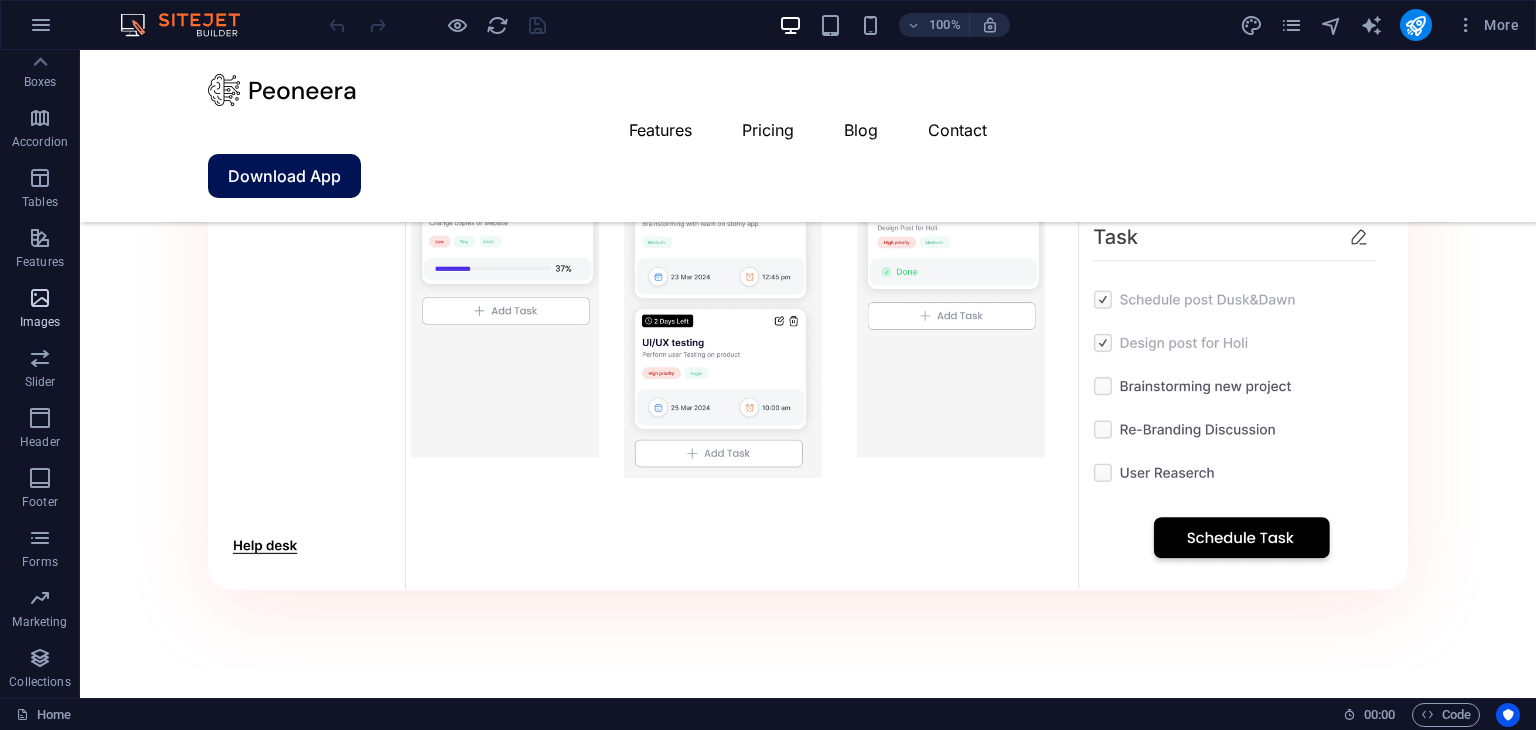 click on "Images" at bounding box center (40, 322) 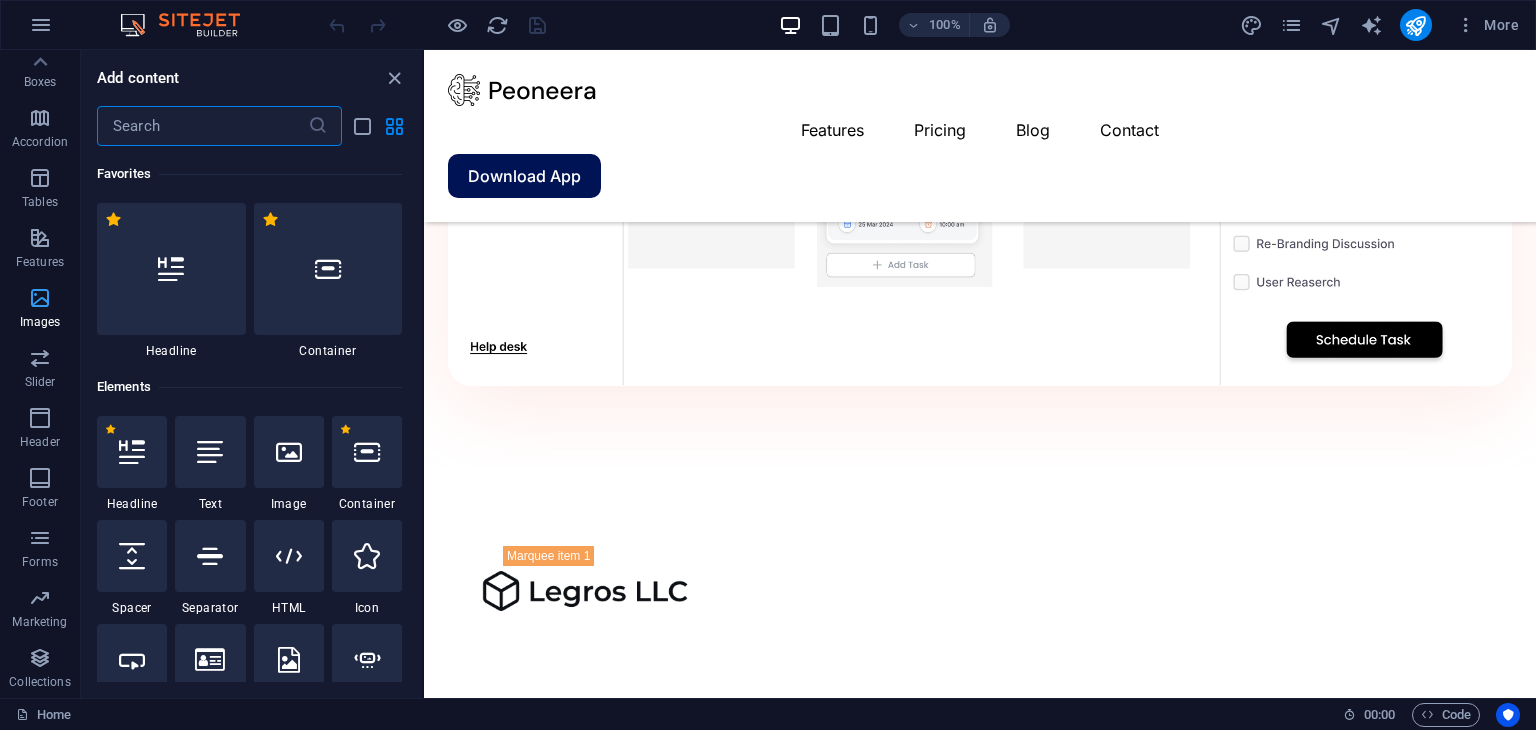 scroll, scrollTop: 2368, scrollLeft: 0, axis: vertical 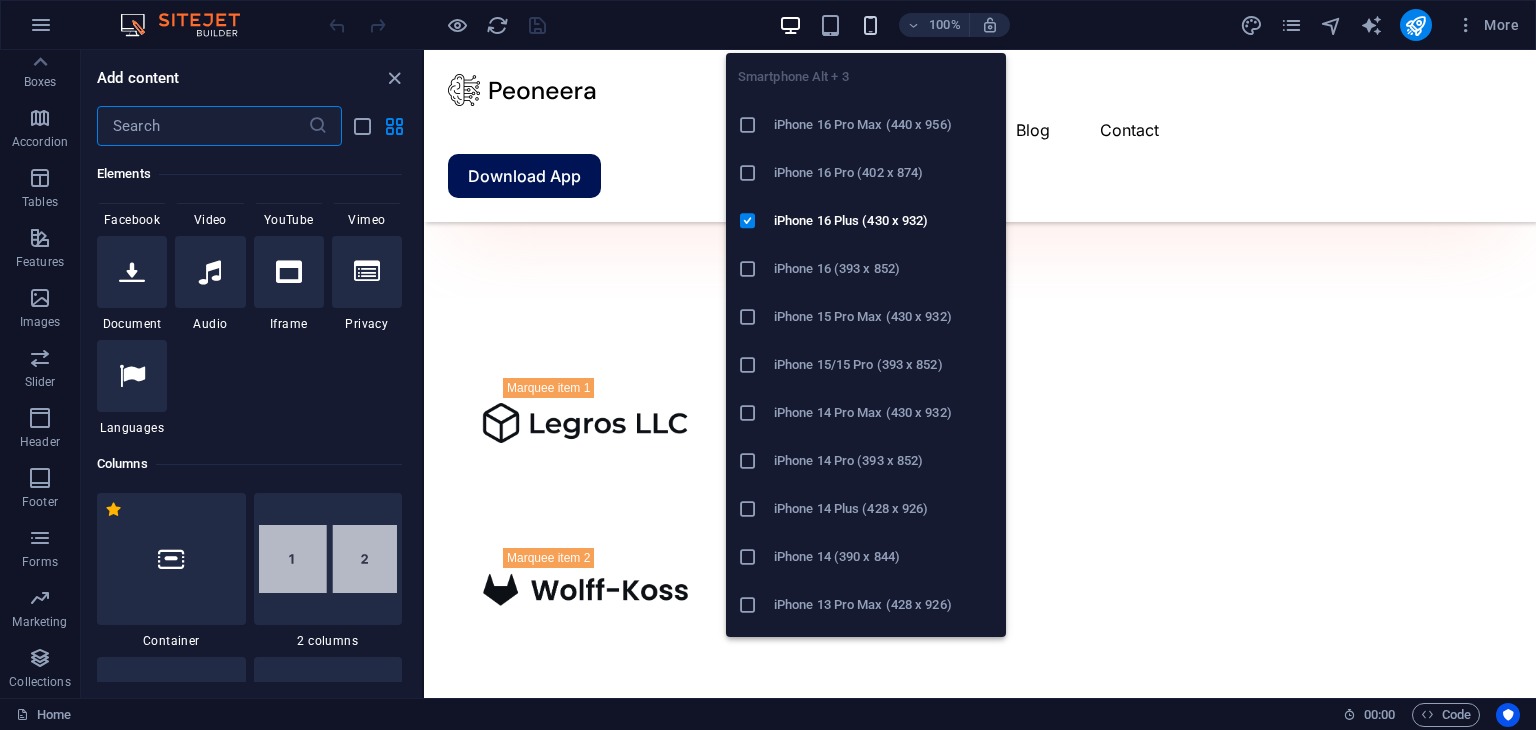 click at bounding box center [870, 25] 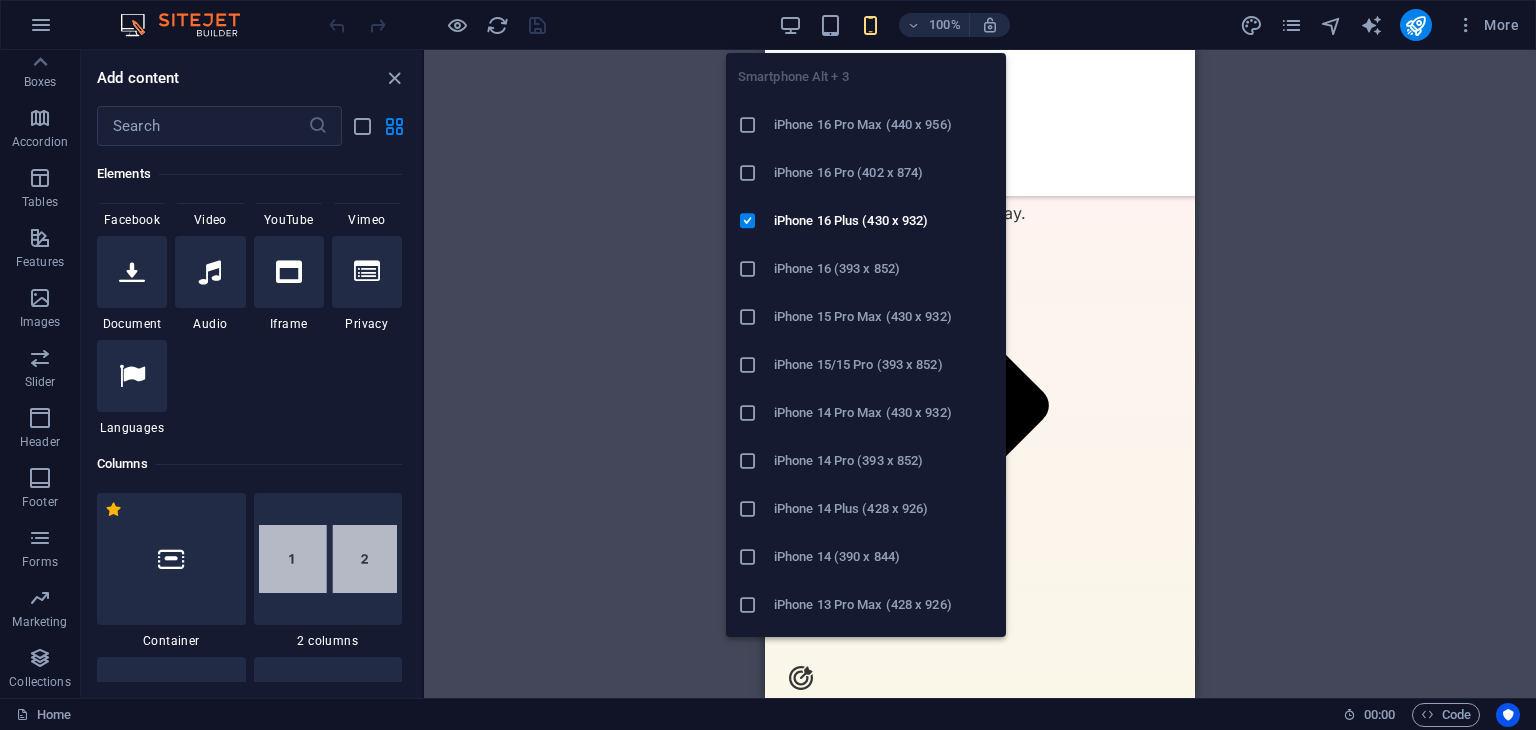 click at bounding box center [748, 605] 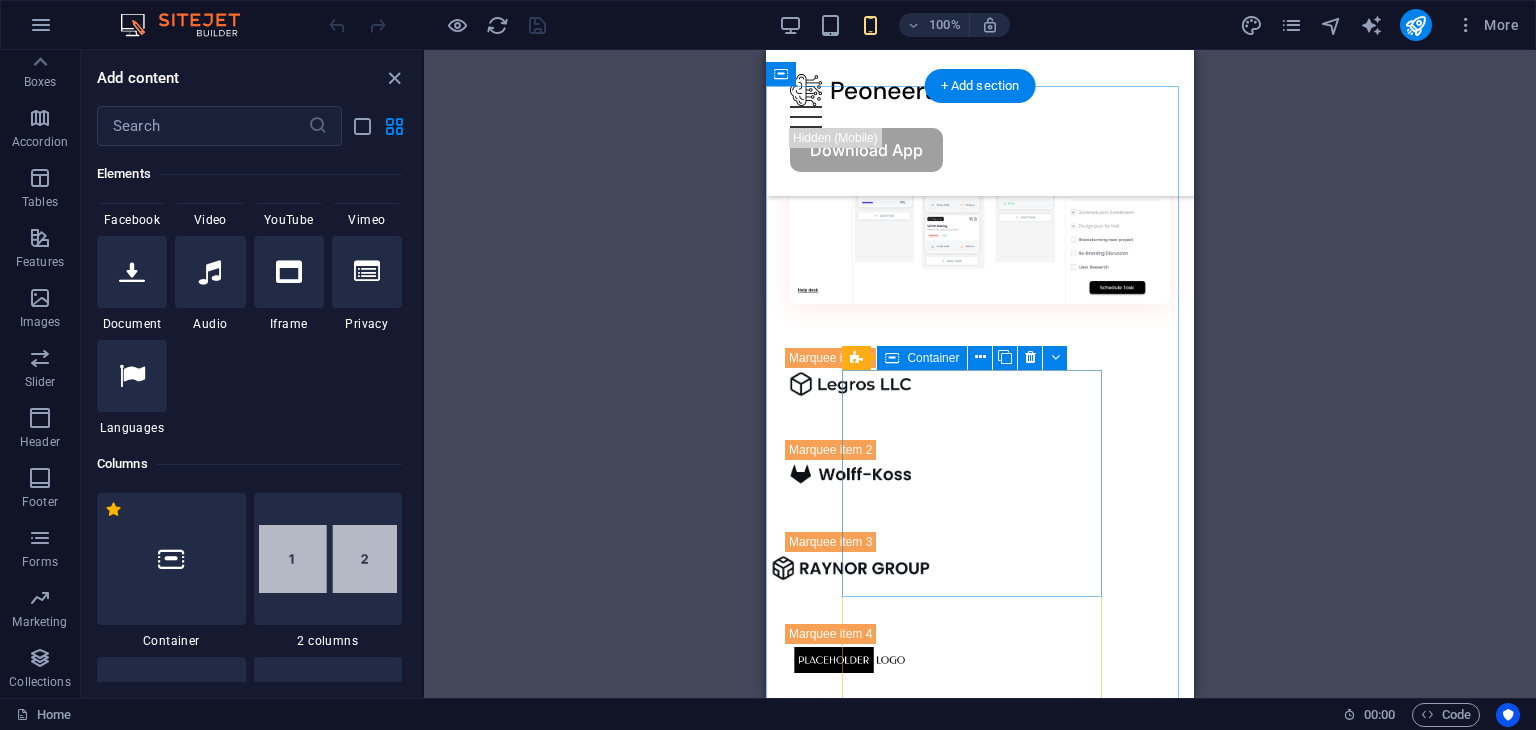 scroll, scrollTop: 416, scrollLeft: 0, axis: vertical 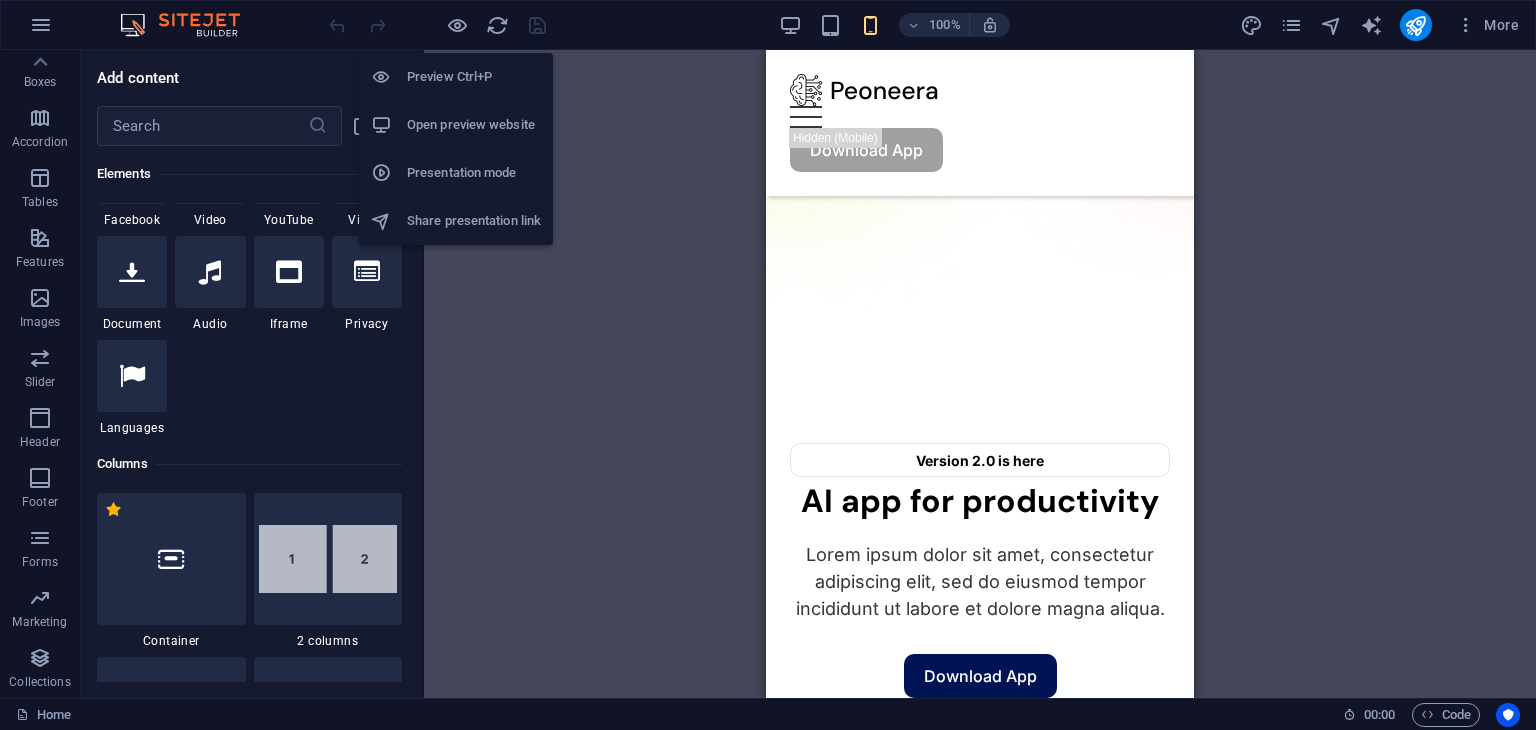 click on "Preview Ctrl+P" at bounding box center [474, 77] 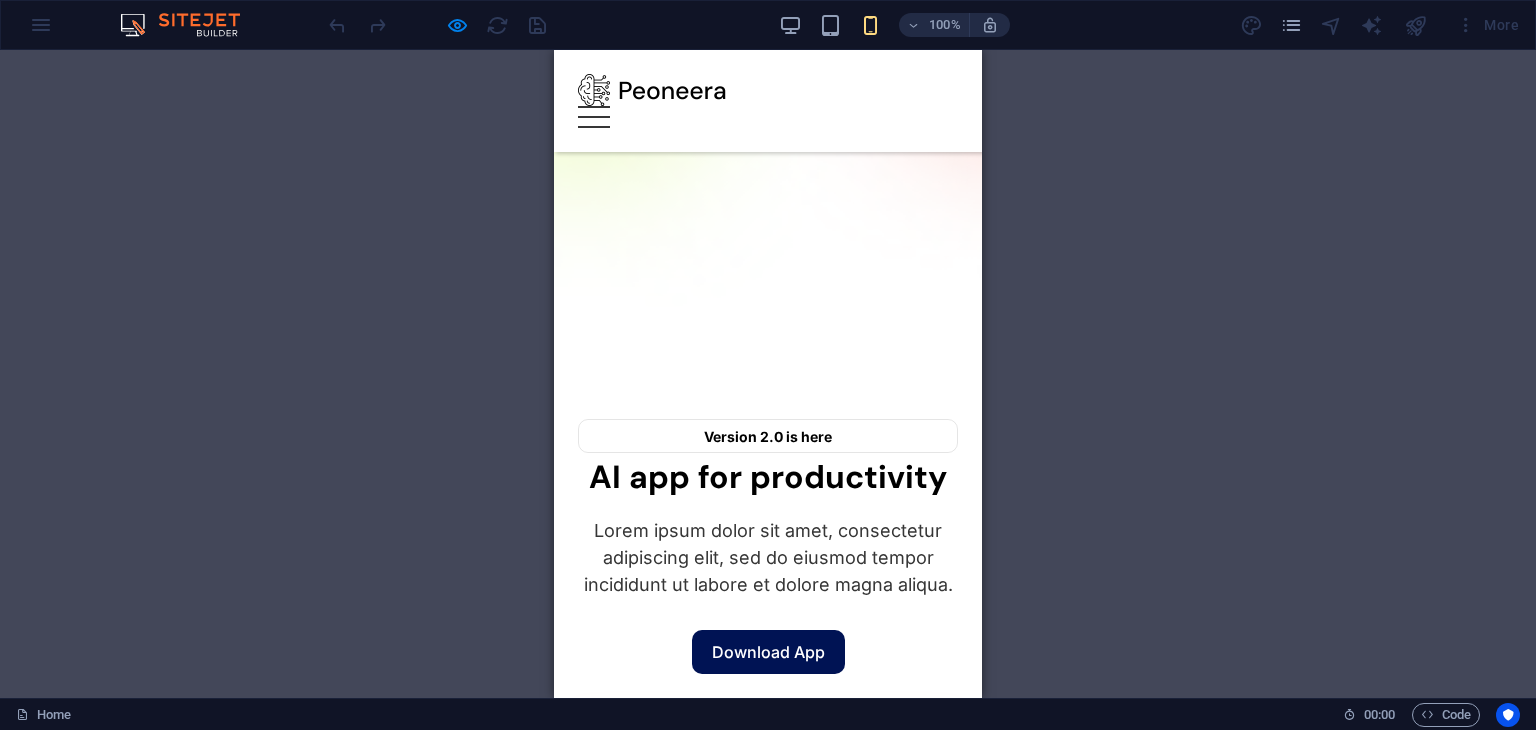 click at bounding box center [594, 117] 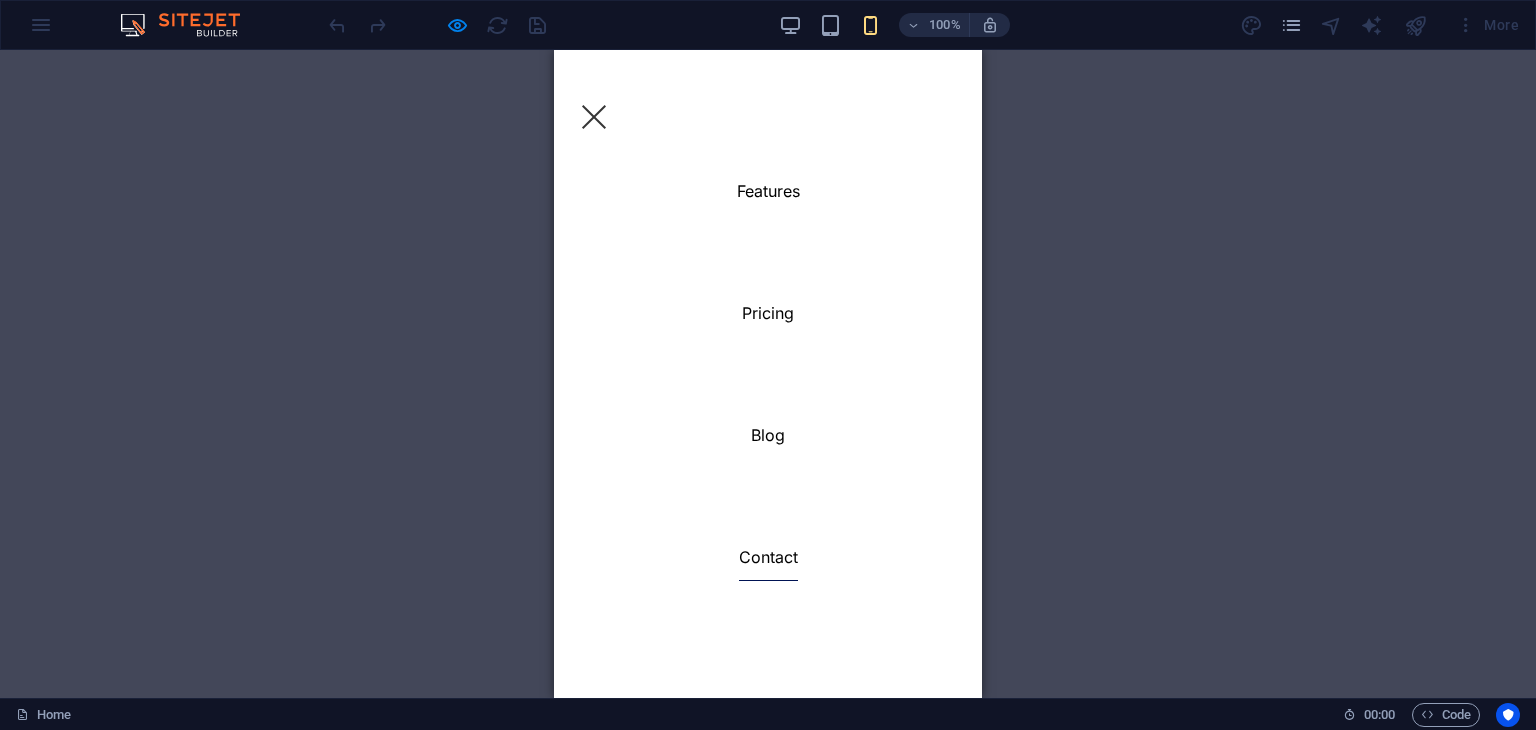click on "Contact" at bounding box center (768, 557) 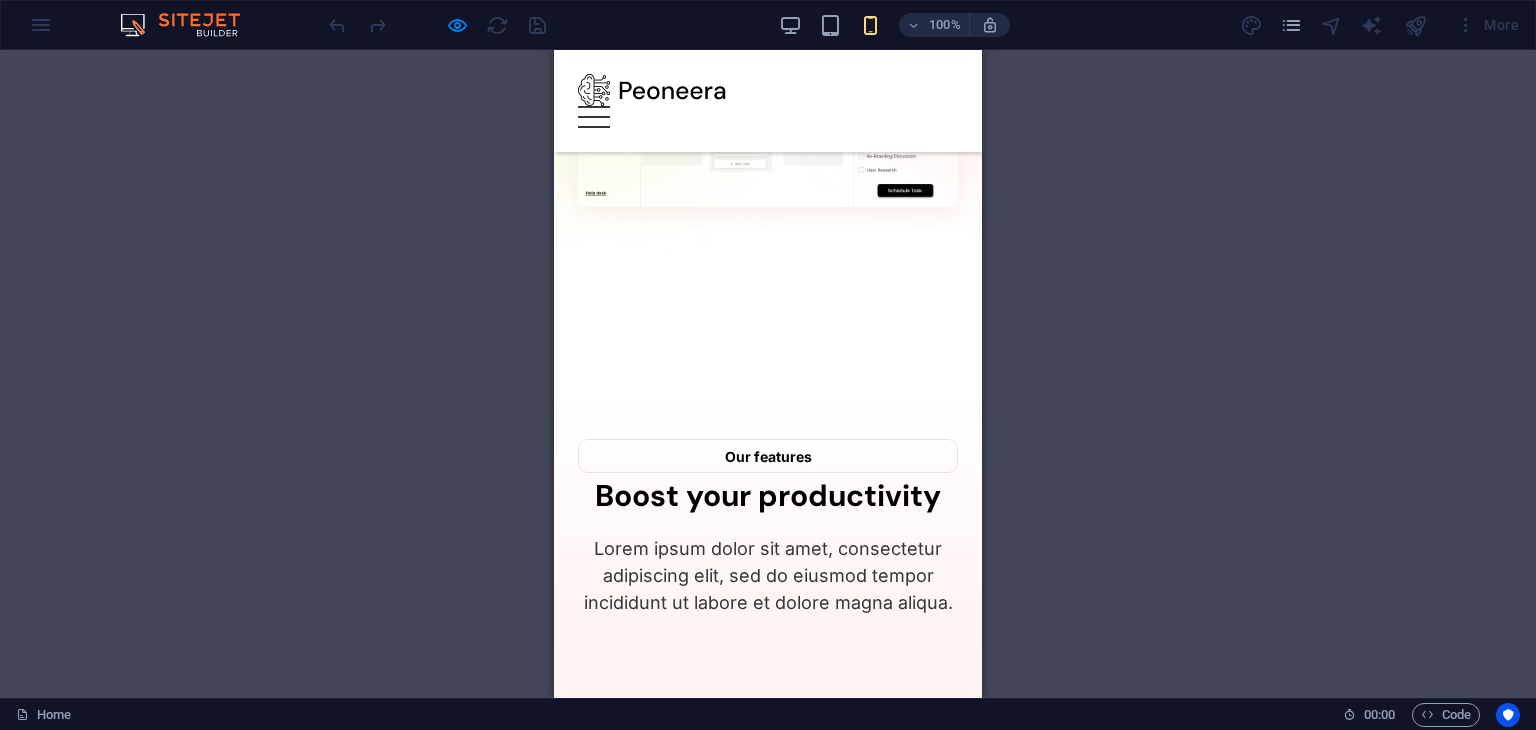 scroll, scrollTop: 0, scrollLeft: 0, axis: both 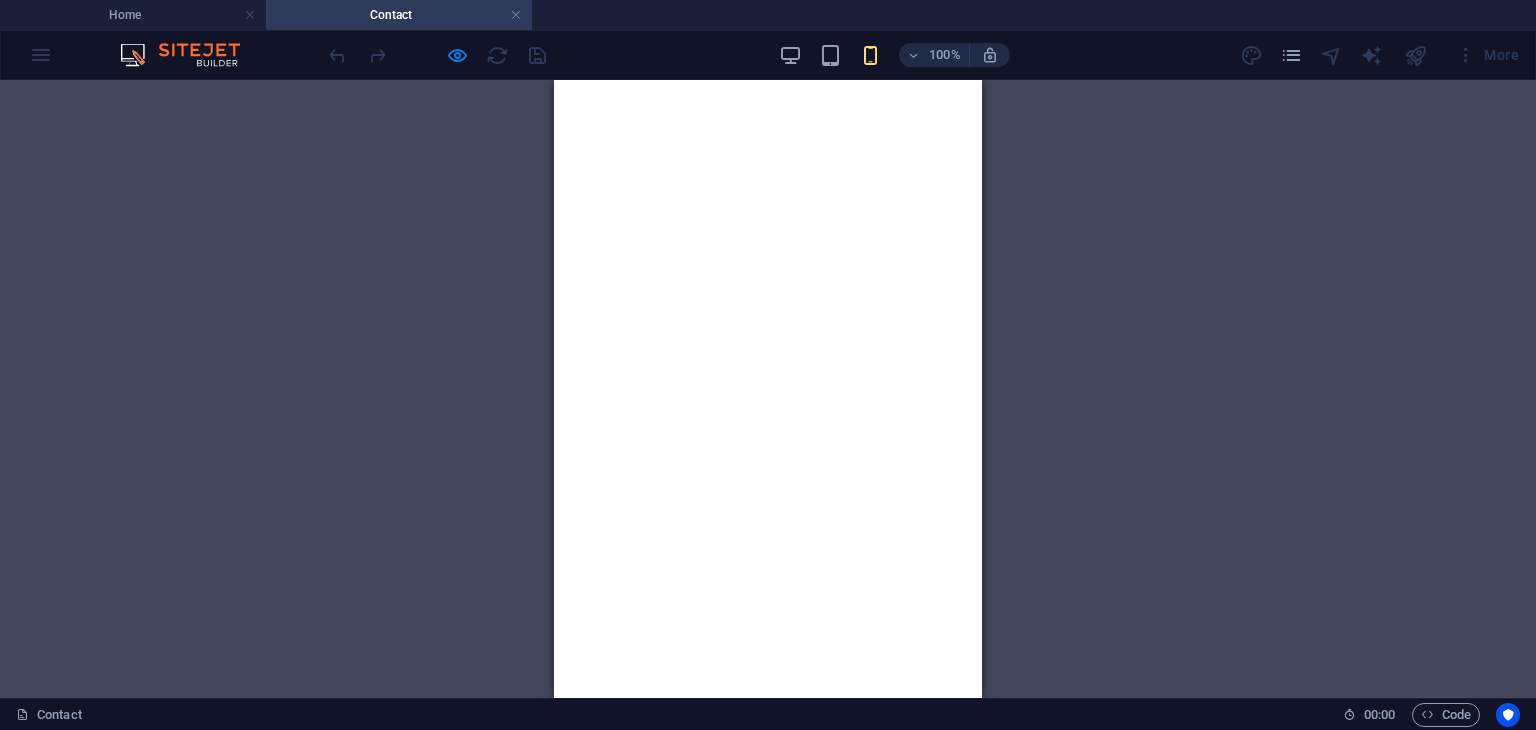 click on "Name" at bounding box center [768, 1881] 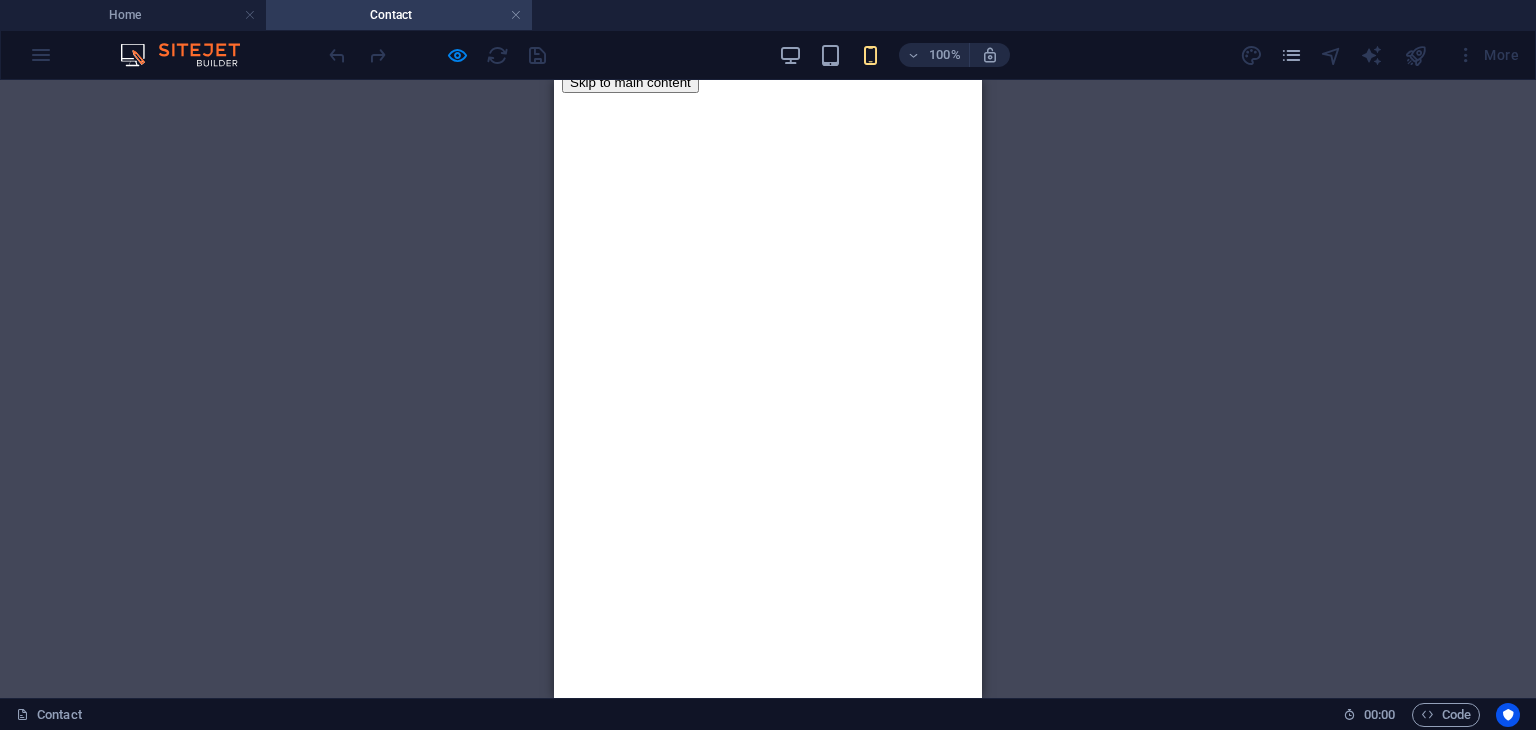 scroll, scrollTop: 0, scrollLeft: 0, axis: both 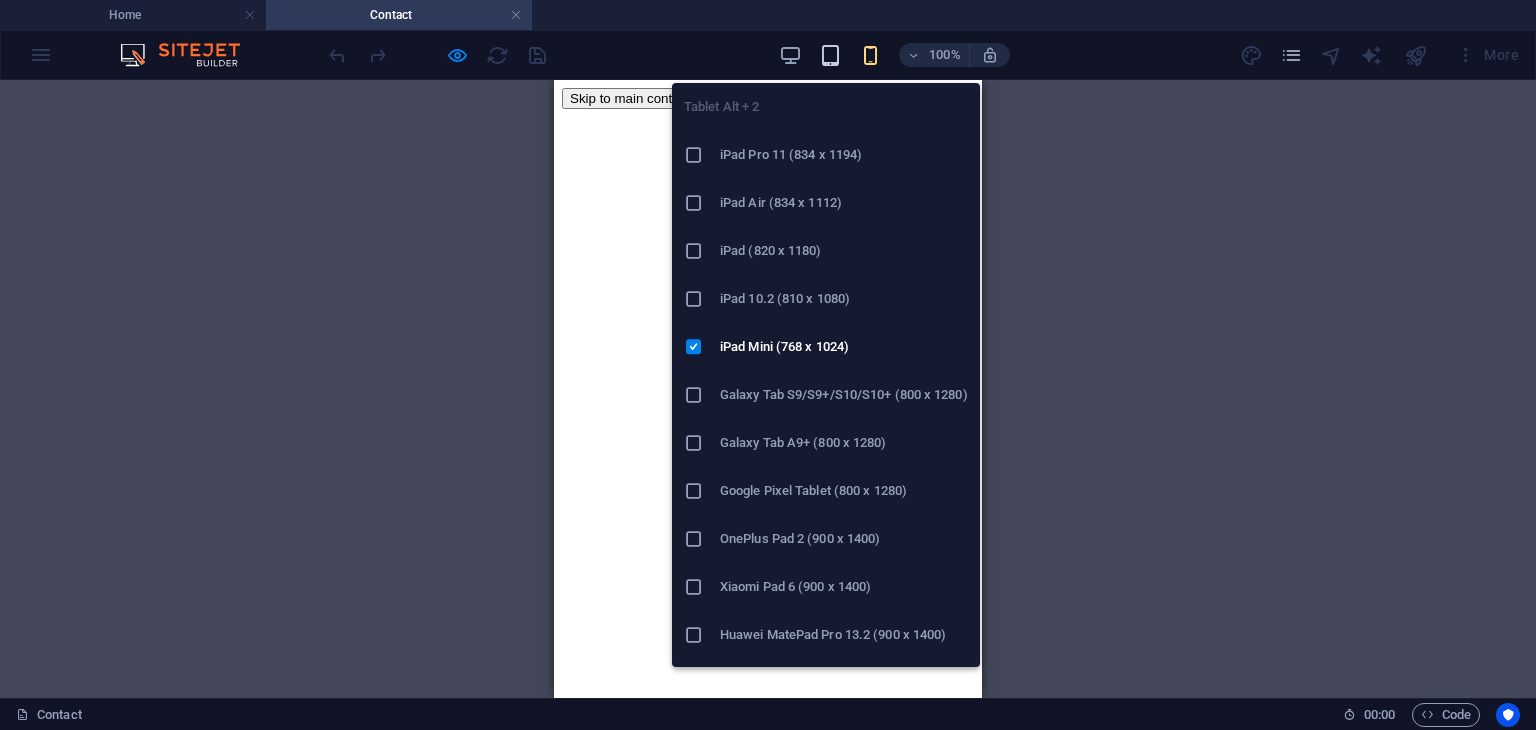 click at bounding box center (830, 55) 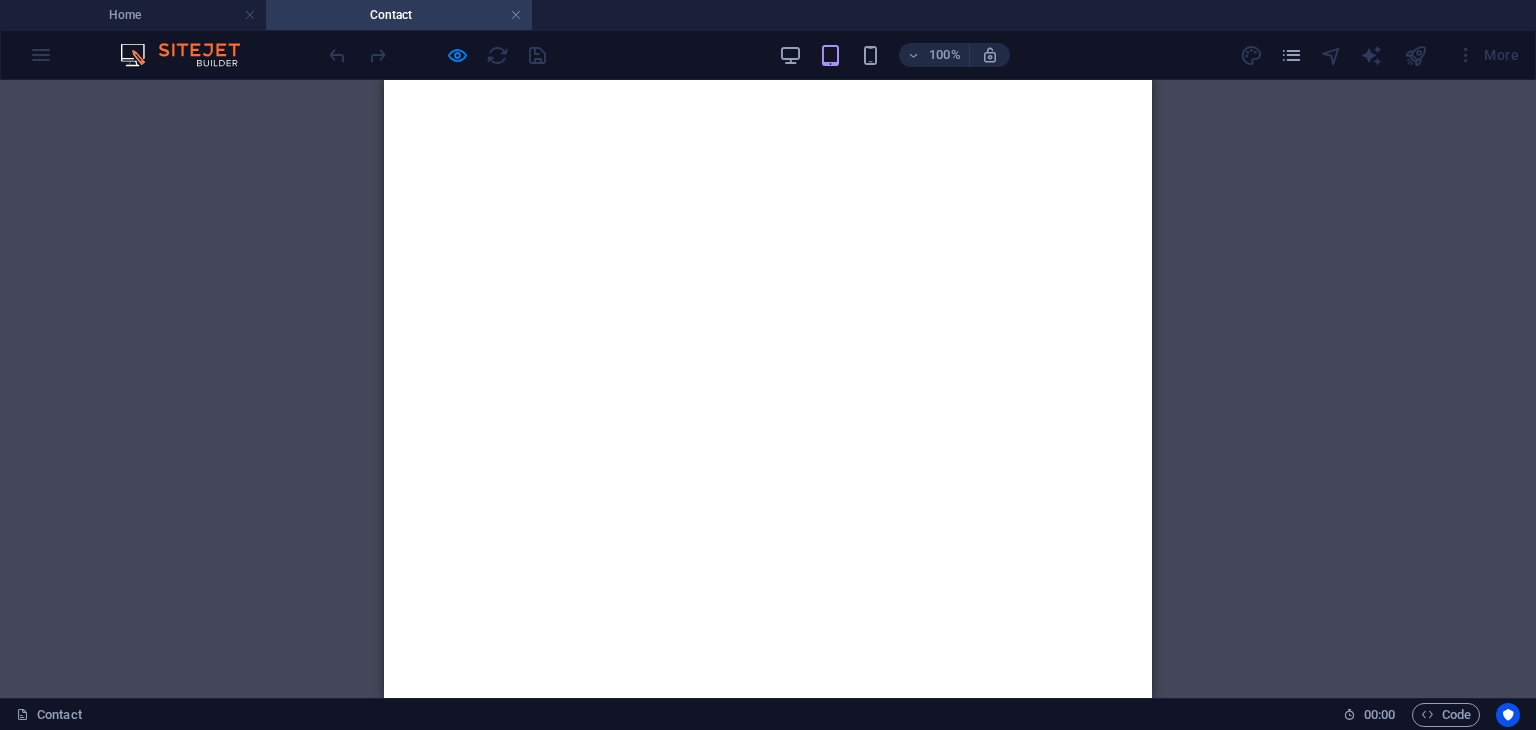 scroll, scrollTop: 0, scrollLeft: 0, axis: both 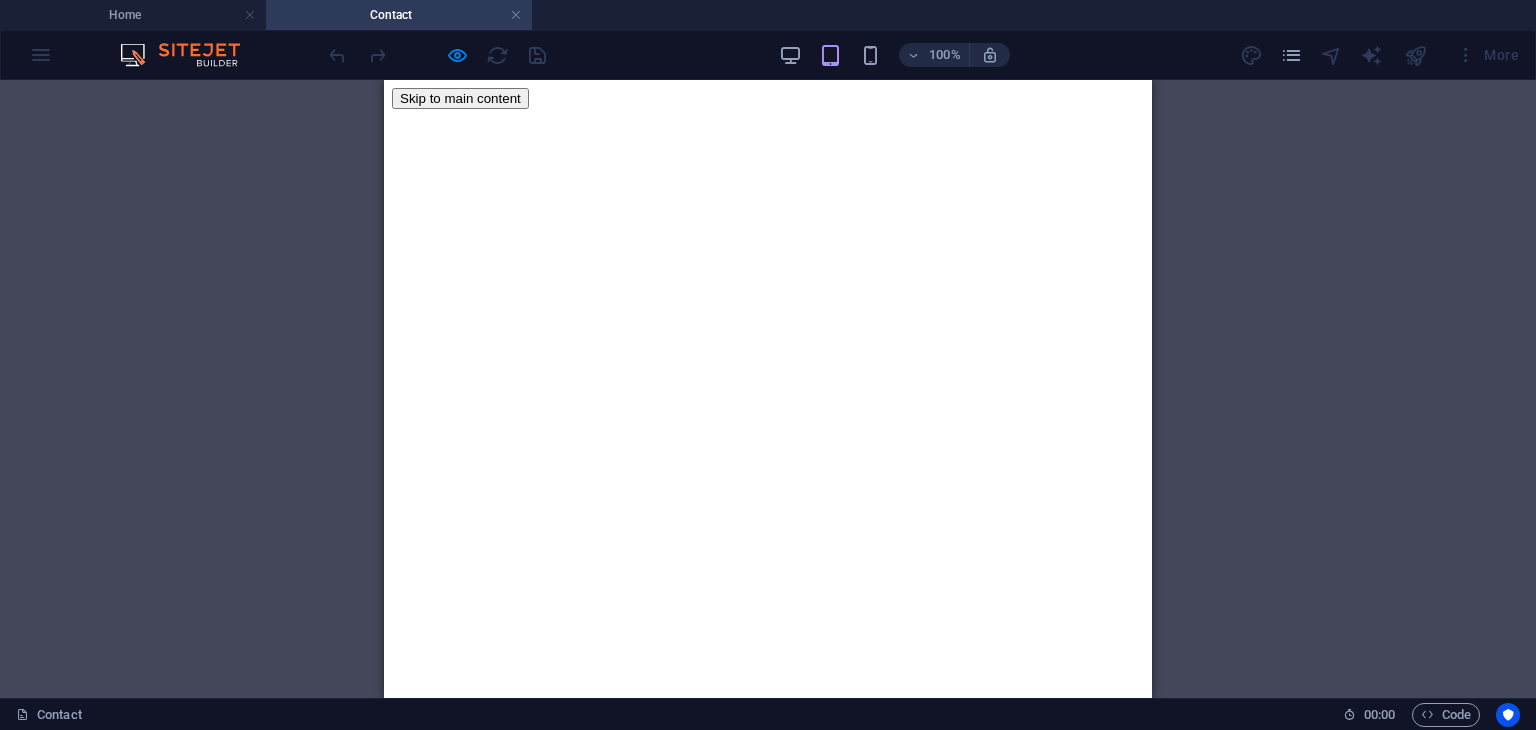 click on "Features Pricing Blog Contact" at bounding box center (768, 1290) 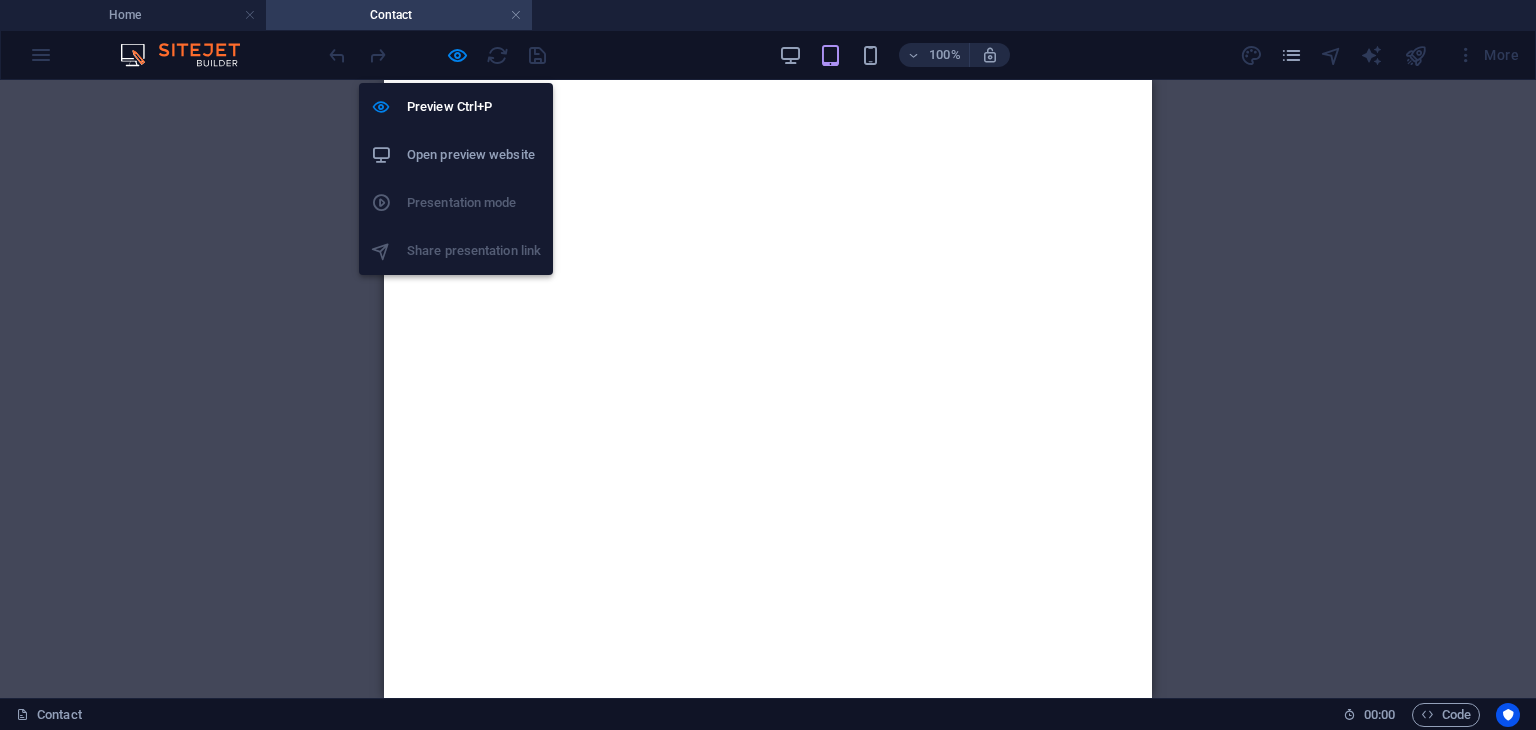 click on "Open preview website" at bounding box center (474, 155) 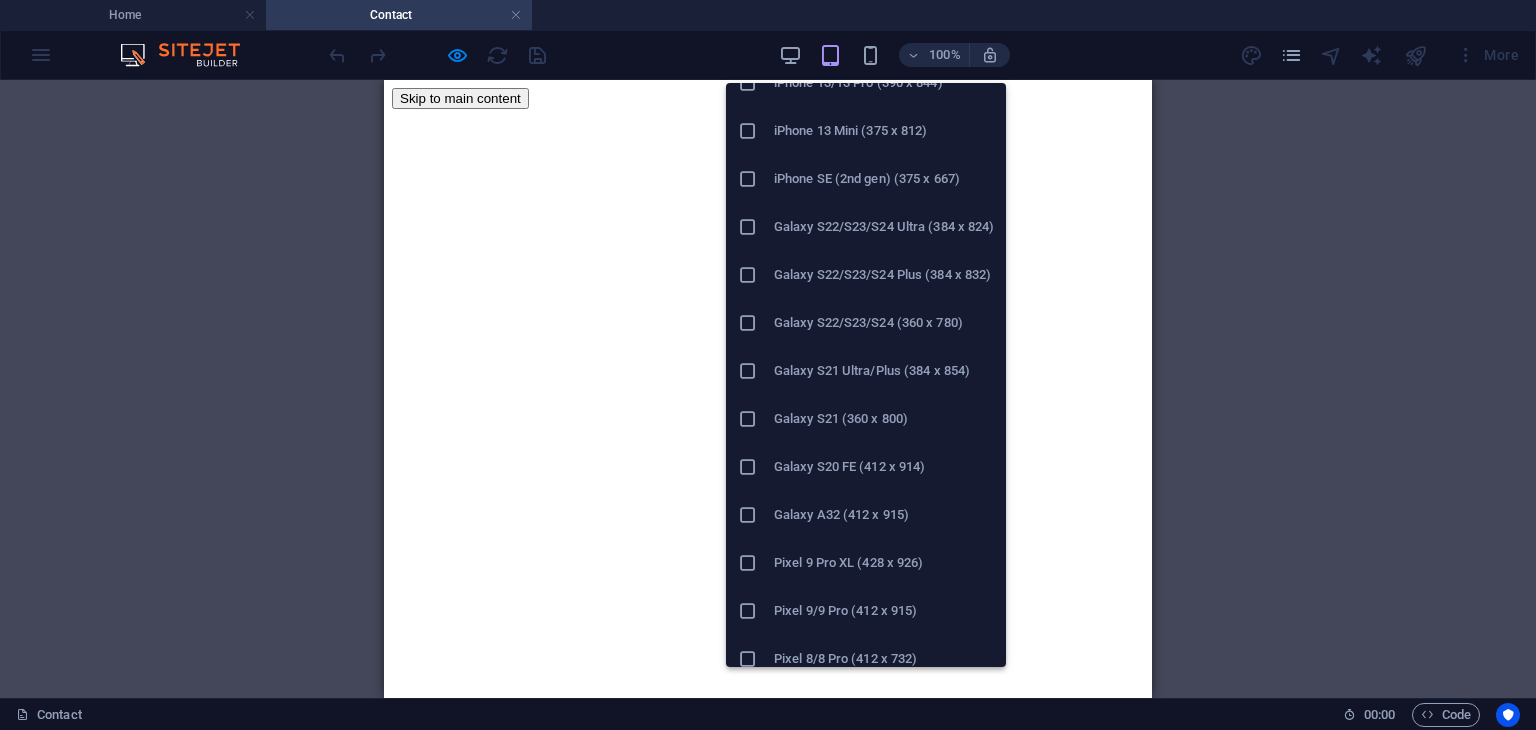 scroll, scrollTop: 1000, scrollLeft: 0, axis: vertical 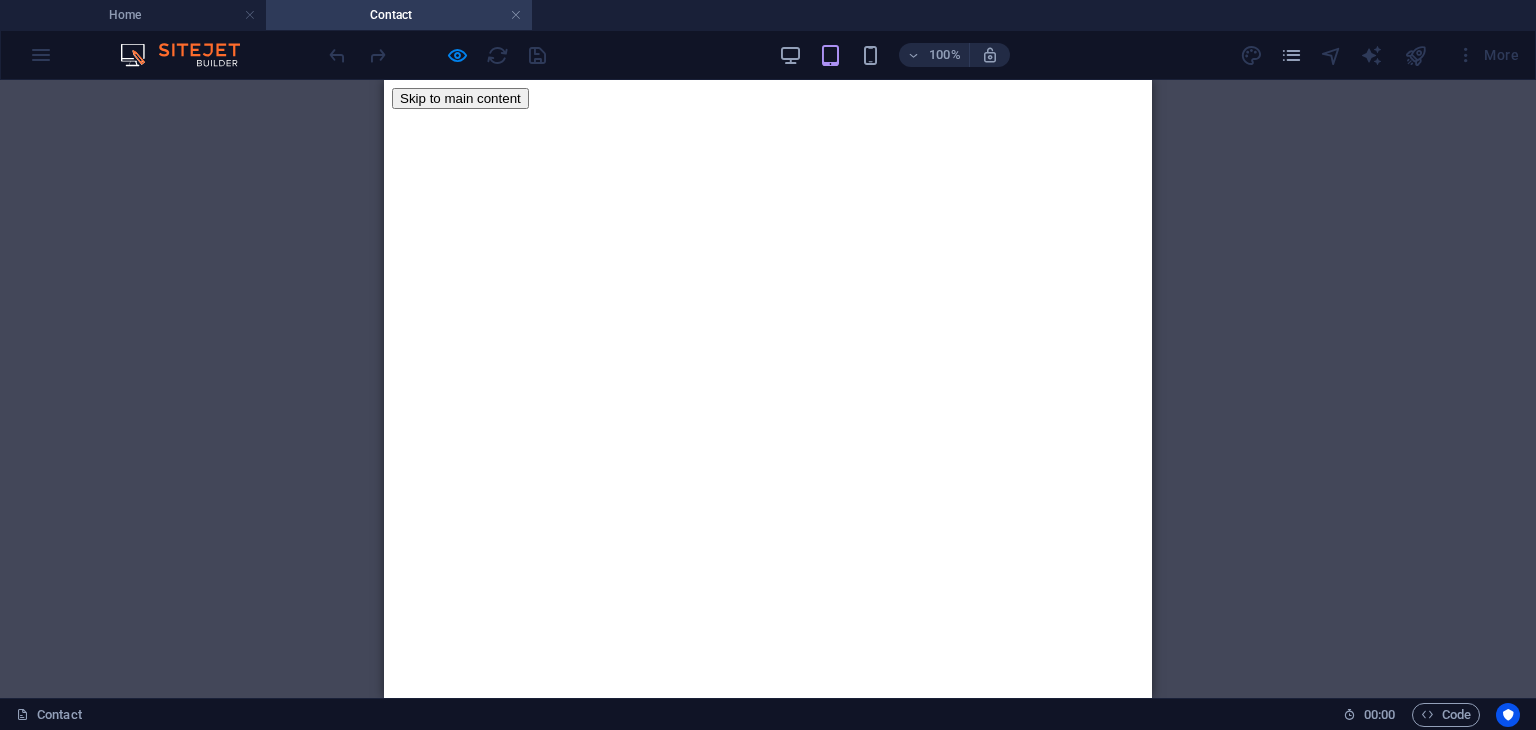 click on "Drag here to replace the existing content. Press “Ctrl” if you want to create a new element.
H1   Container   Container   Unequal Columns   Container" at bounding box center [768, 389] 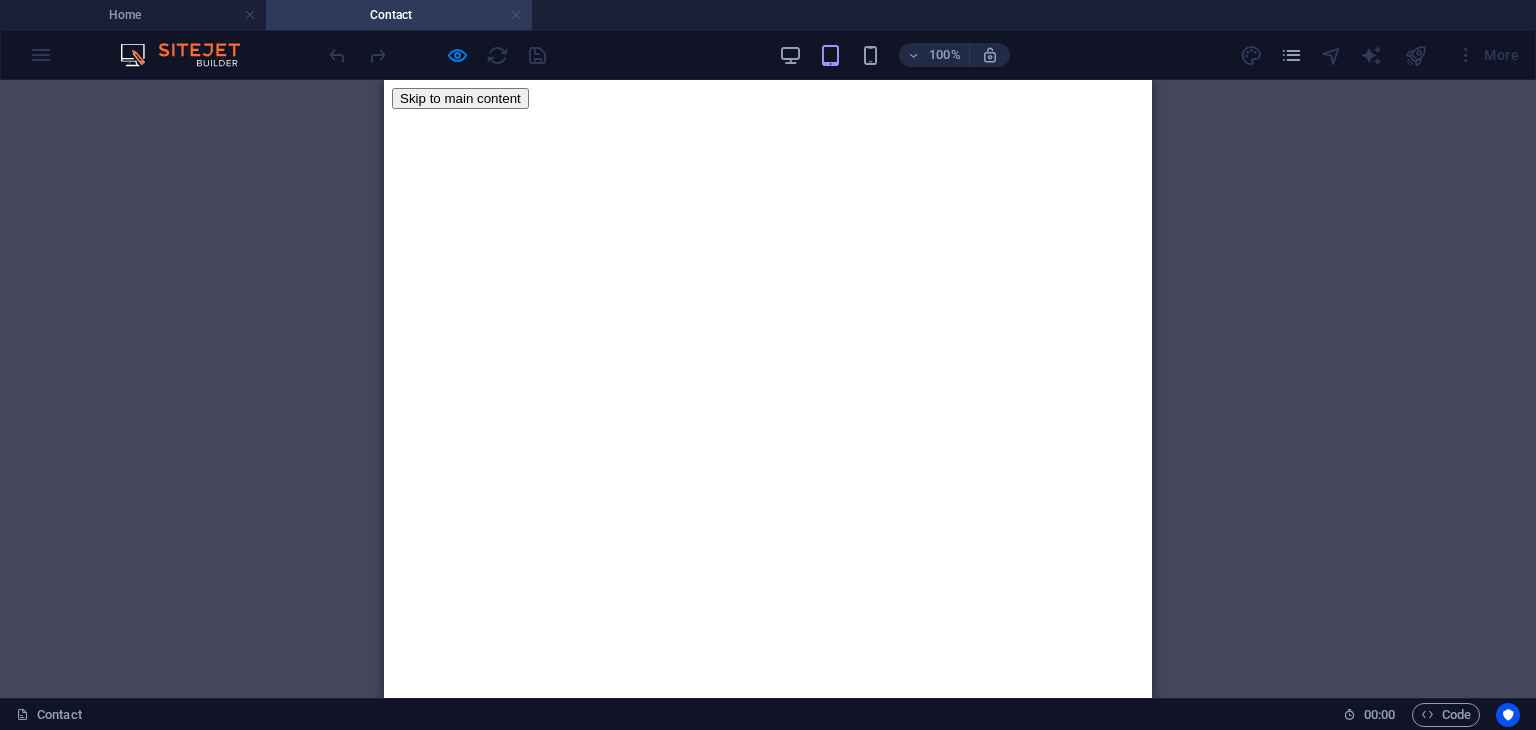 click at bounding box center (516, 15) 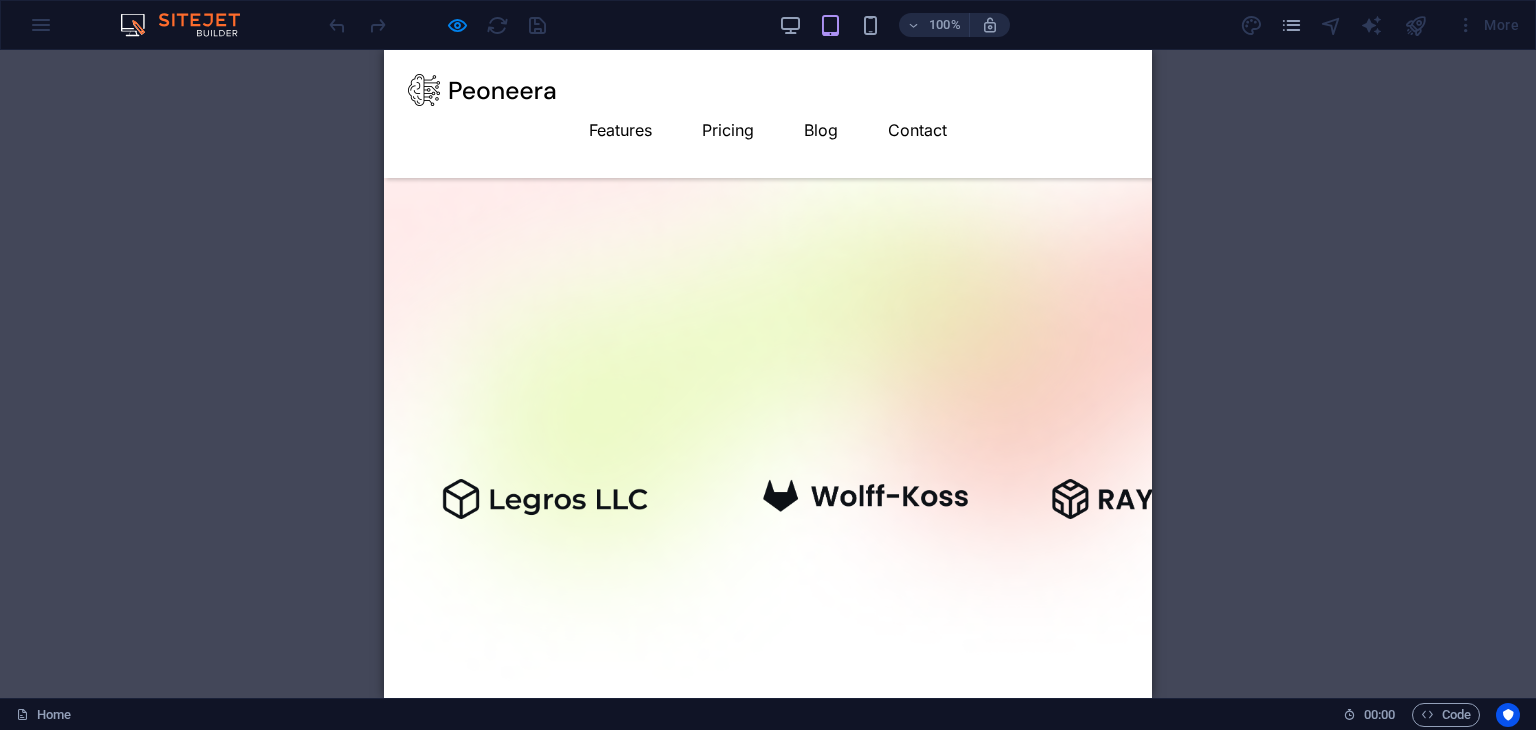 scroll, scrollTop: 416, scrollLeft: 0, axis: vertical 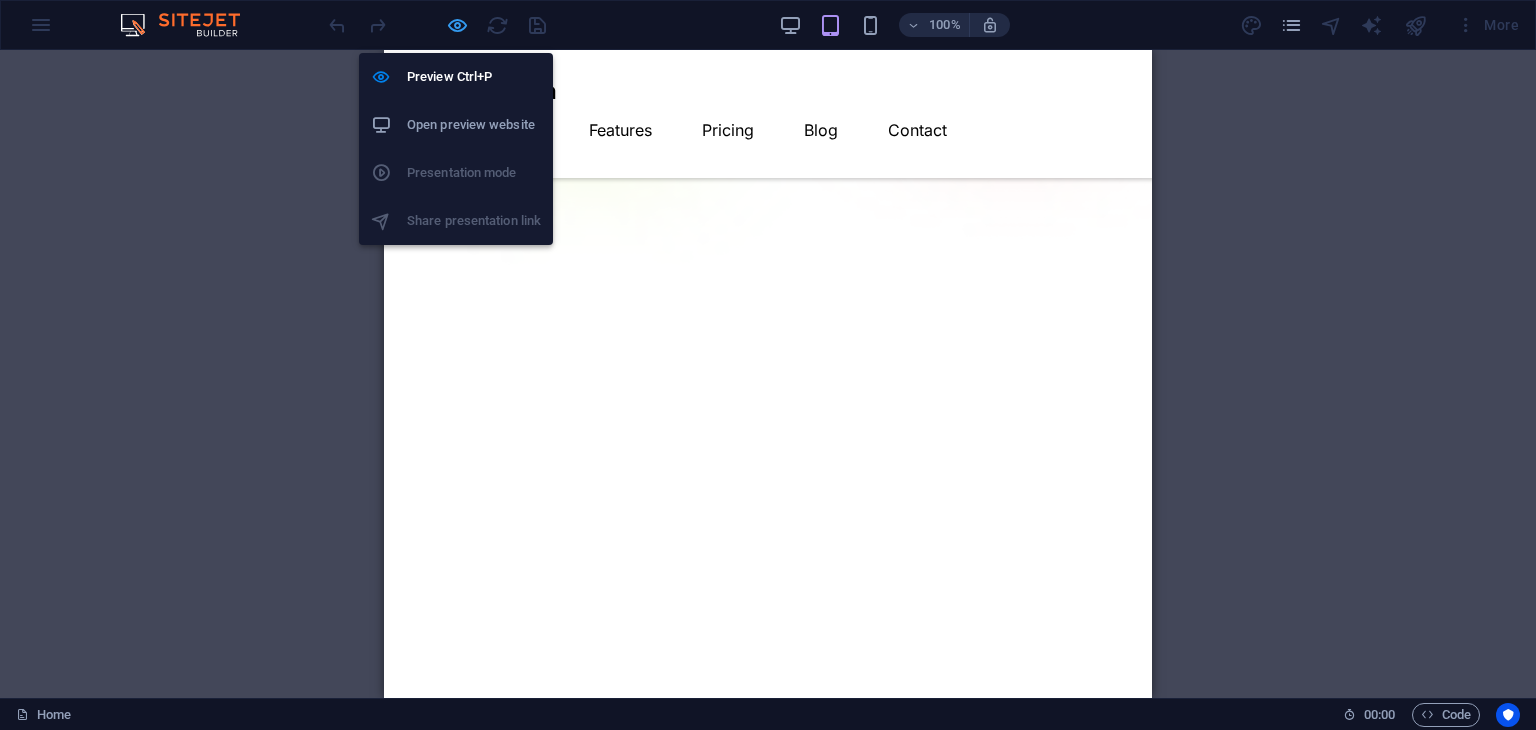 click at bounding box center (457, 25) 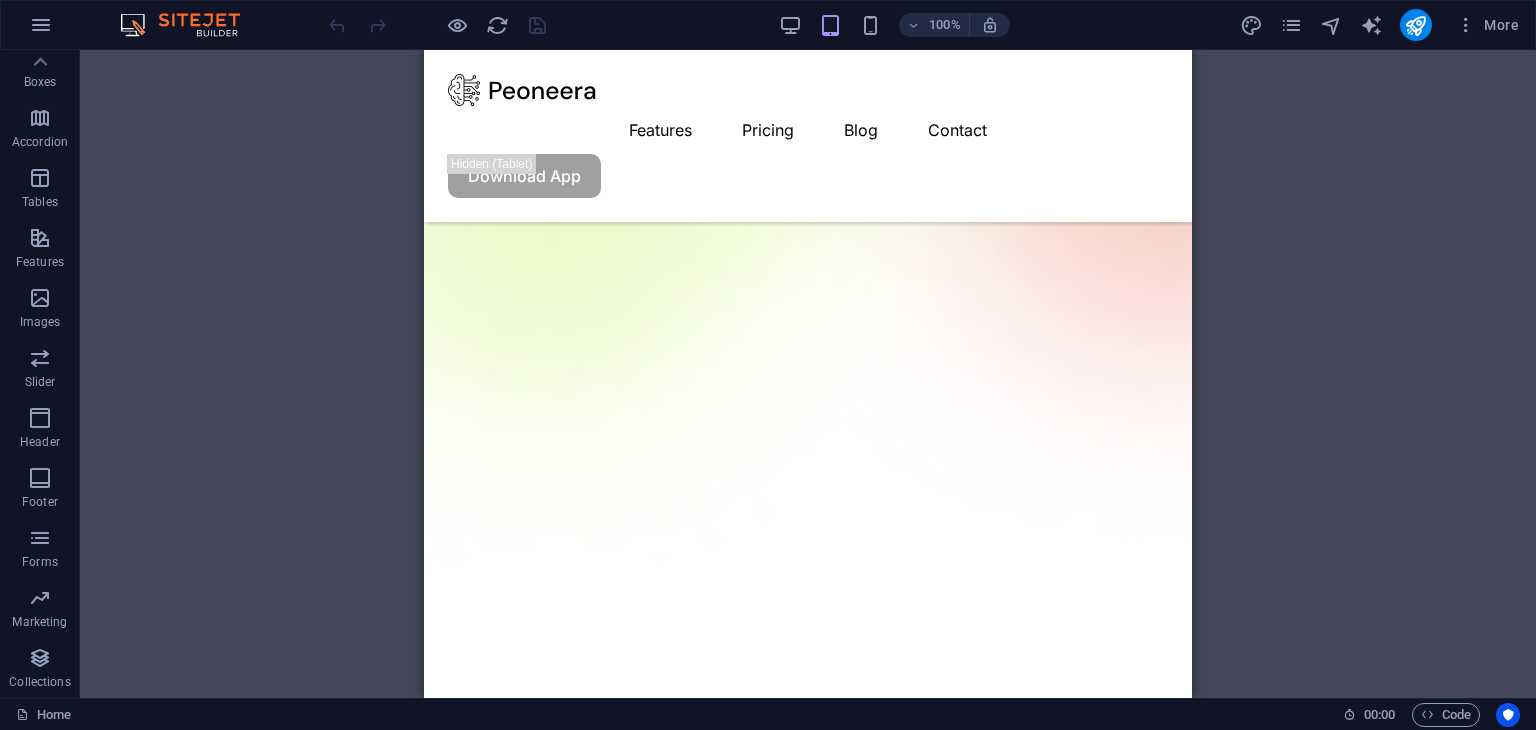 click on "Drag here to replace the existing content. Press “Ctrl” if you want to create a new element.
H1   Banner   Banner   Container   Button   Spacer   Spacer   Text   Spacer   Image   Marquee   Container   Marquee   Image   Image   Container   Text   Spacer   H2   Text   Spacer   Container   Boxes   Container   Text   Container   Text   Container   Boxes   Container   Menu Bar   Logo   Menu   Text   Container   Text   Container   Text   Container   Container   Plans   Container   Button   Container   Text   Plans   Container   Container   Plans   Container   Container   Text   Text   H2   Container   Text   Container   Container   Text   Text   Text   Container   Container   Spacer" at bounding box center [808, 374] 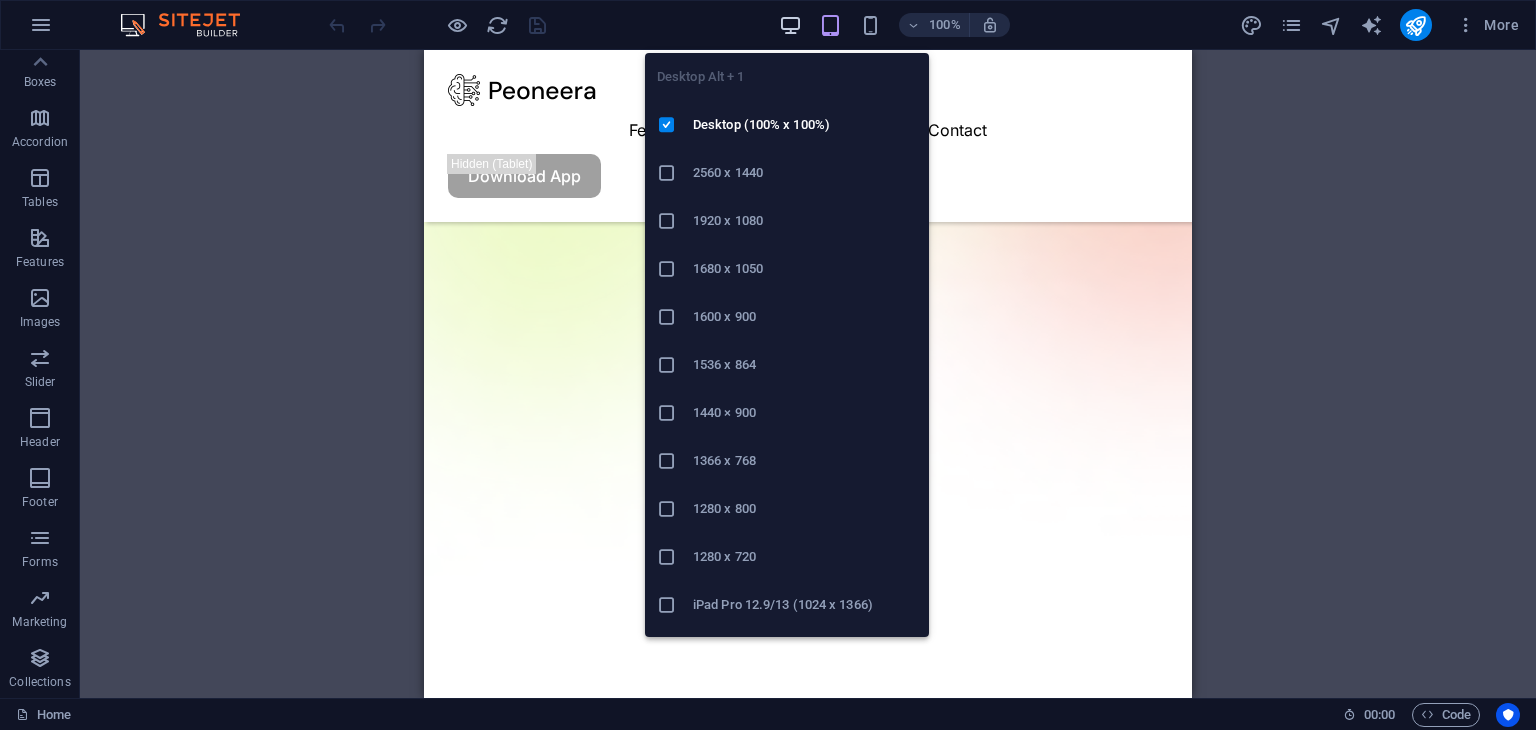click at bounding box center [790, 25] 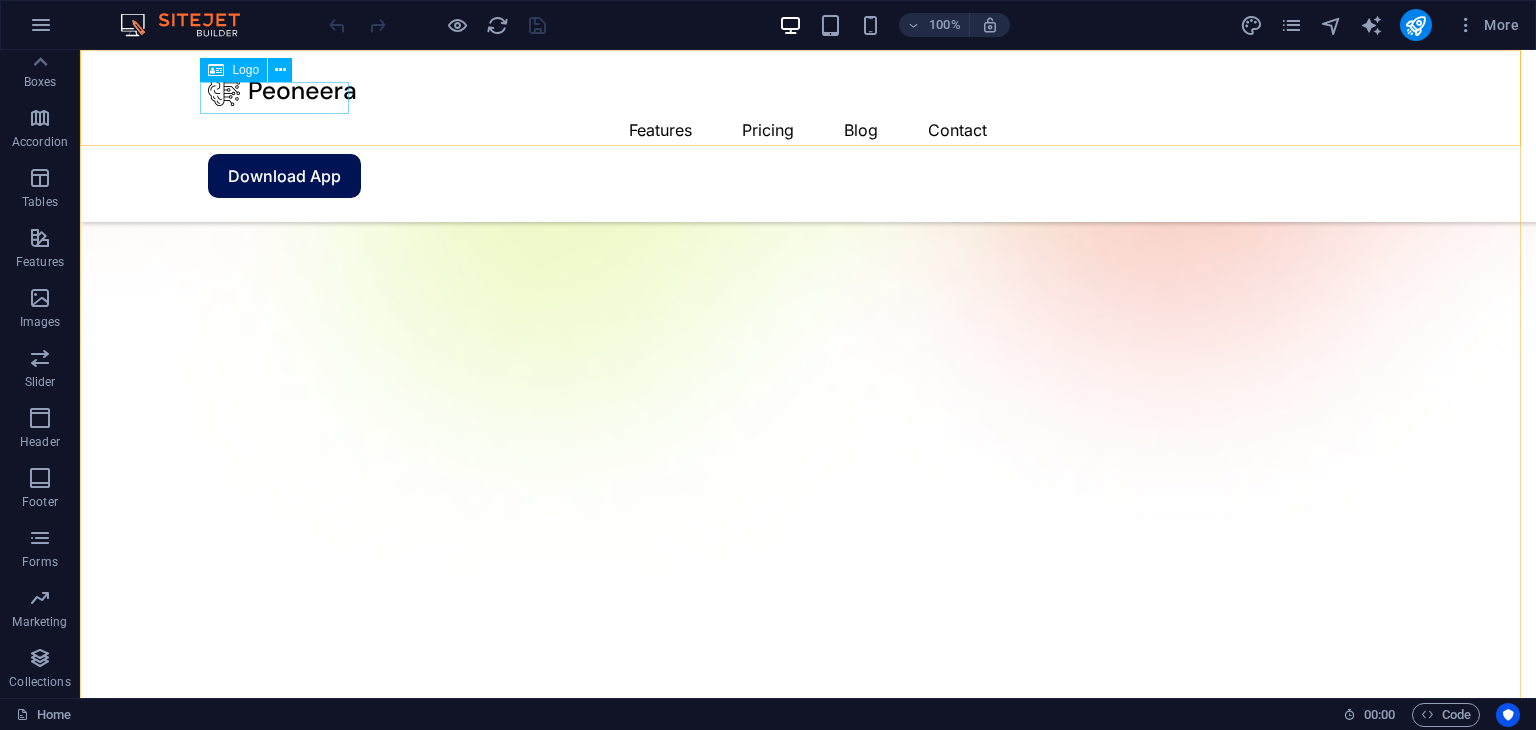 click at bounding box center (808, 90) 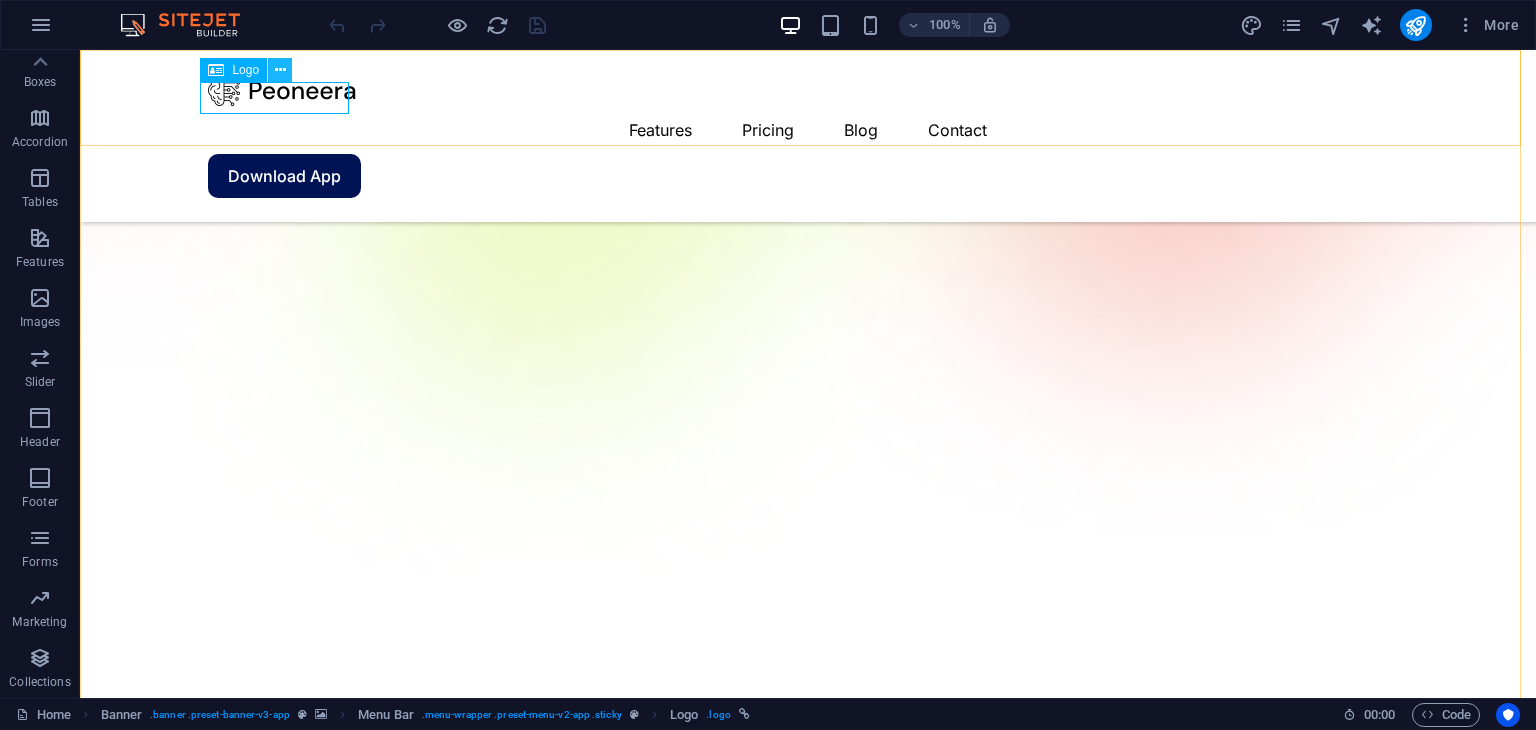 click at bounding box center [280, 70] 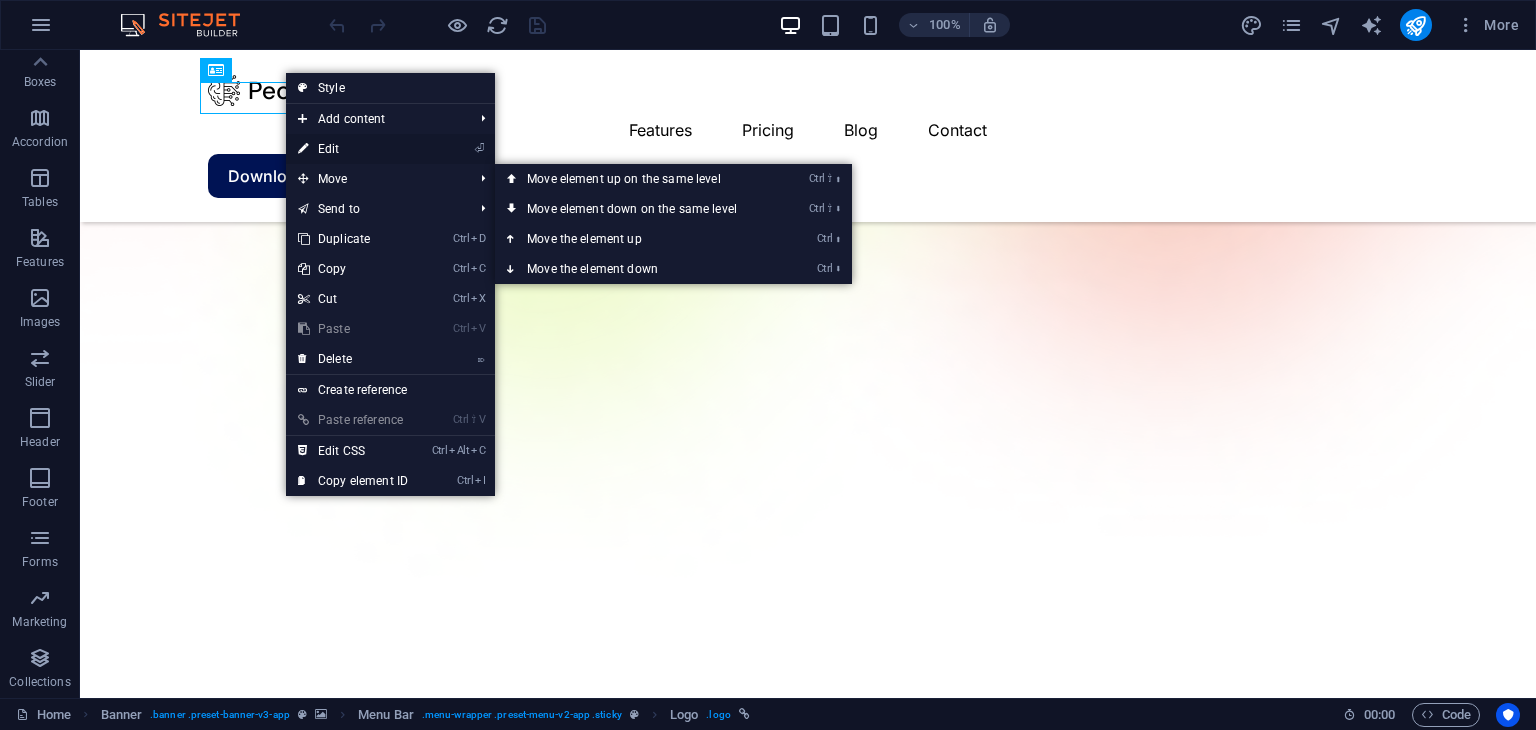 click on "⏎  Edit" at bounding box center [353, 149] 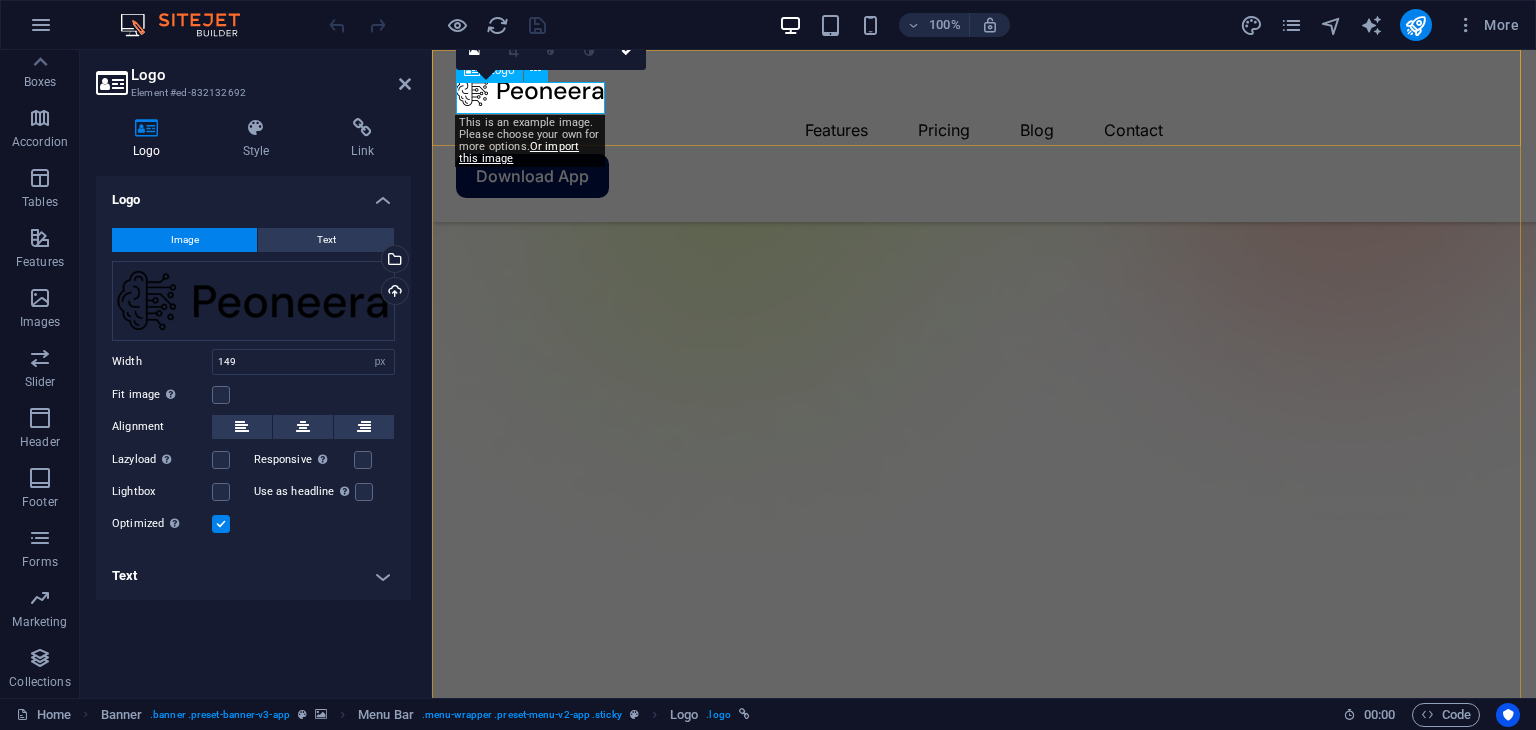 click at bounding box center (984, 90) 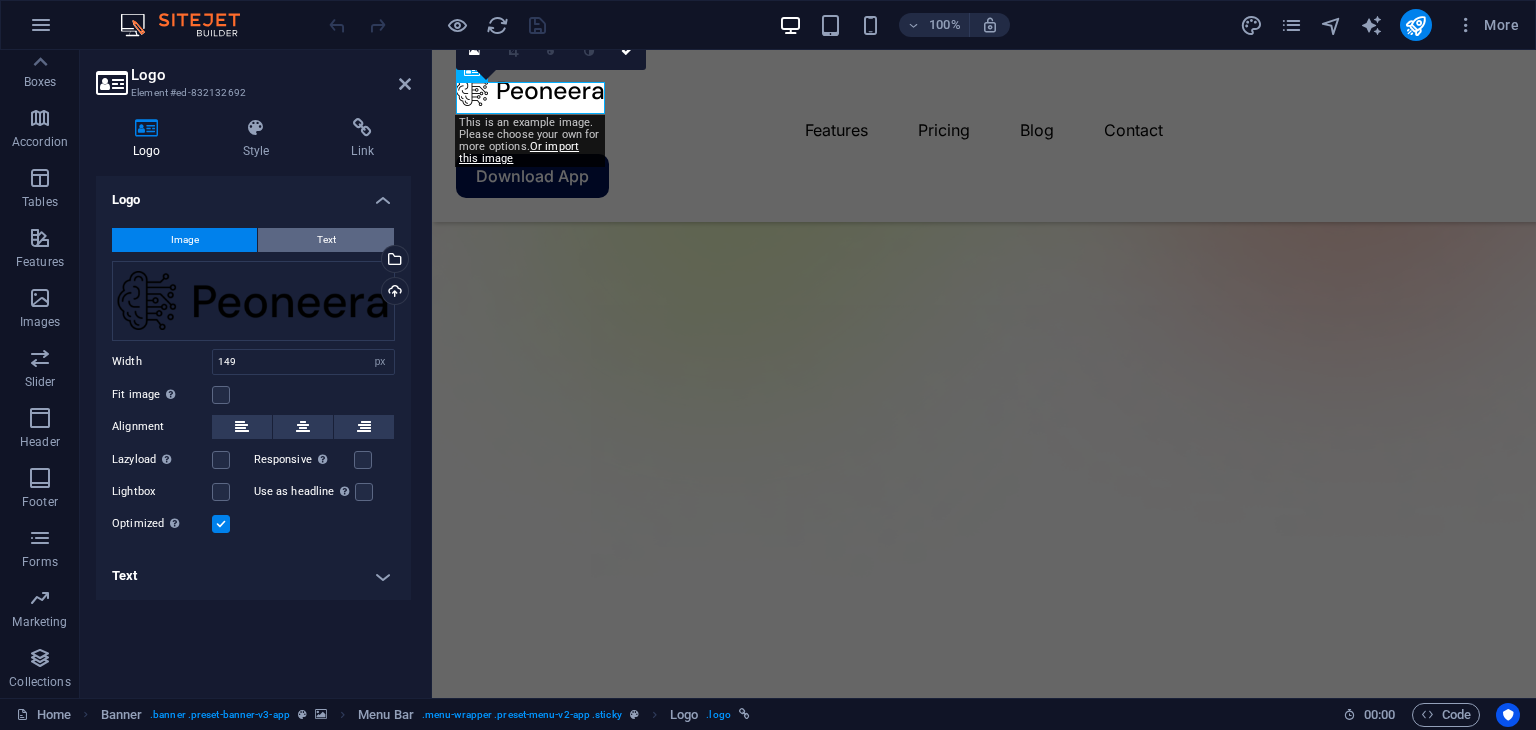 click on "Text" at bounding box center [326, 240] 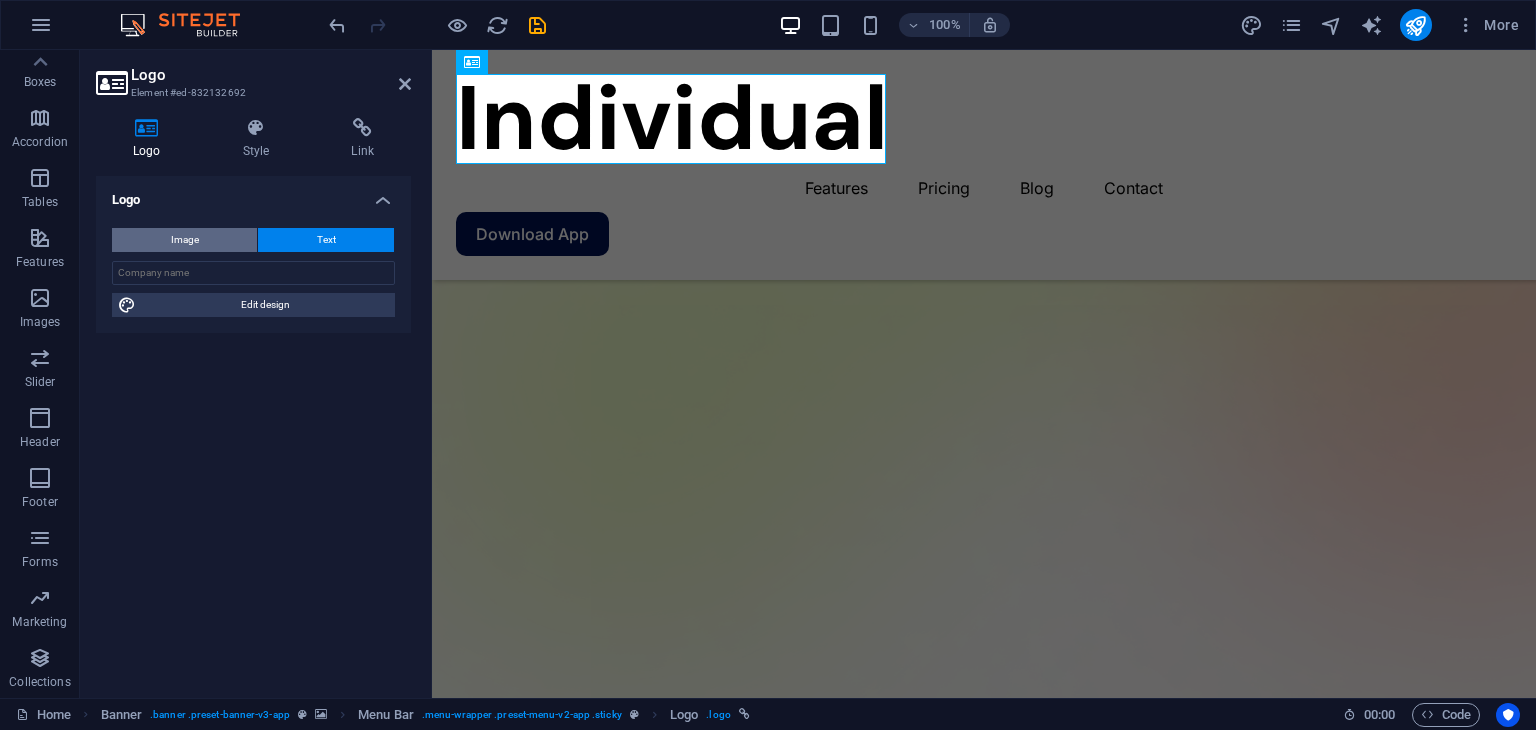 click on "Image" at bounding box center (184, 240) 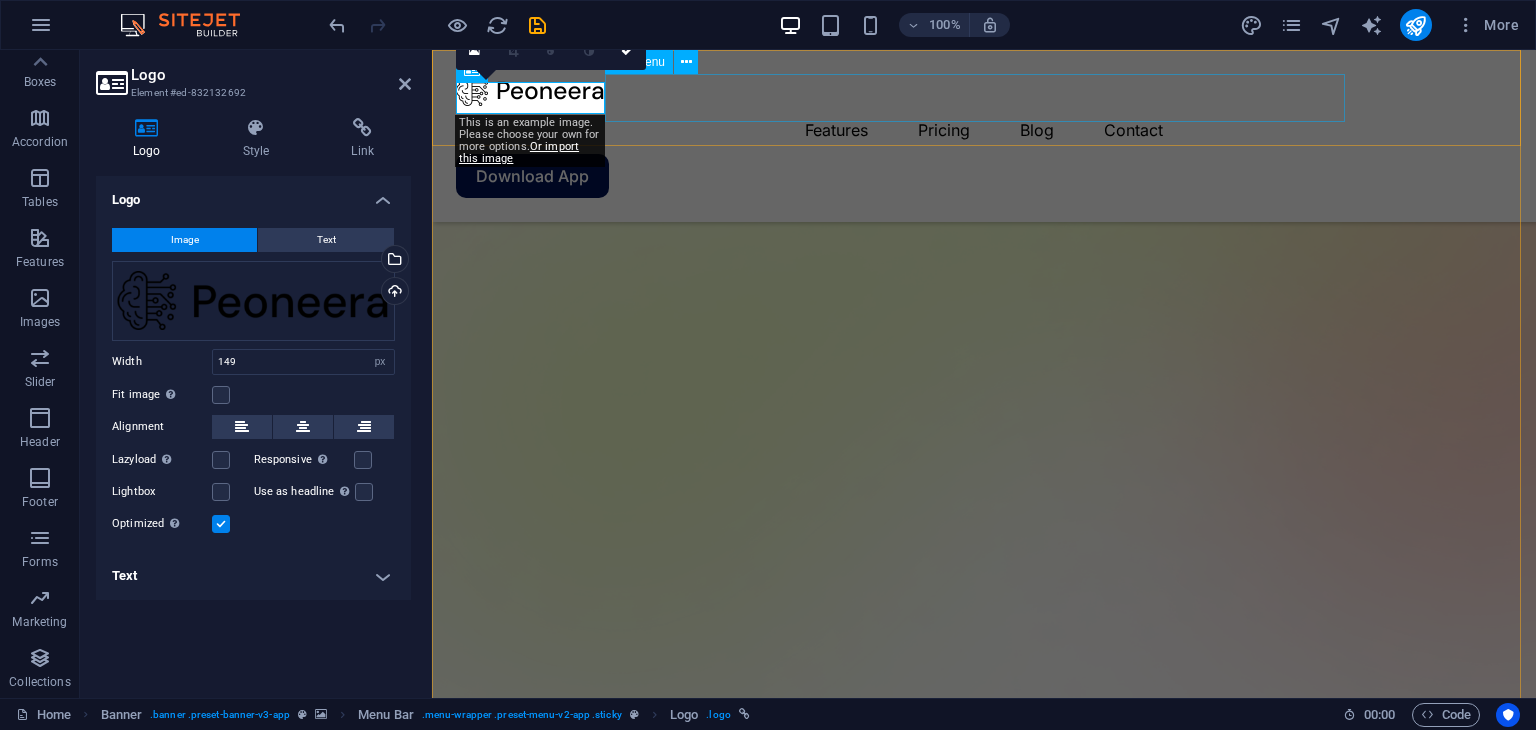 click on "Features Pricing Blog Contact" at bounding box center [984, 130] 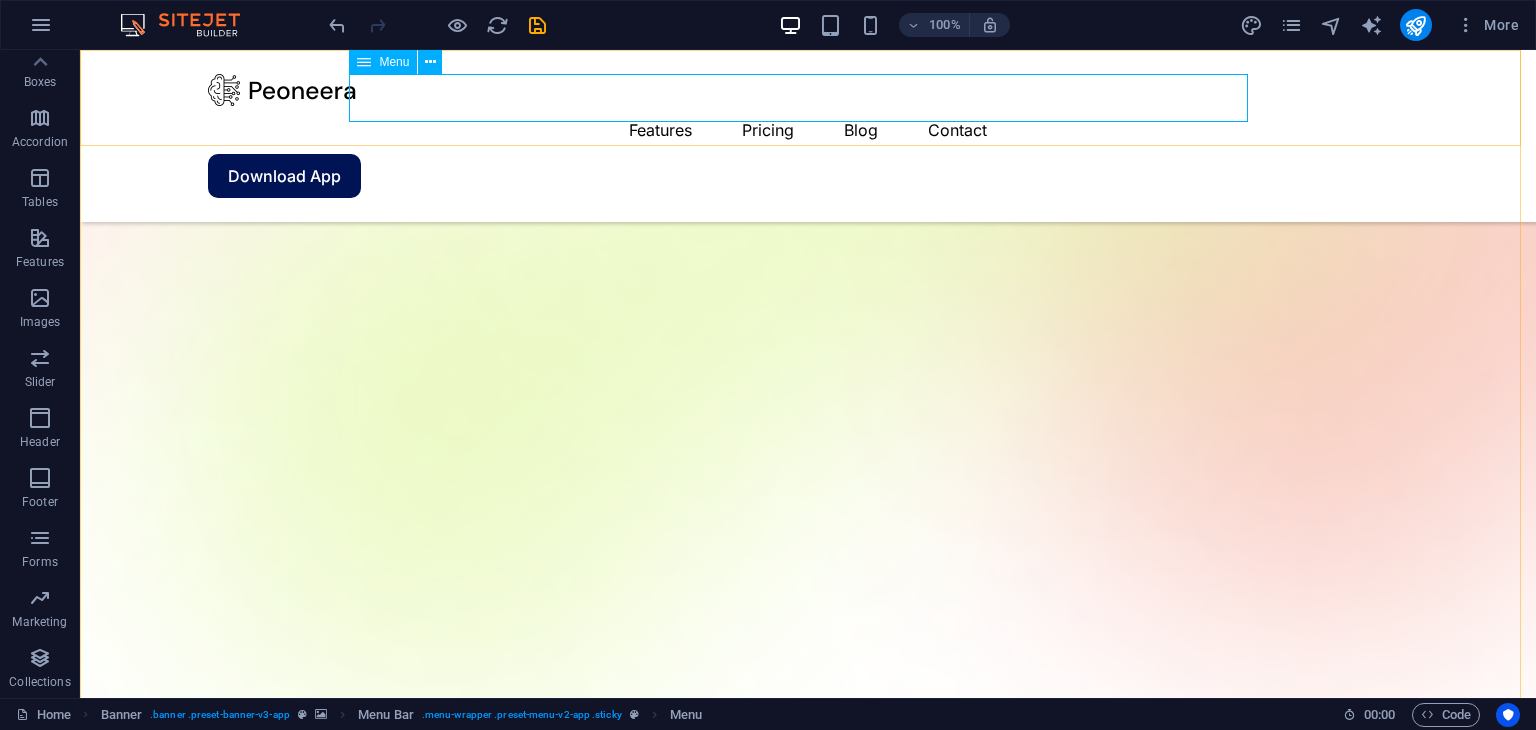 click on "Features Pricing Blog Contact" at bounding box center [808, 130] 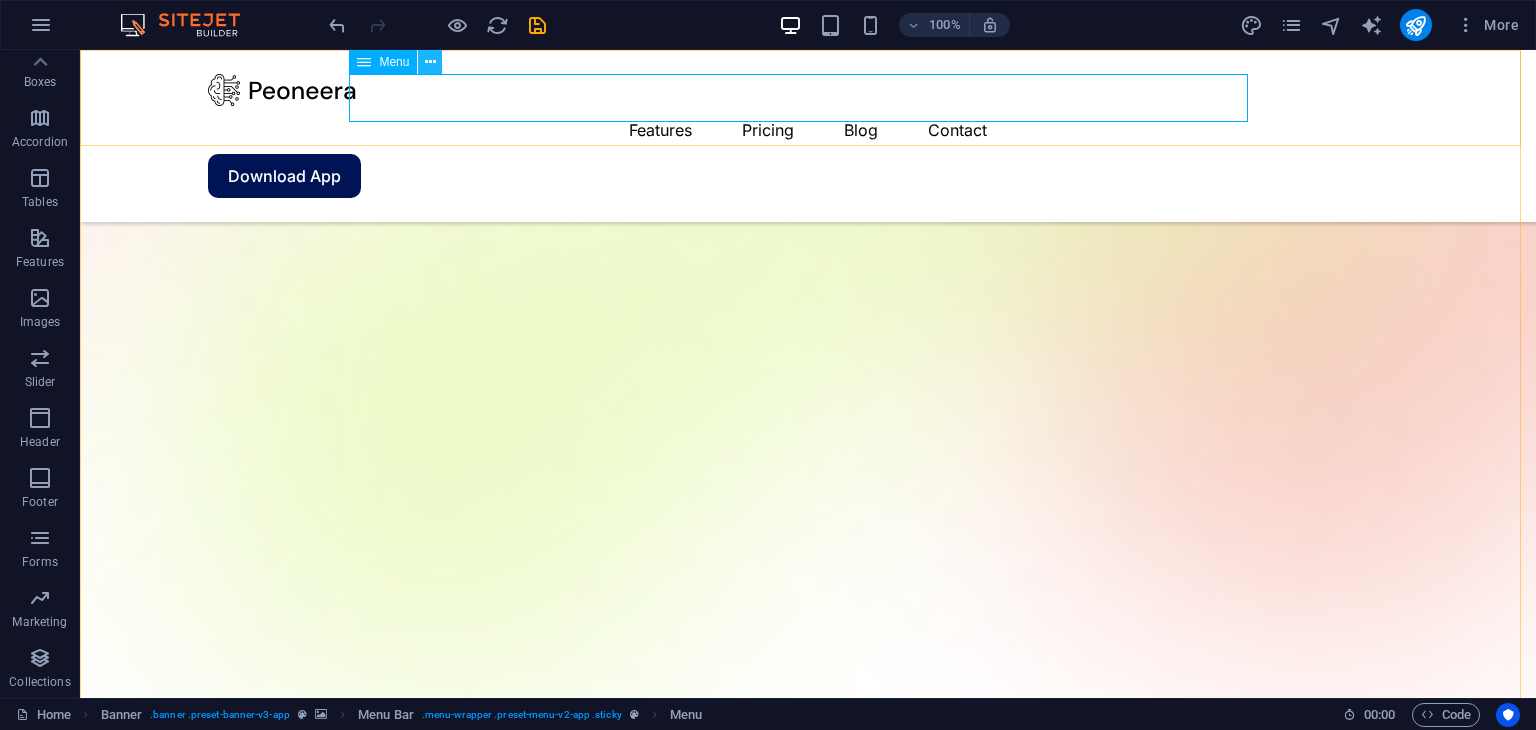 click at bounding box center [430, 62] 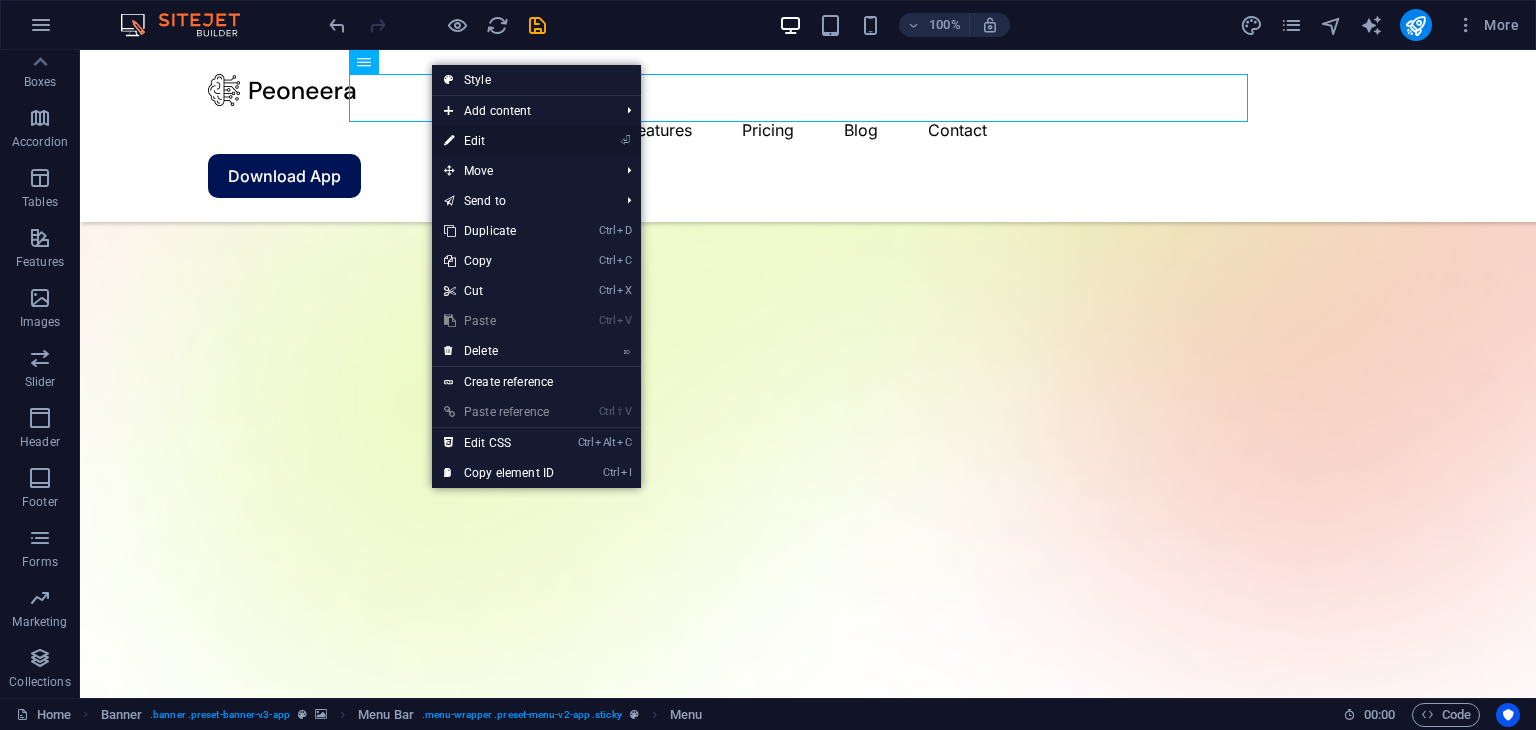 click on "⏎  Edit" at bounding box center [499, 141] 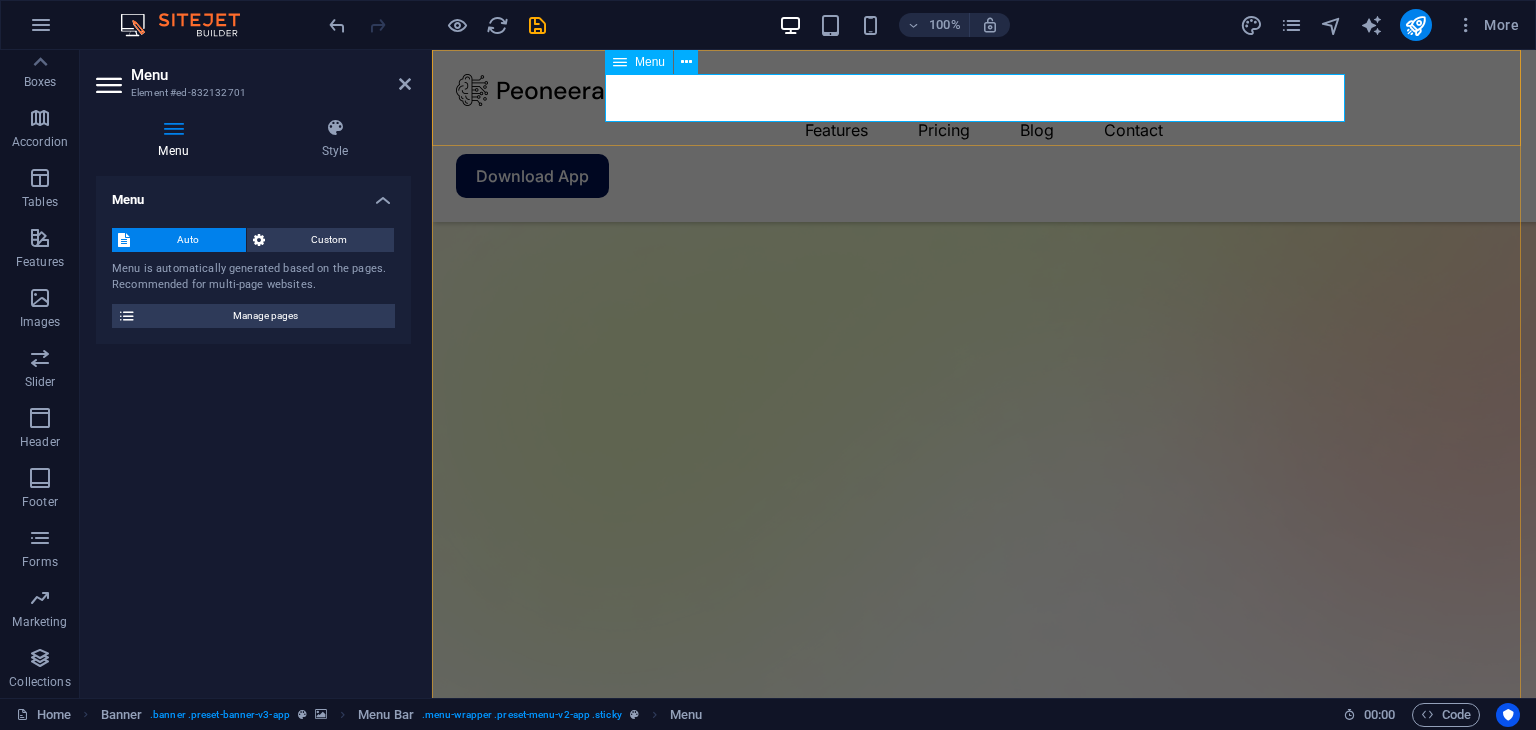 click on "Features Pricing Blog Contact" at bounding box center (984, 130) 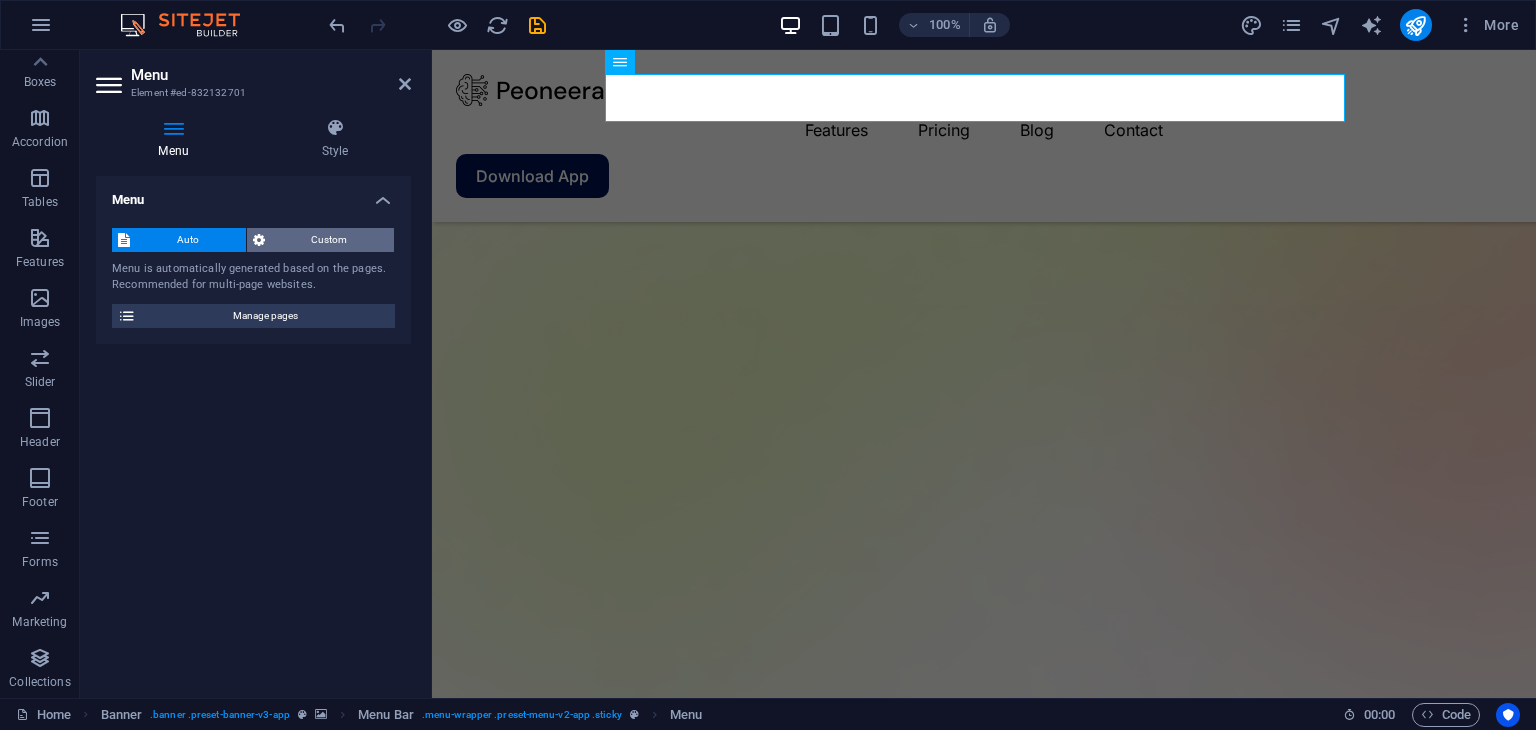 click on "Custom" at bounding box center [330, 240] 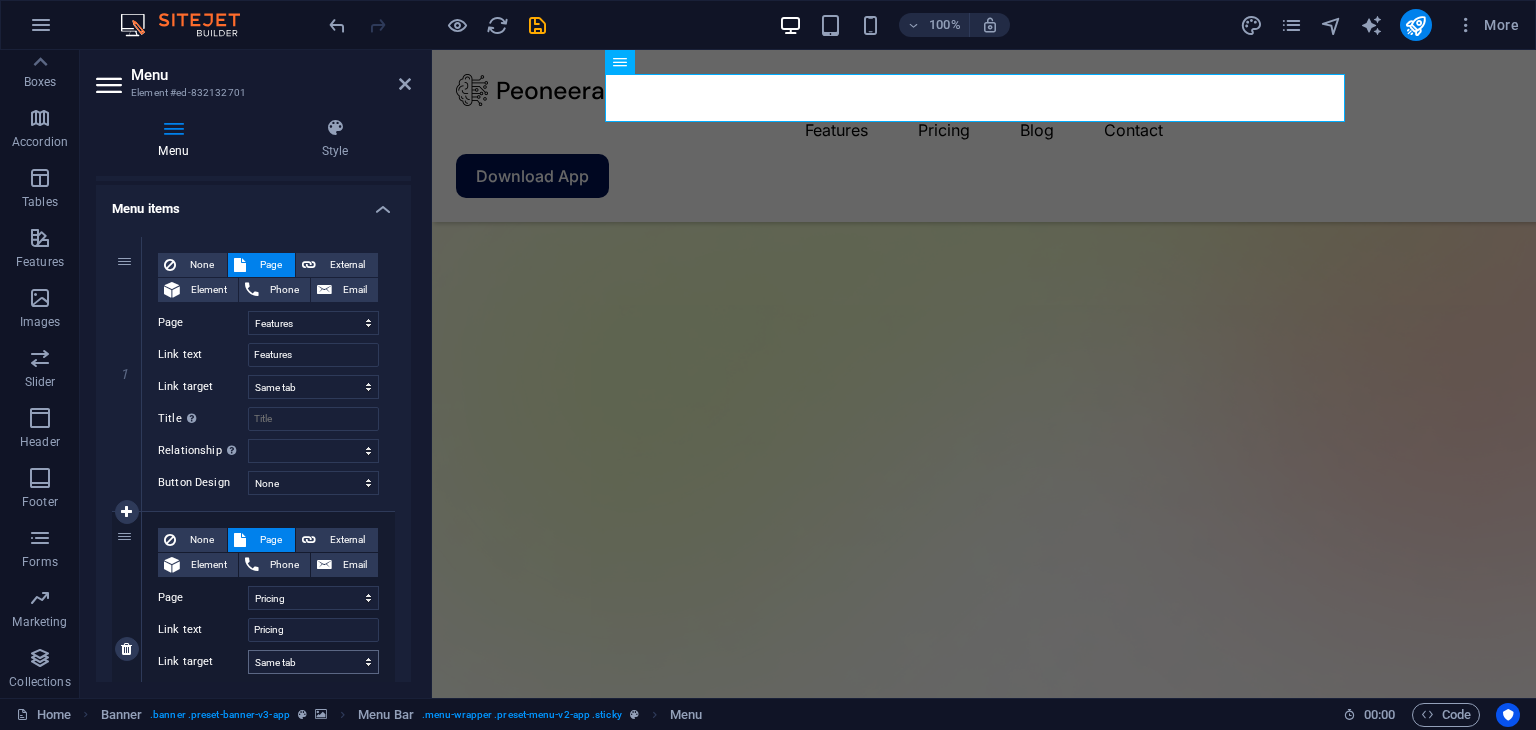 scroll, scrollTop: 100, scrollLeft: 0, axis: vertical 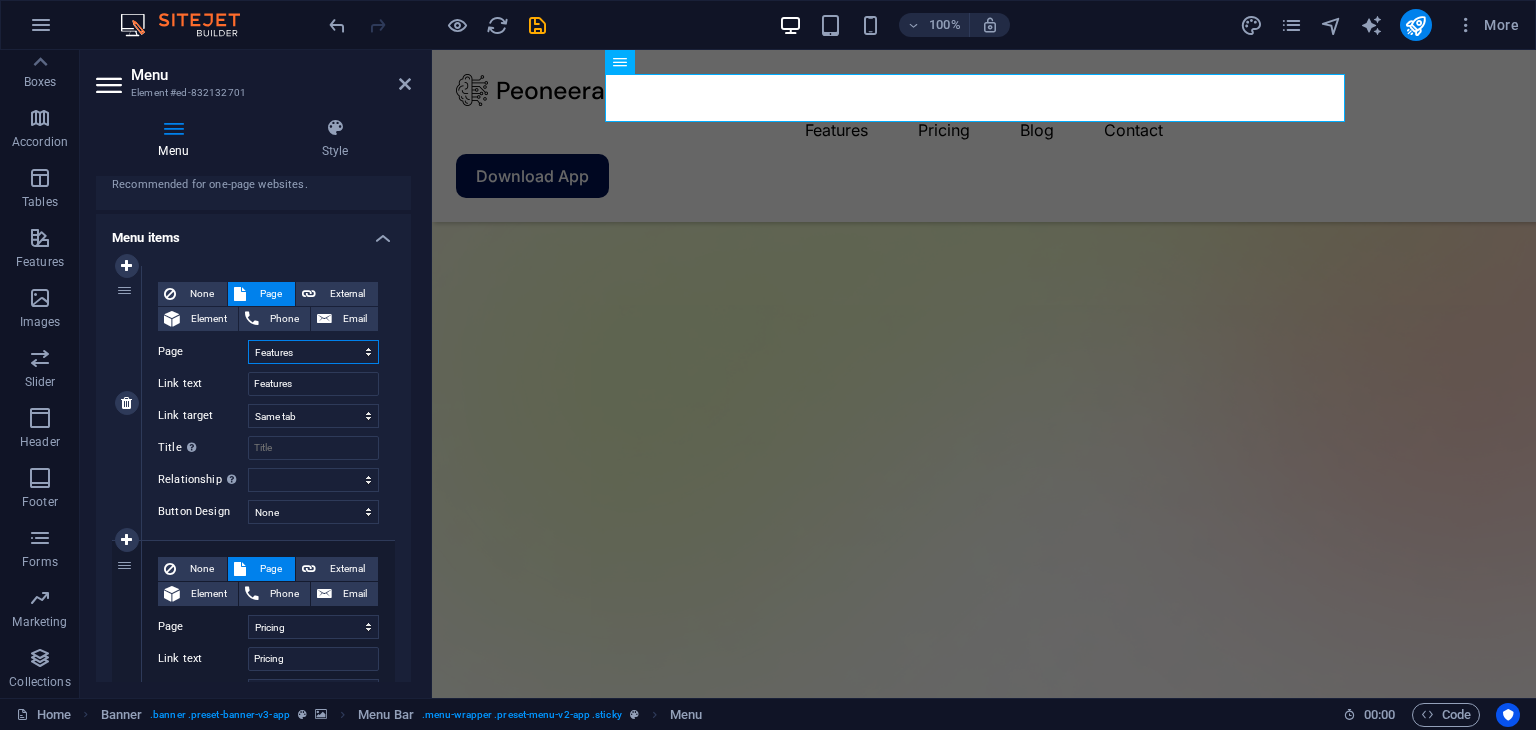 click on "Home Features Pricing Blog Contact Privacy Legal Notice" at bounding box center (313, 352) 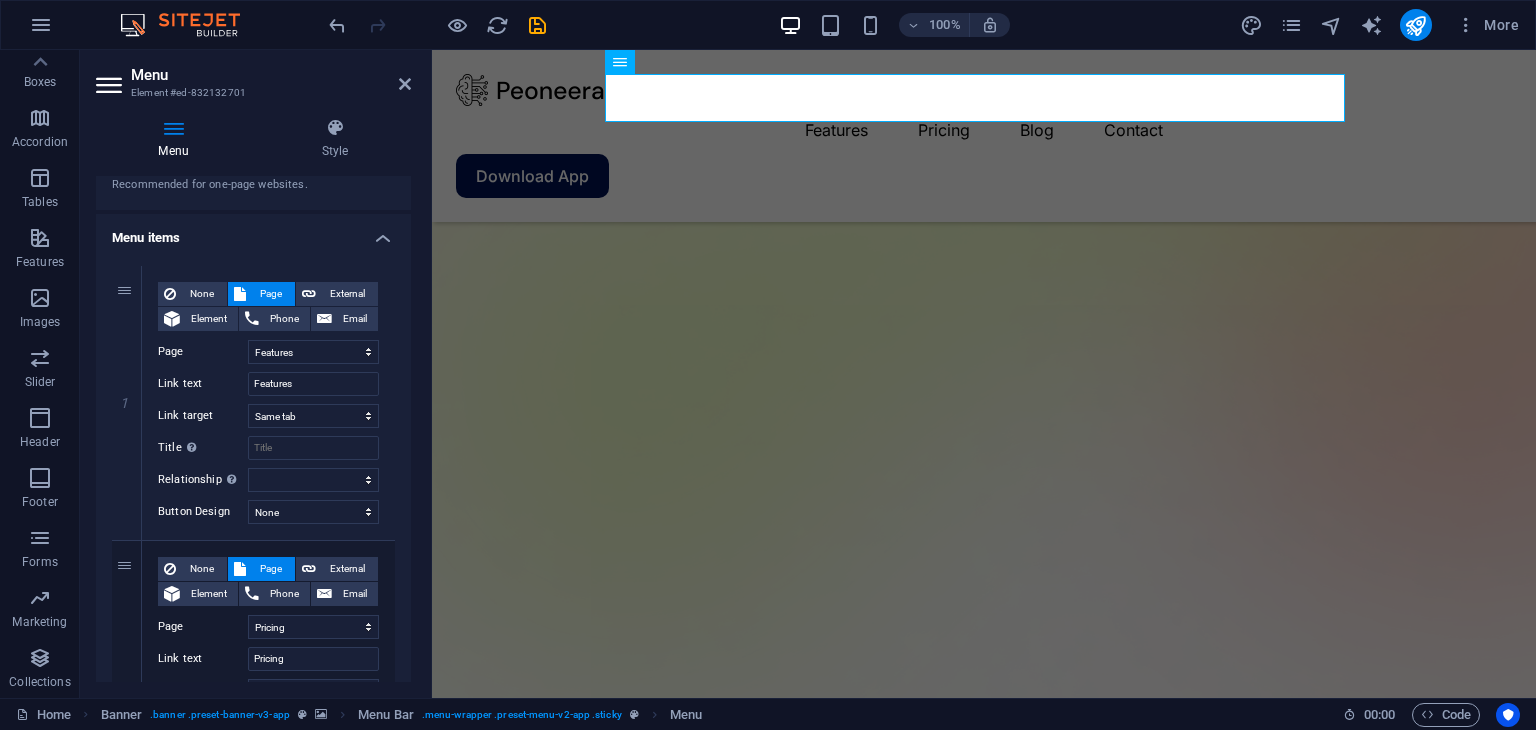 click on "Menu items" at bounding box center (253, 232) 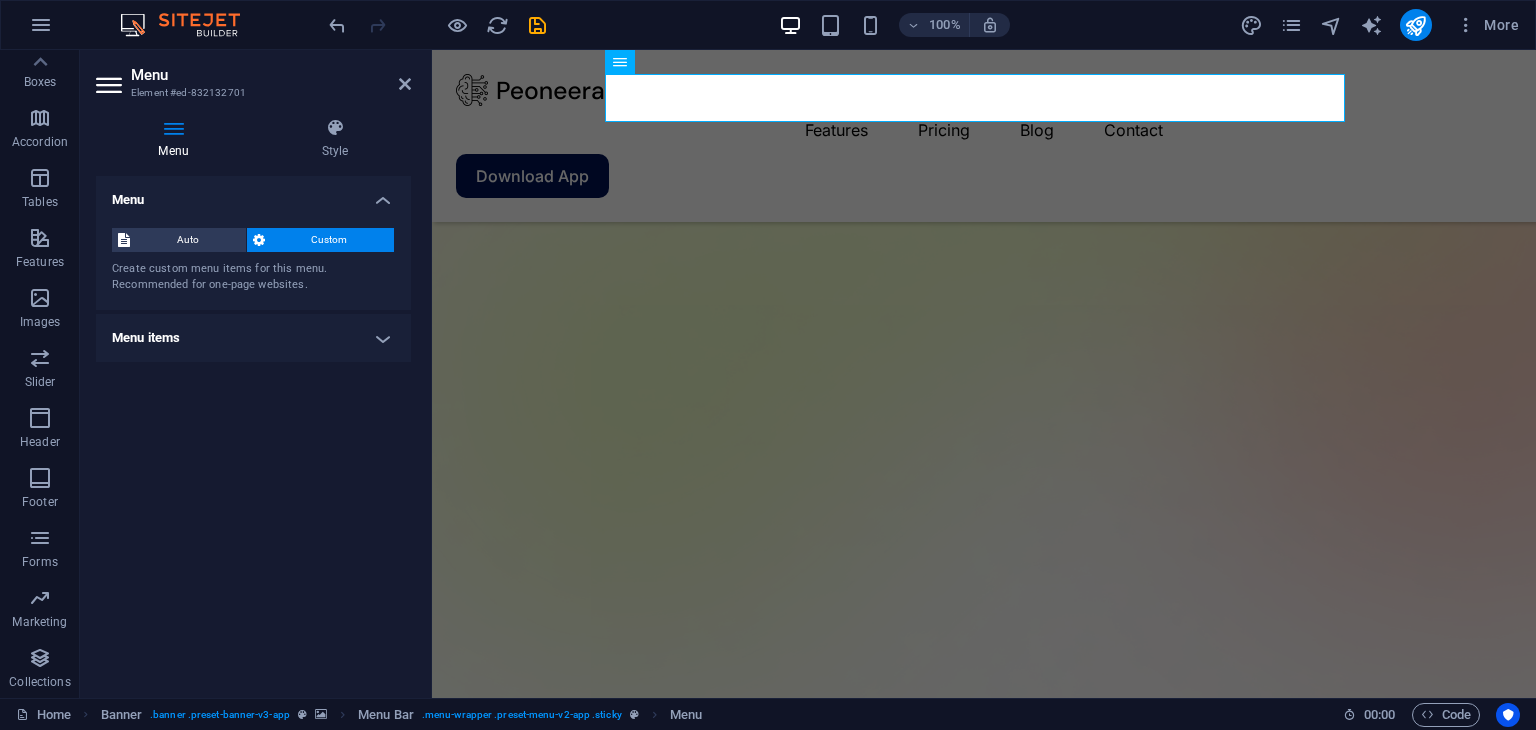 click on "Custom" at bounding box center (330, 240) 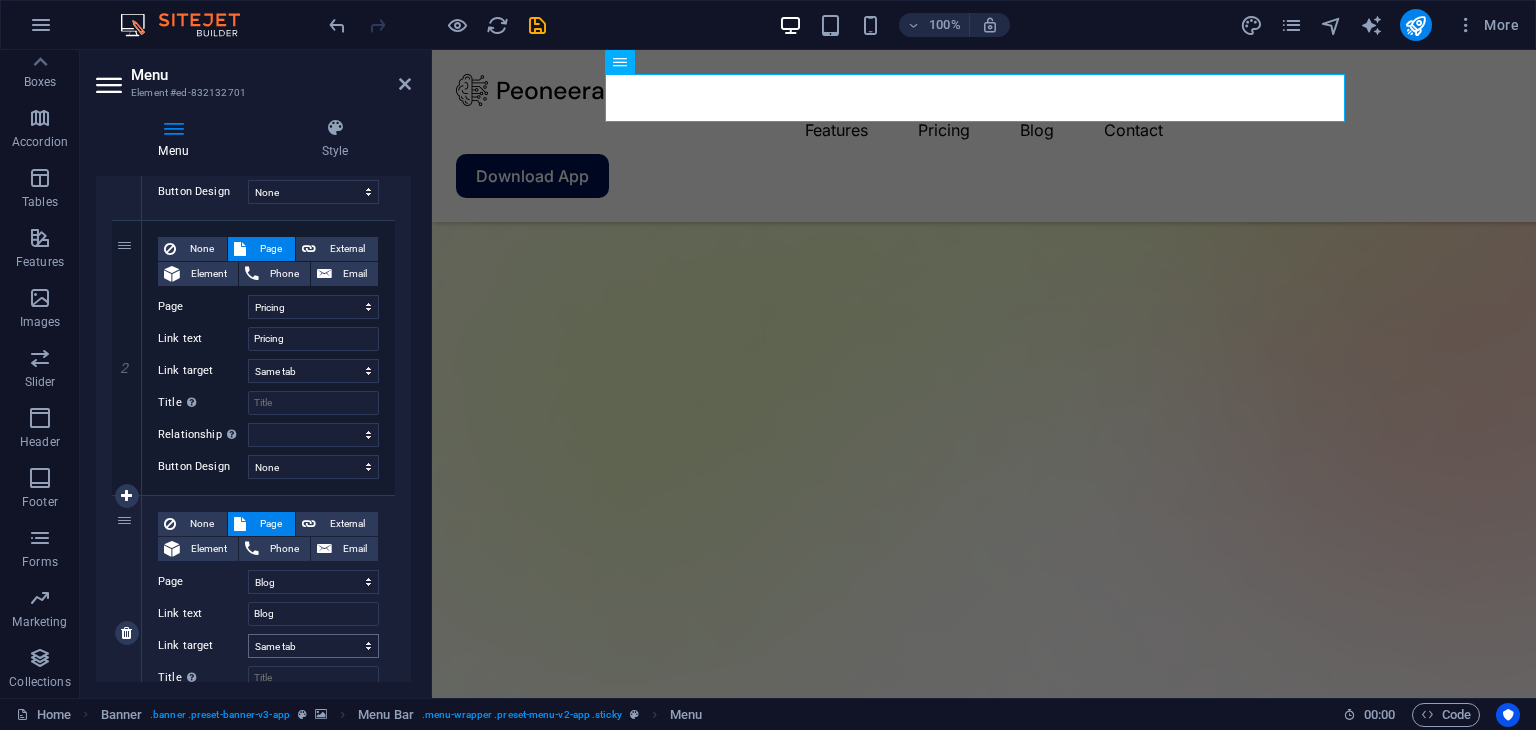 scroll, scrollTop: 300, scrollLeft: 0, axis: vertical 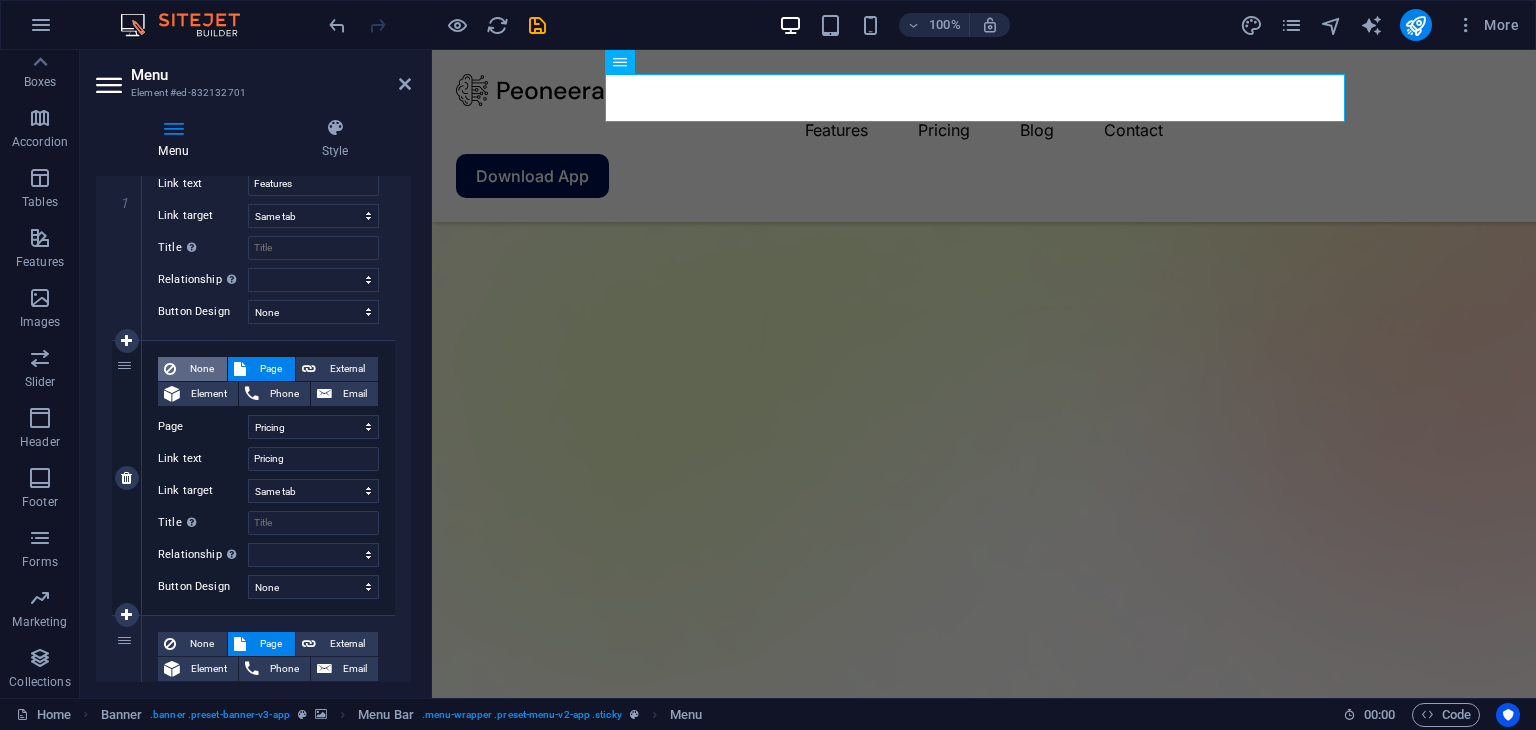 click on "None" at bounding box center (201, 369) 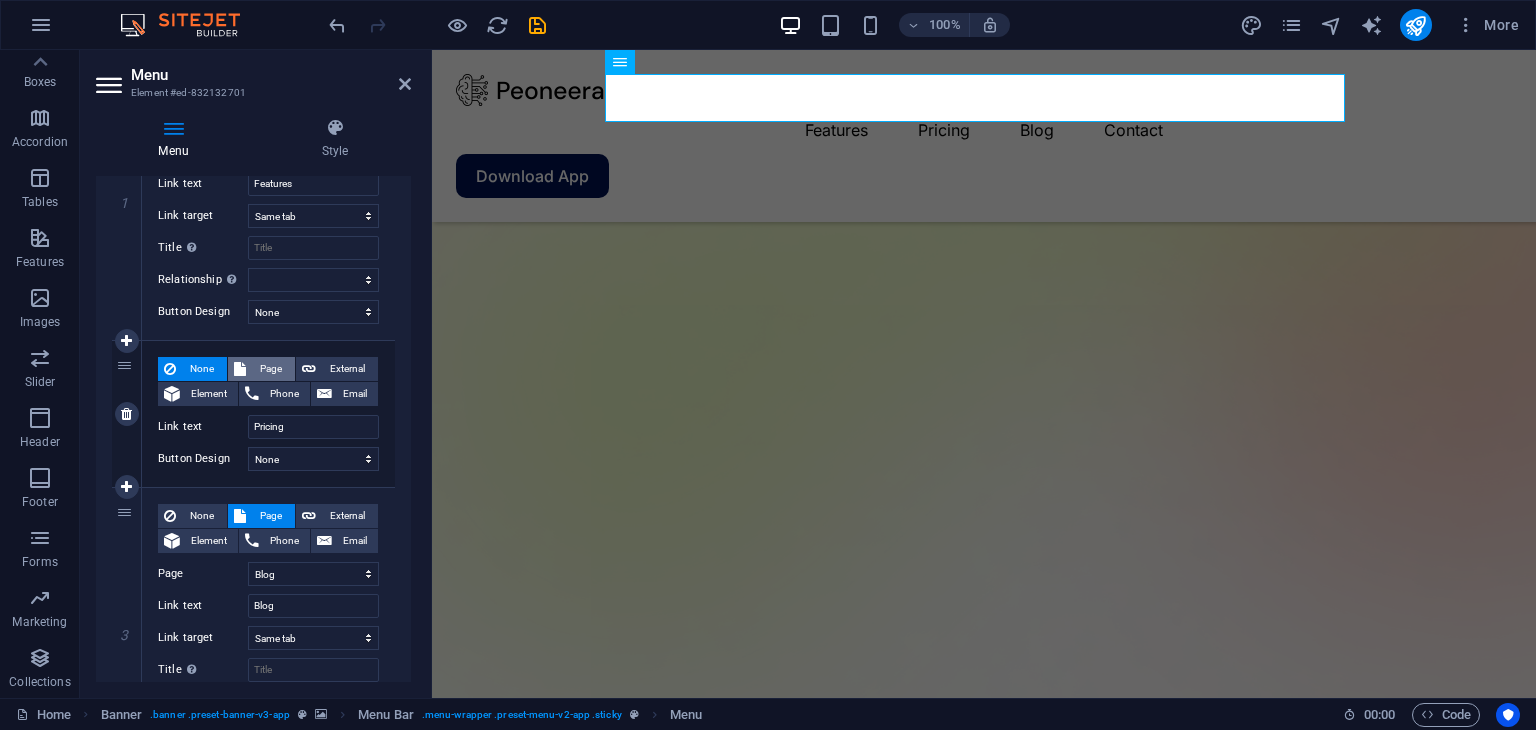 click on "Page" at bounding box center (270, 369) 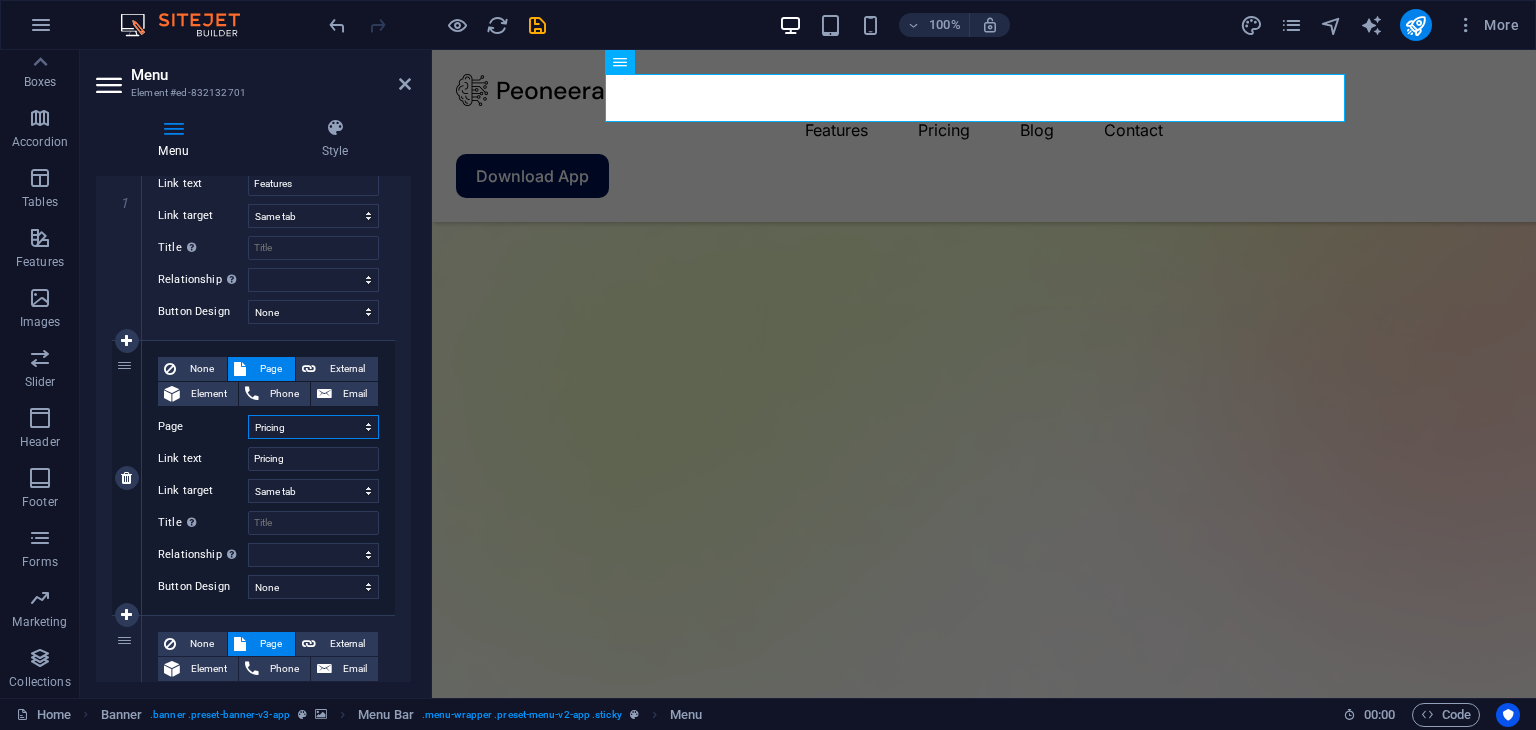 scroll, scrollTop: 0, scrollLeft: 0, axis: both 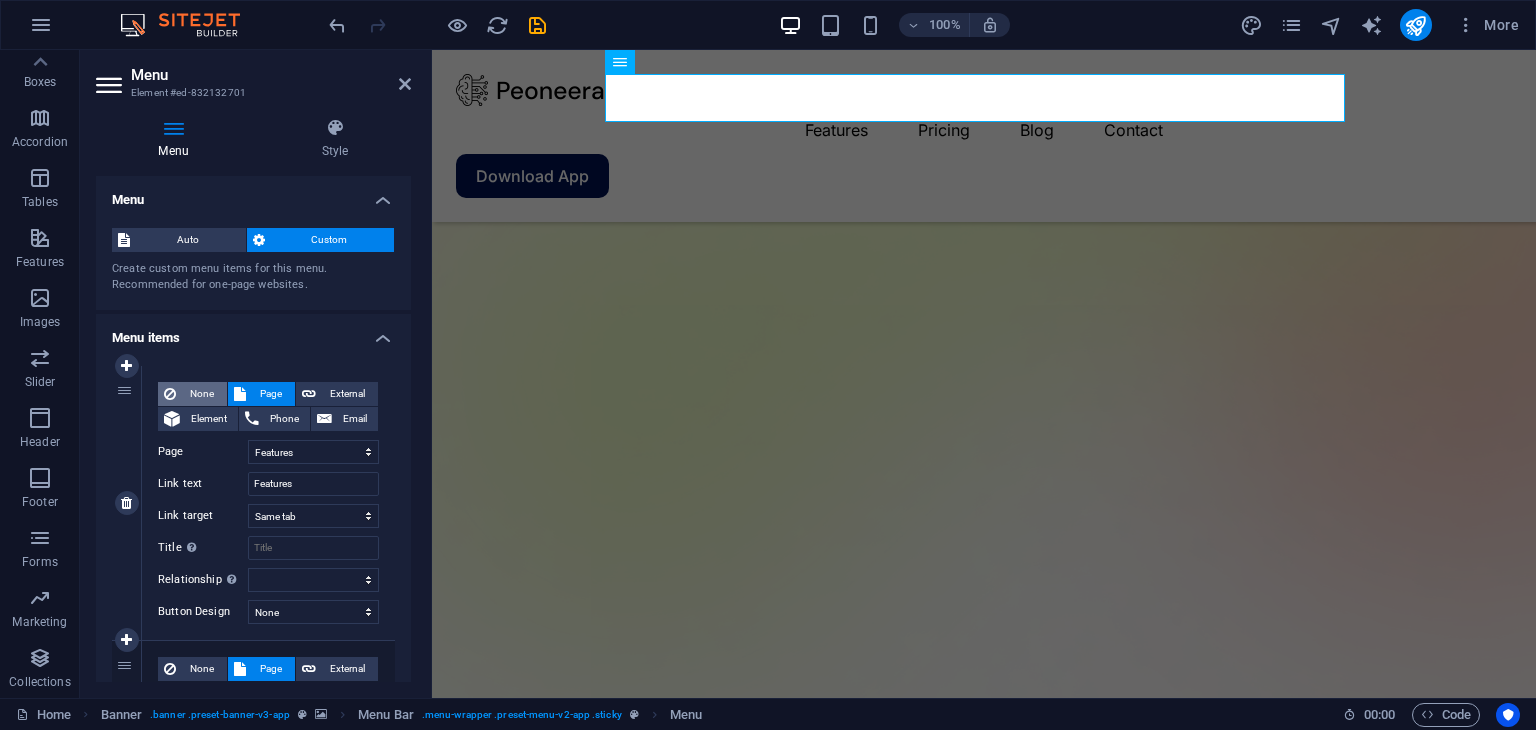 click on "None" at bounding box center (201, 394) 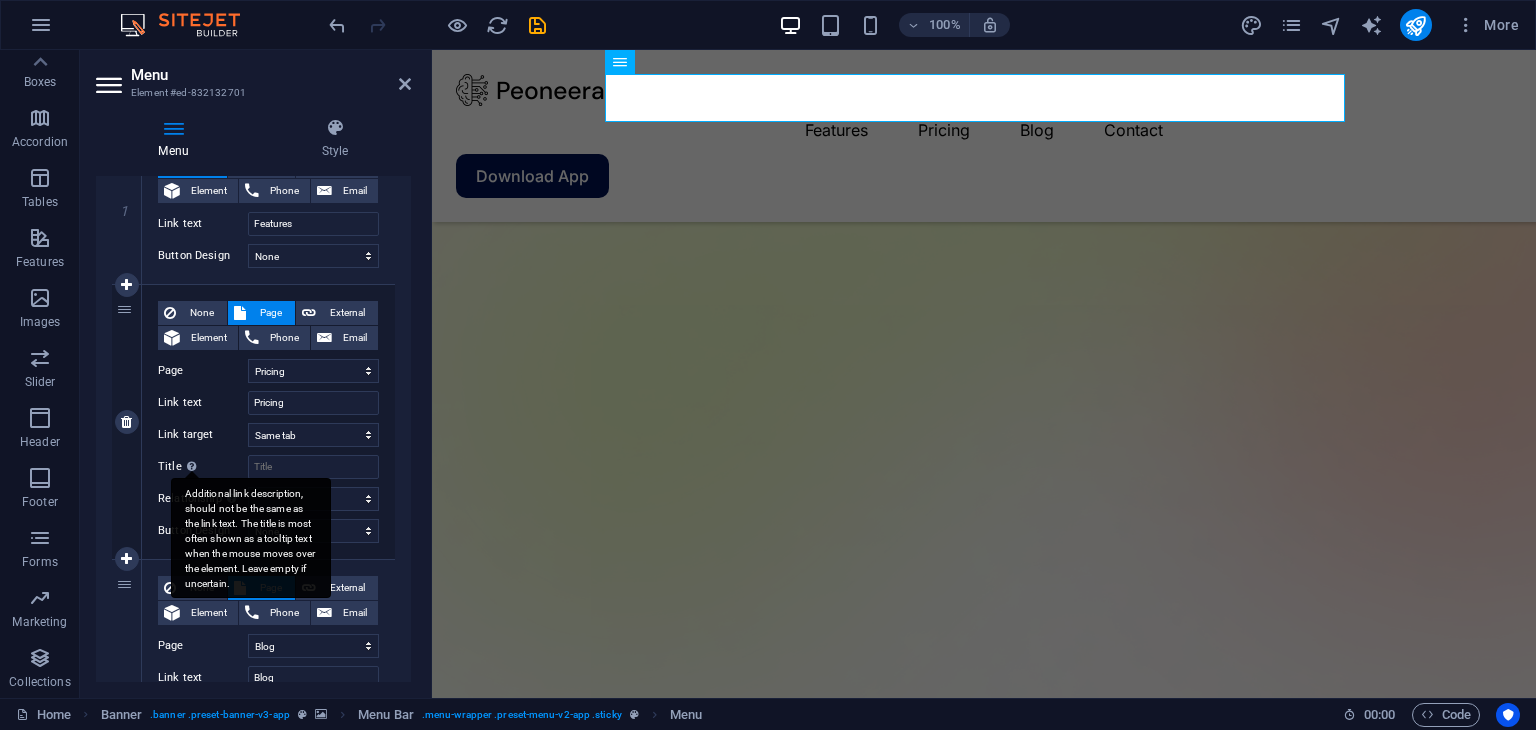 scroll, scrollTop: 500, scrollLeft: 0, axis: vertical 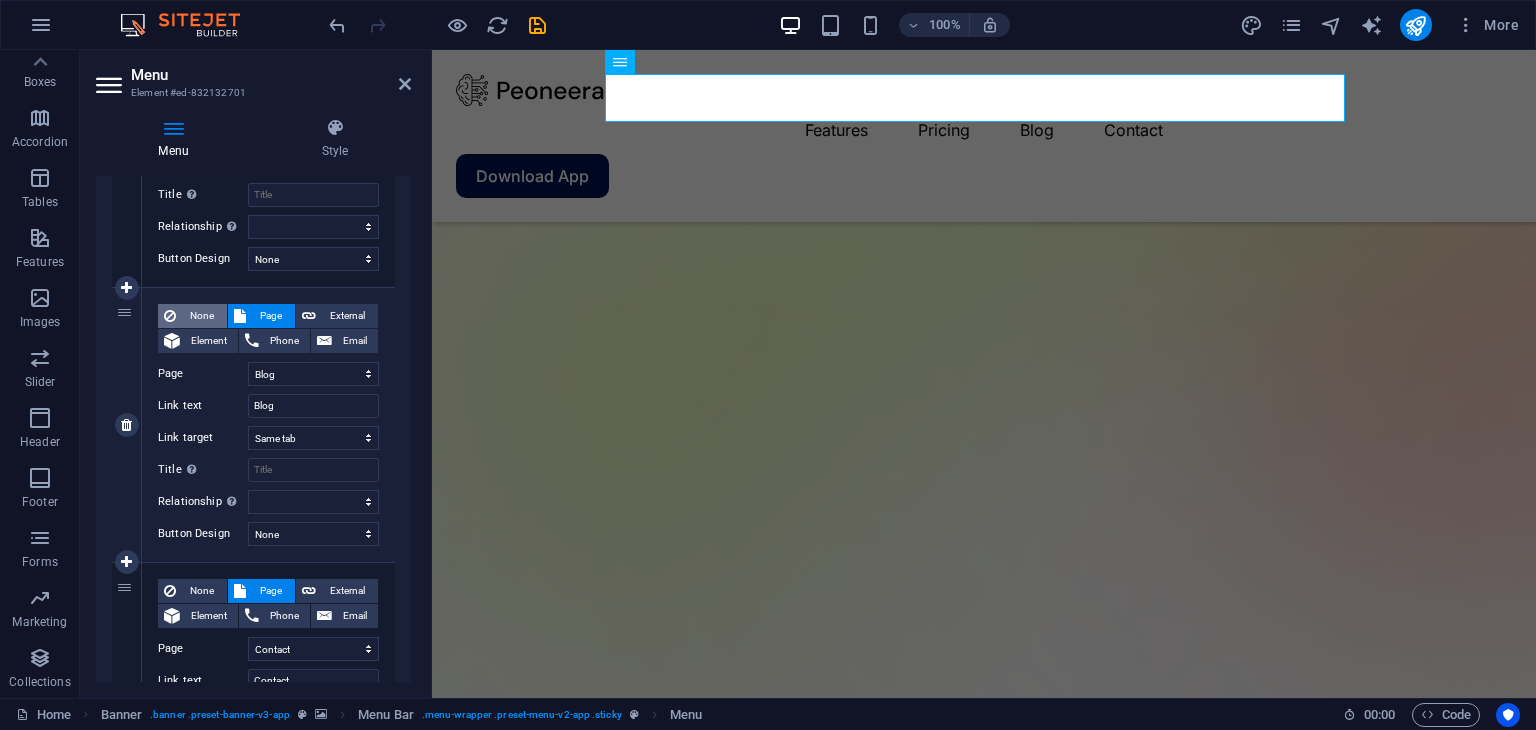 click on "None" at bounding box center [192, 316] 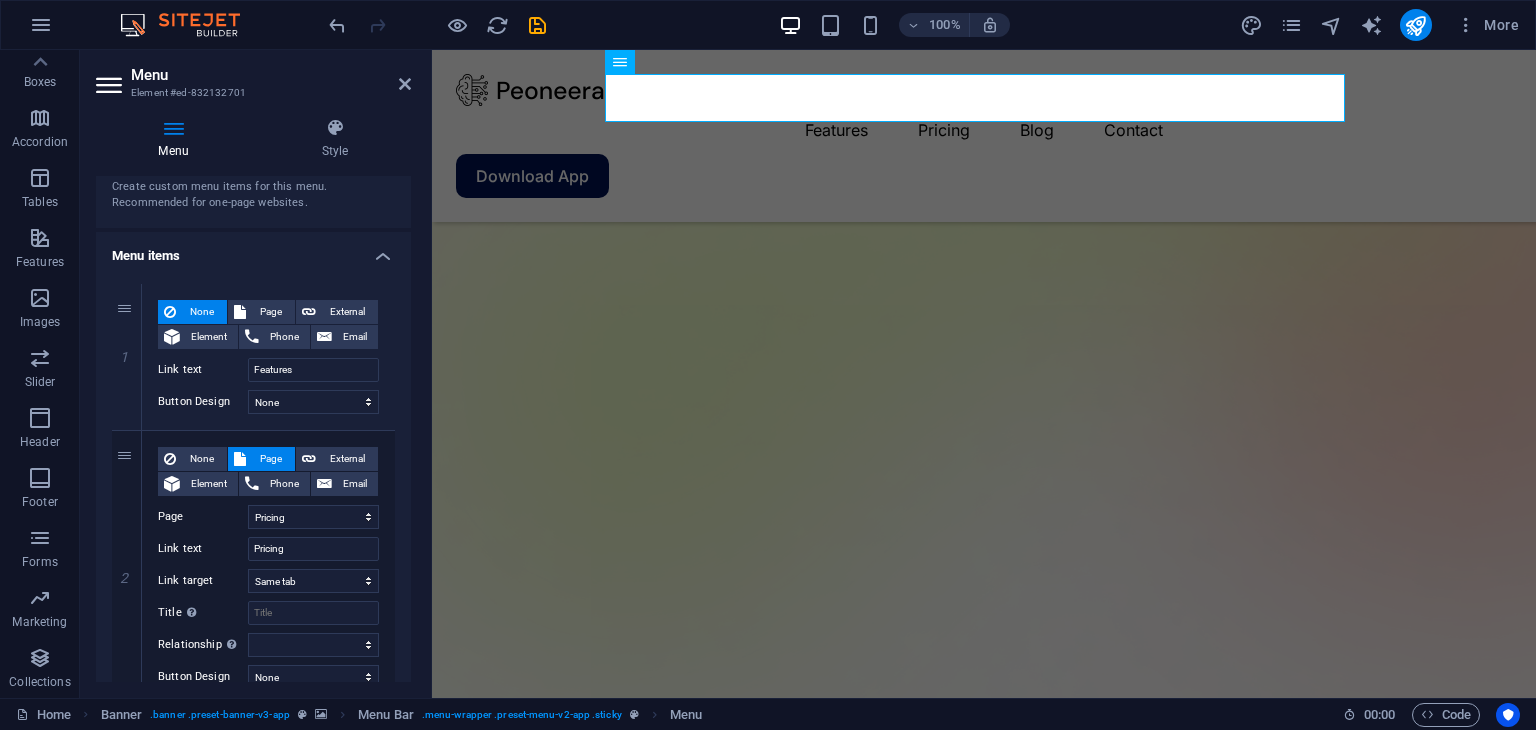 scroll, scrollTop: 0, scrollLeft: 0, axis: both 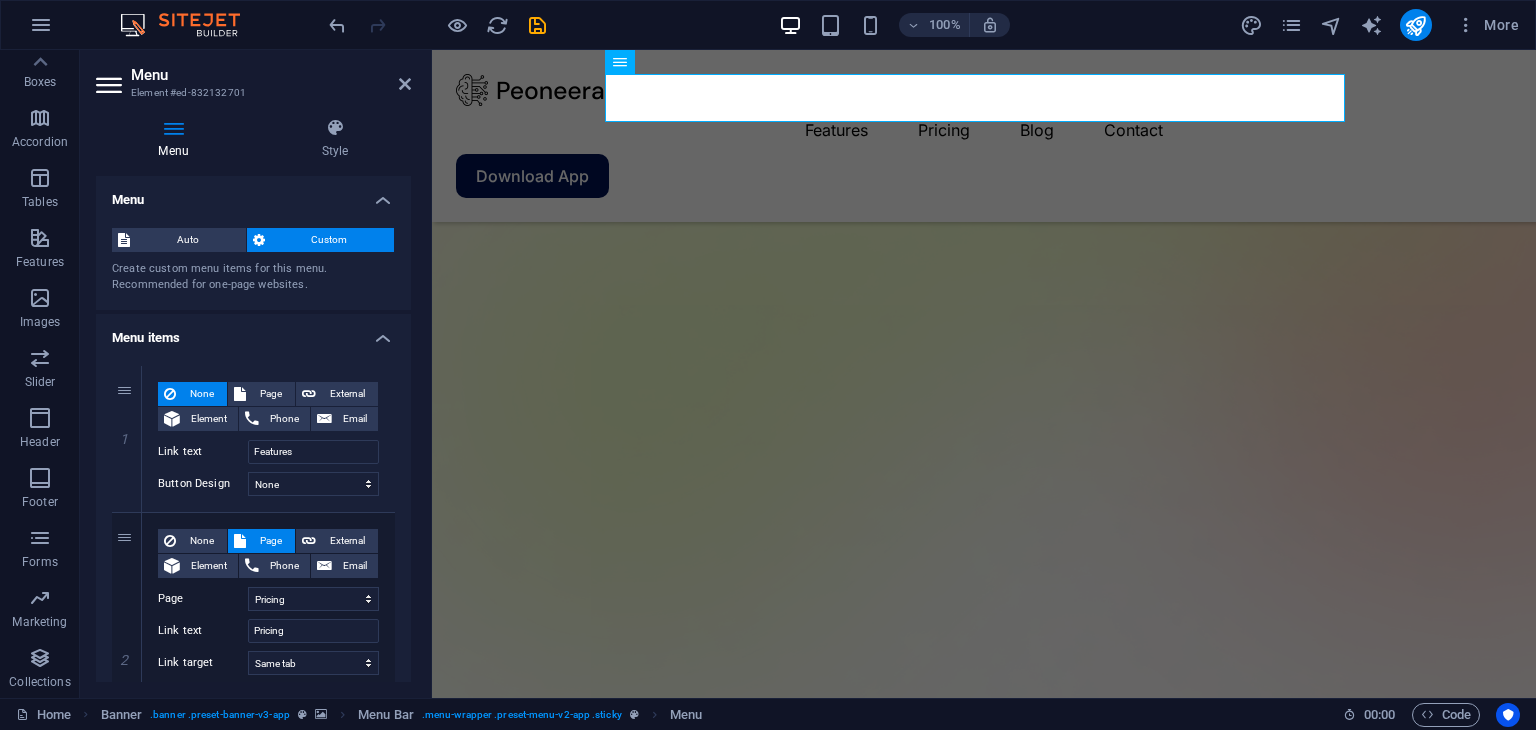 click on "Menu items" at bounding box center (253, 332) 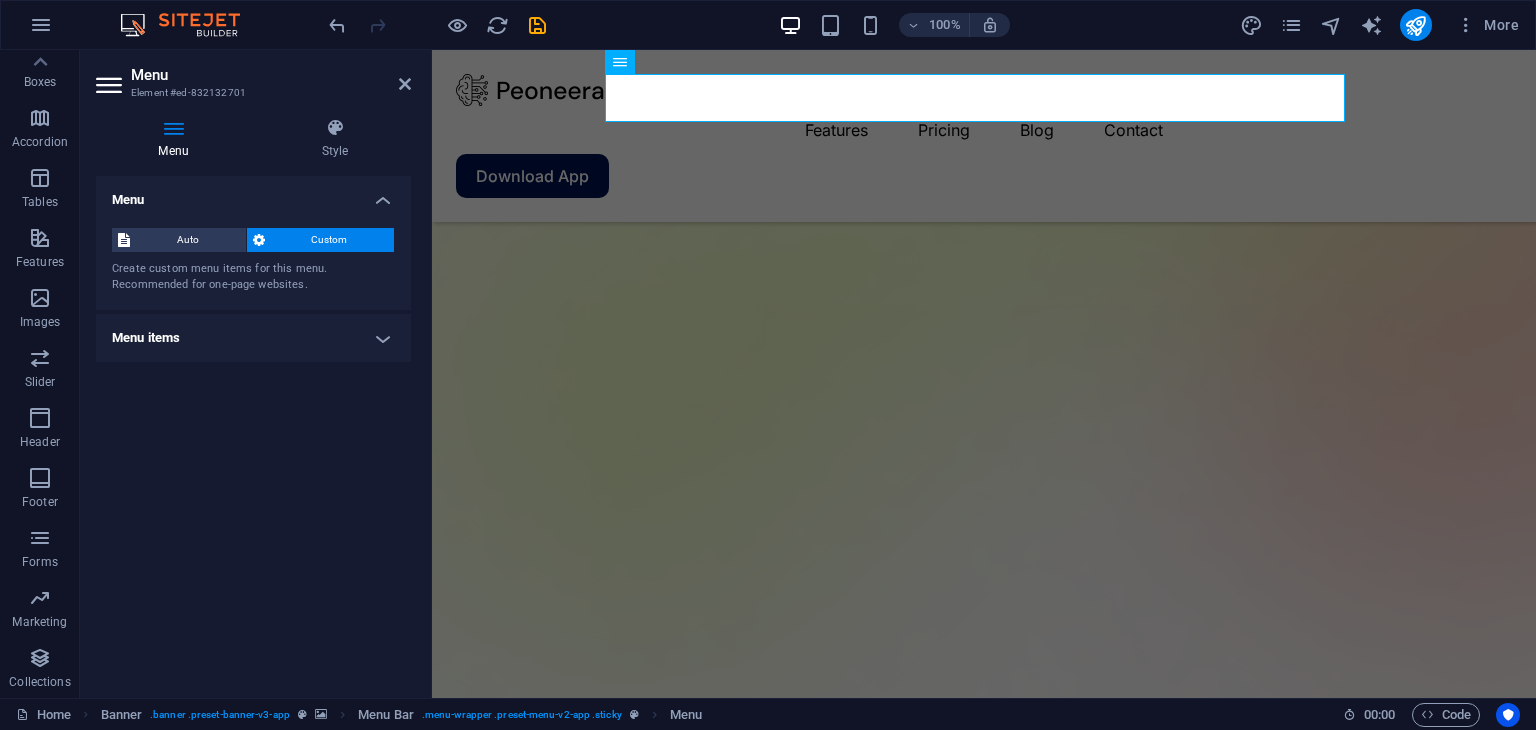 click on "Menu items" at bounding box center [253, 338] 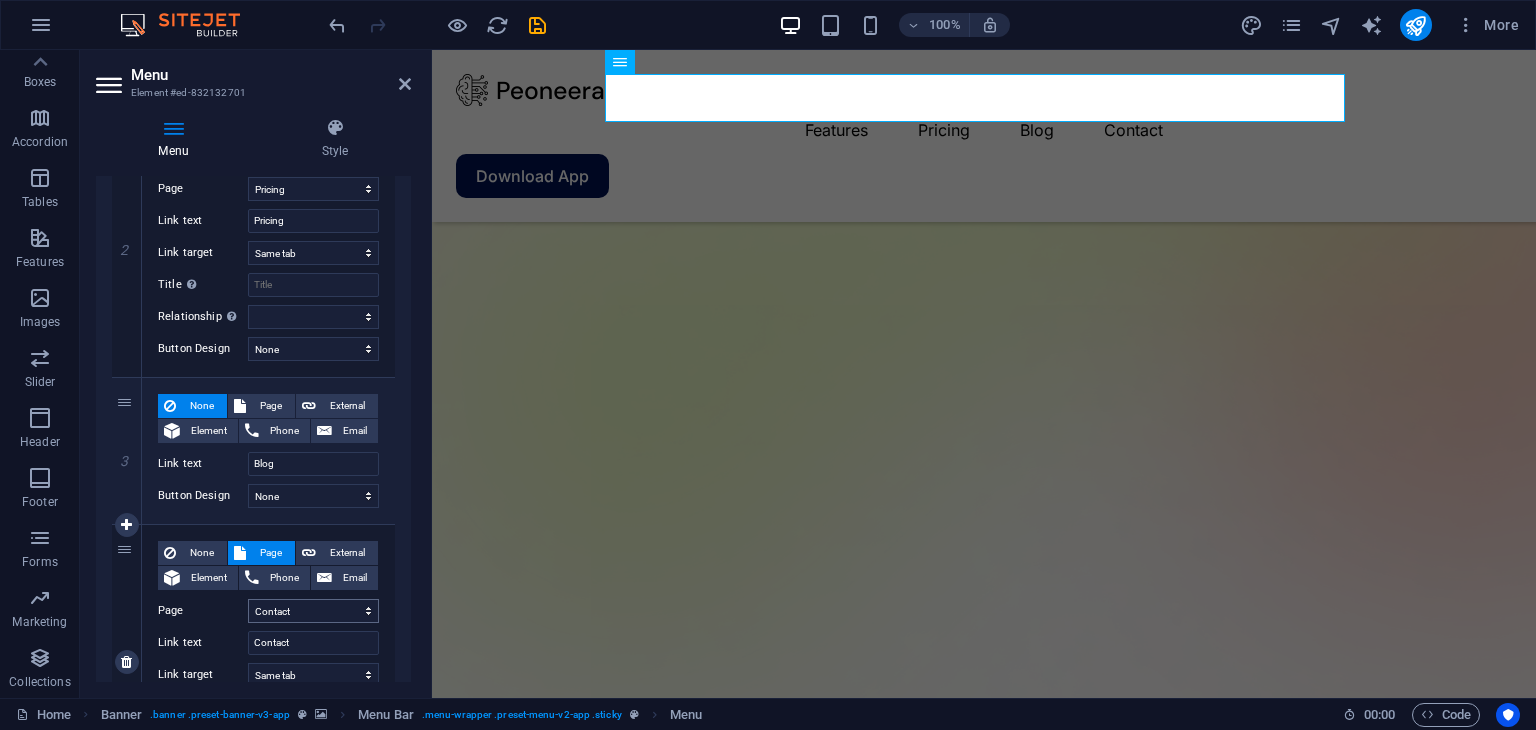 scroll, scrollTop: 582, scrollLeft: 0, axis: vertical 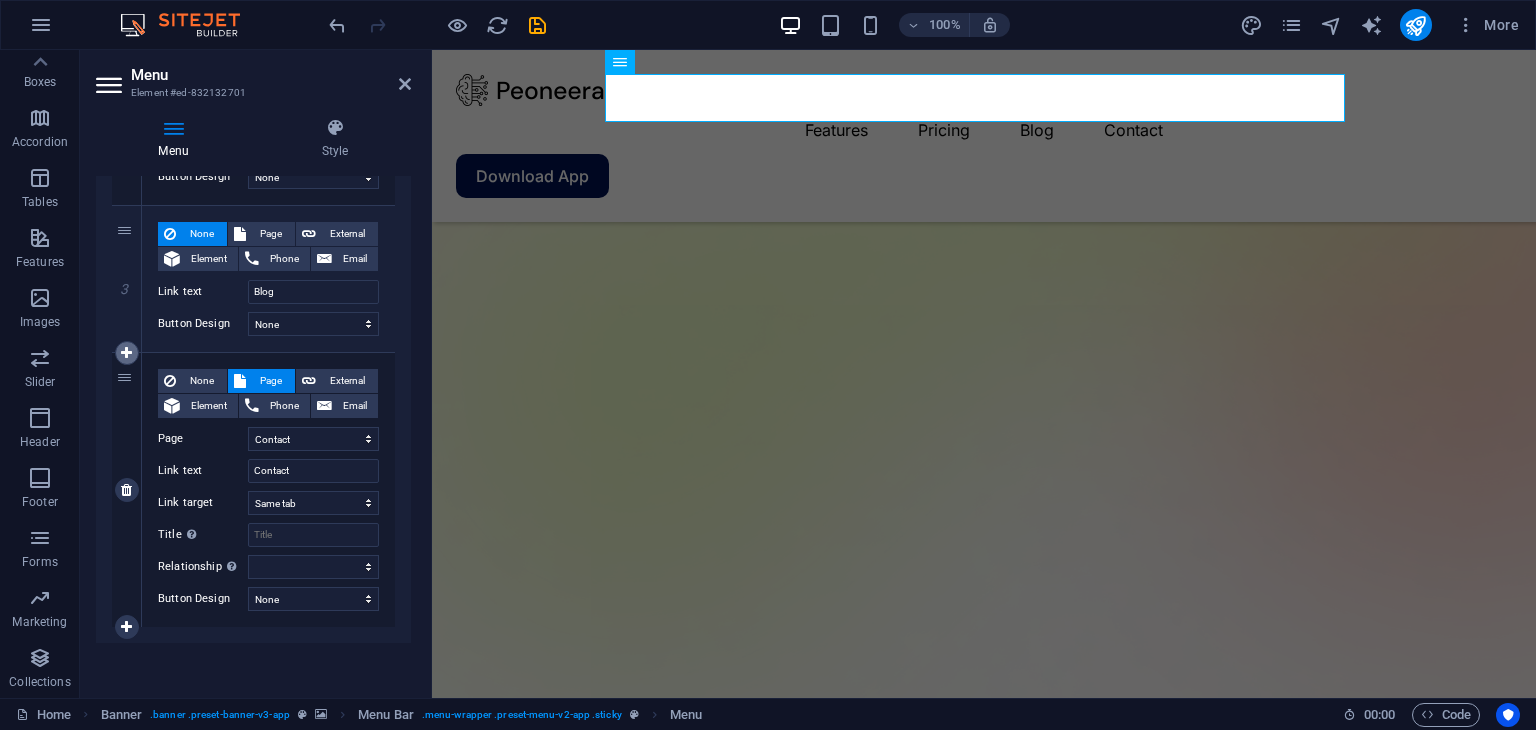 click at bounding box center (126, 353) 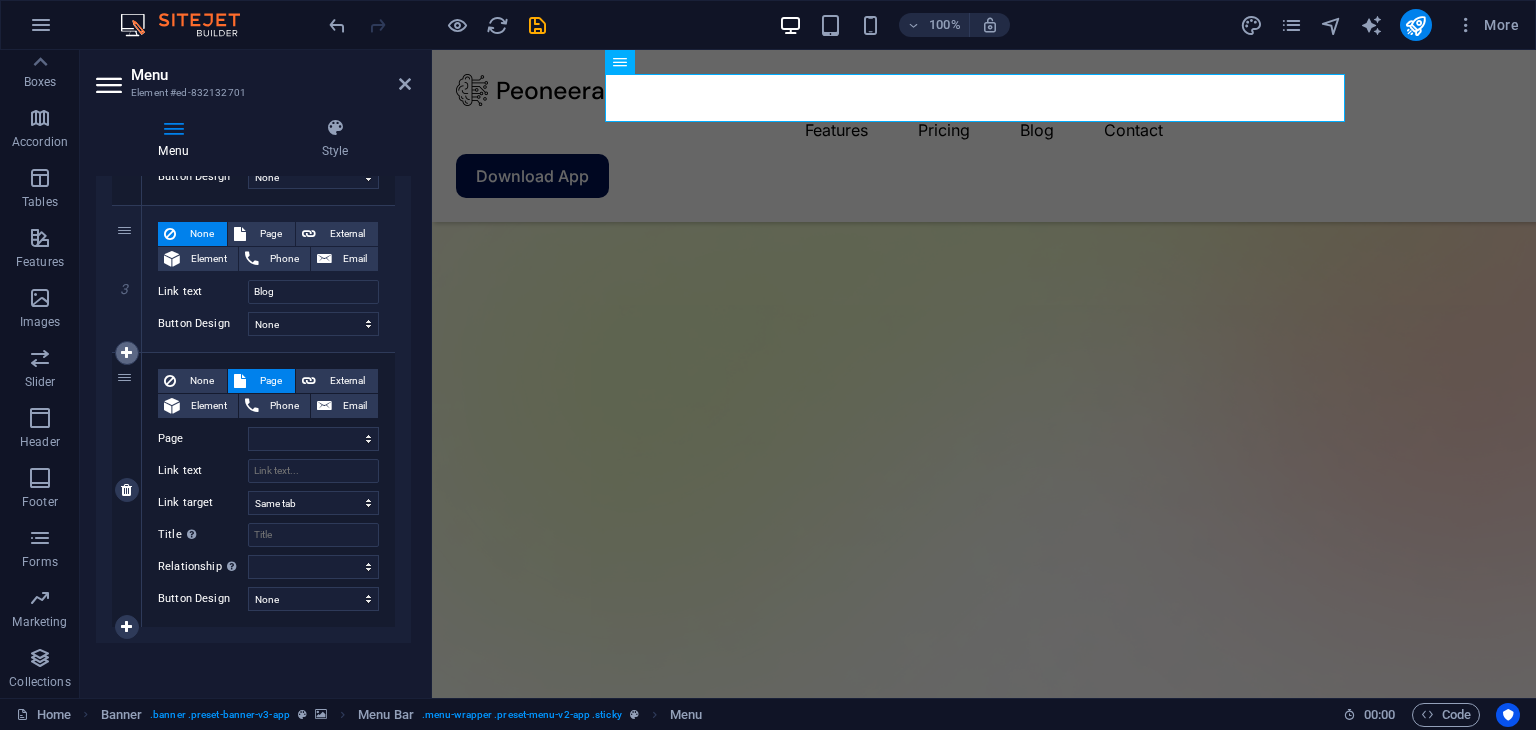 select on "4" 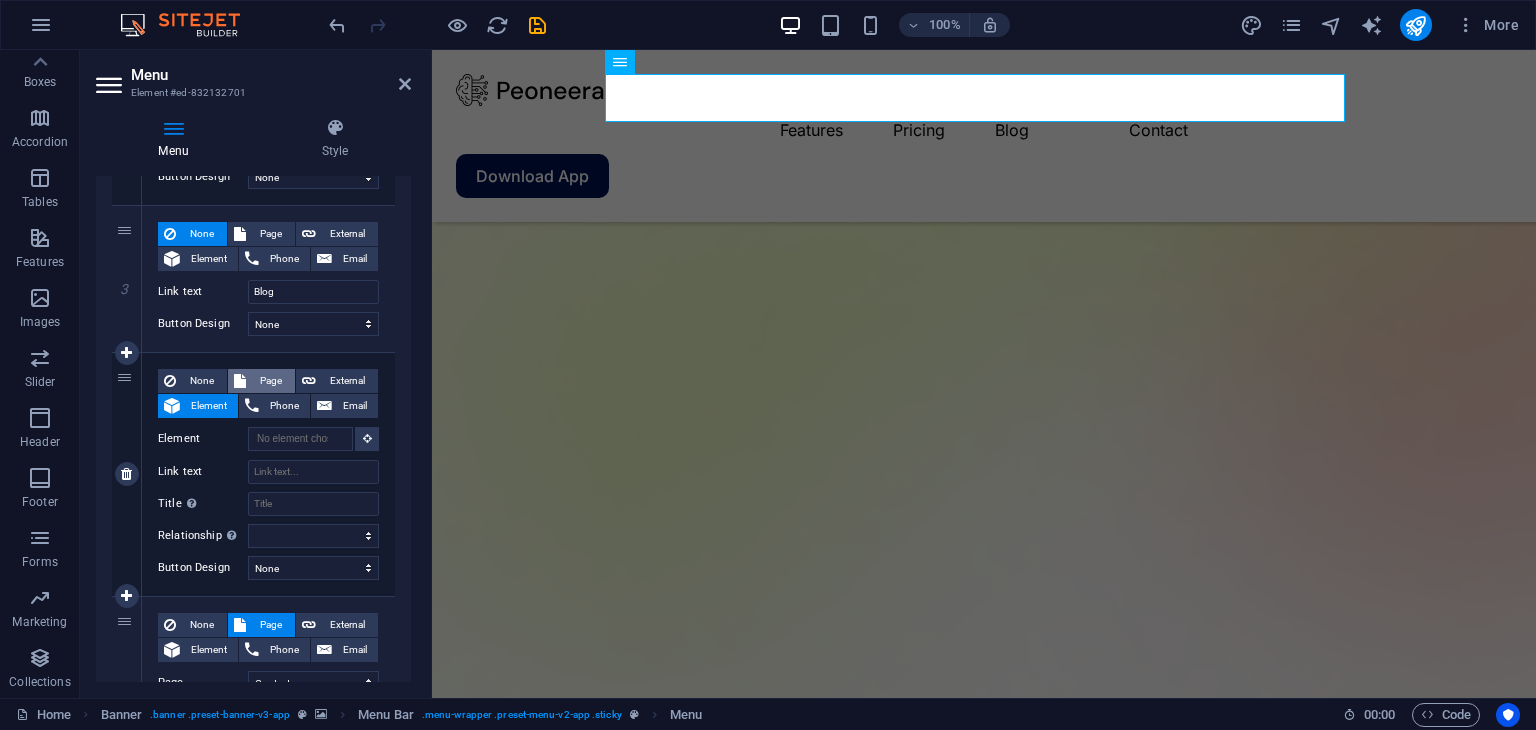 click on "Page" at bounding box center [270, 381] 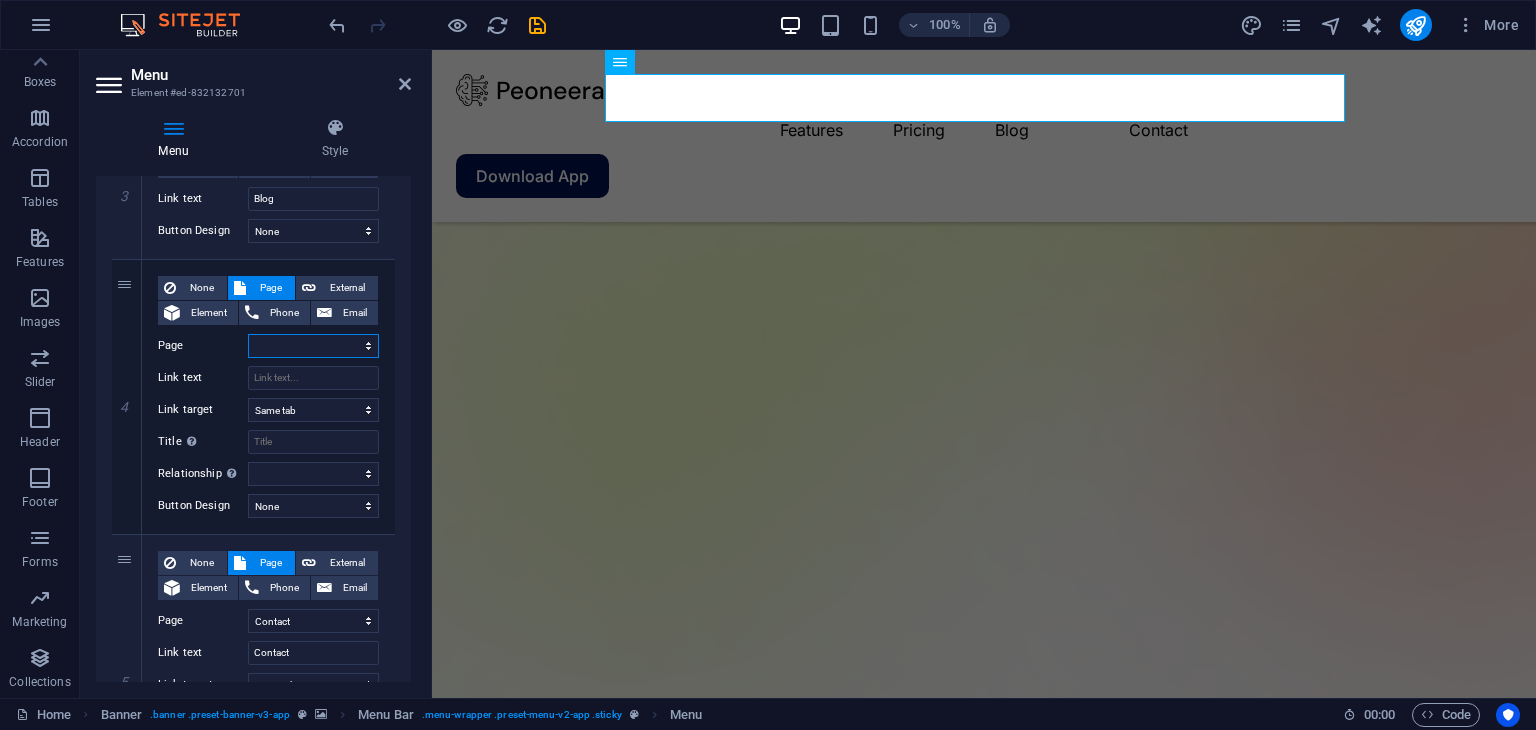 scroll, scrollTop: 700, scrollLeft: 0, axis: vertical 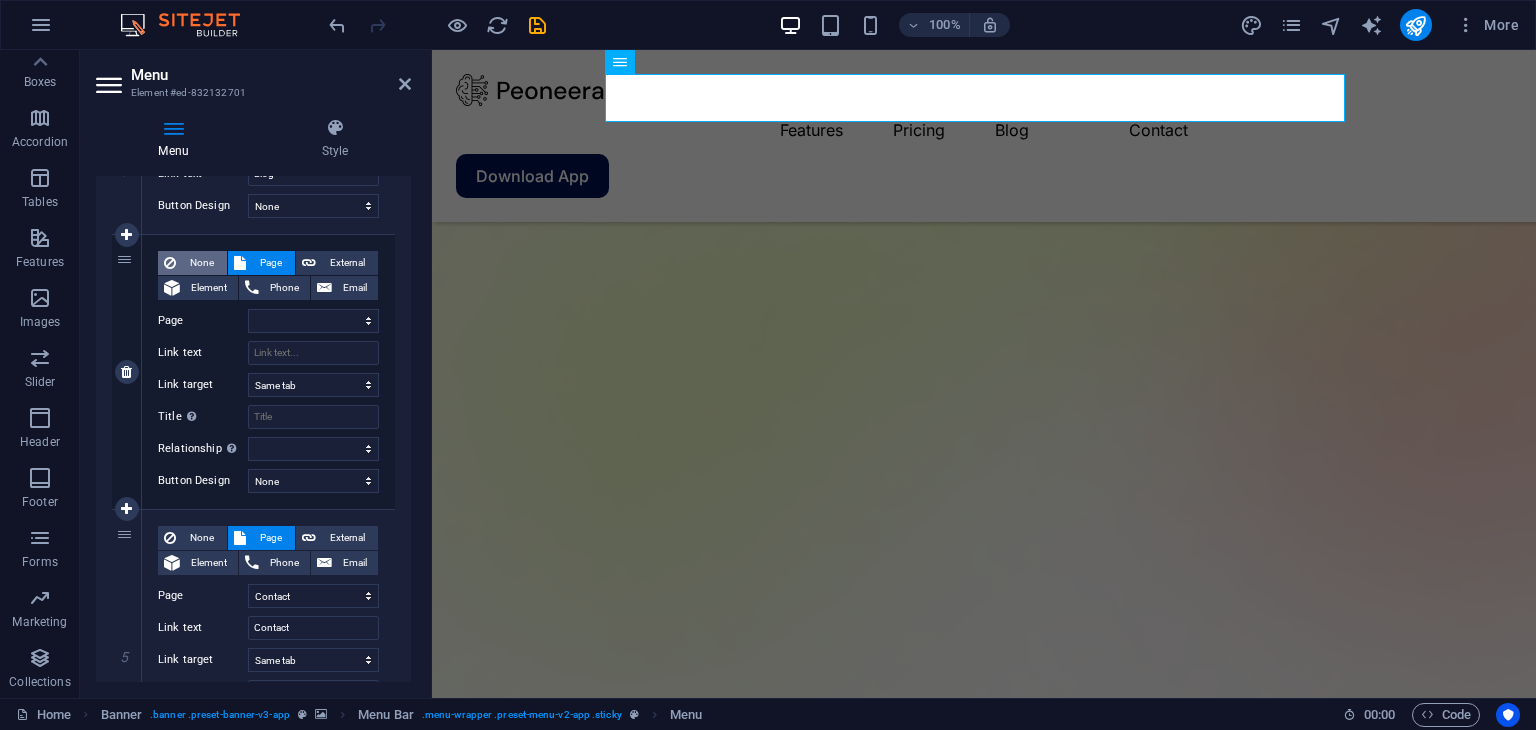 click on "None" at bounding box center (201, 263) 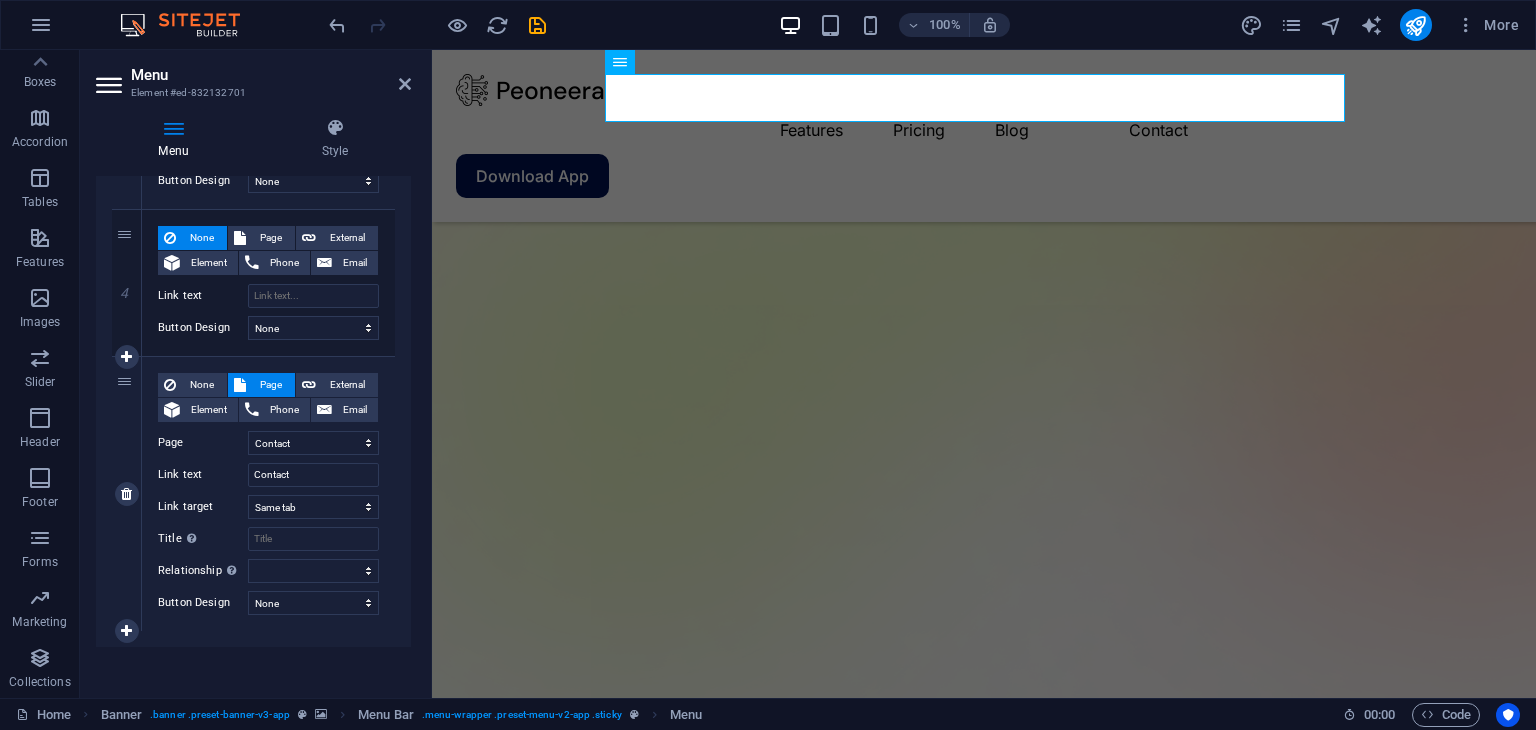 scroll, scrollTop: 729, scrollLeft: 0, axis: vertical 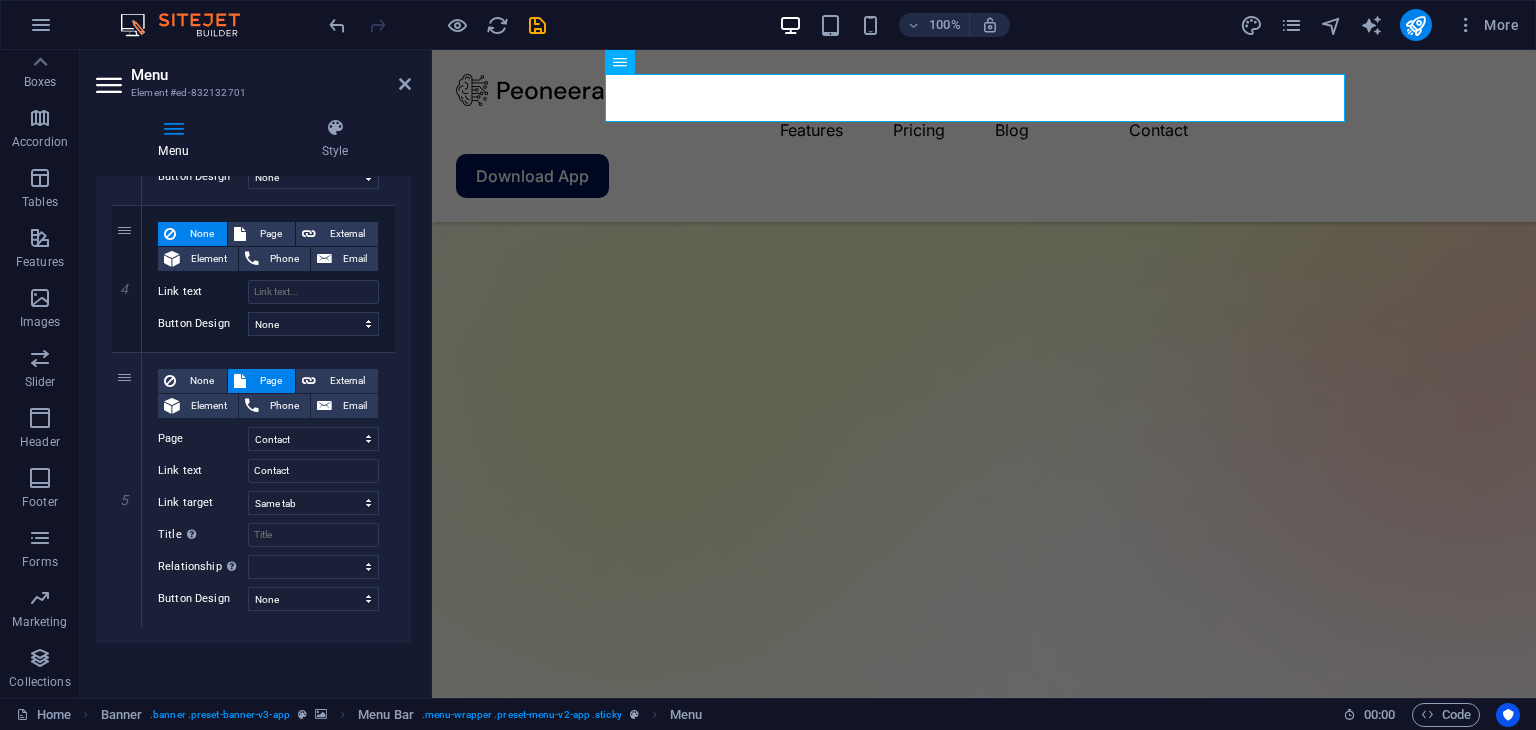 click on "Menu Element #ed-832132701" at bounding box center [253, 76] 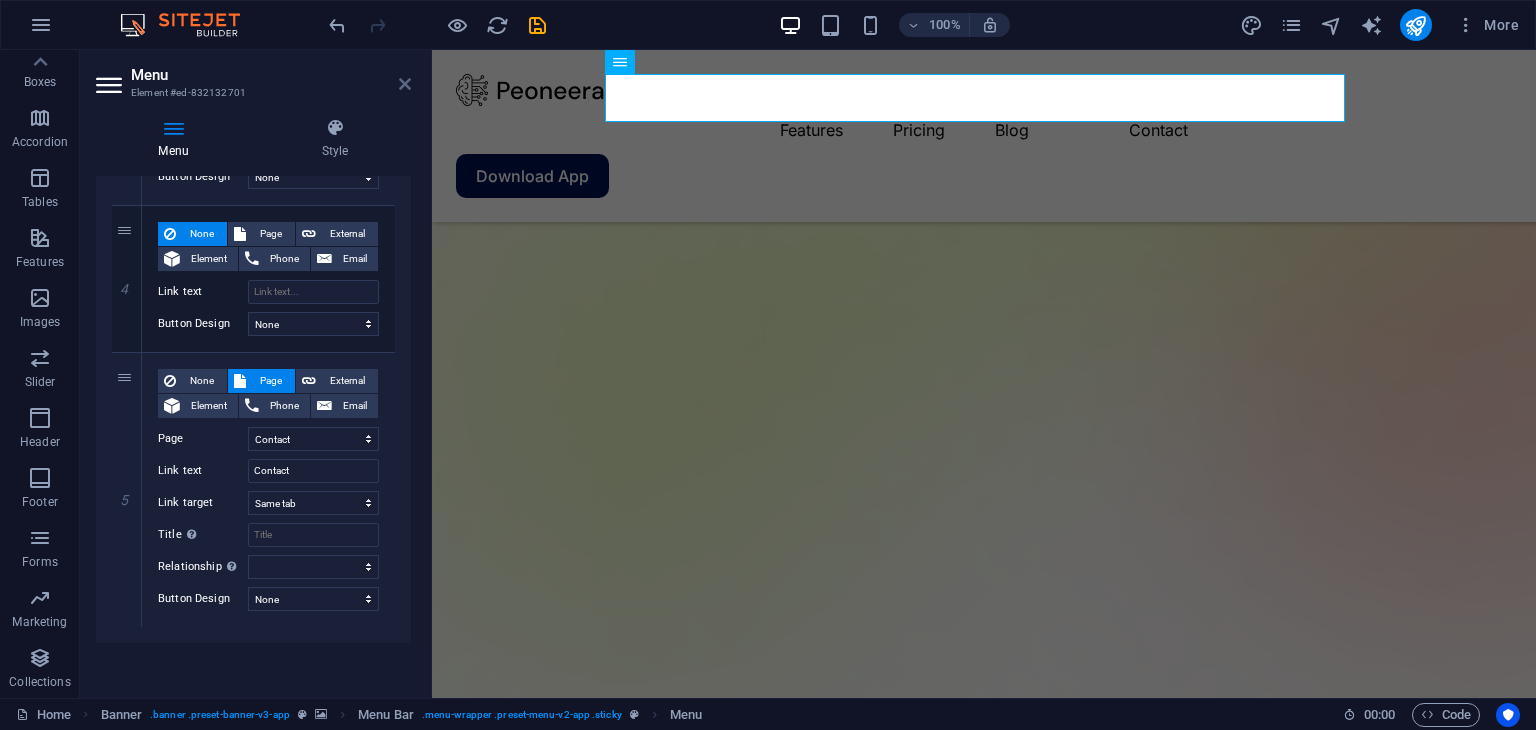 click at bounding box center (405, 84) 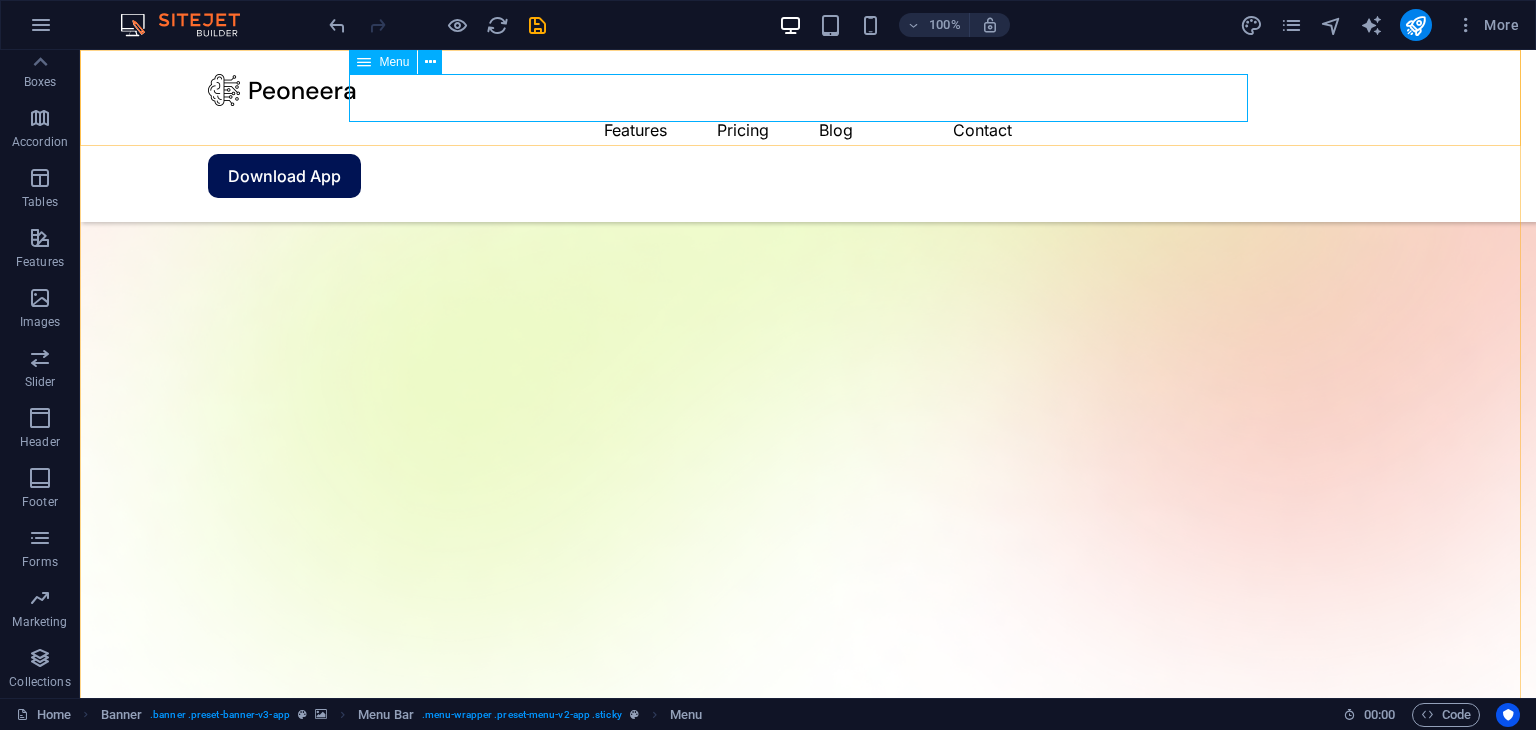 click at bounding box center [364, 62] 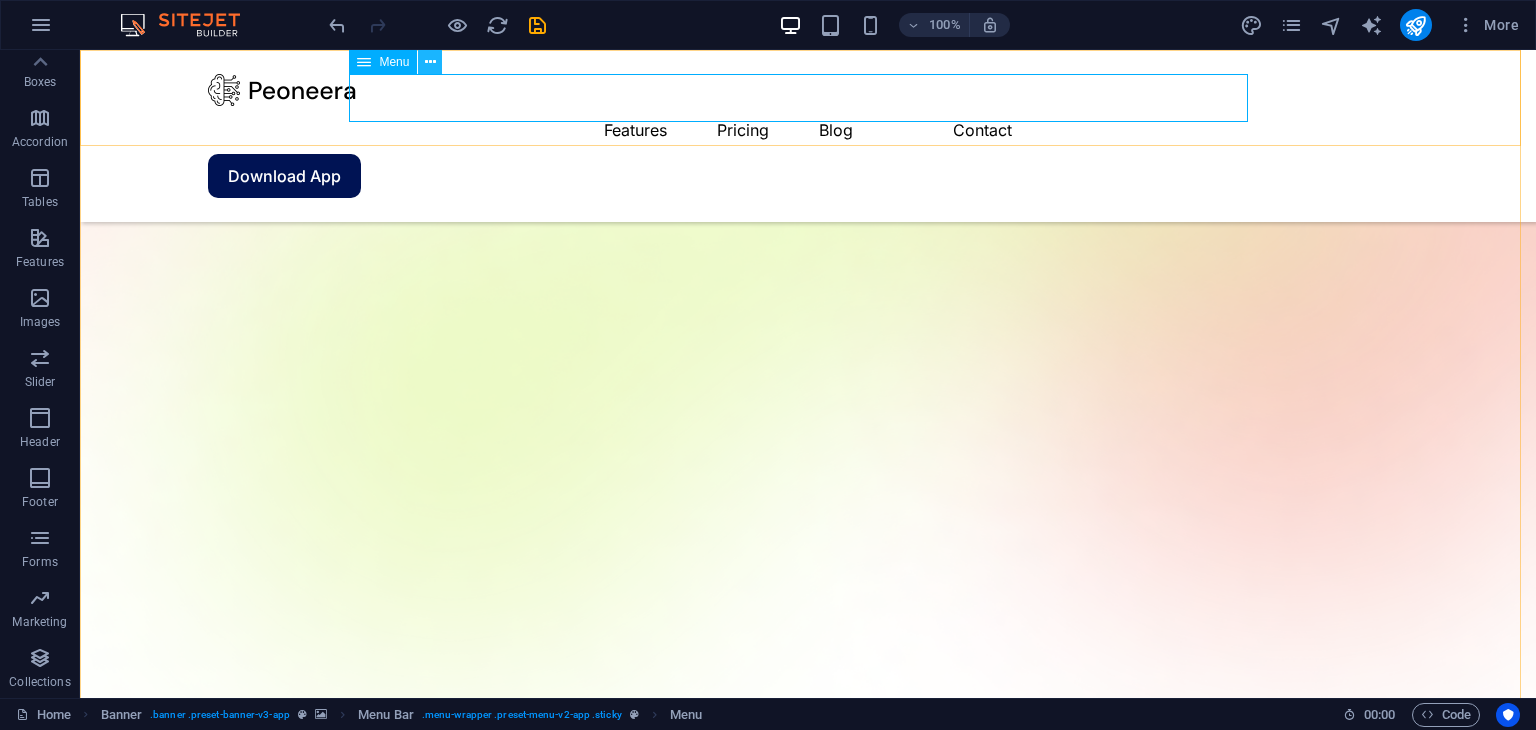 click at bounding box center [430, 62] 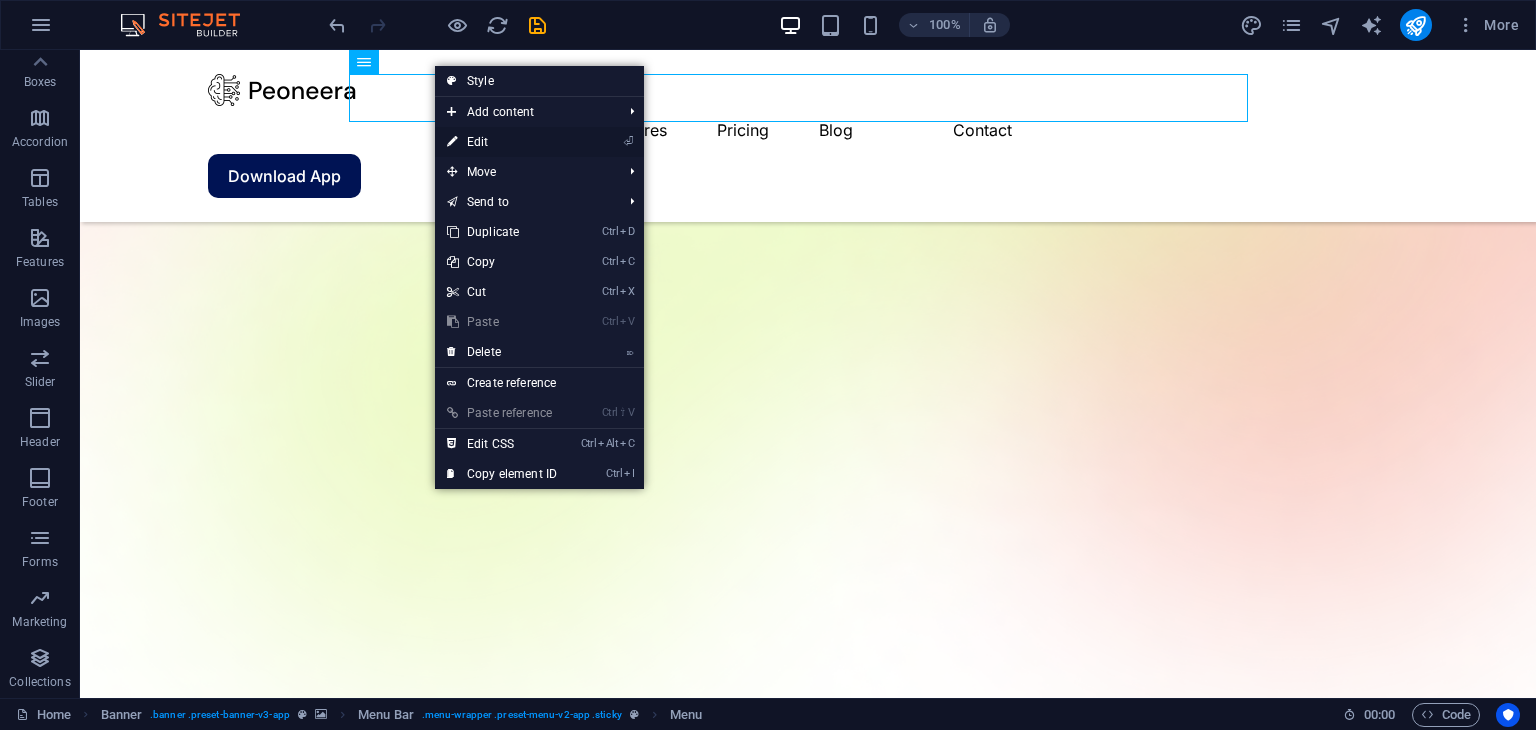 click on "⏎  Edit" at bounding box center [502, 142] 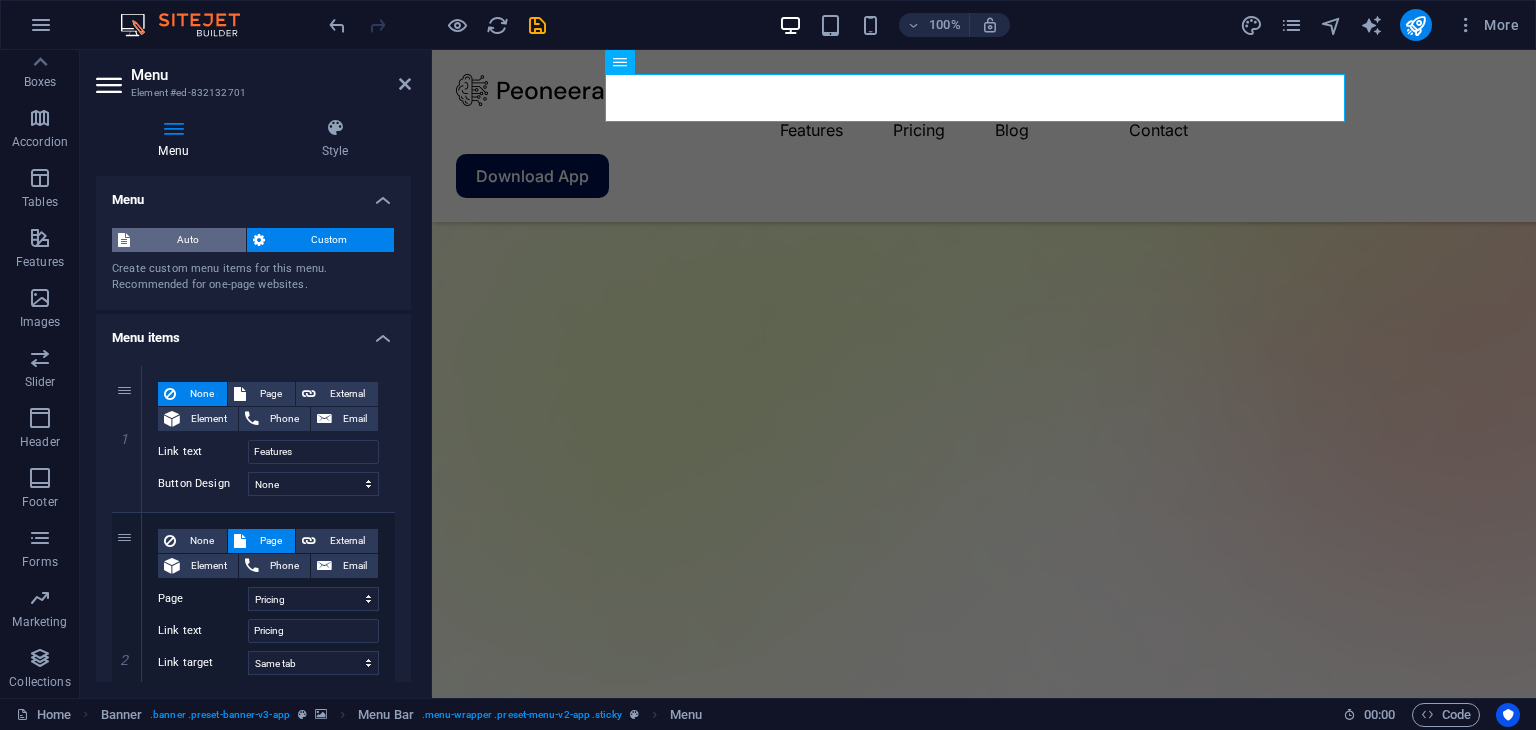 click on "Auto" at bounding box center (188, 240) 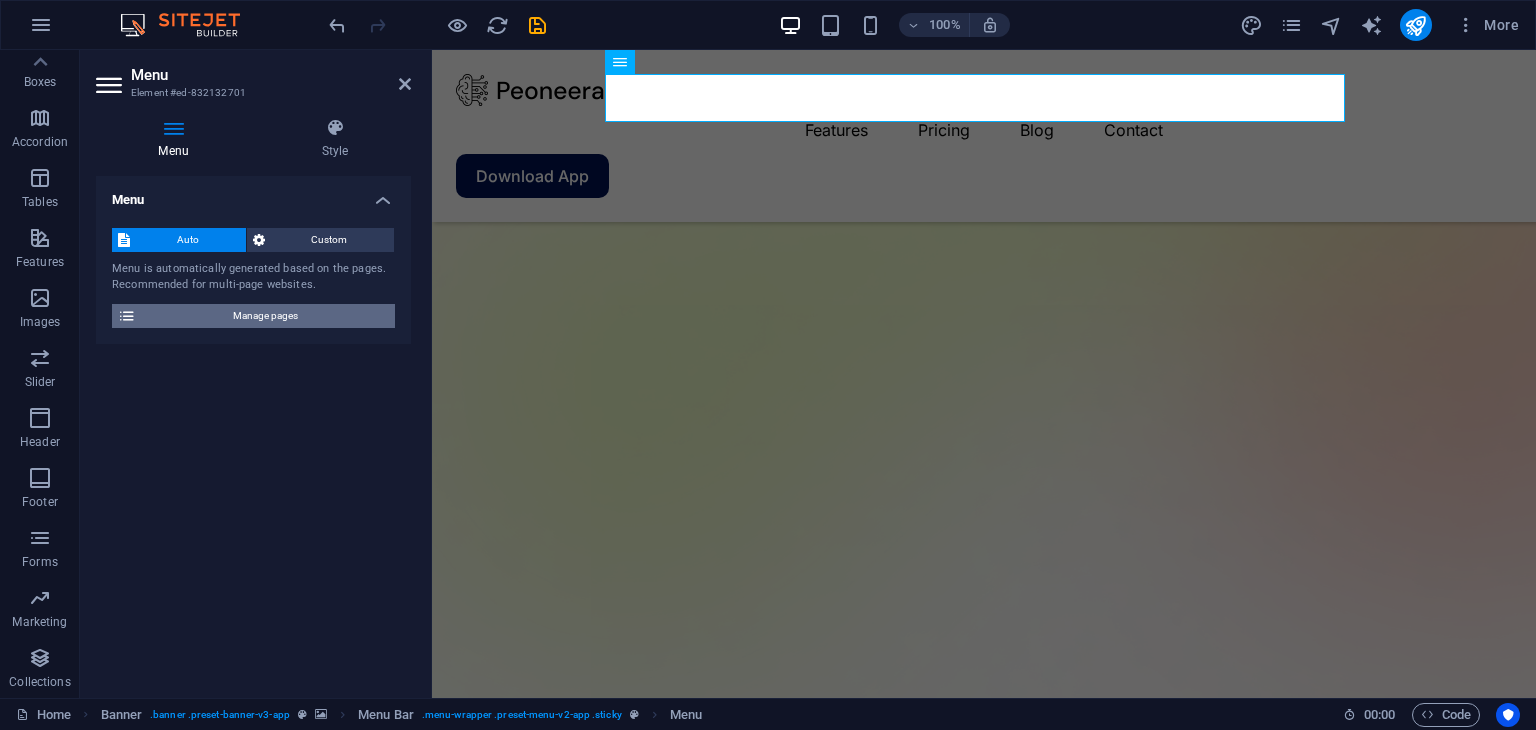 click at bounding box center [127, 316] 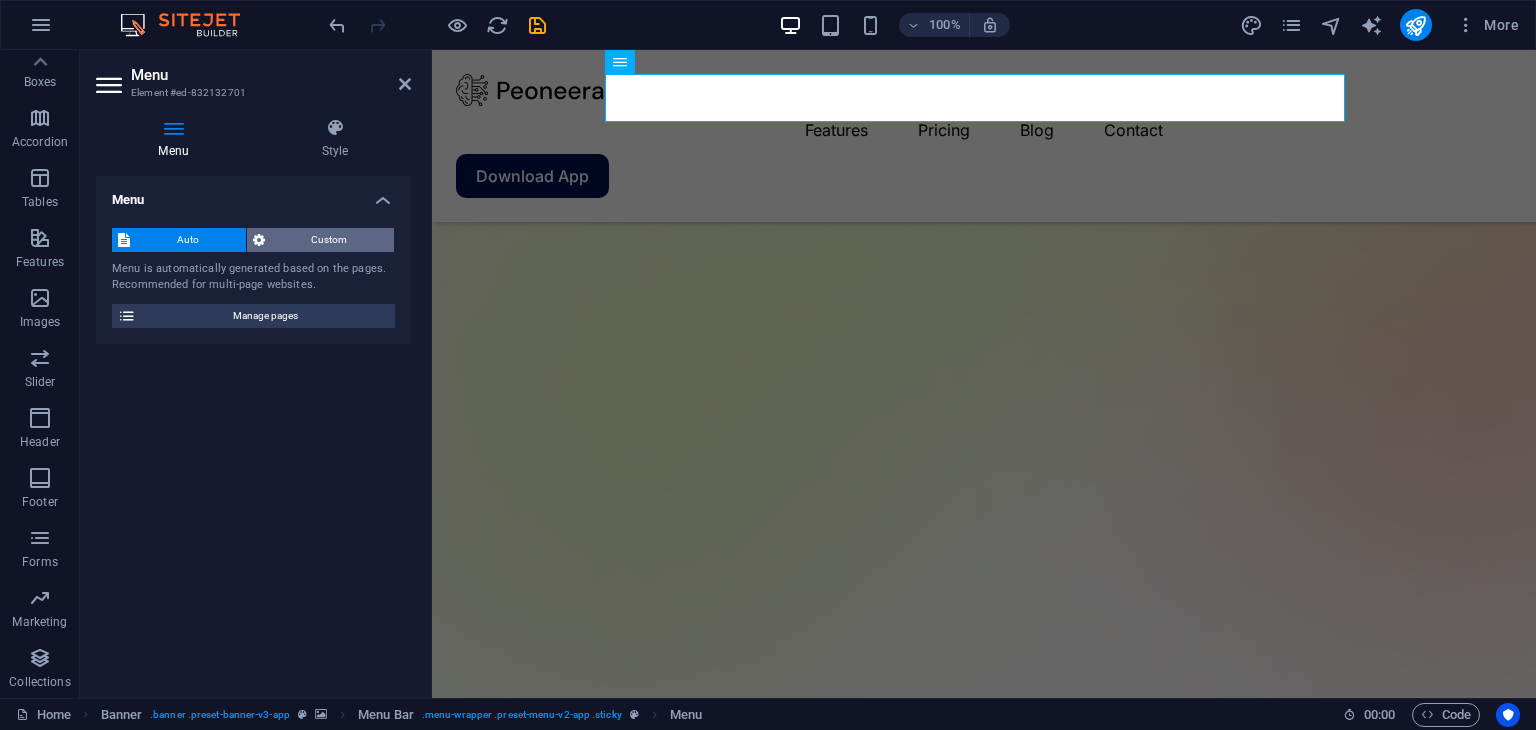 click on "Custom" at bounding box center (330, 240) 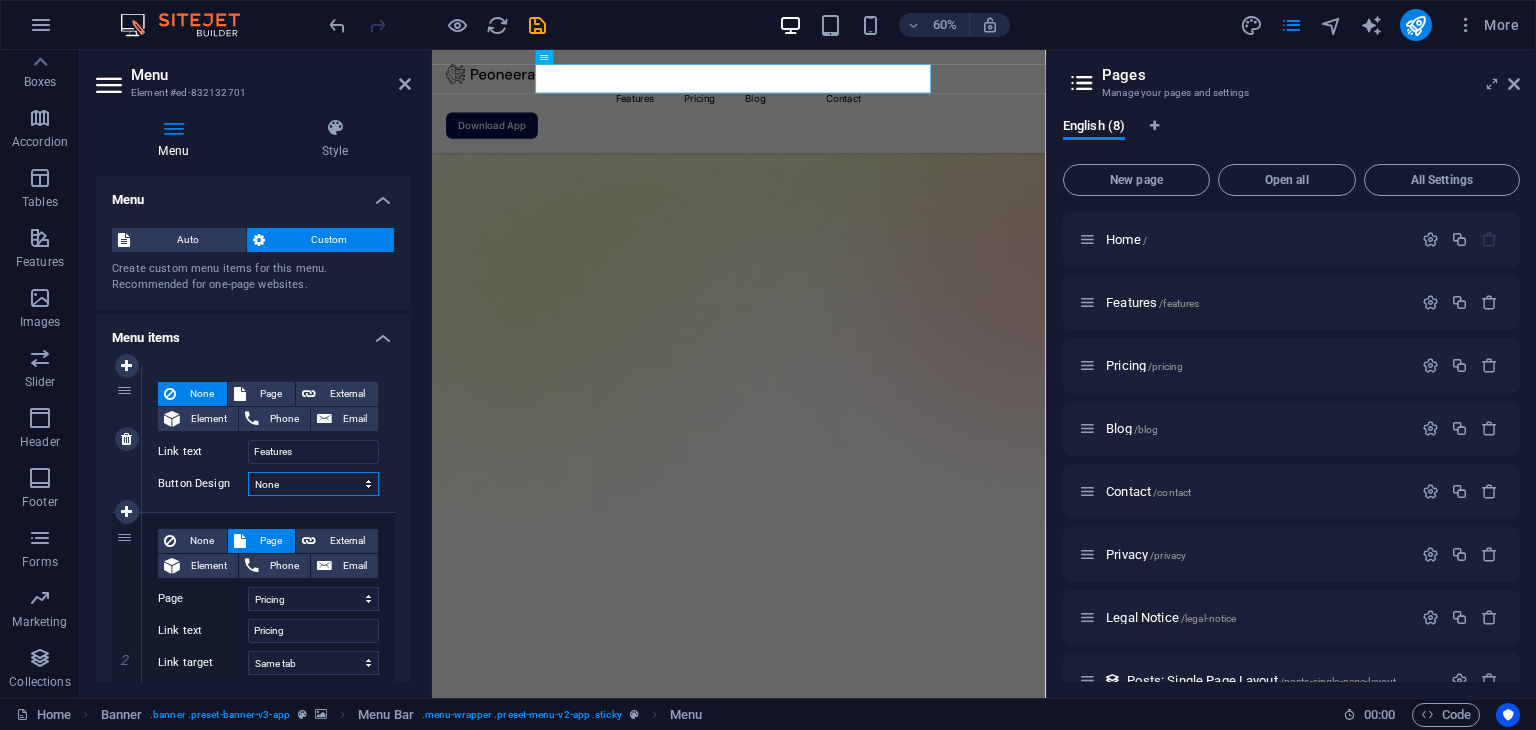 click on "None Default Primary Secondary" at bounding box center [313, 484] 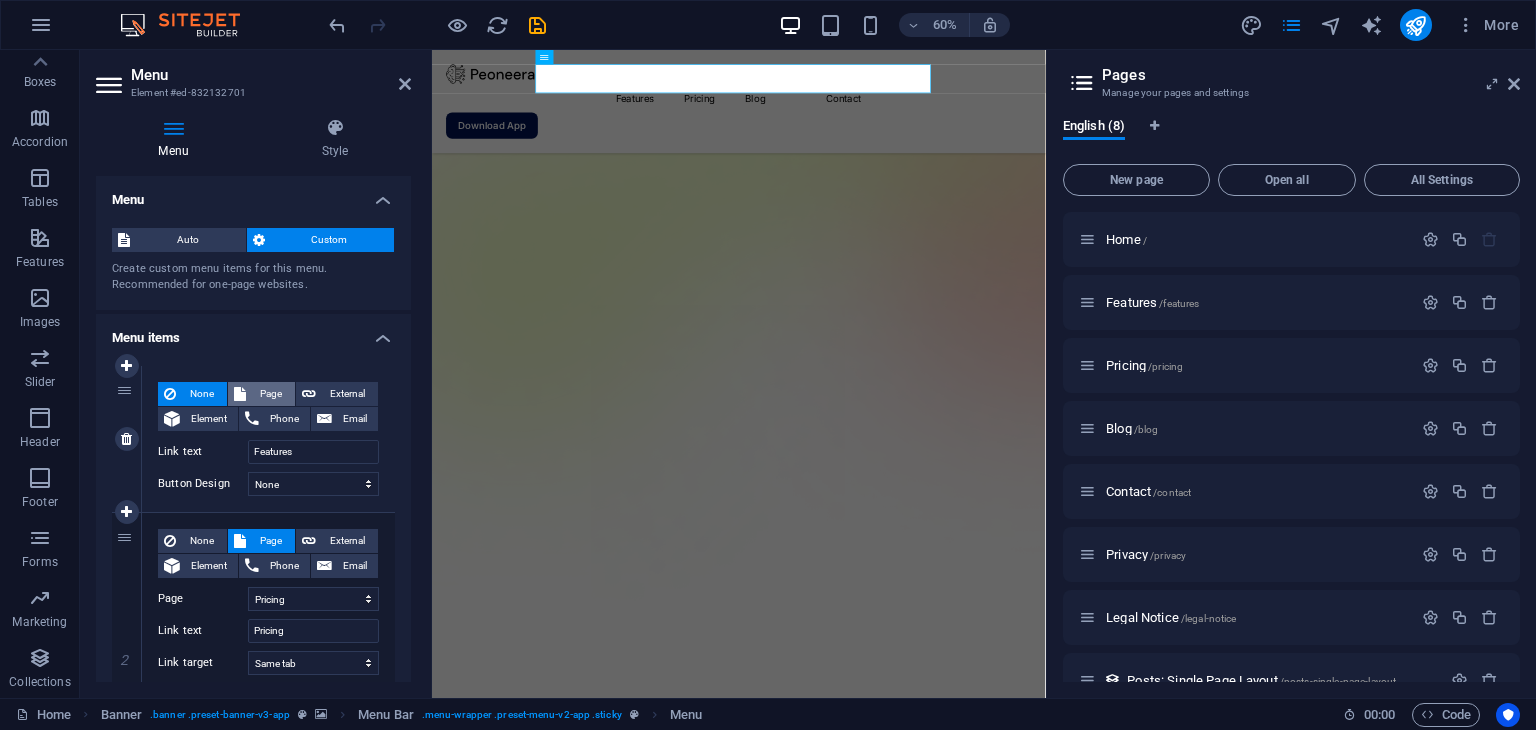 click on "Page" at bounding box center [261, 394] 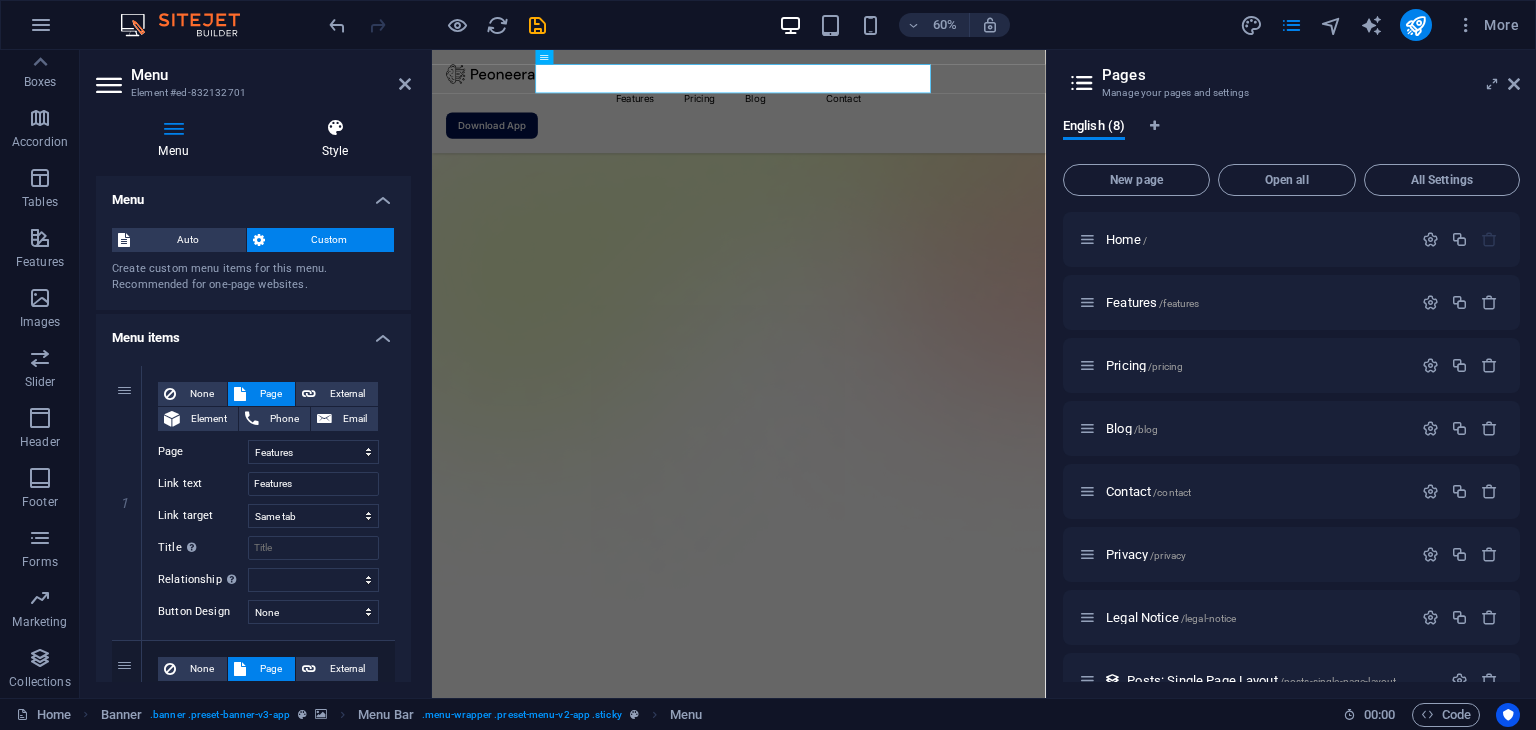 click on "Style" at bounding box center (335, 139) 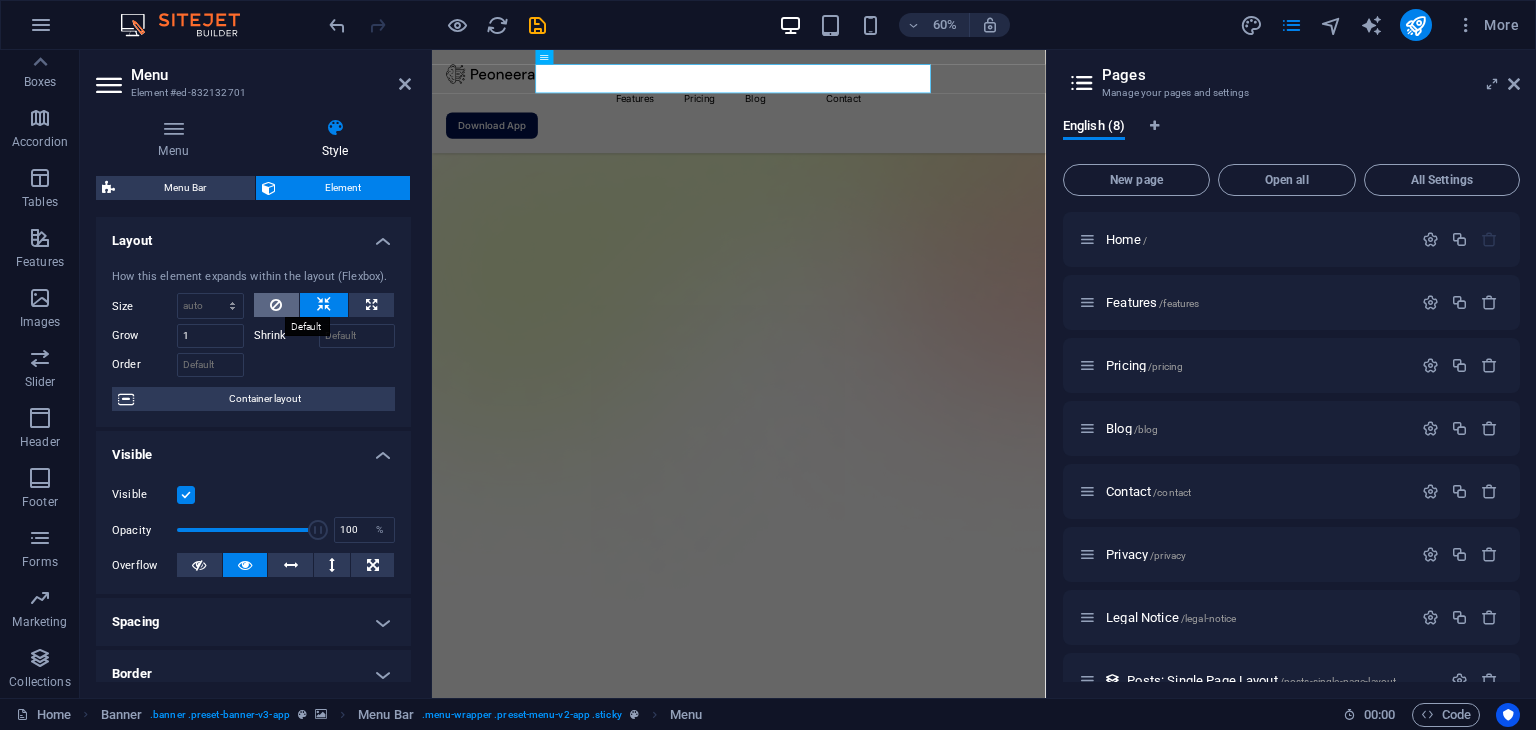 click at bounding box center [277, 305] 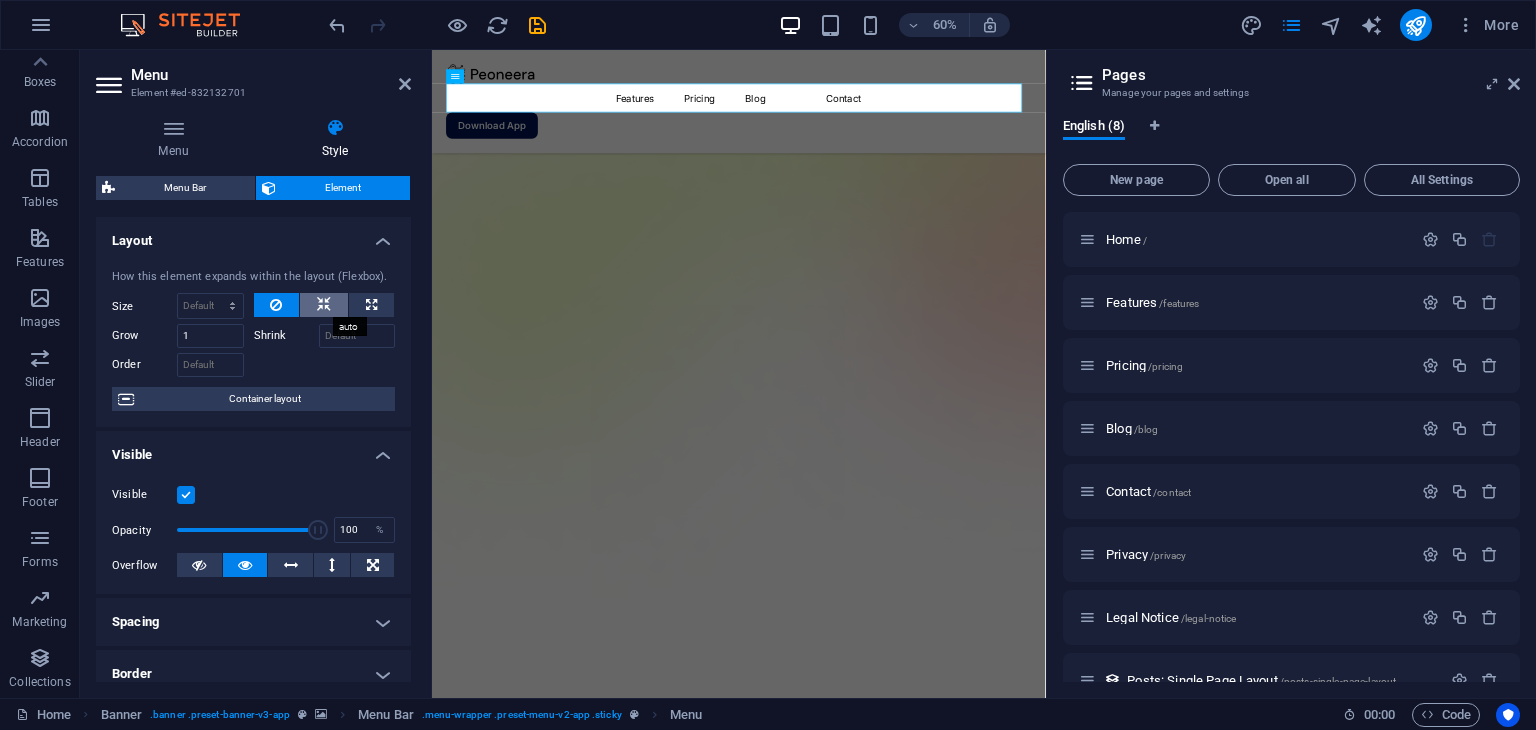 click at bounding box center (324, 305) 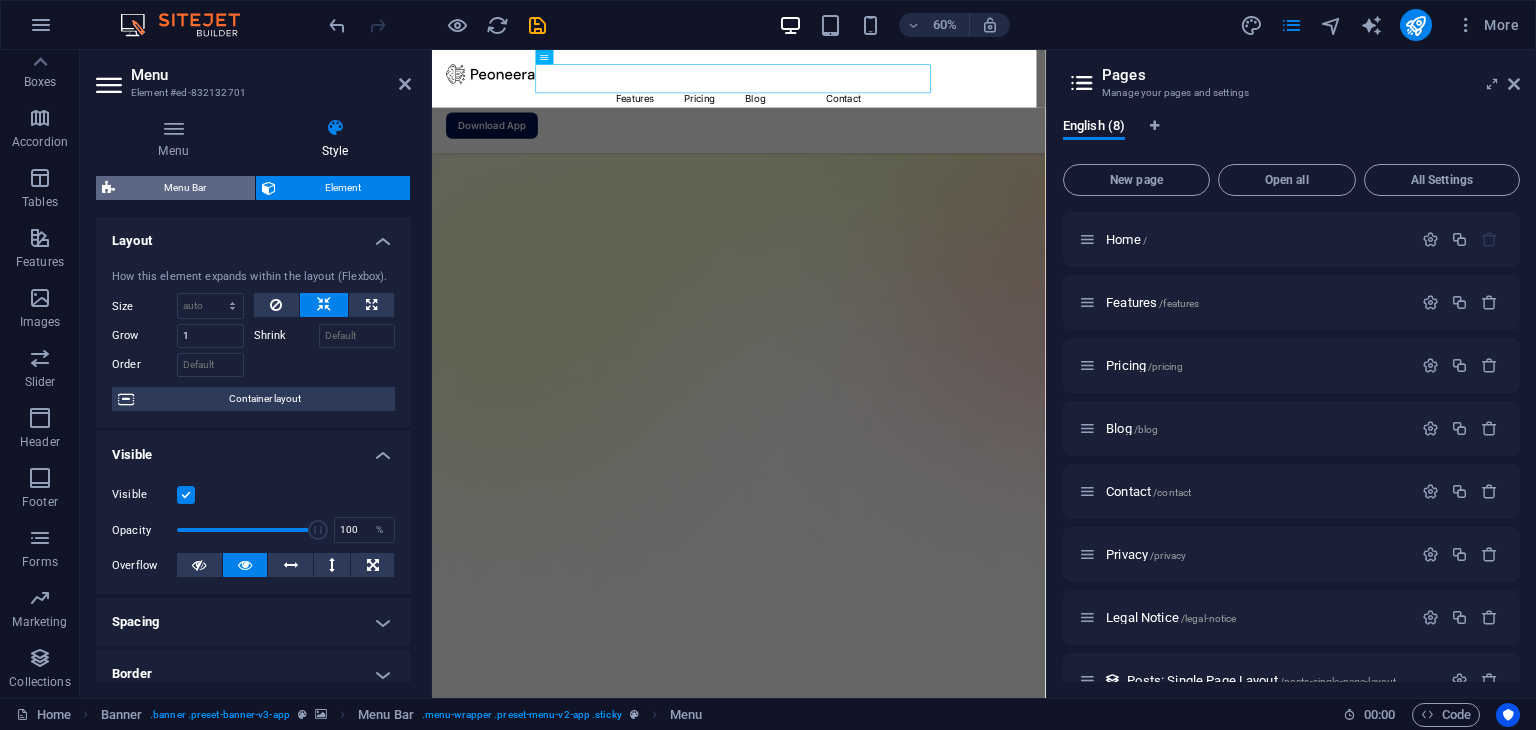 click on "Menu Bar" at bounding box center (185, 188) 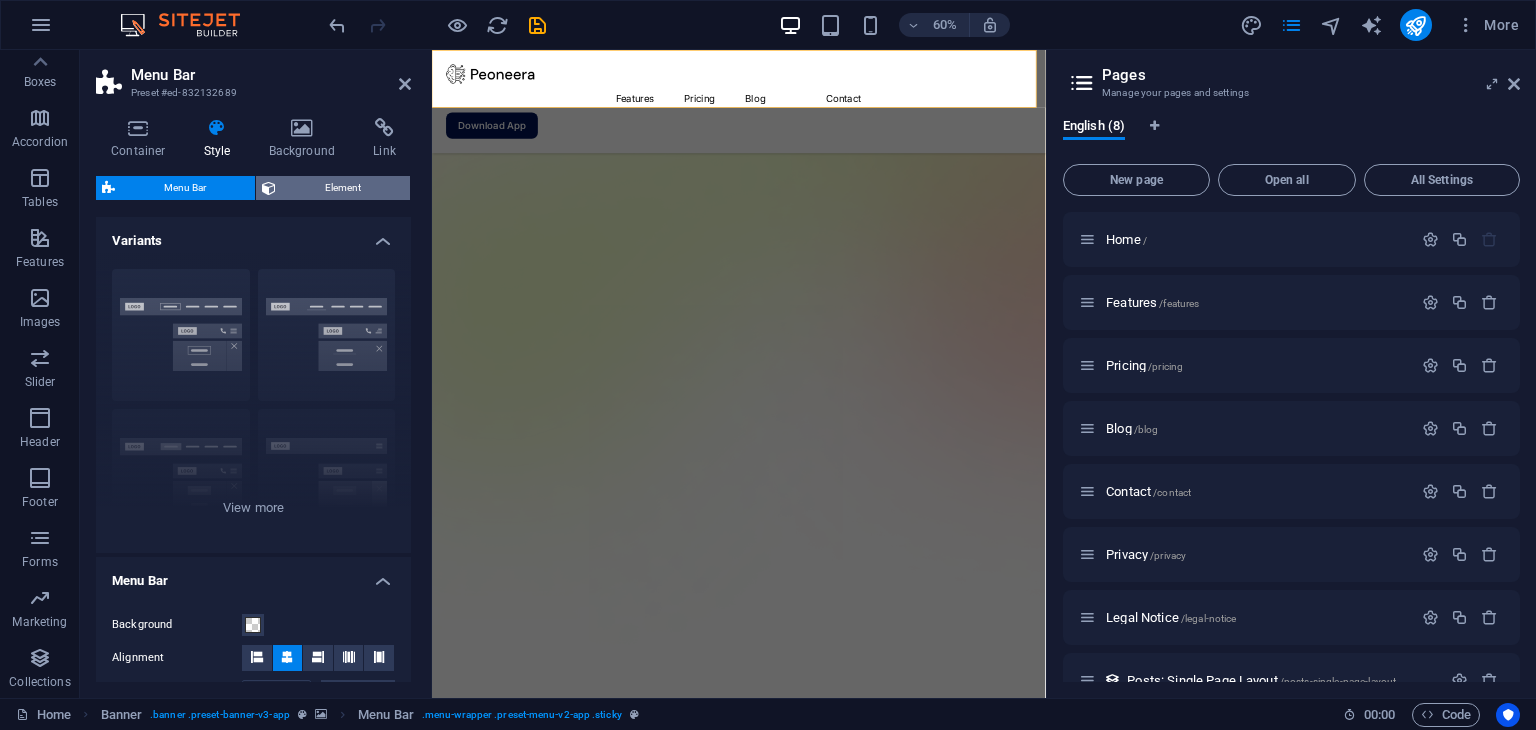 click on "Element" at bounding box center (343, 188) 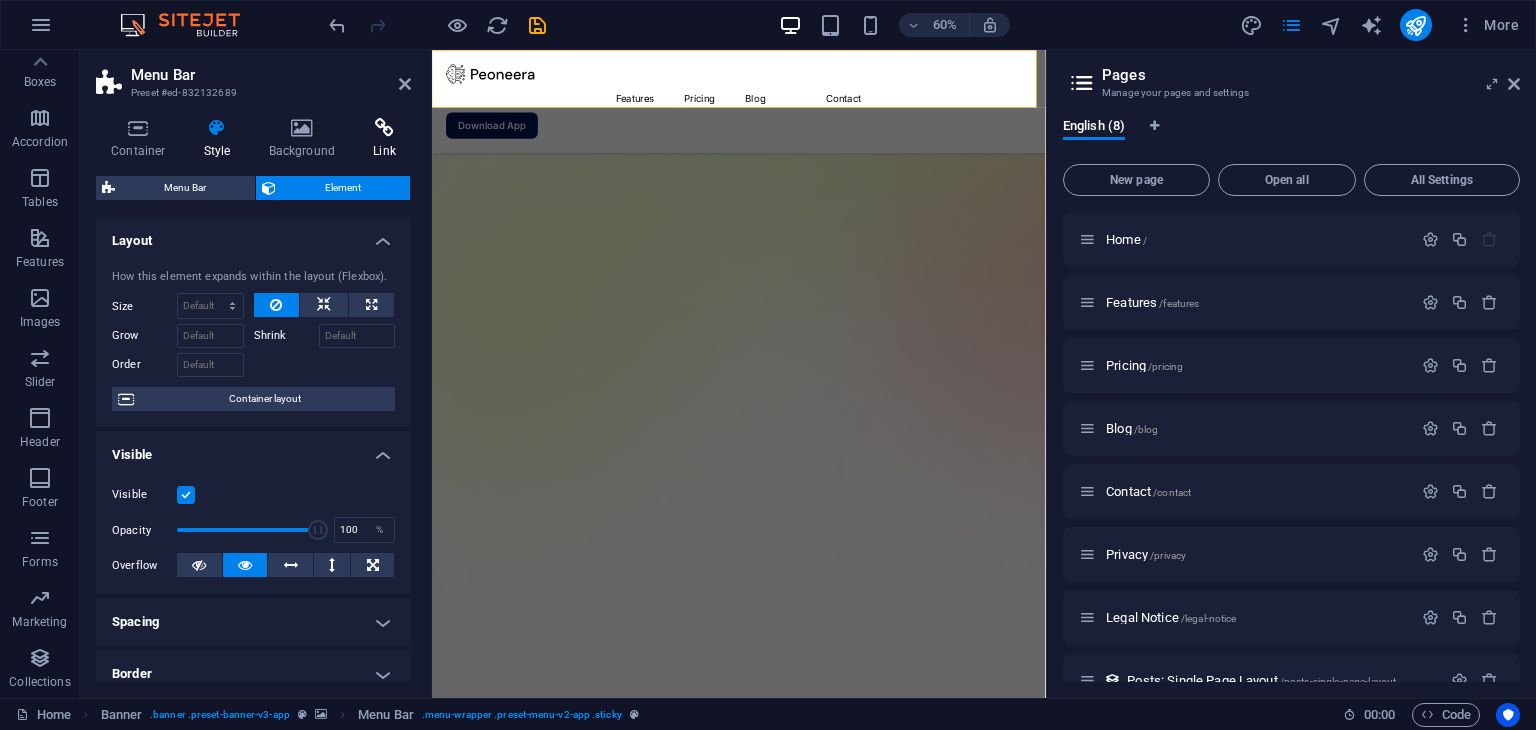 click on "Link" at bounding box center (384, 139) 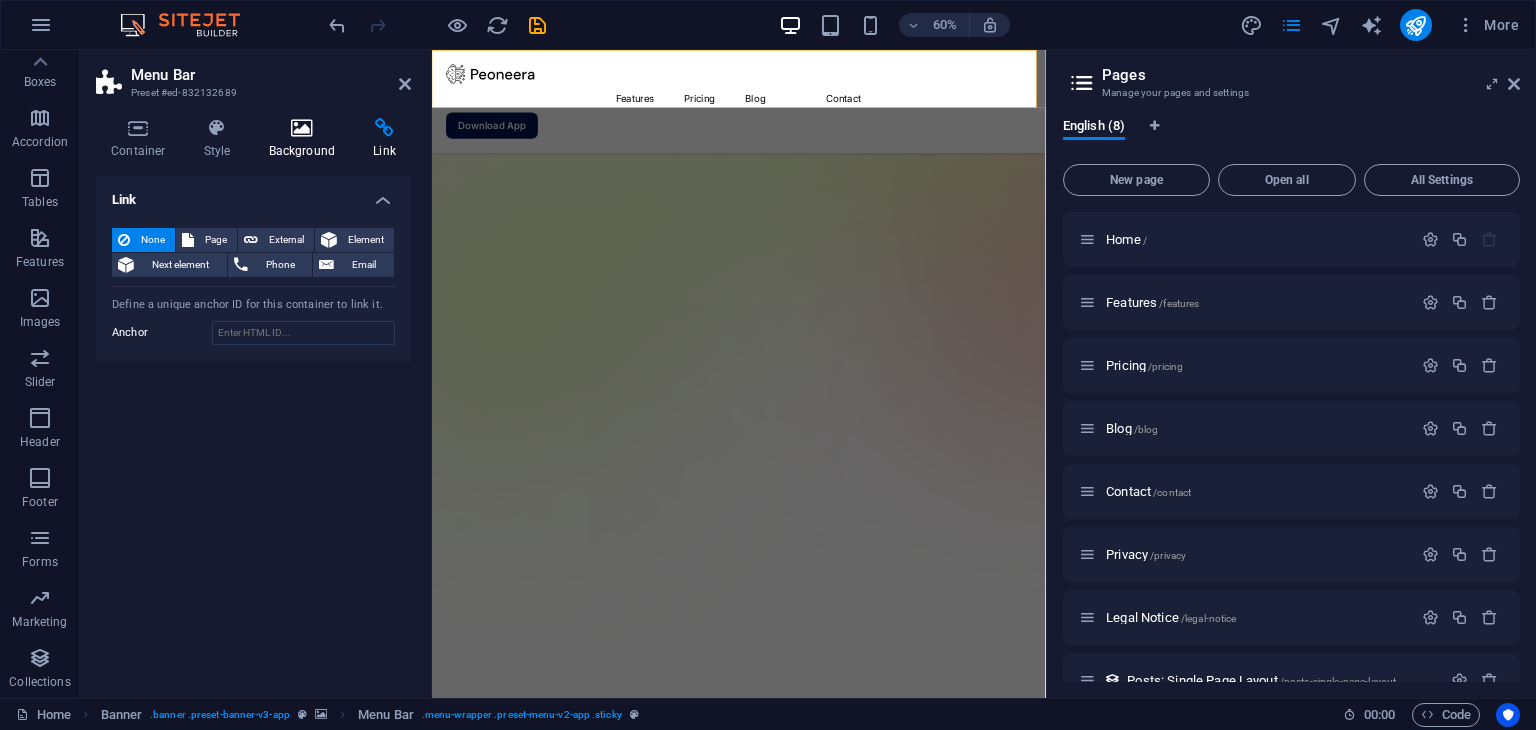 click at bounding box center [302, 128] 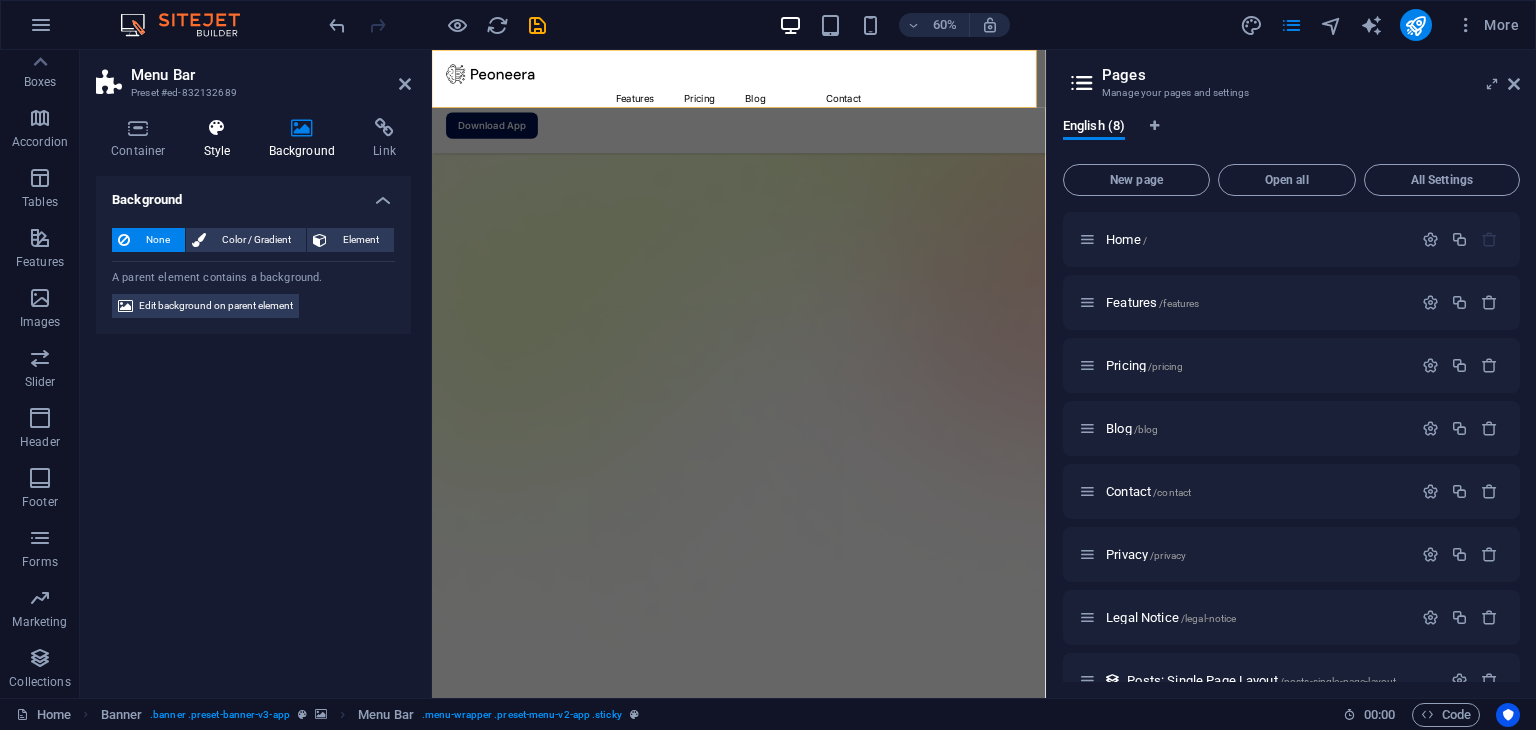 click on "Style" at bounding box center (221, 139) 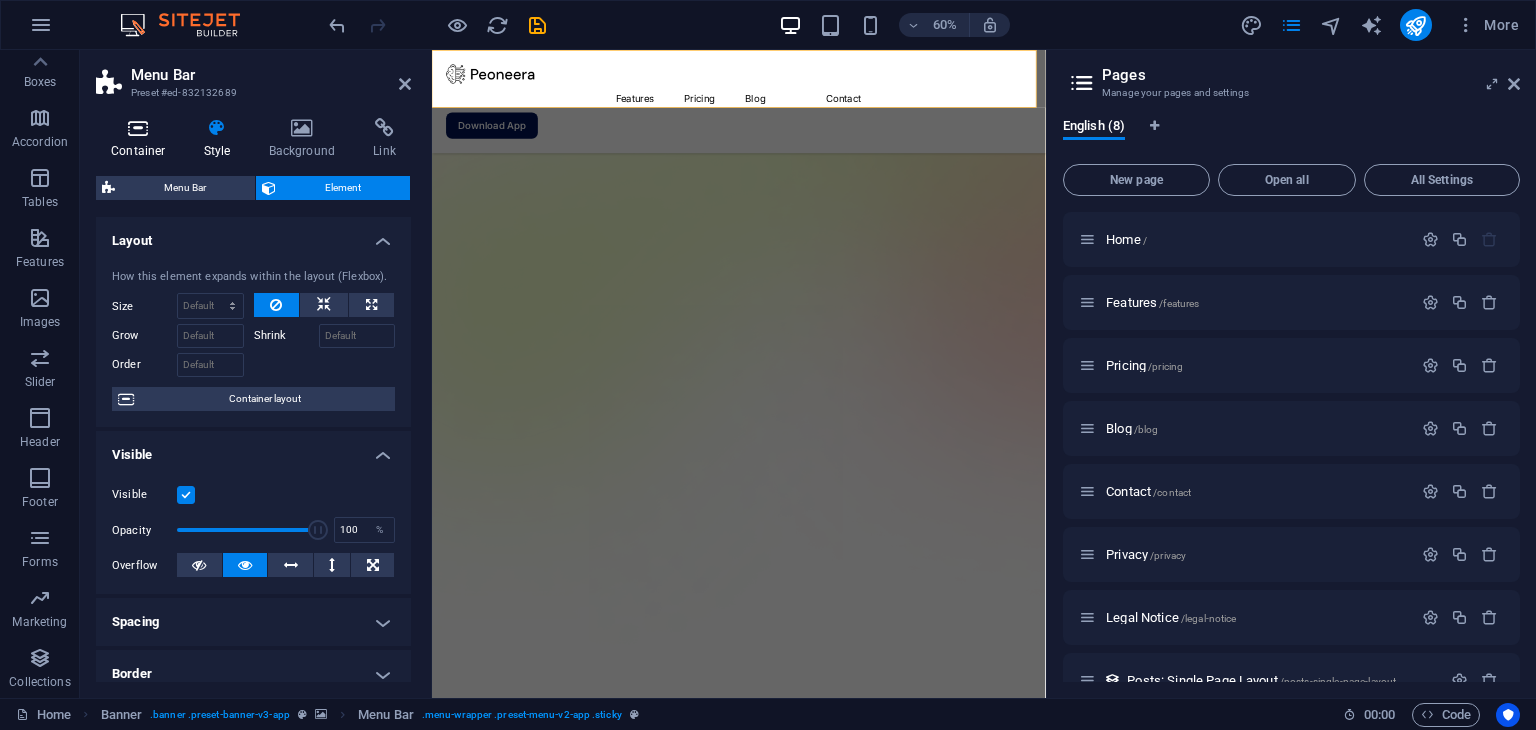 click on "Container" at bounding box center (142, 139) 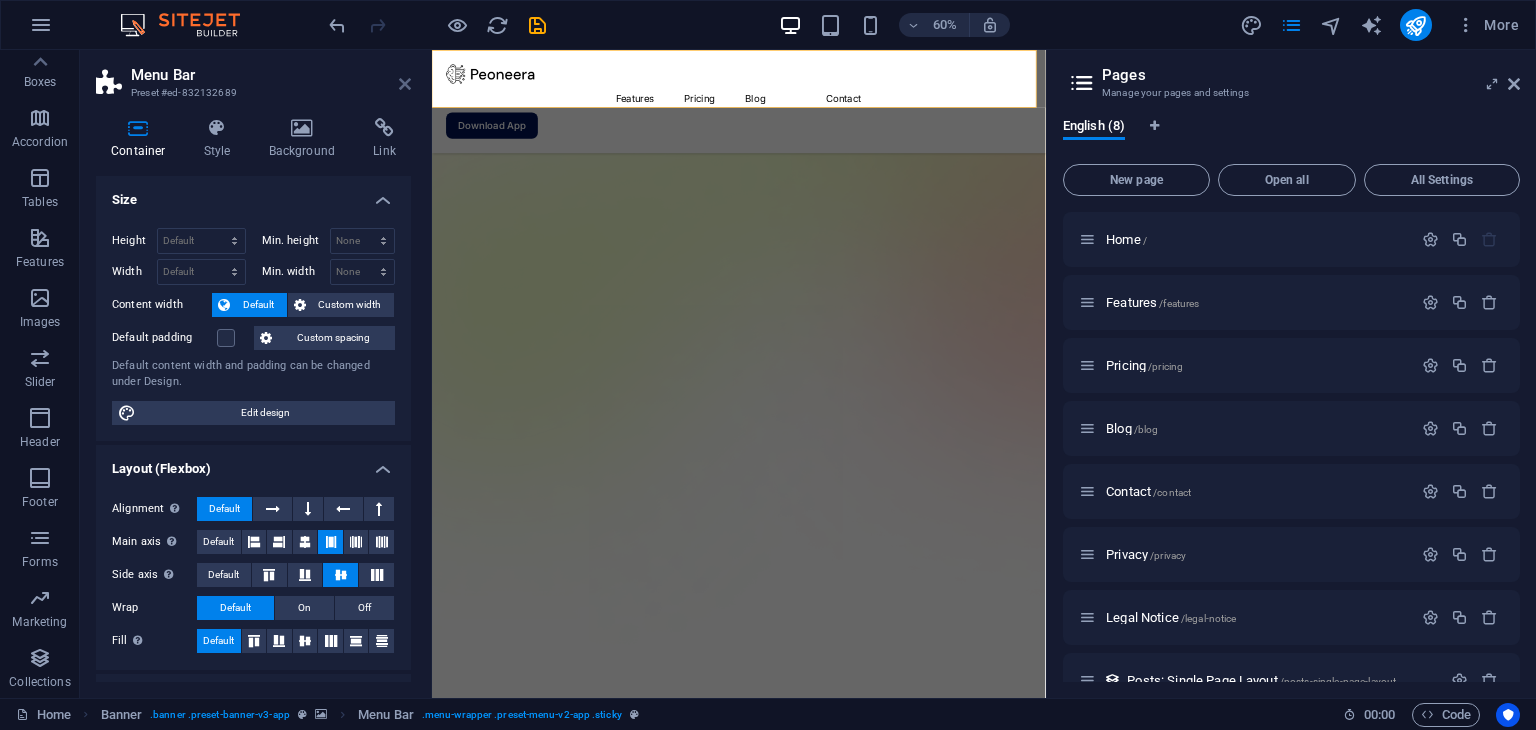 click at bounding box center (405, 84) 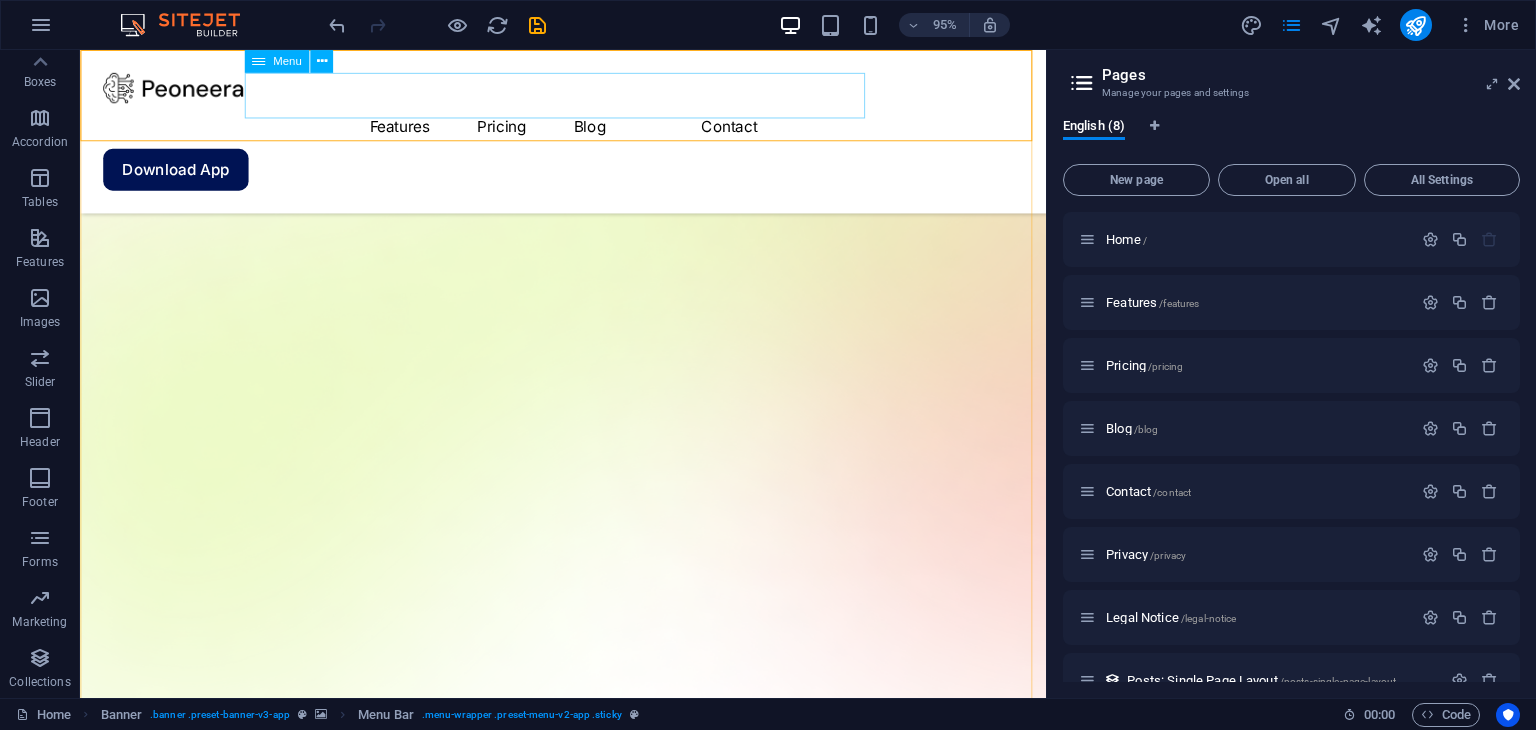click on "Features Pricing Blog Contact" at bounding box center [588, 130] 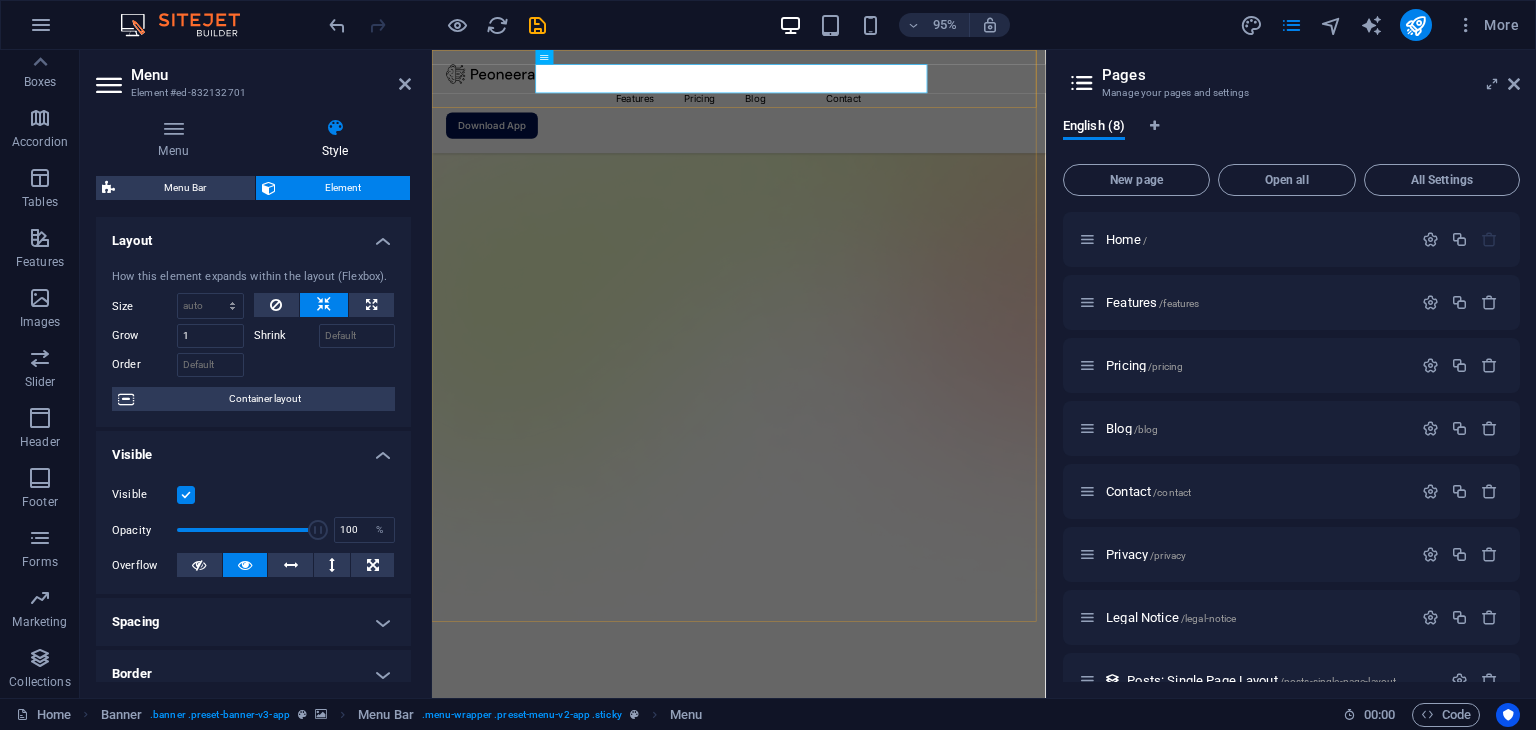 click on "Features Pricing Blog Contact Download App" at bounding box center (943, 136) 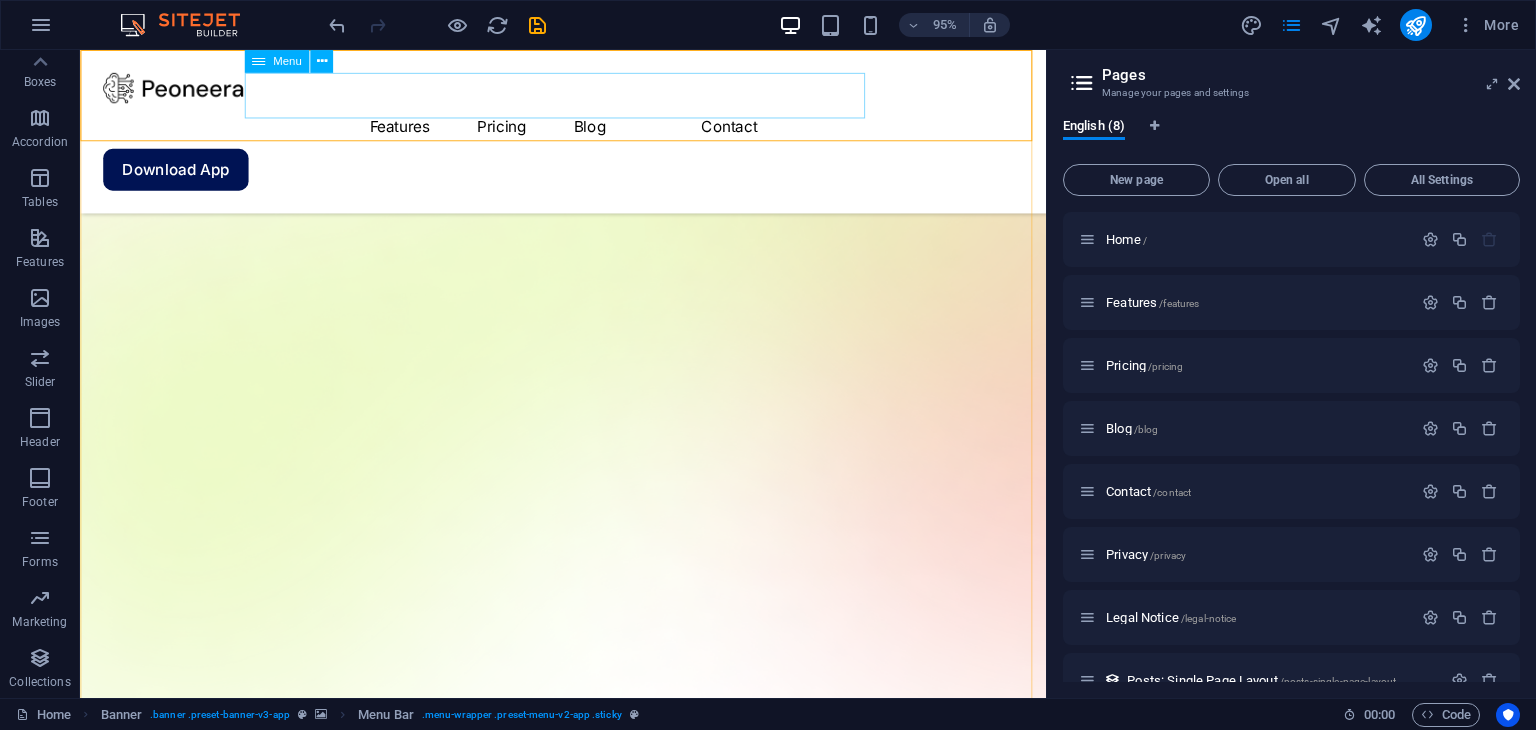 click on "Features Pricing Blog Contact" at bounding box center [588, 130] 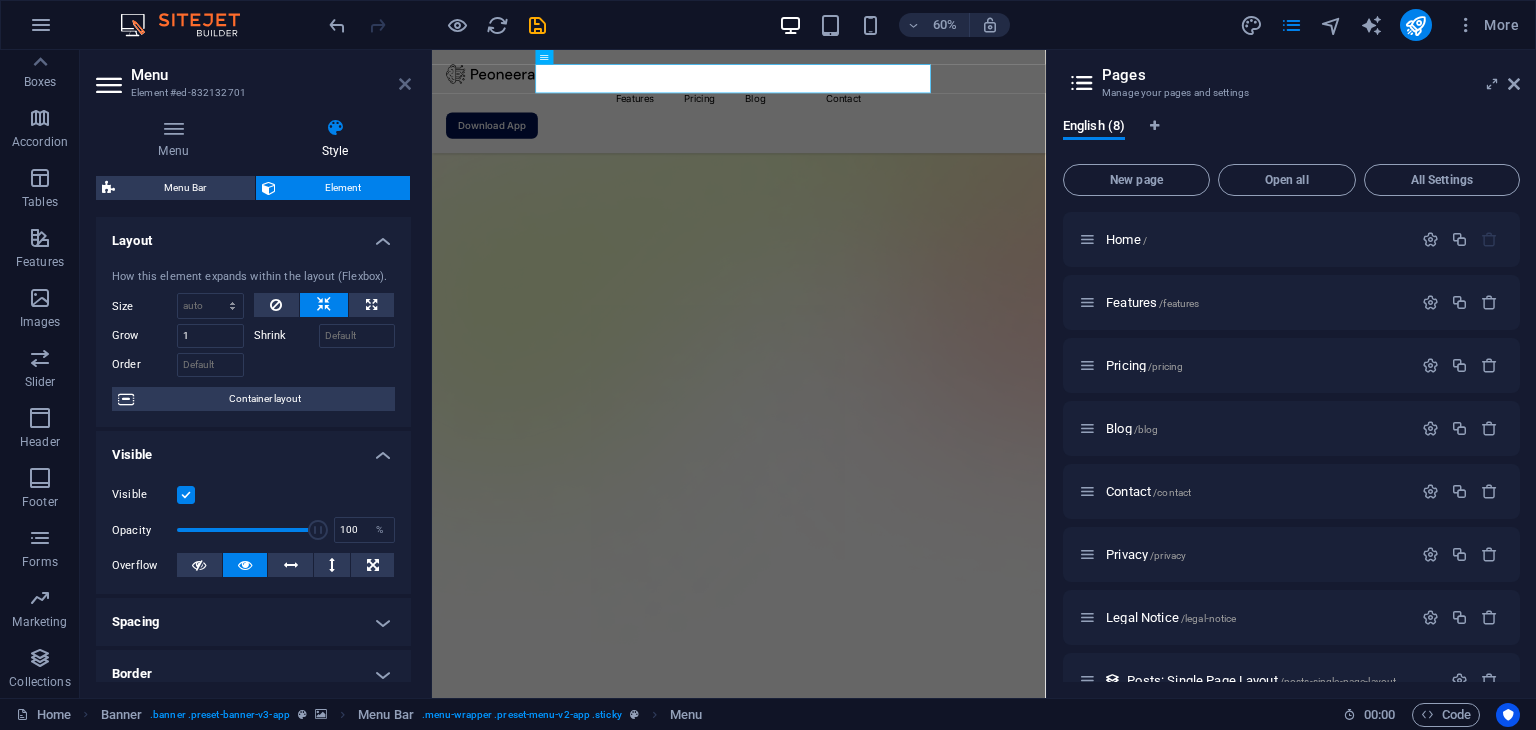 click at bounding box center (405, 84) 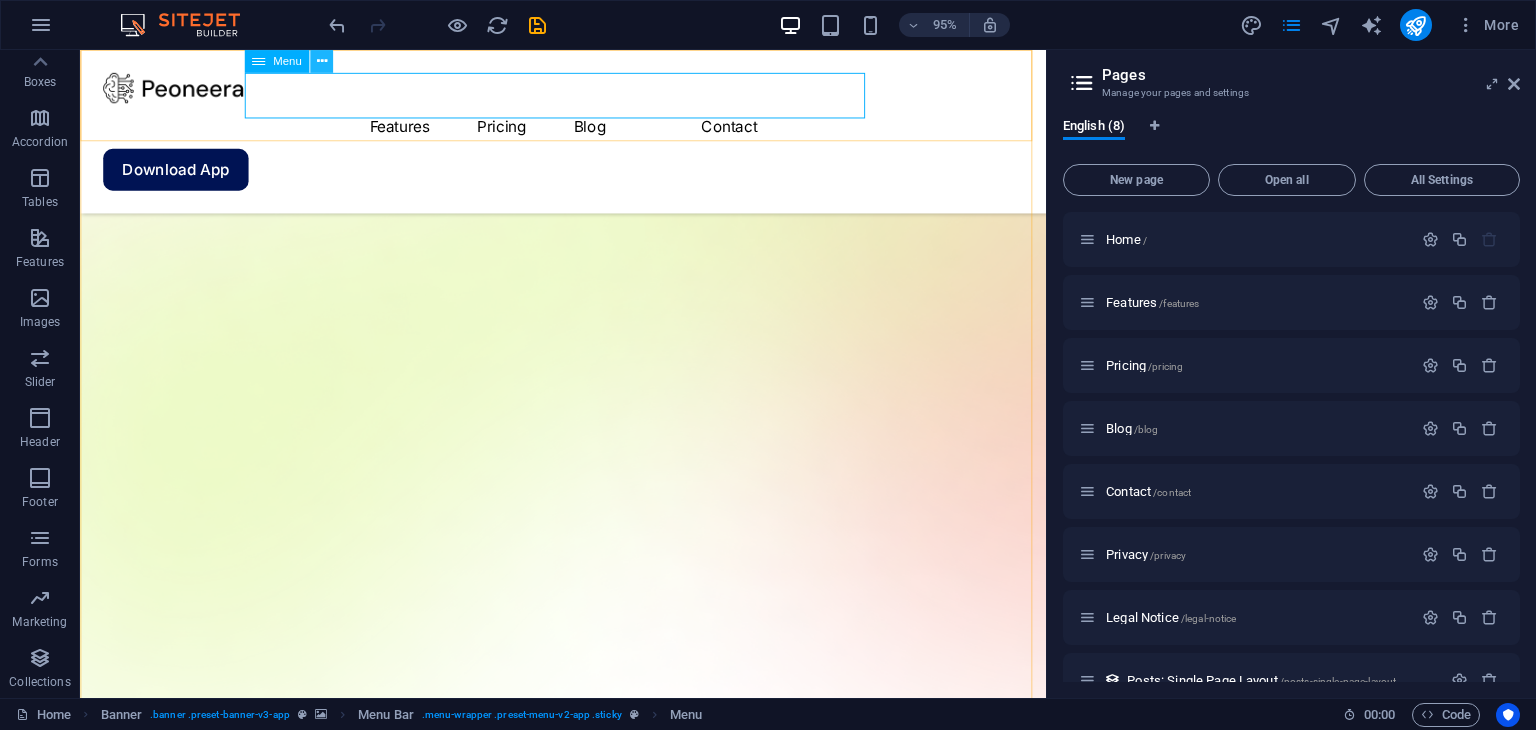 click at bounding box center (321, 61) 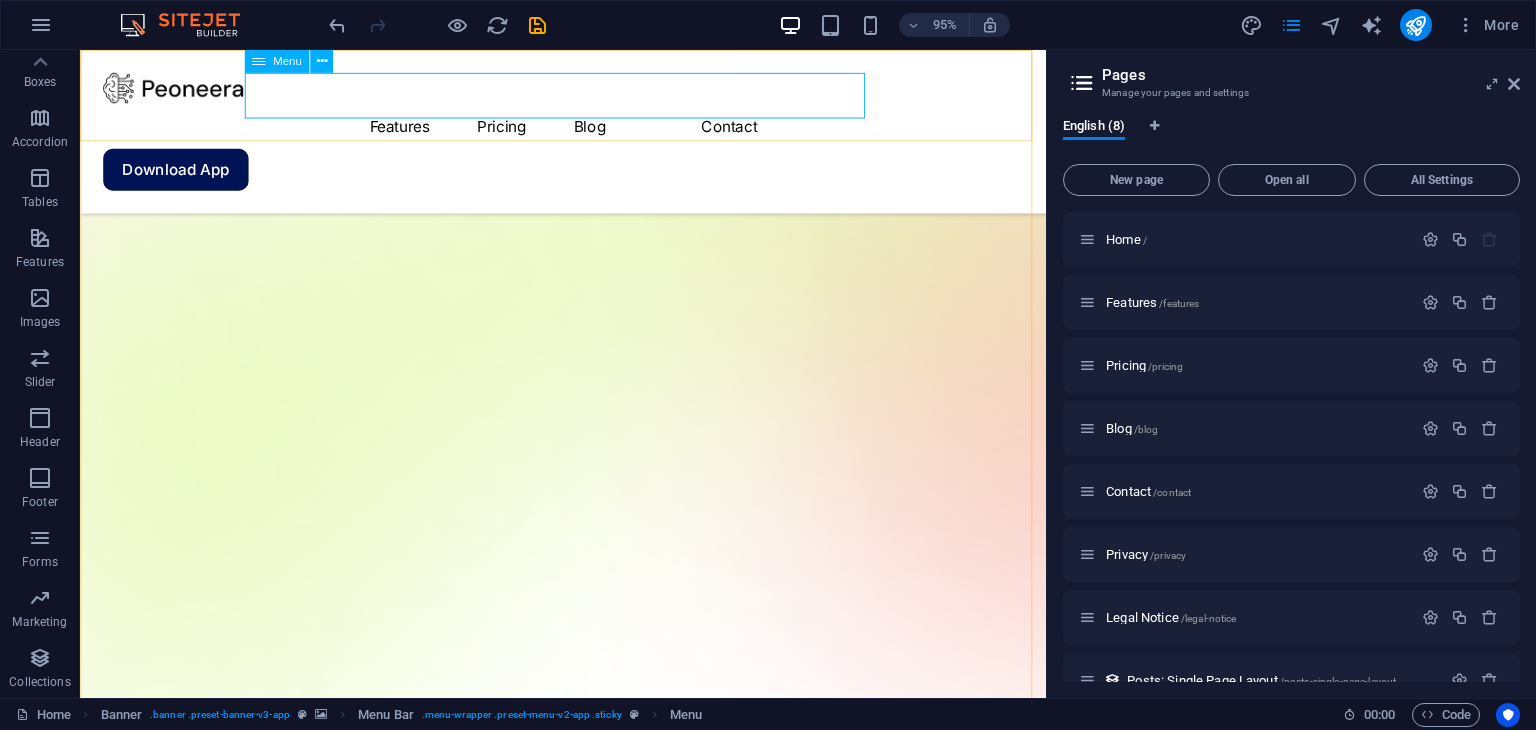 click on "Features Pricing Blog Contact" at bounding box center [588, 130] 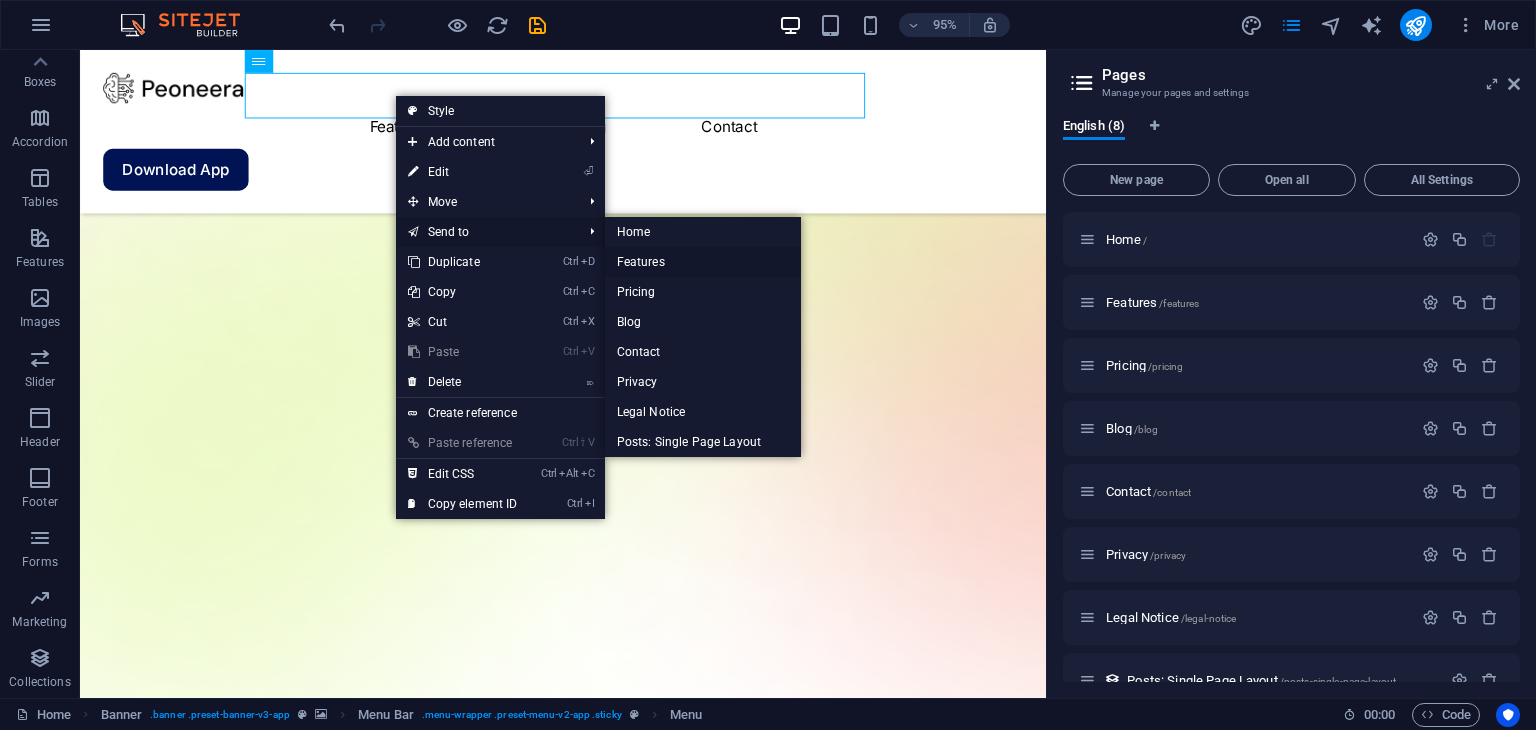 click on "Features" at bounding box center (703, 262) 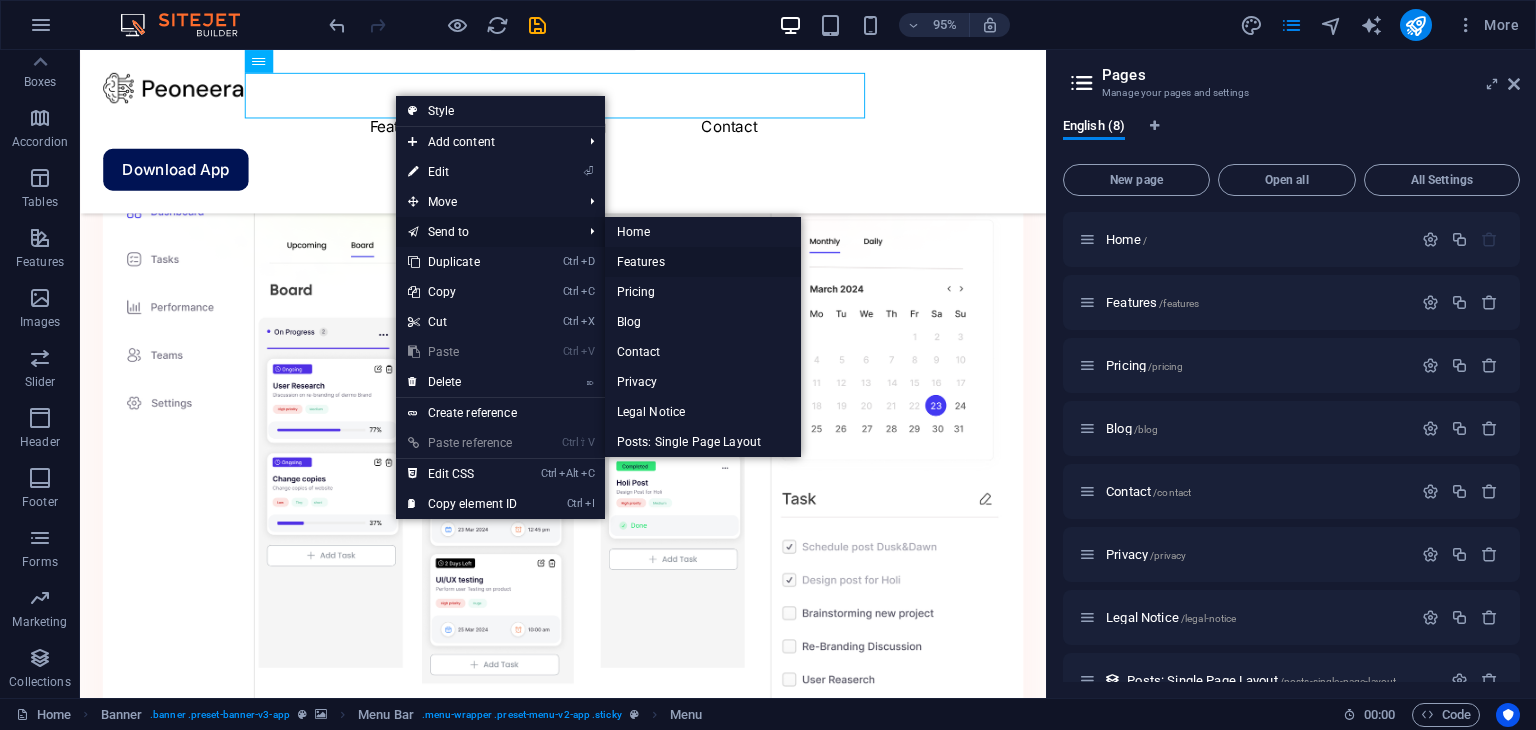 scroll, scrollTop: 0, scrollLeft: 0, axis: both 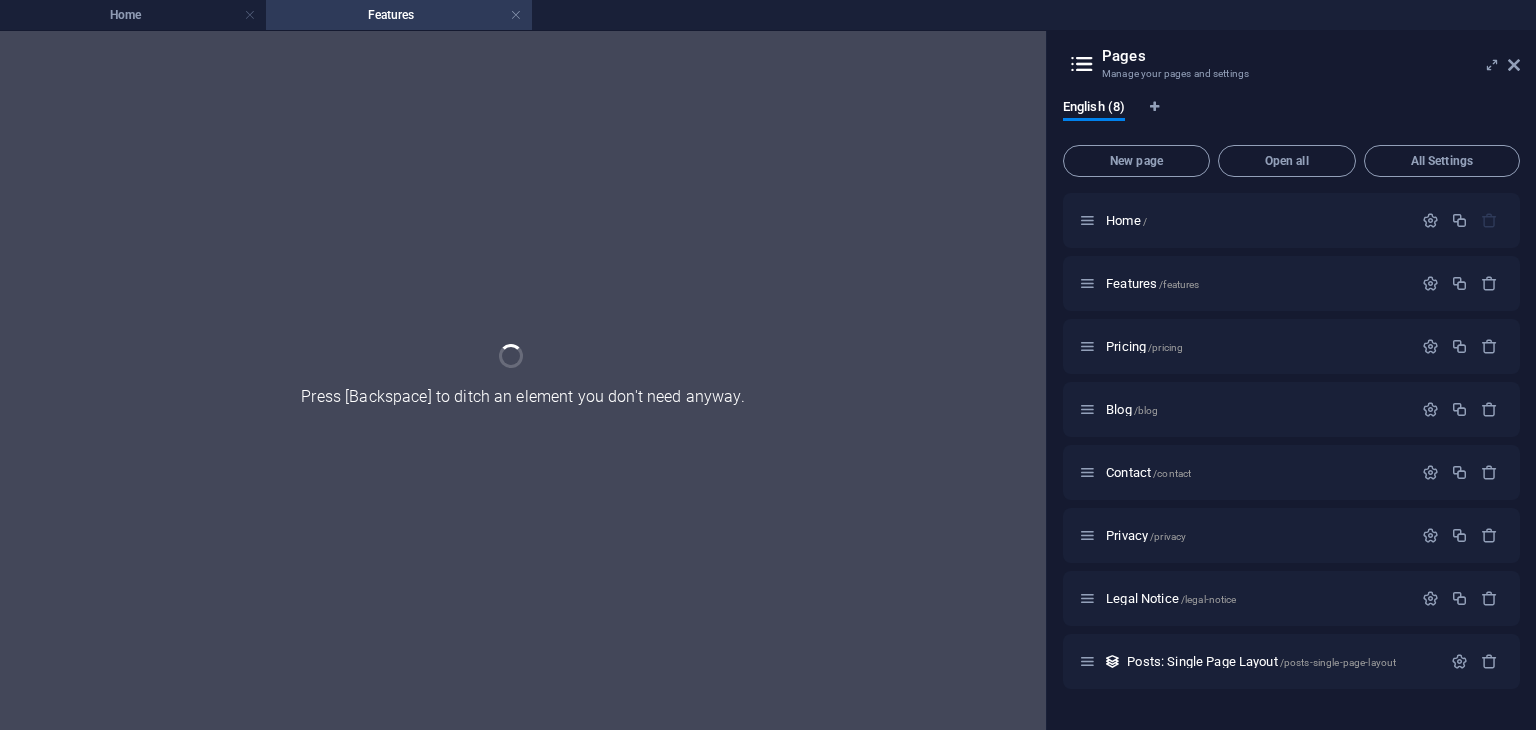 select on "1" 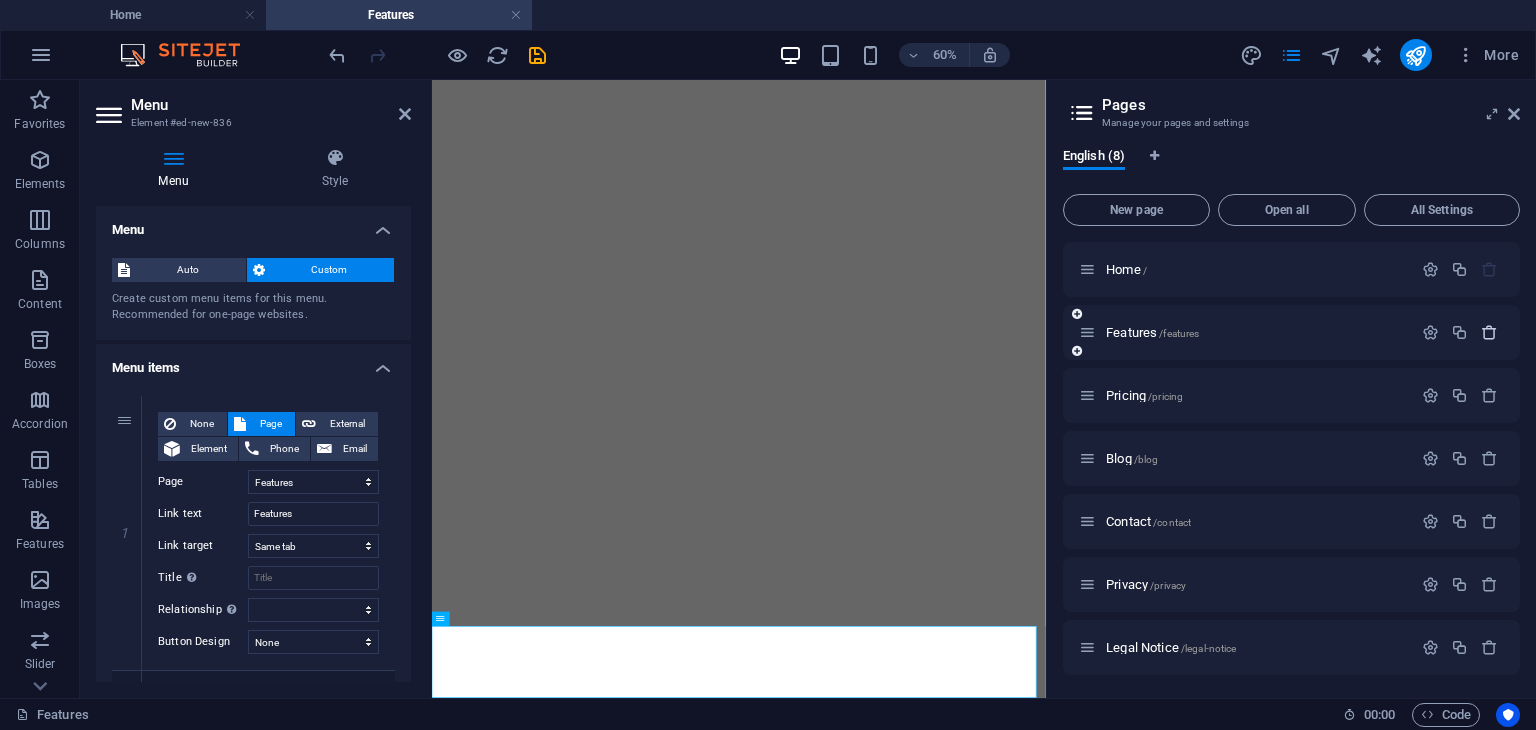 click at bounding box center (1489, 332) 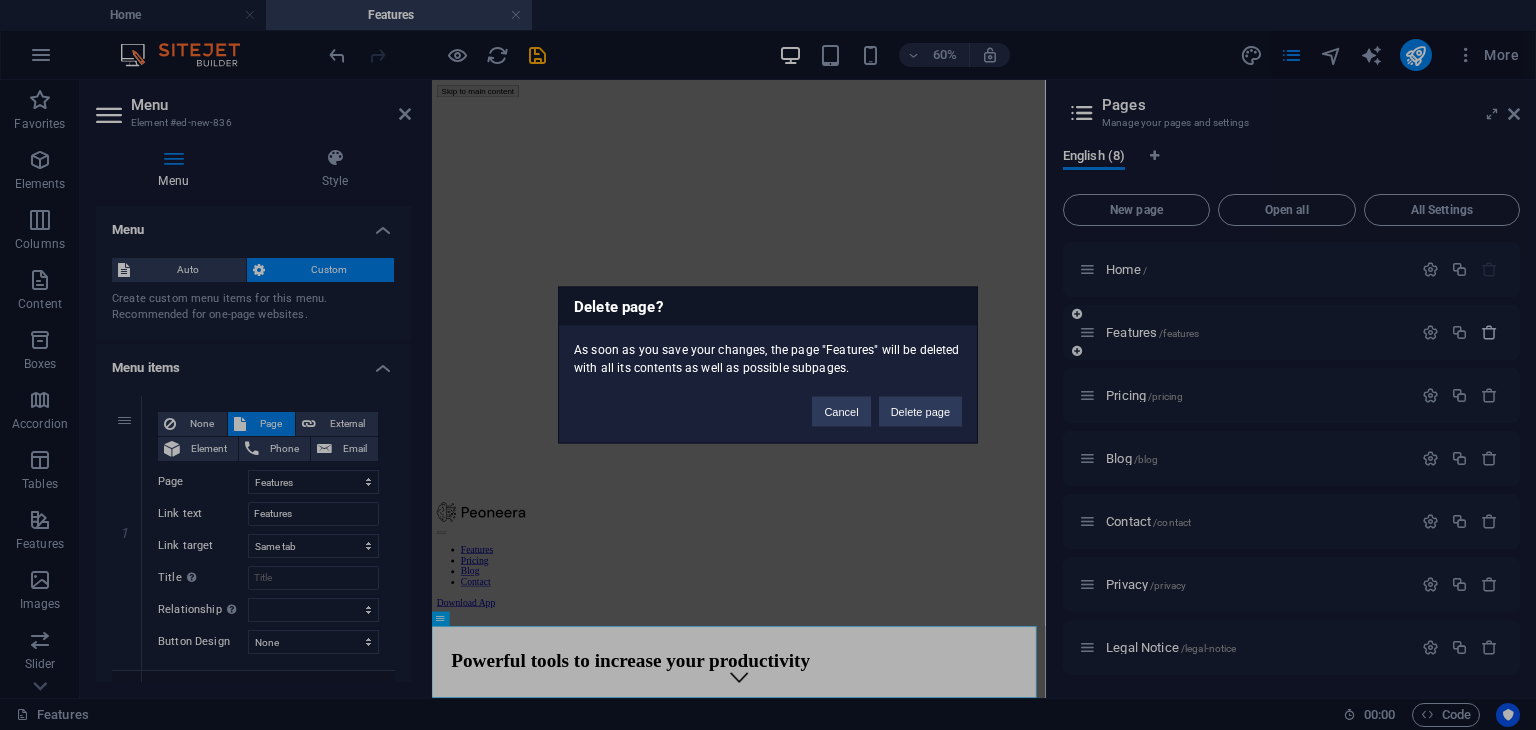 scroll, scrollTop: 5144, scrollLeft: 0, axis: vertical 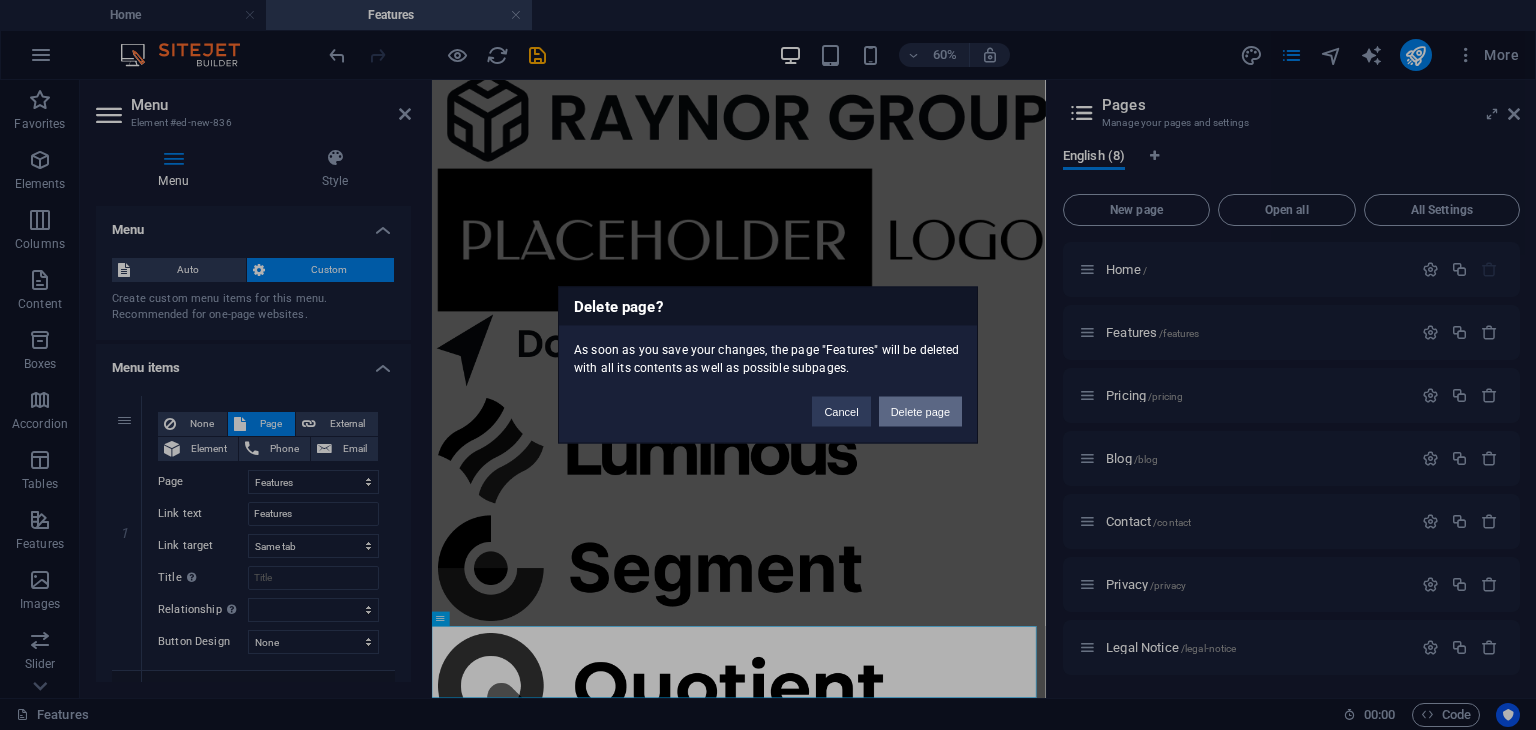 click on "Delete page" at bounding box center [920, 412] 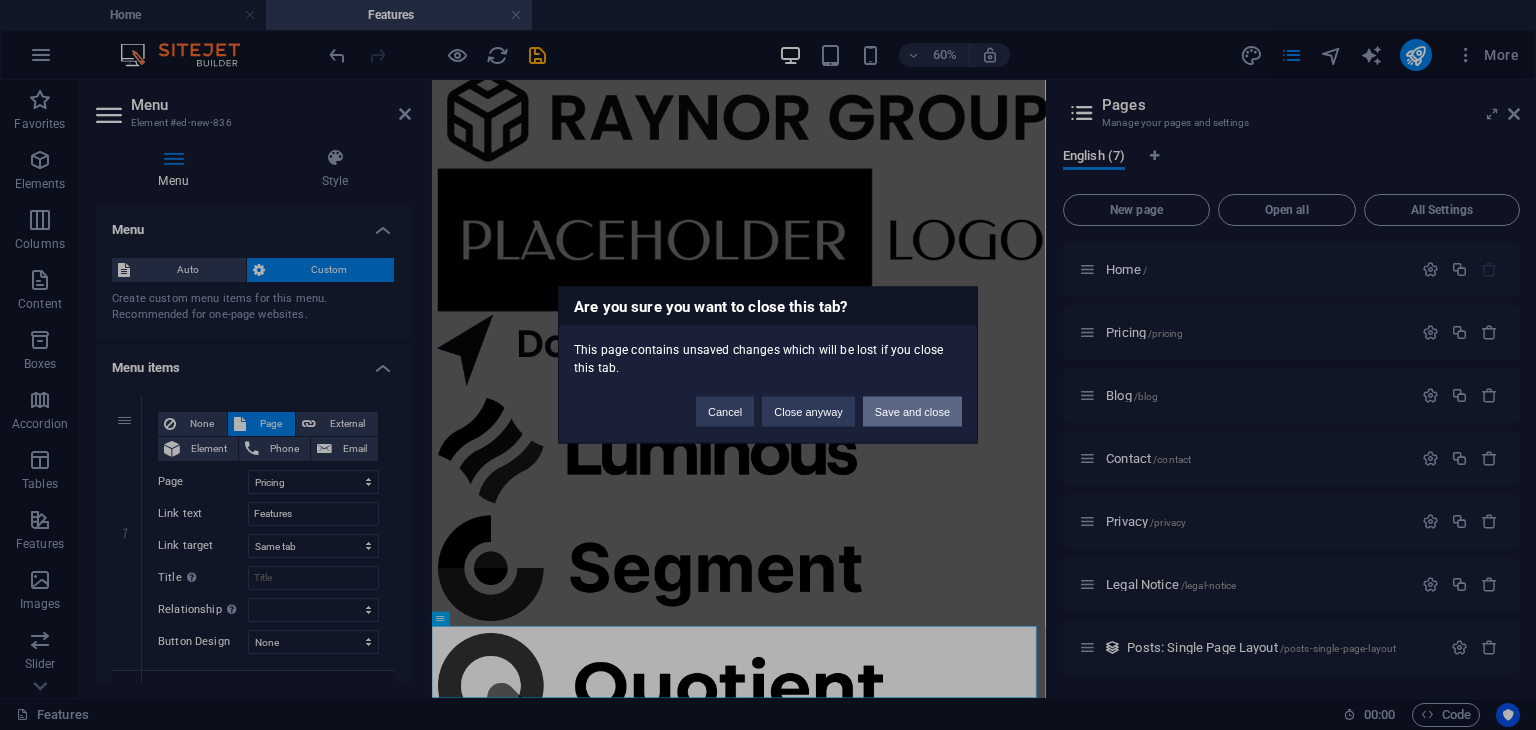 click on "Save and close" at bounding box center (912, 412) 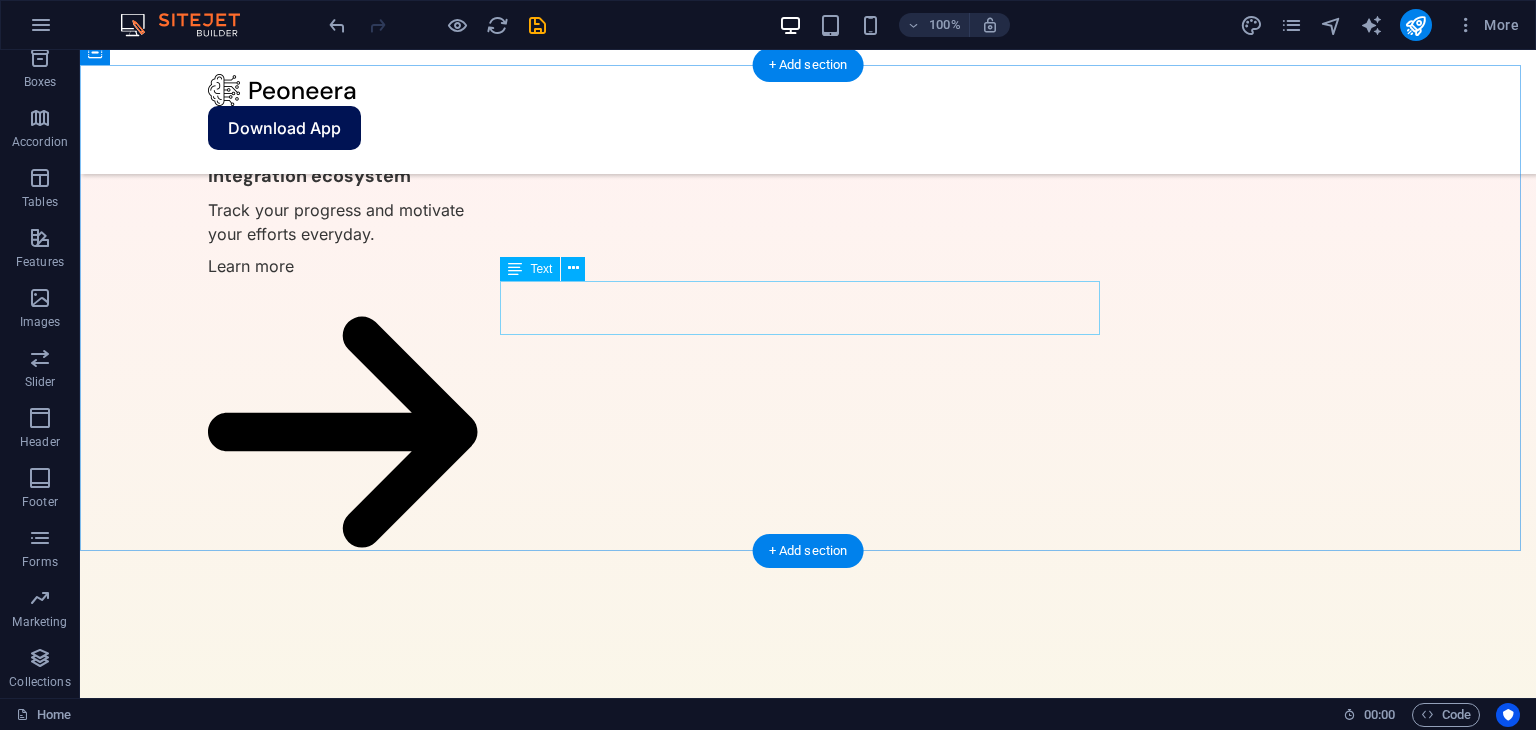 scroll, scrollTop: 4557, scrollLeft: 0, axis: vertical 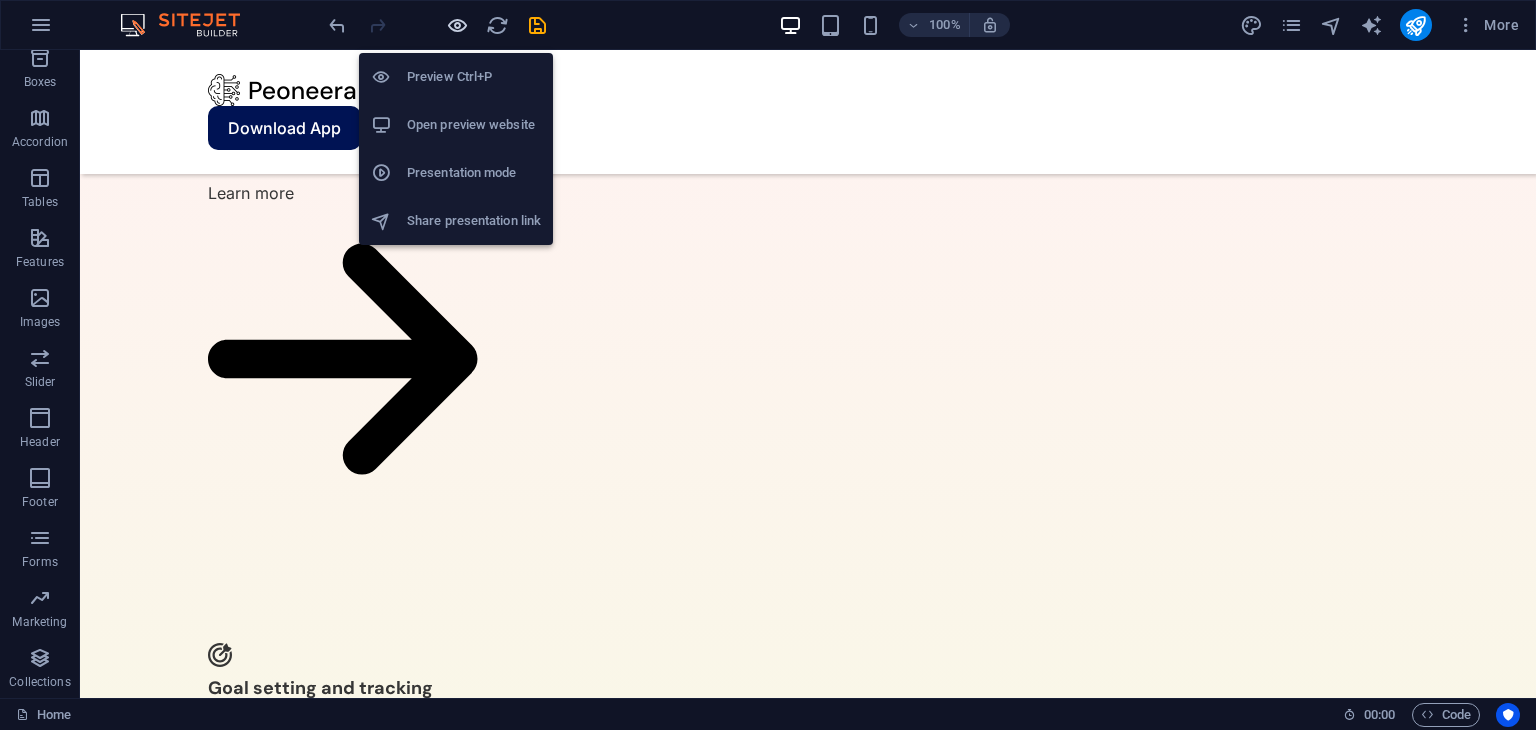 click at bounding box center [457, 25] 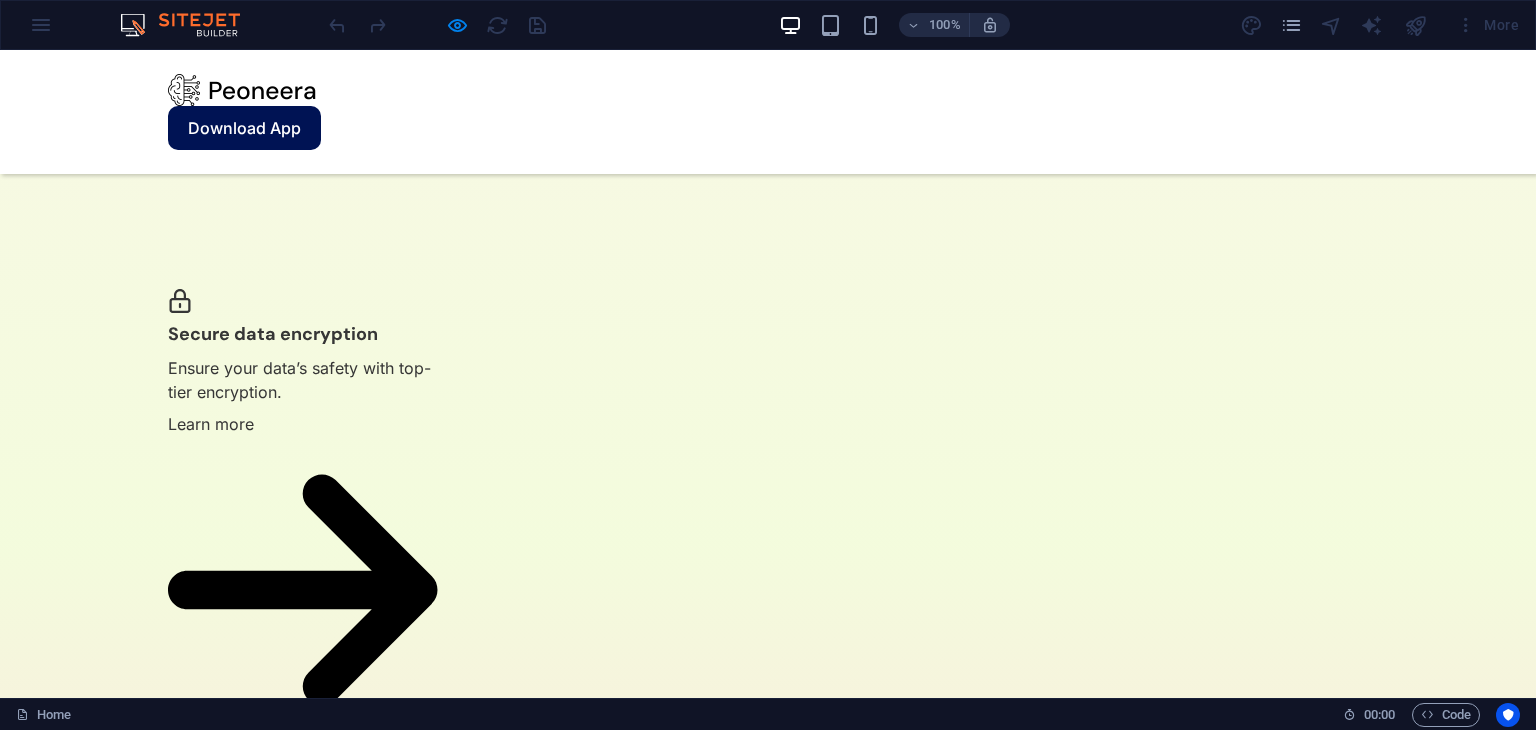 click on "Pricing" at bounding box center (194, 34521) 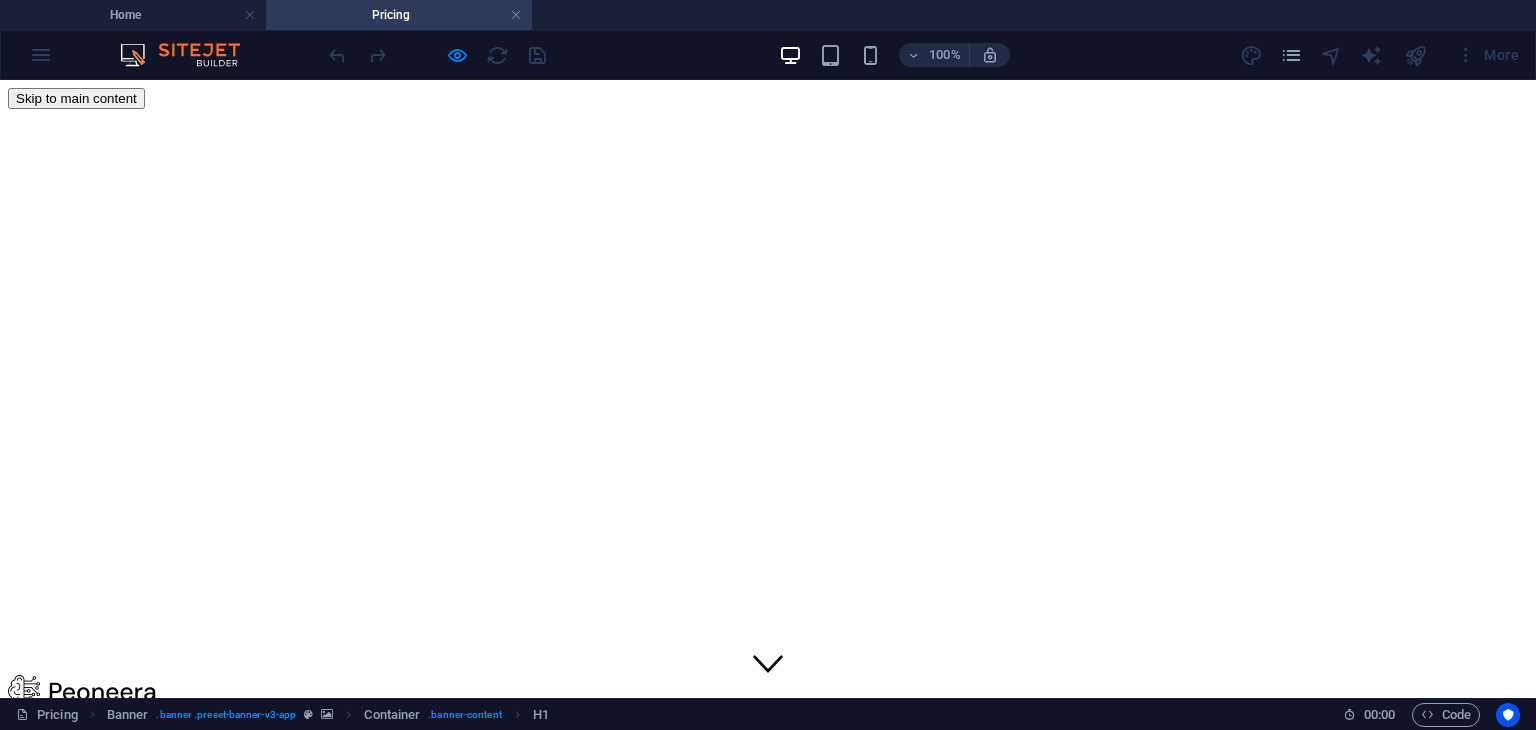 scroll, scrollTop: 0, scrollLeft: 0, axis: both 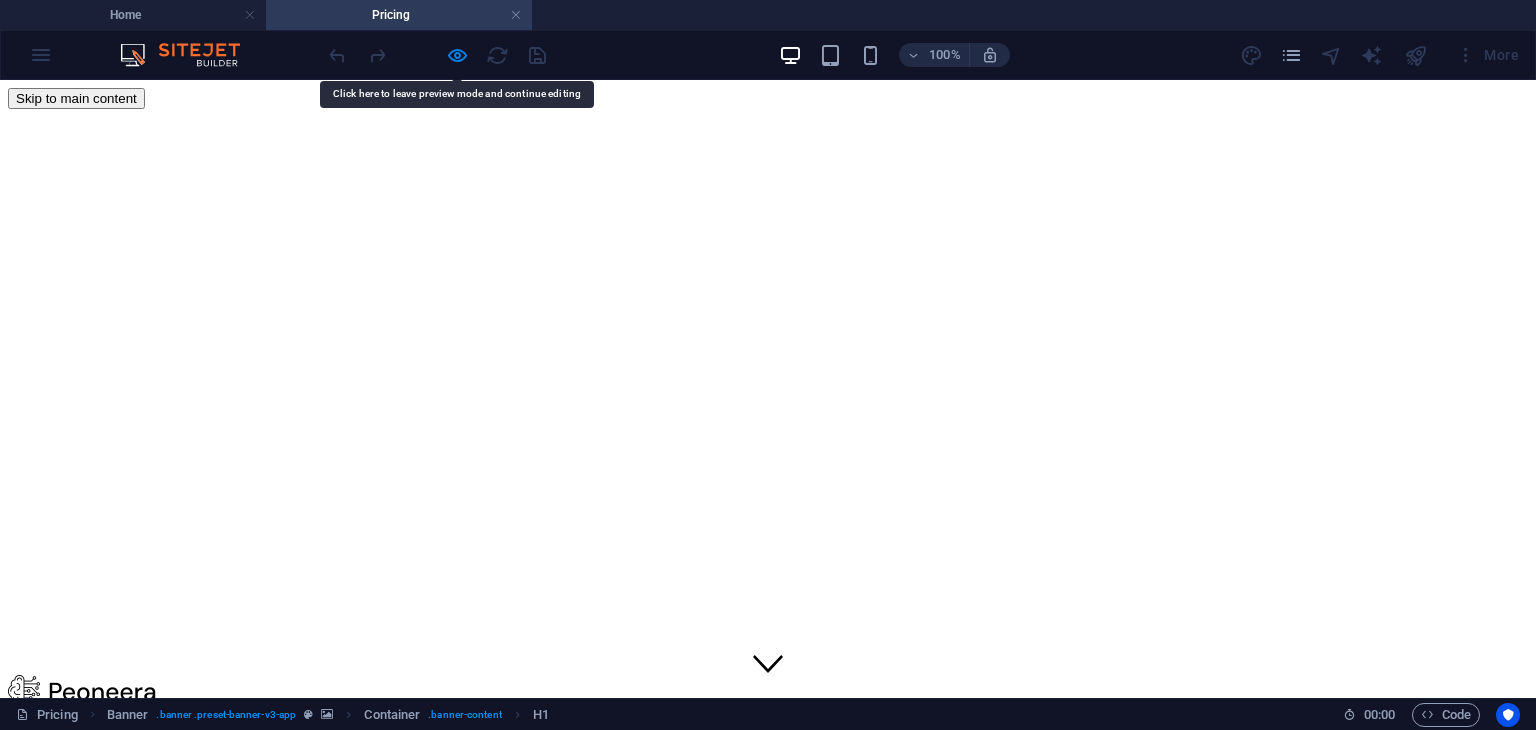 click on "Pricing Blog Contact" at bounding box center (768, 772) 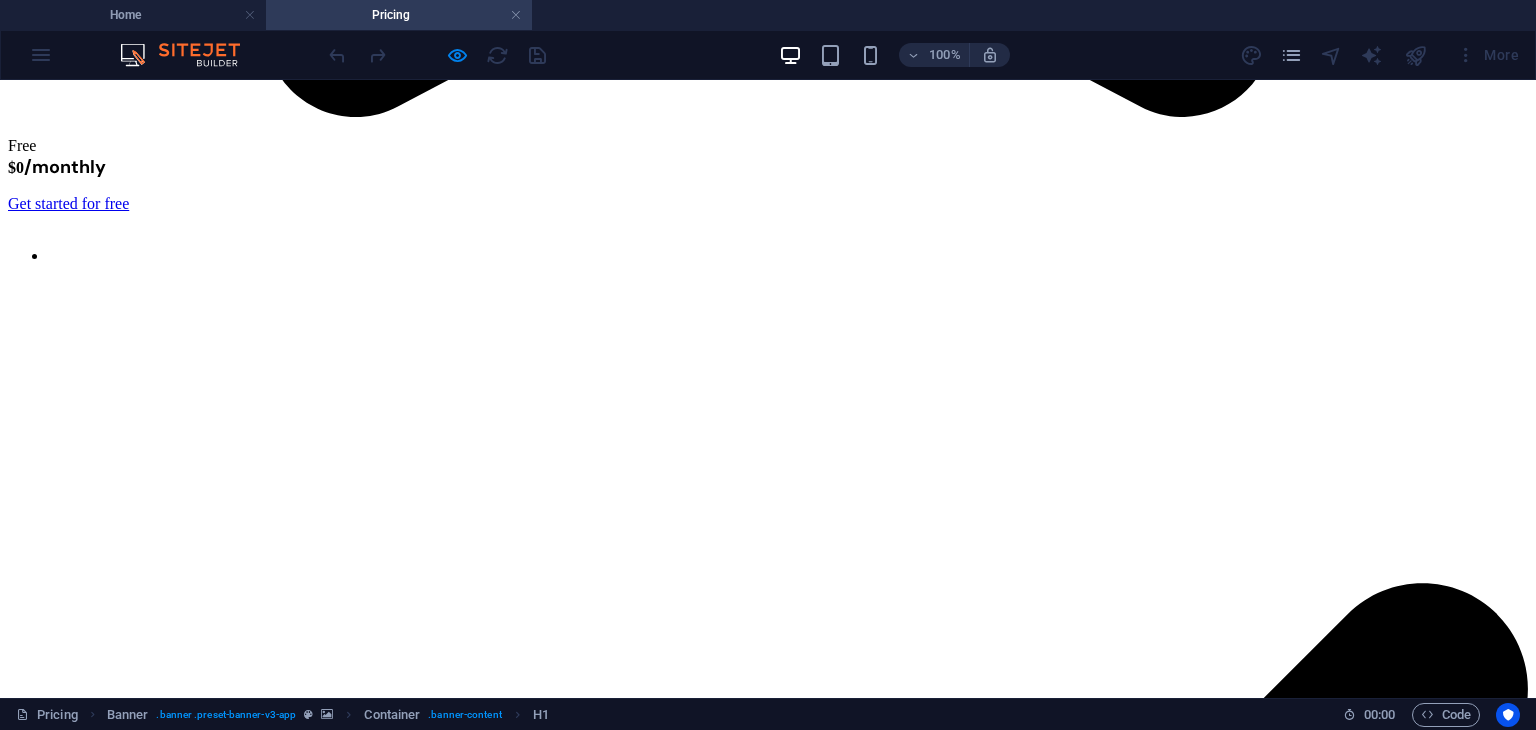 scroll, scrollTop: 2788, scrollLeft: 0, axis: vertical 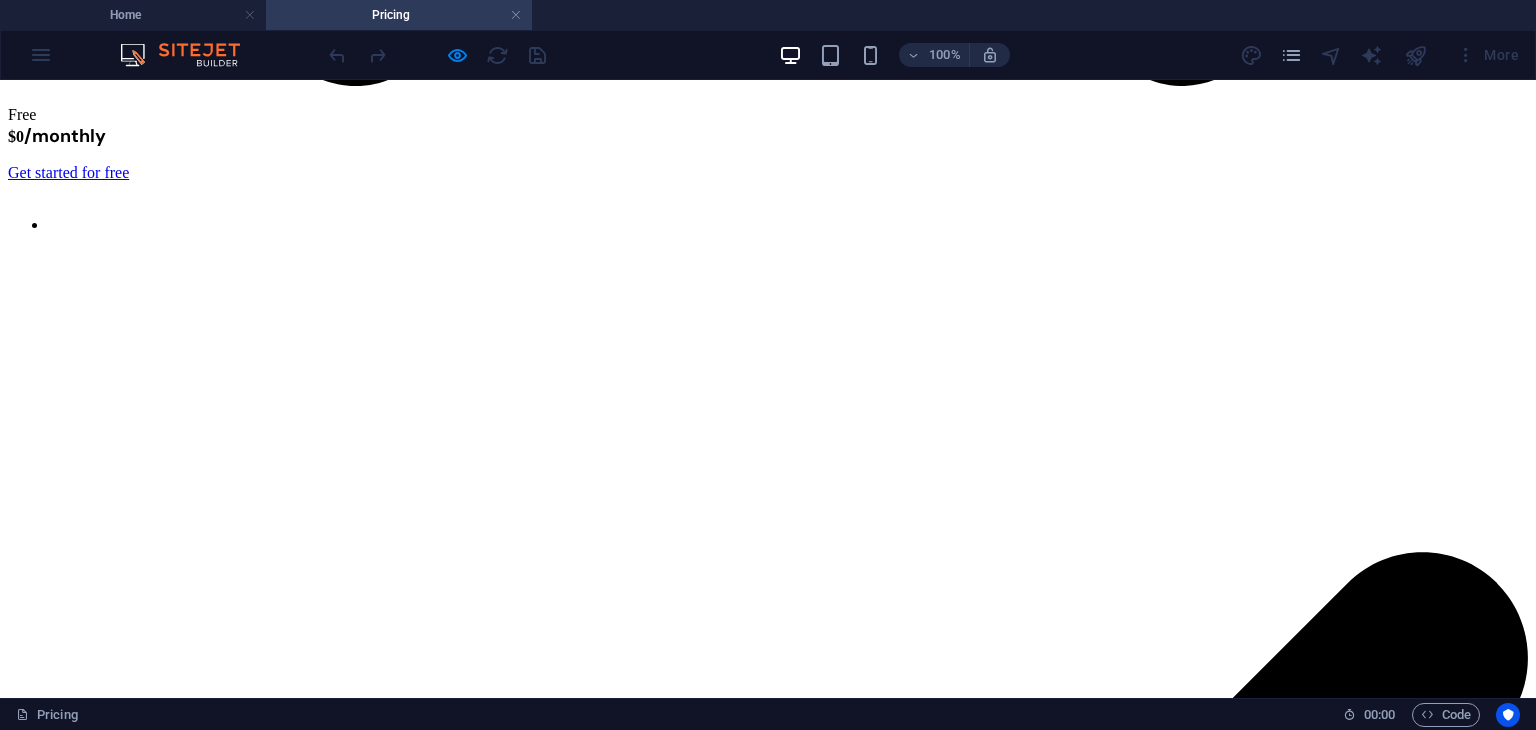 click on "Pricing Blog Contact" at bounding box center (768, 45608) 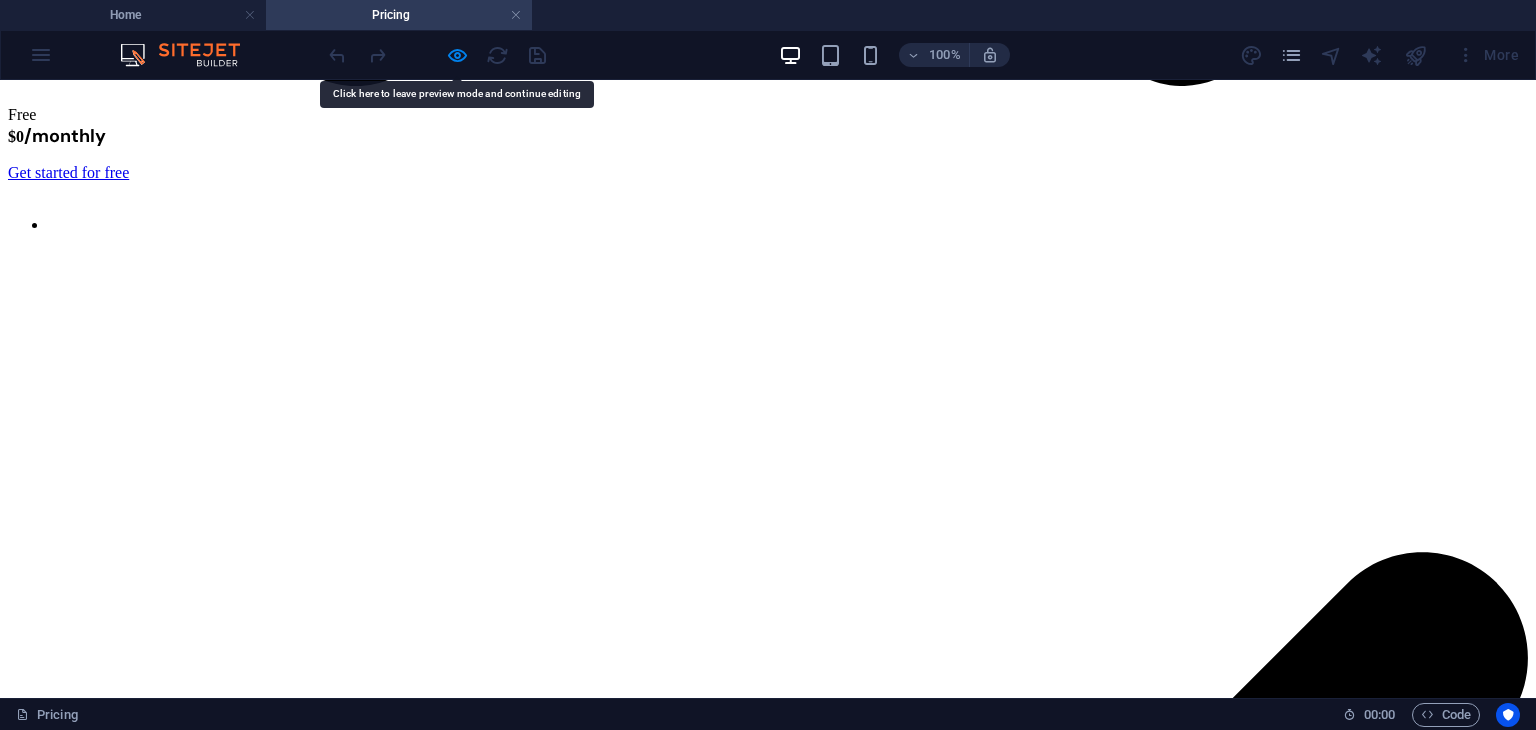 click on "Pricing Blog Contact" at bounding box center [768, 45608] 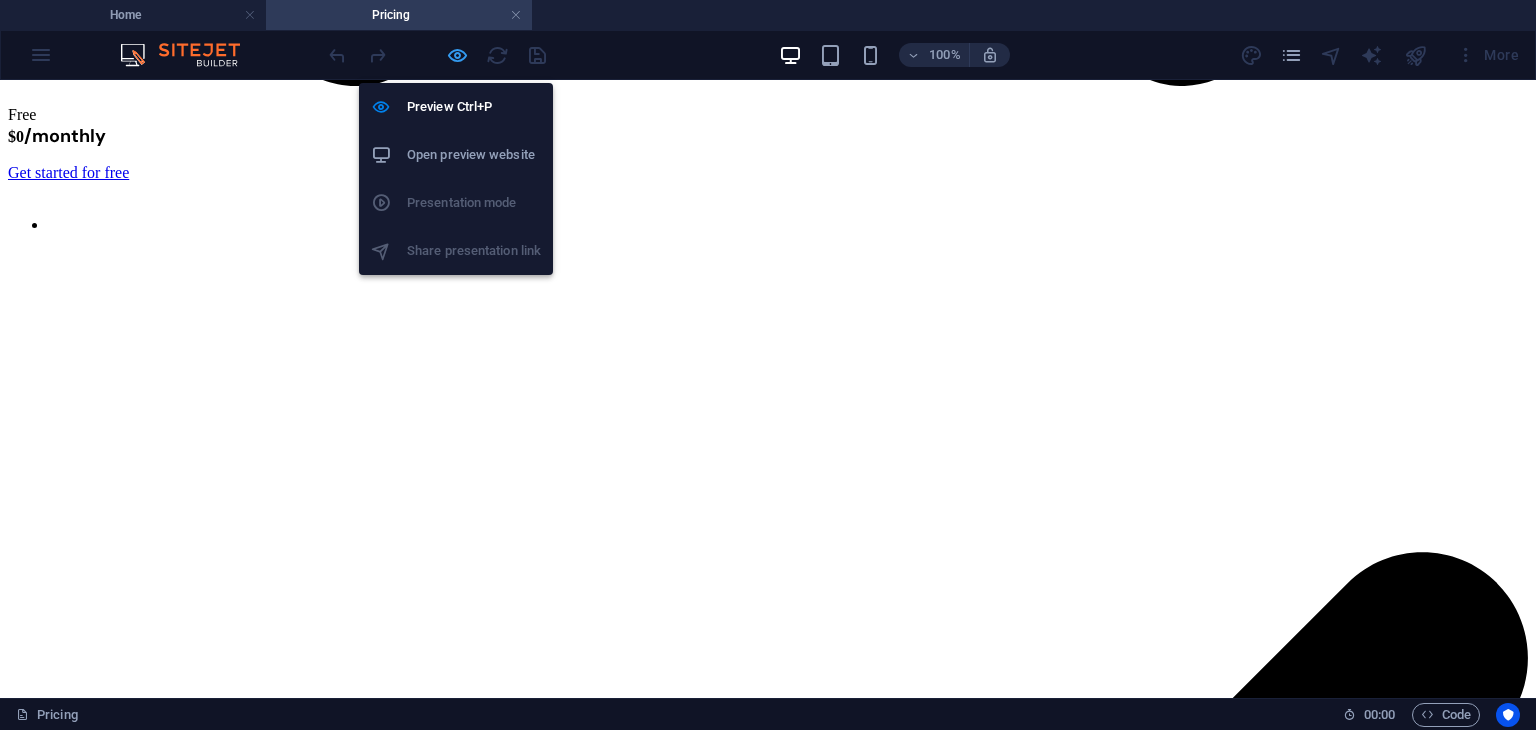 click at bounding box center [457, 55] 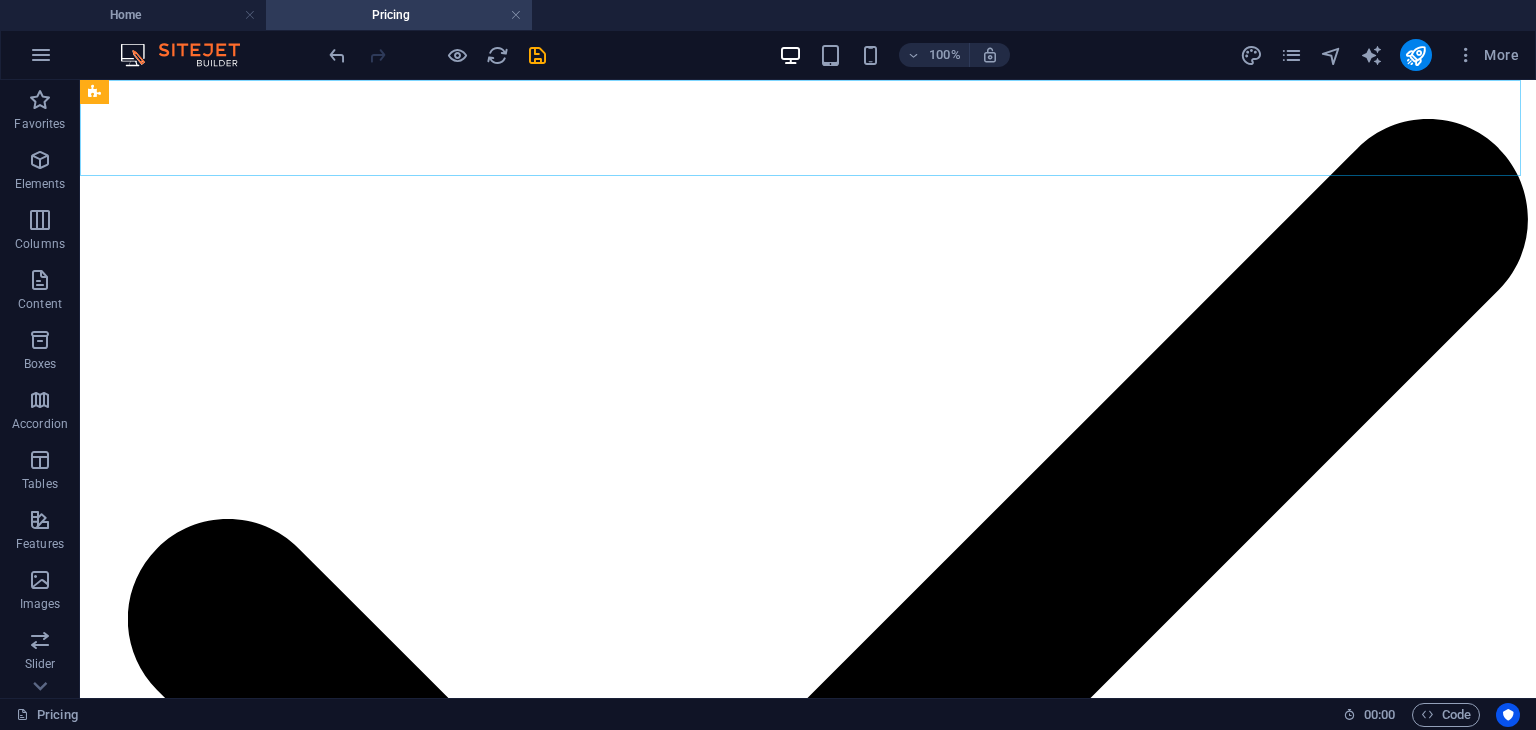 click on "Pricing Blog Contact" at bounding box center [808, -2356] 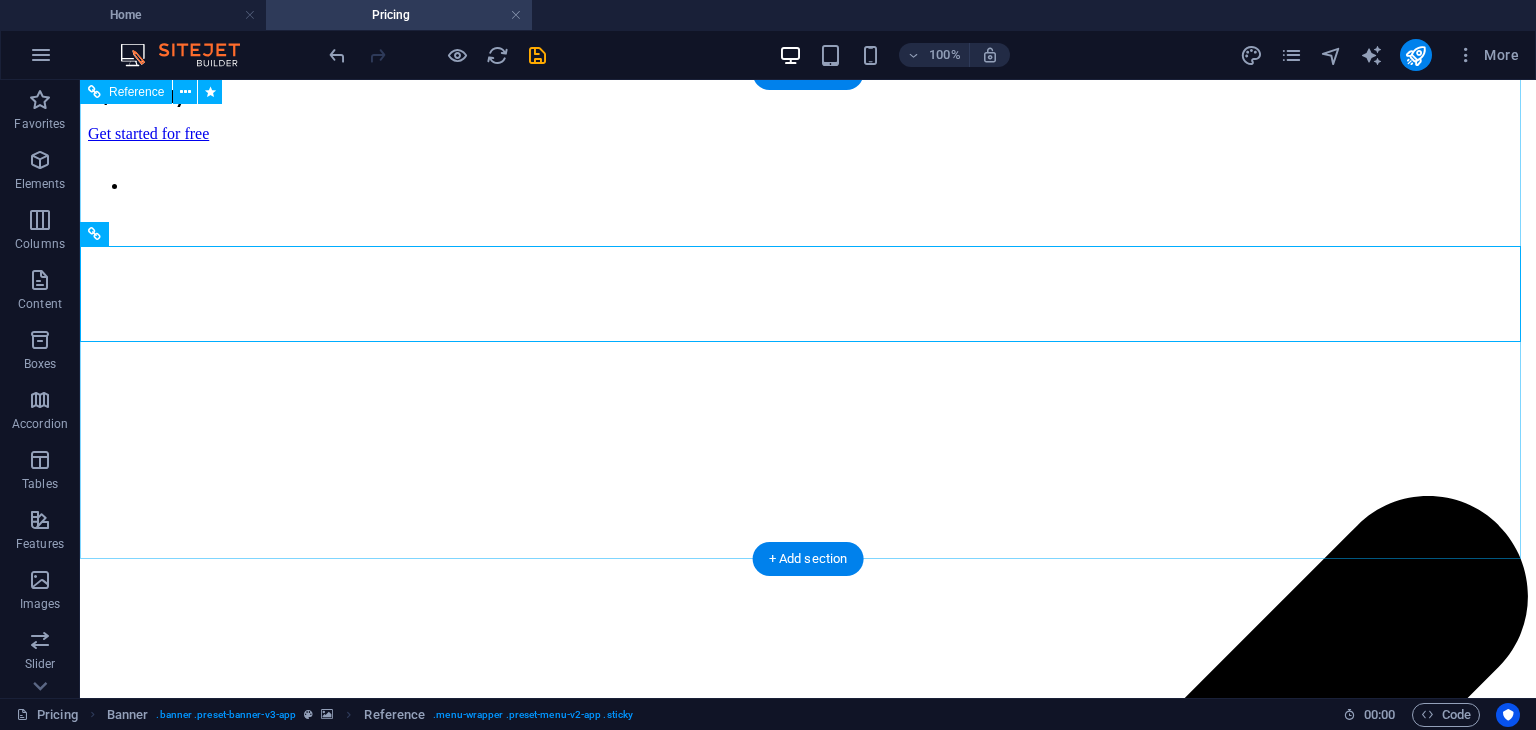 scroll, scrollTop: 2528, scrollLeft: 0, axis: vertical 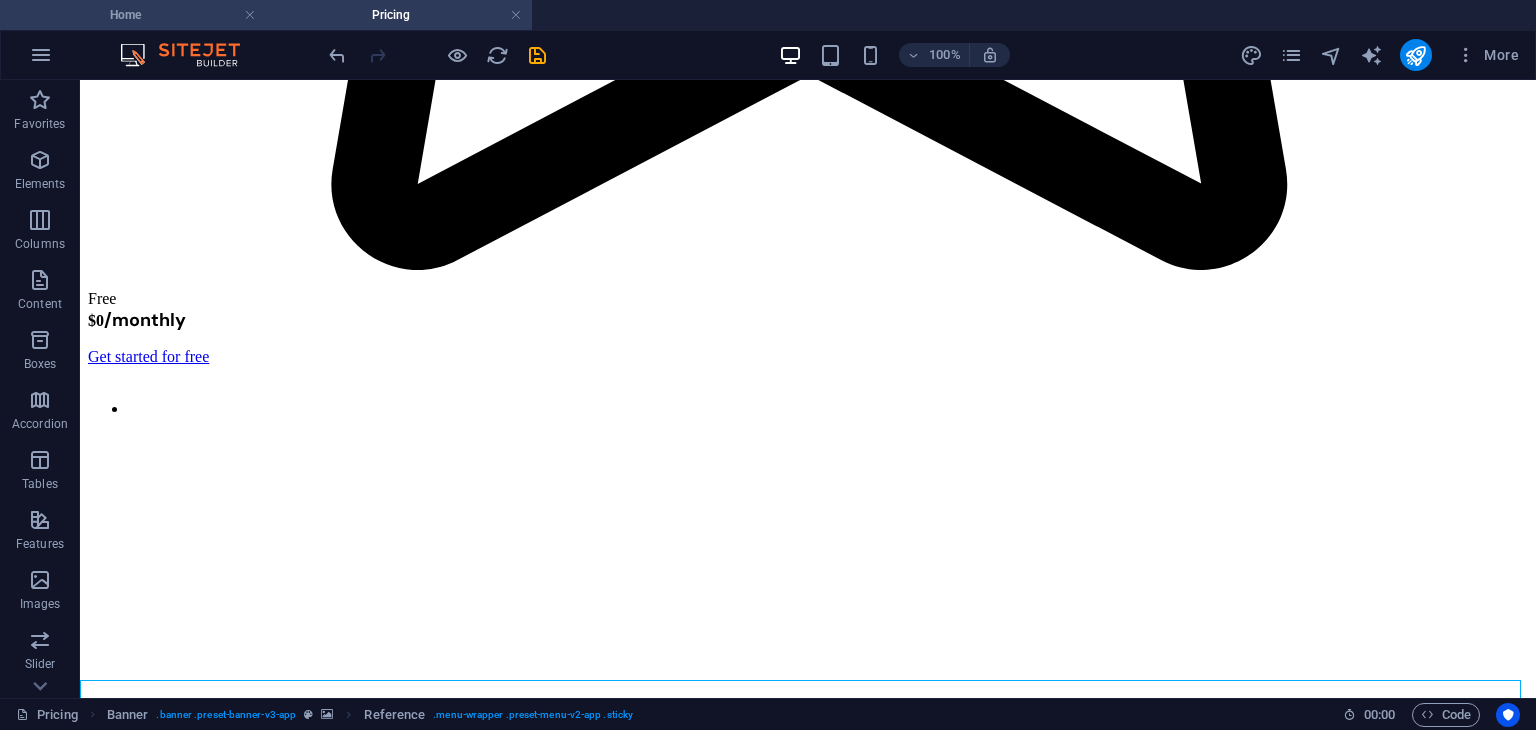 click on "Home" at bounding box center [133, 15] 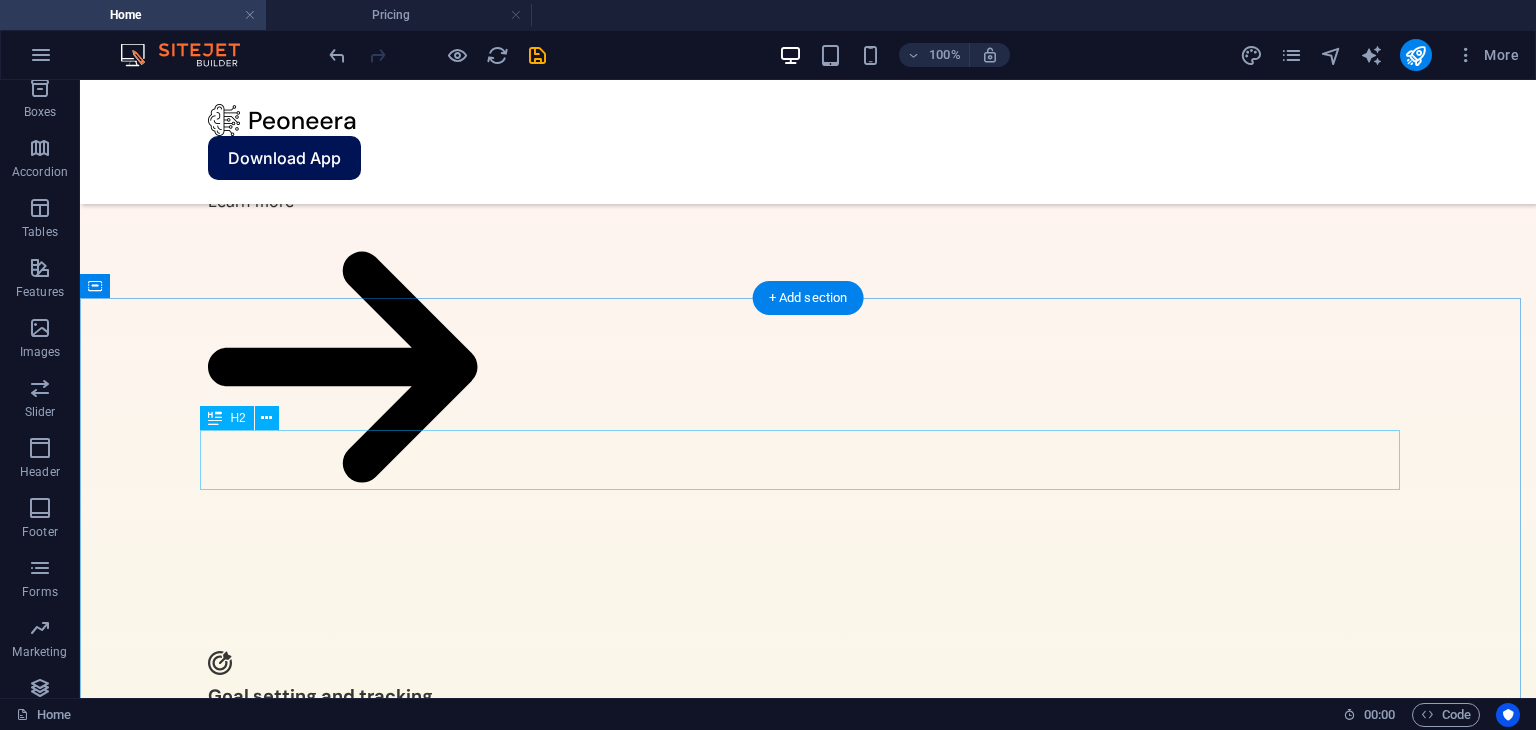 scroll, scrollTop: 4588, scrollLeft: 0, axis: vertical 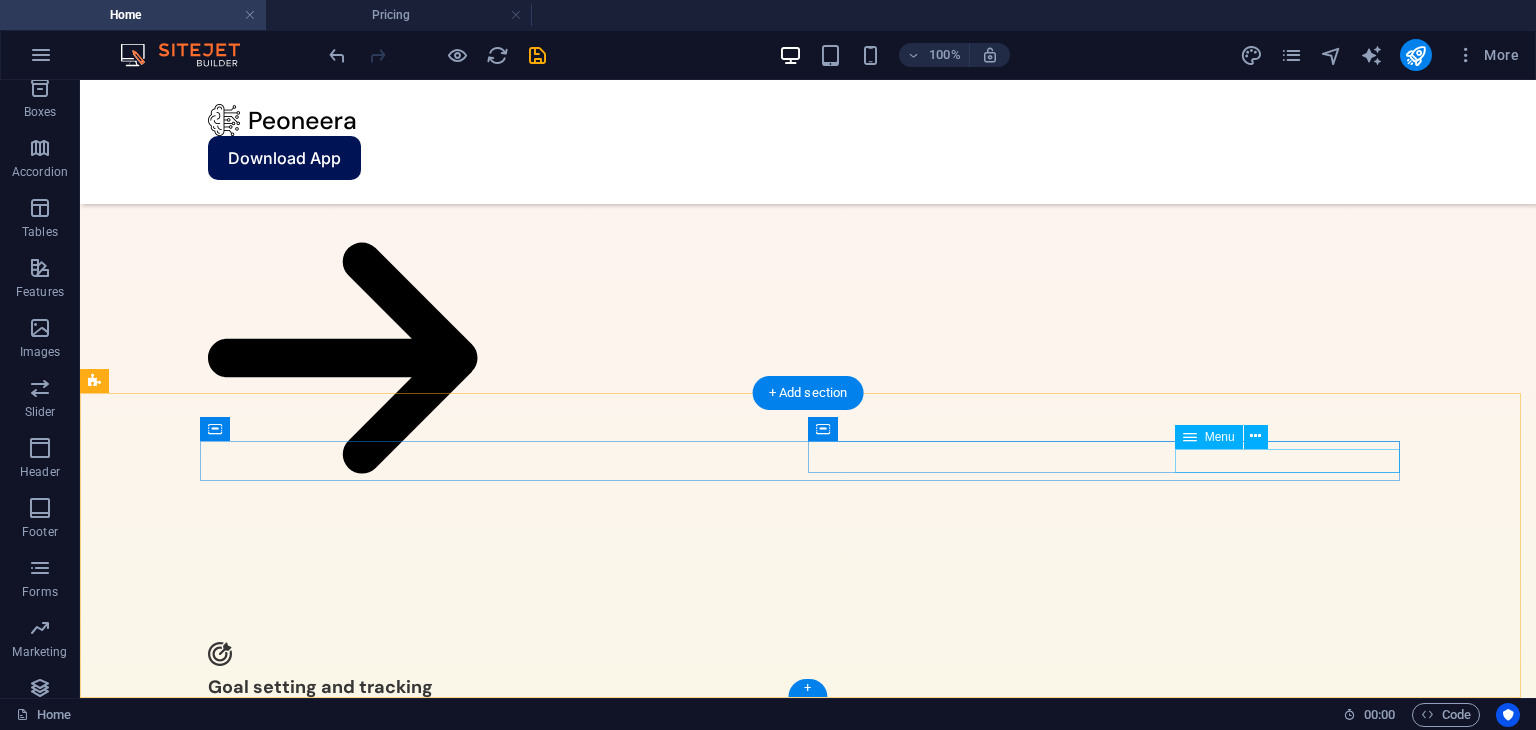 click on "Pricing Blog Contact" at bounding box center (504, 35460) 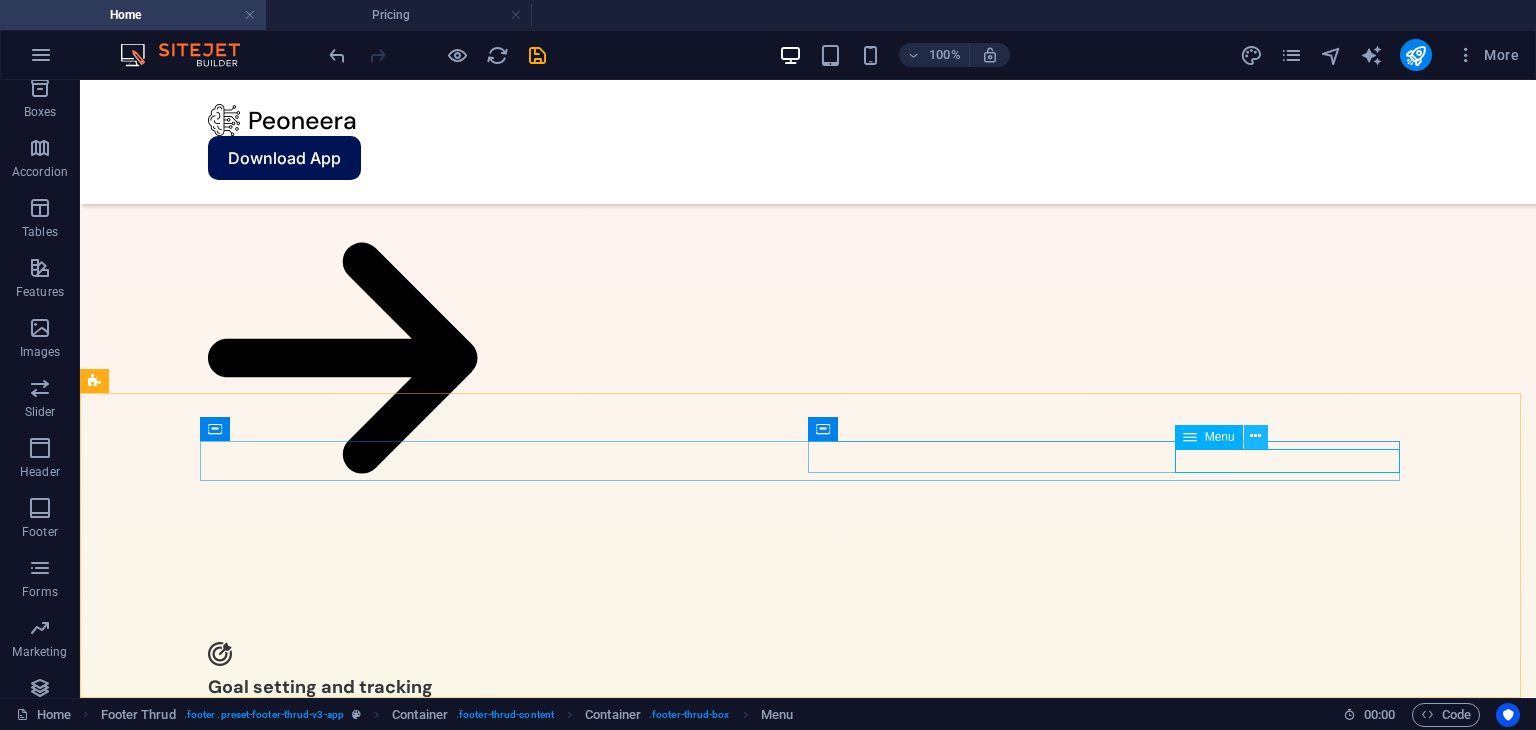 click at bounding box center [1255, 436] 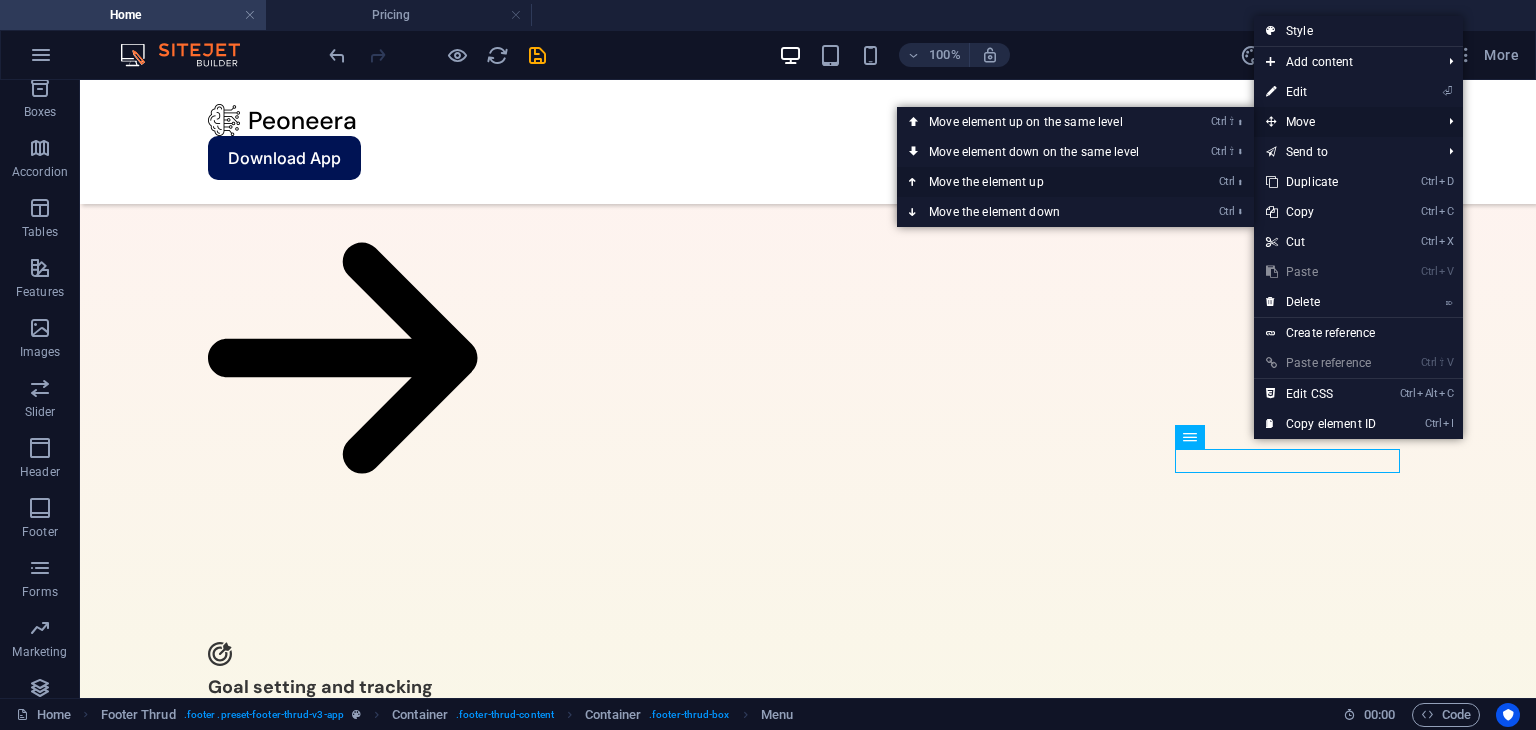 click on "Ctrl ⬆  Move the element up" at bounding box center [1038, 182] 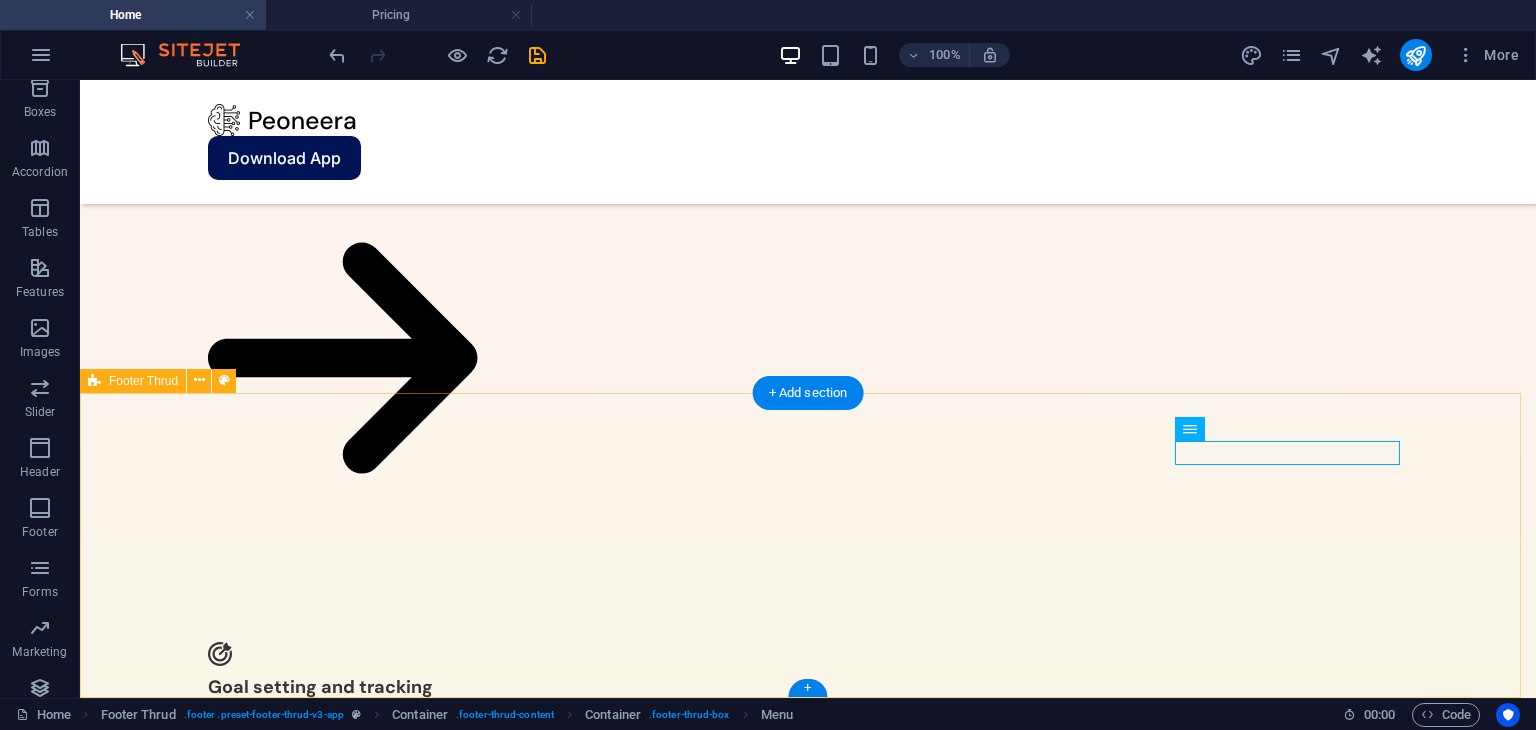 click on "Pricing Blog Contact
Individual   Legal Notice  |  Privacy Policy" at bounding box center (808, 35616) 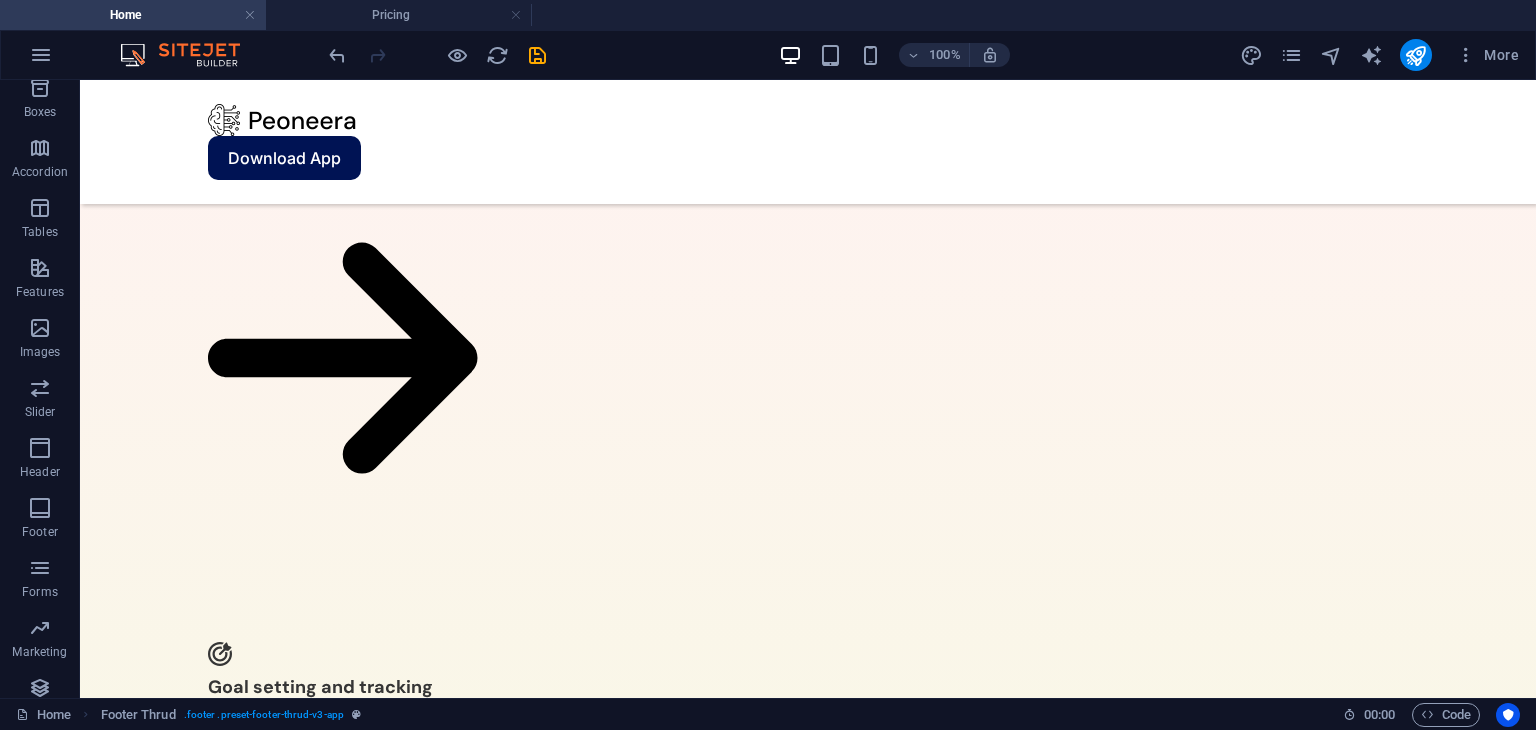 scroll, scrollTop: 0, scrollLeft: 0, axis: both 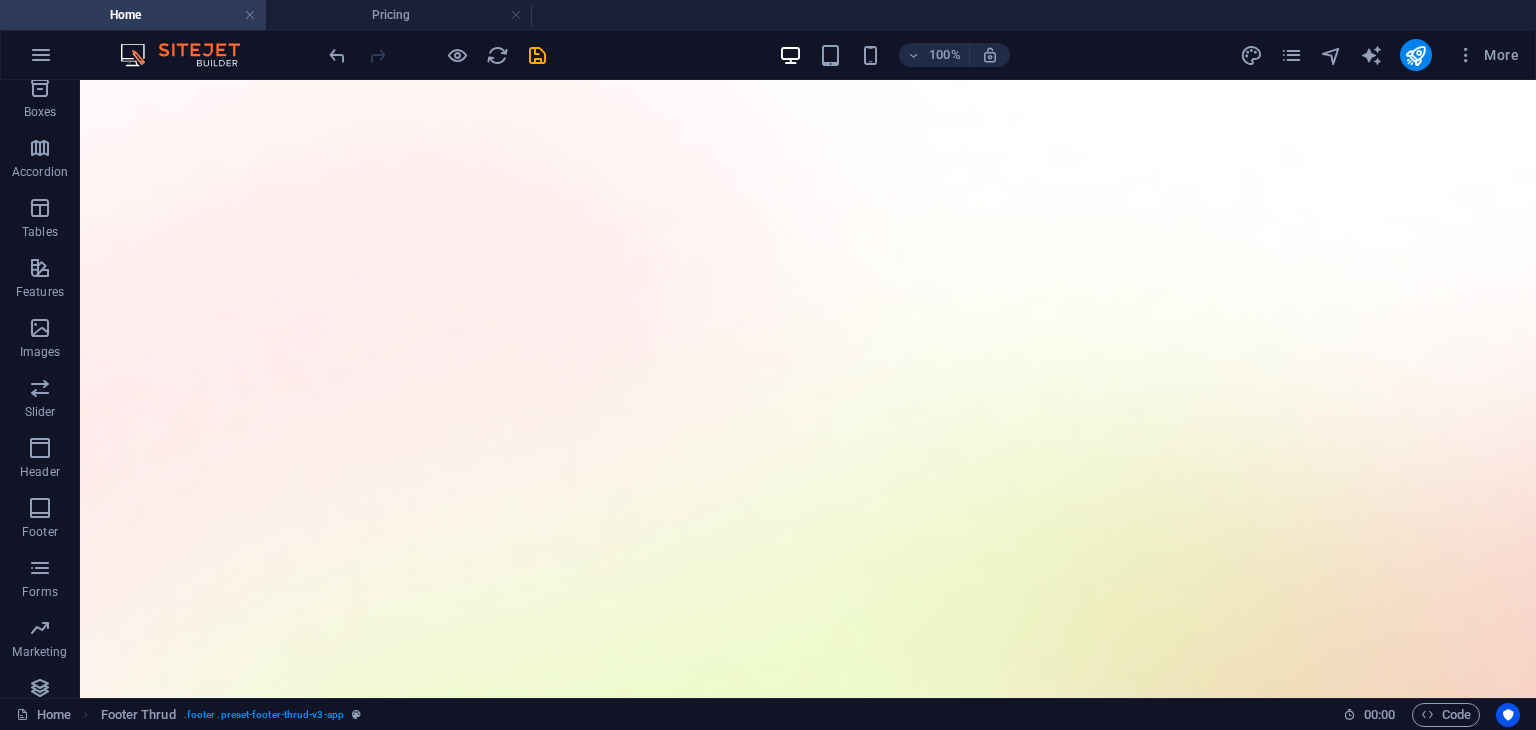 drag, startPoint x: 1532, startPoint y: 630, endPoint x: 1600, endPoint y: 110, distance: 524.4273 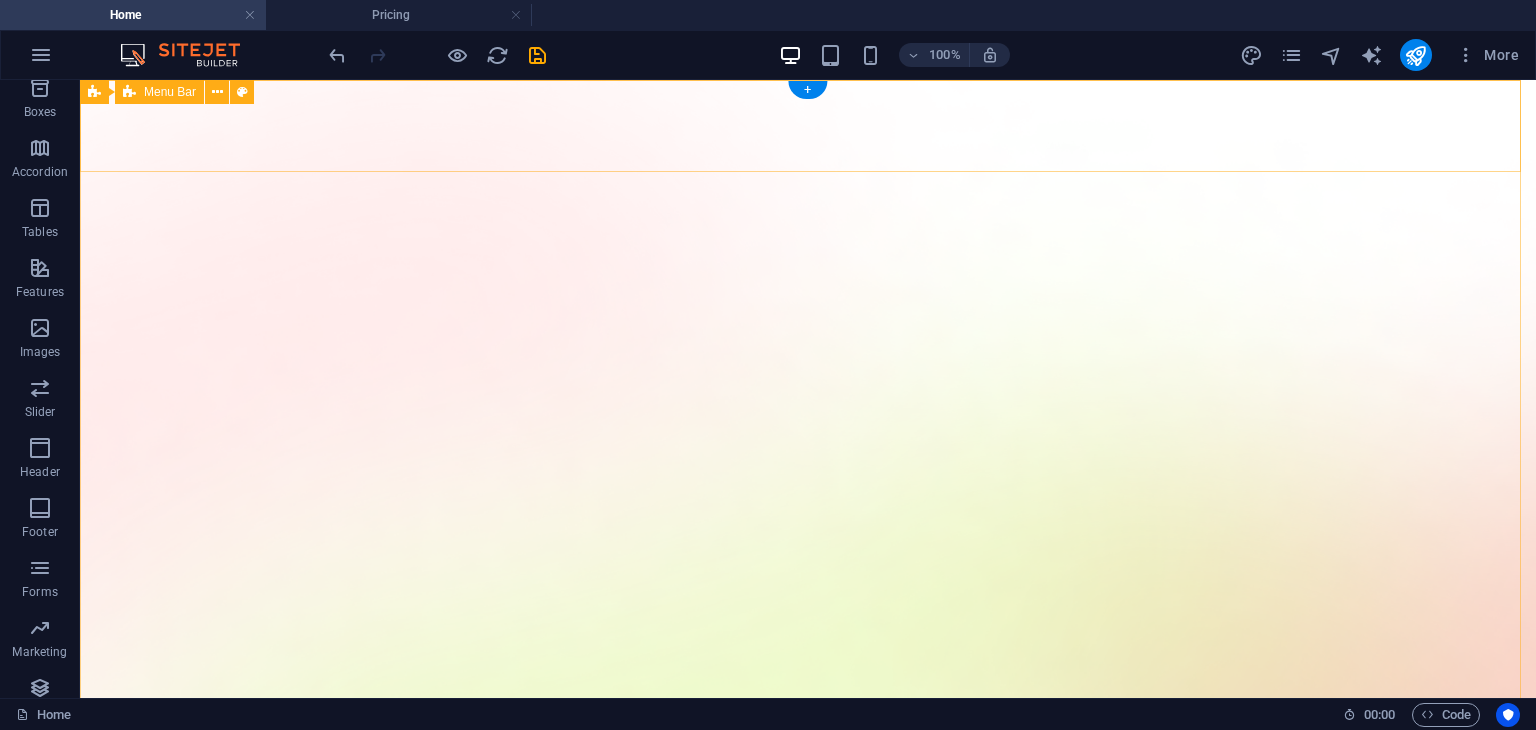 click on "Download App" at bounding box center (808, 1561) 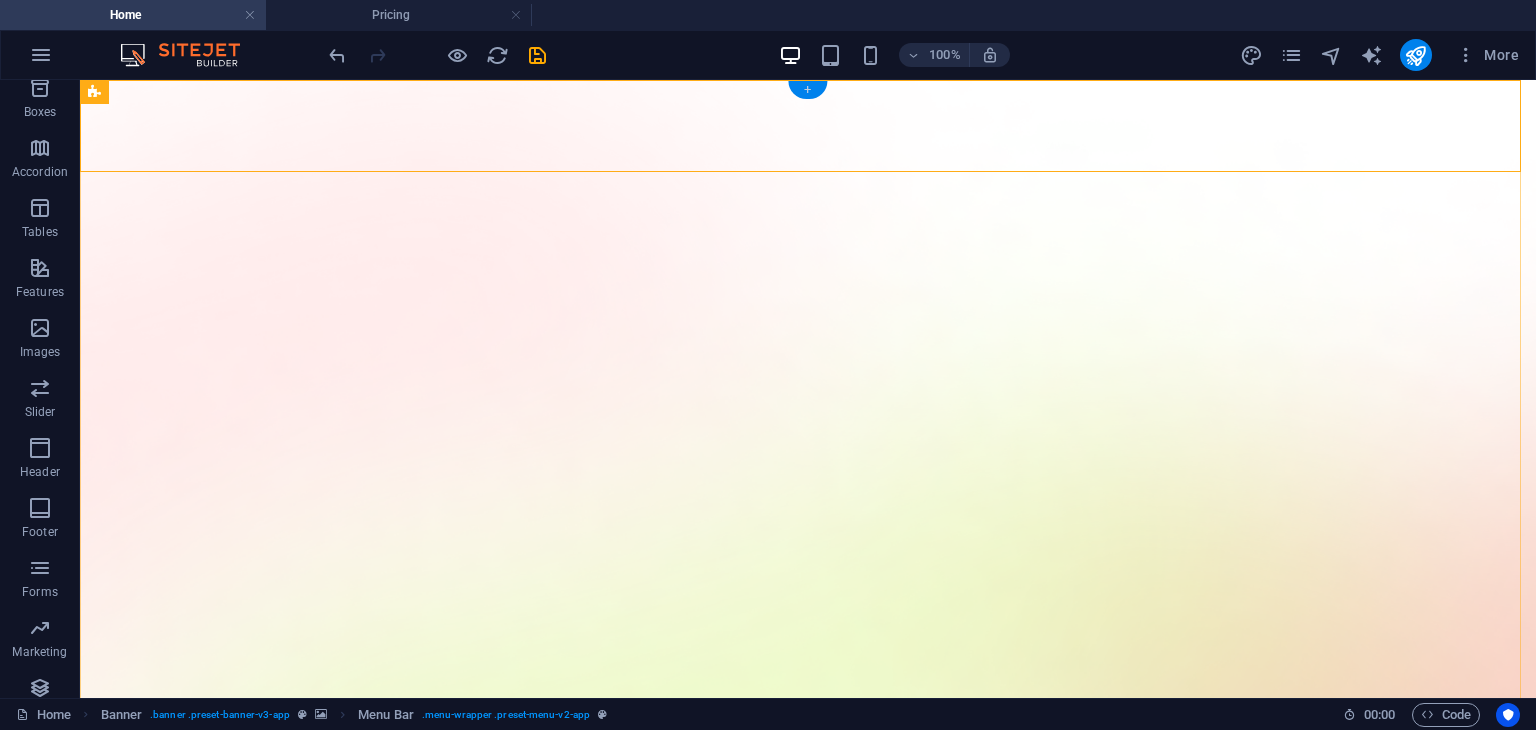 click on "+" at bounding box center (807, 90) 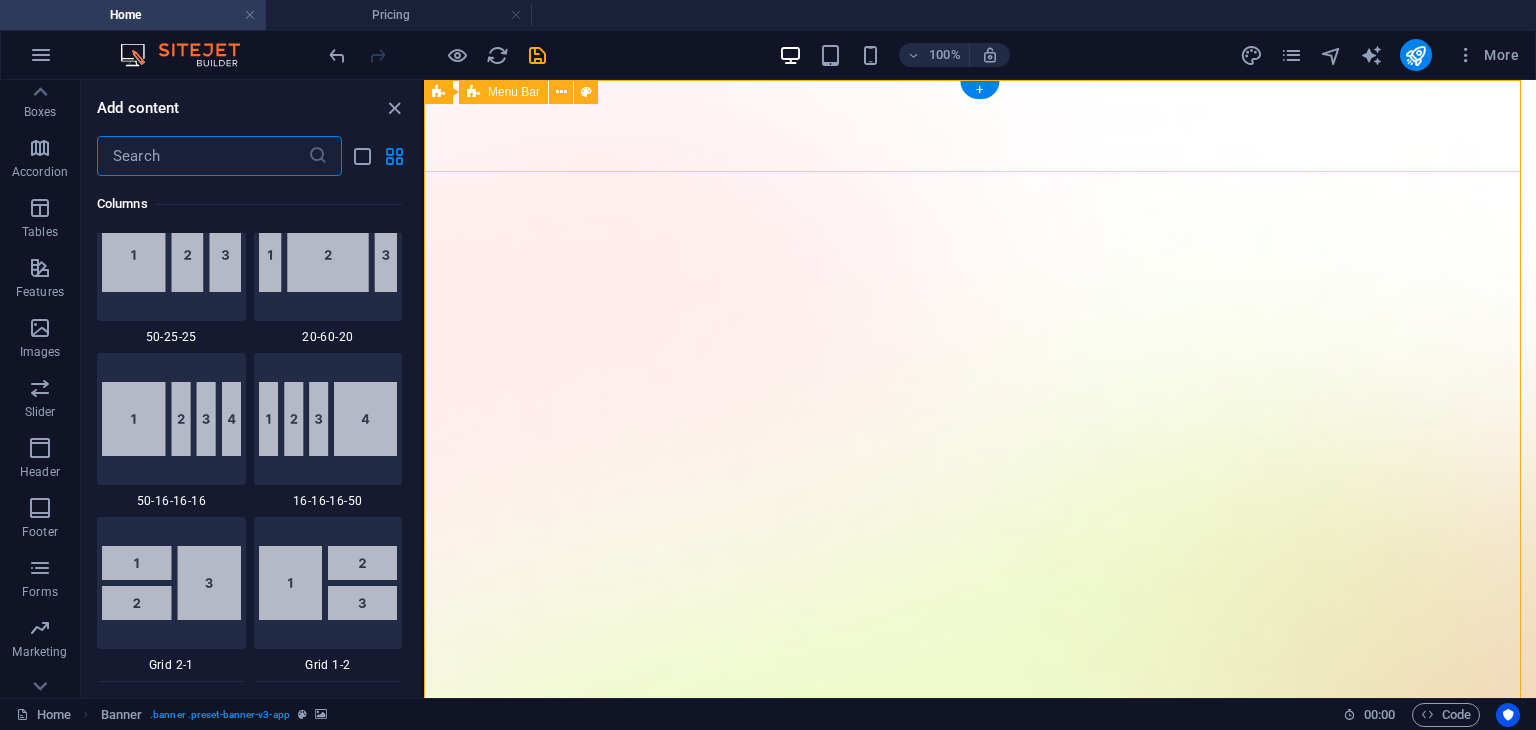 scroll, scrollTop: 3499, scrollLeft: 0, axis: vertical 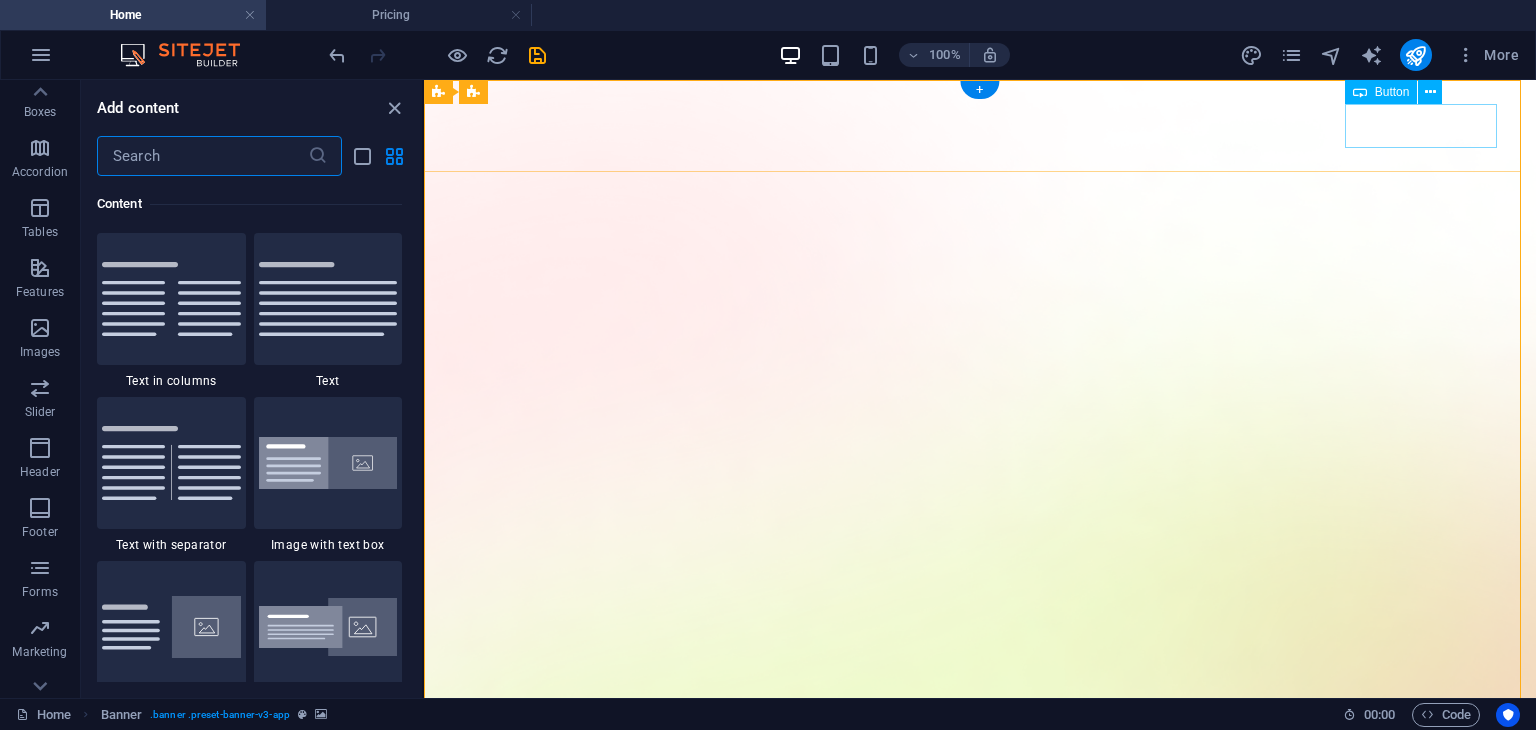 click on "Download App" at bounding box center [980, 1577] 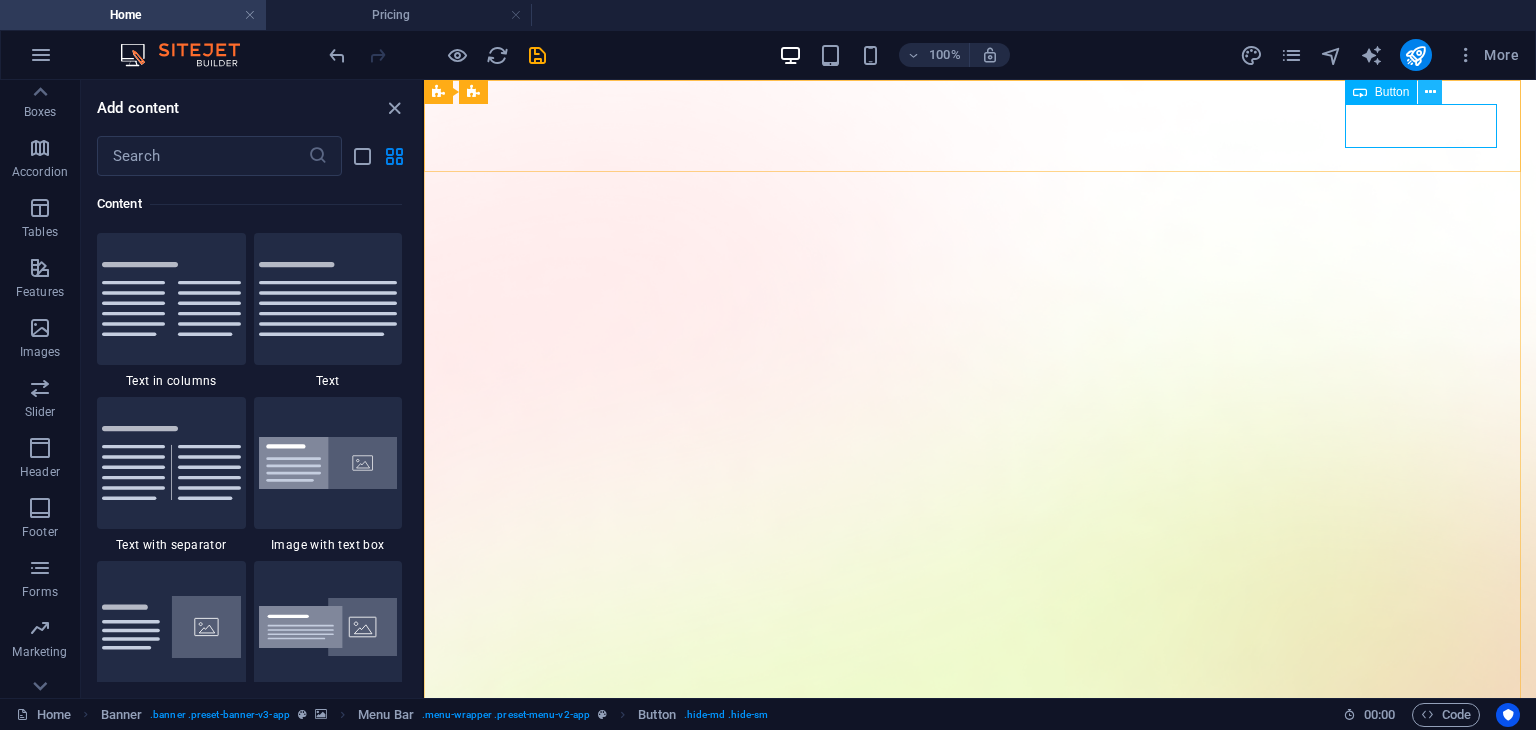 click at bounding box center (1430, 92) 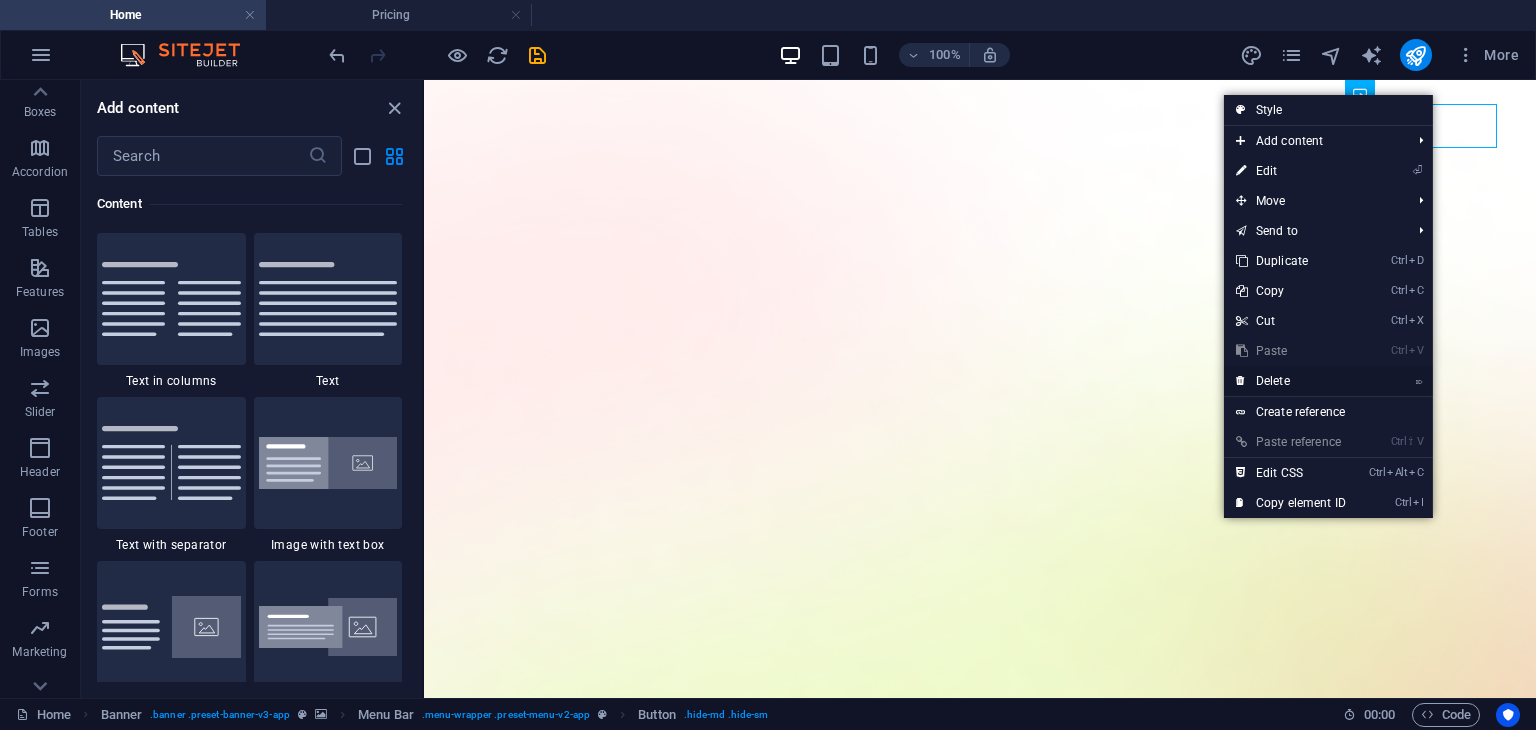 click on "⌦  Delete" at bounding box center (1291, 381) 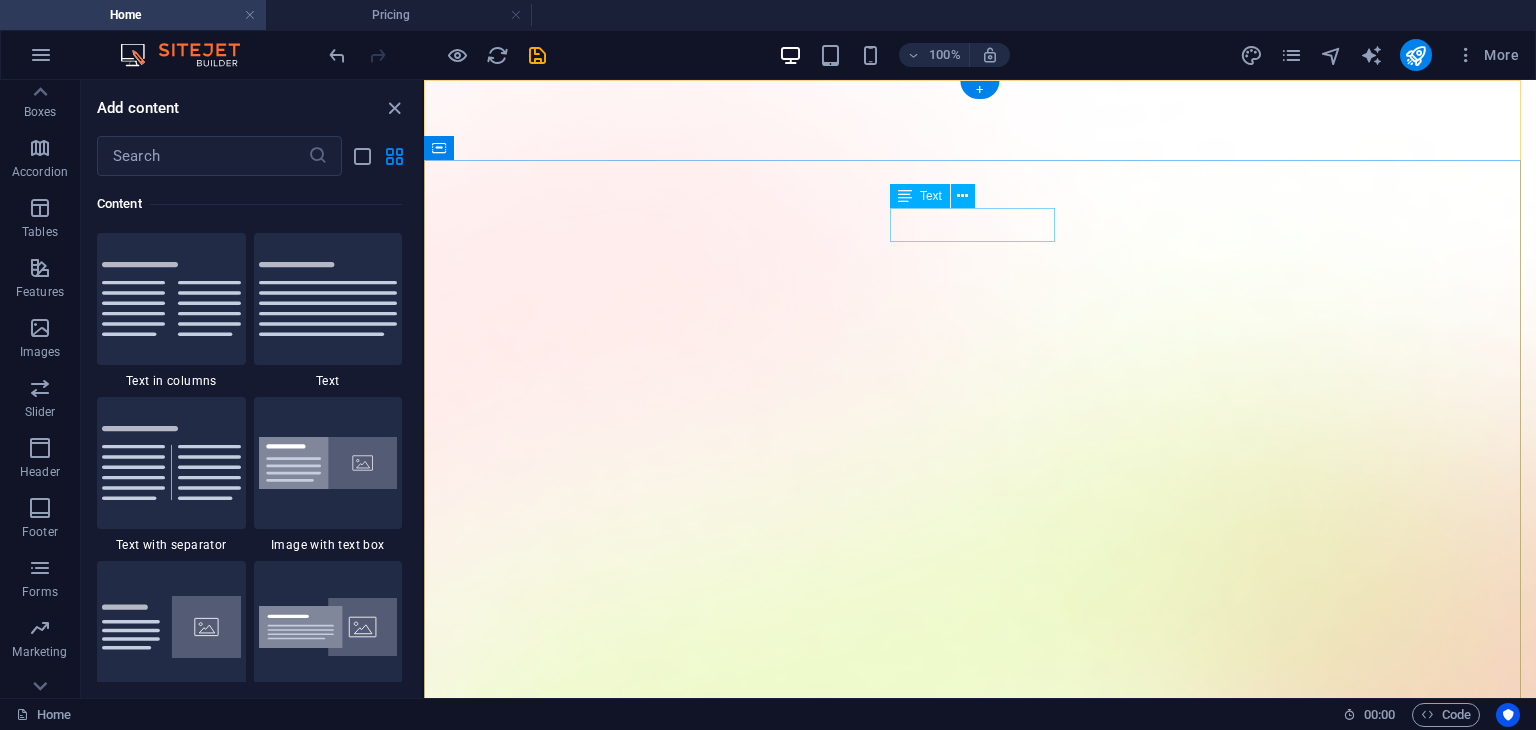 click on "Version 2.0 is here" at bounding box center [980, 1525] 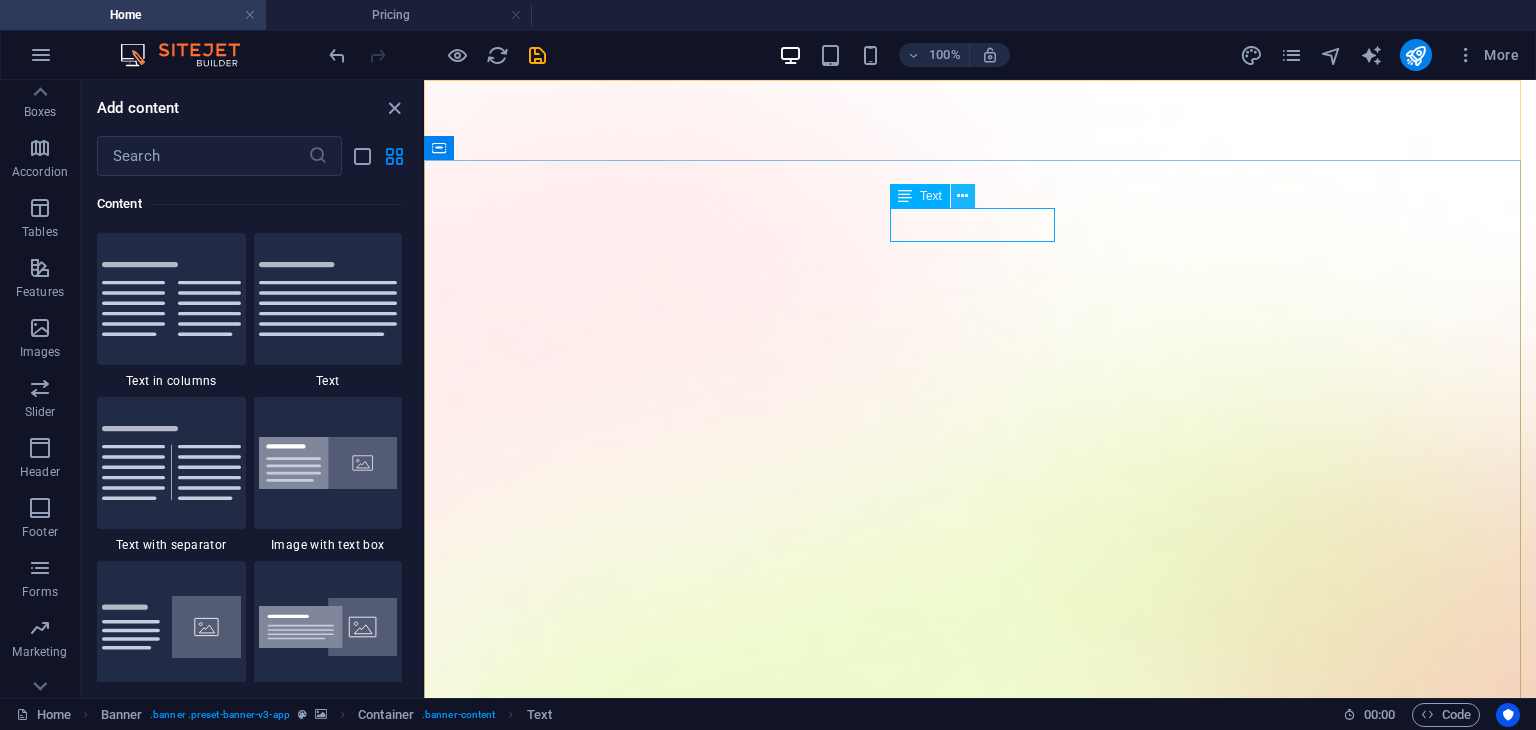 click at bounding box center (962, 196) 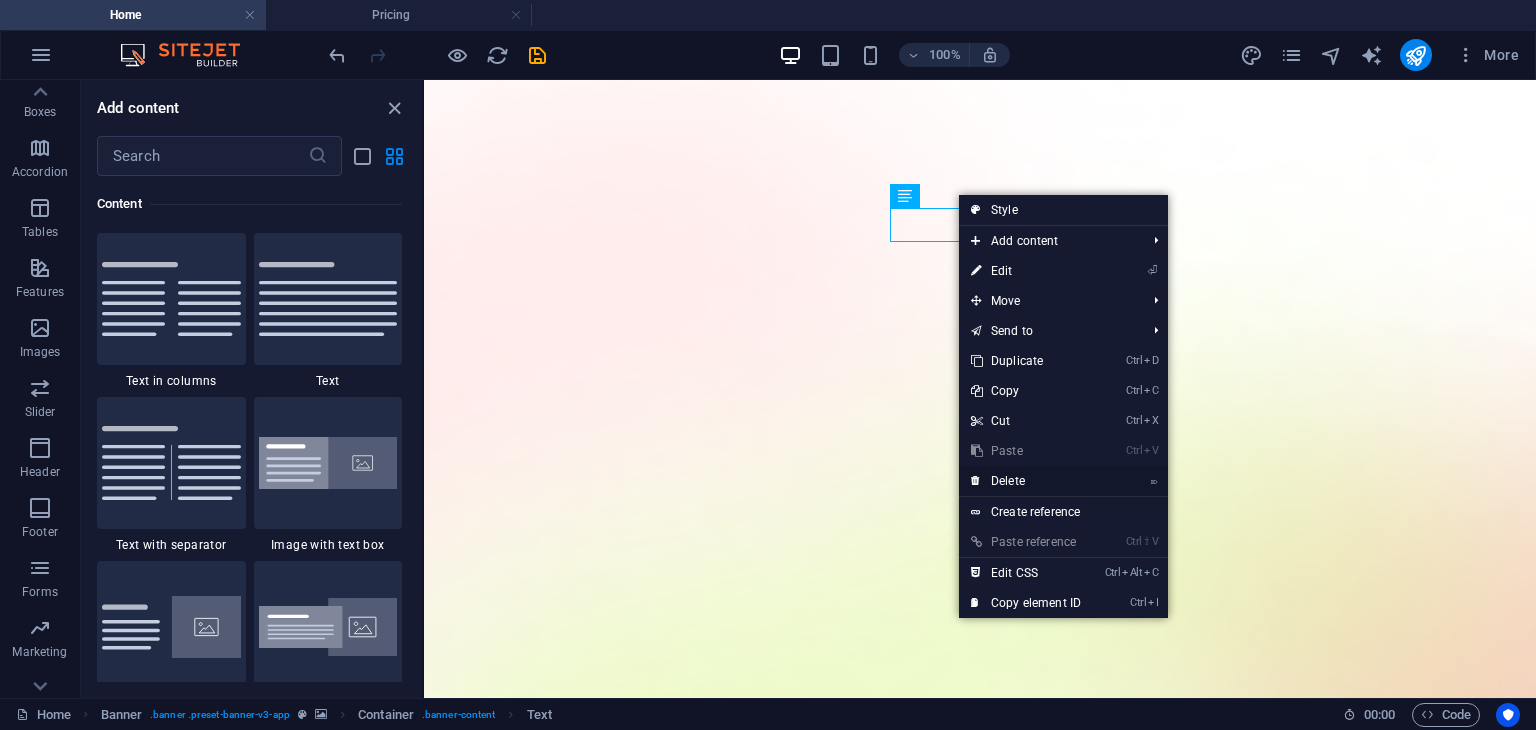 click on "⌦  Delete" at bounding box center (1026, 481) 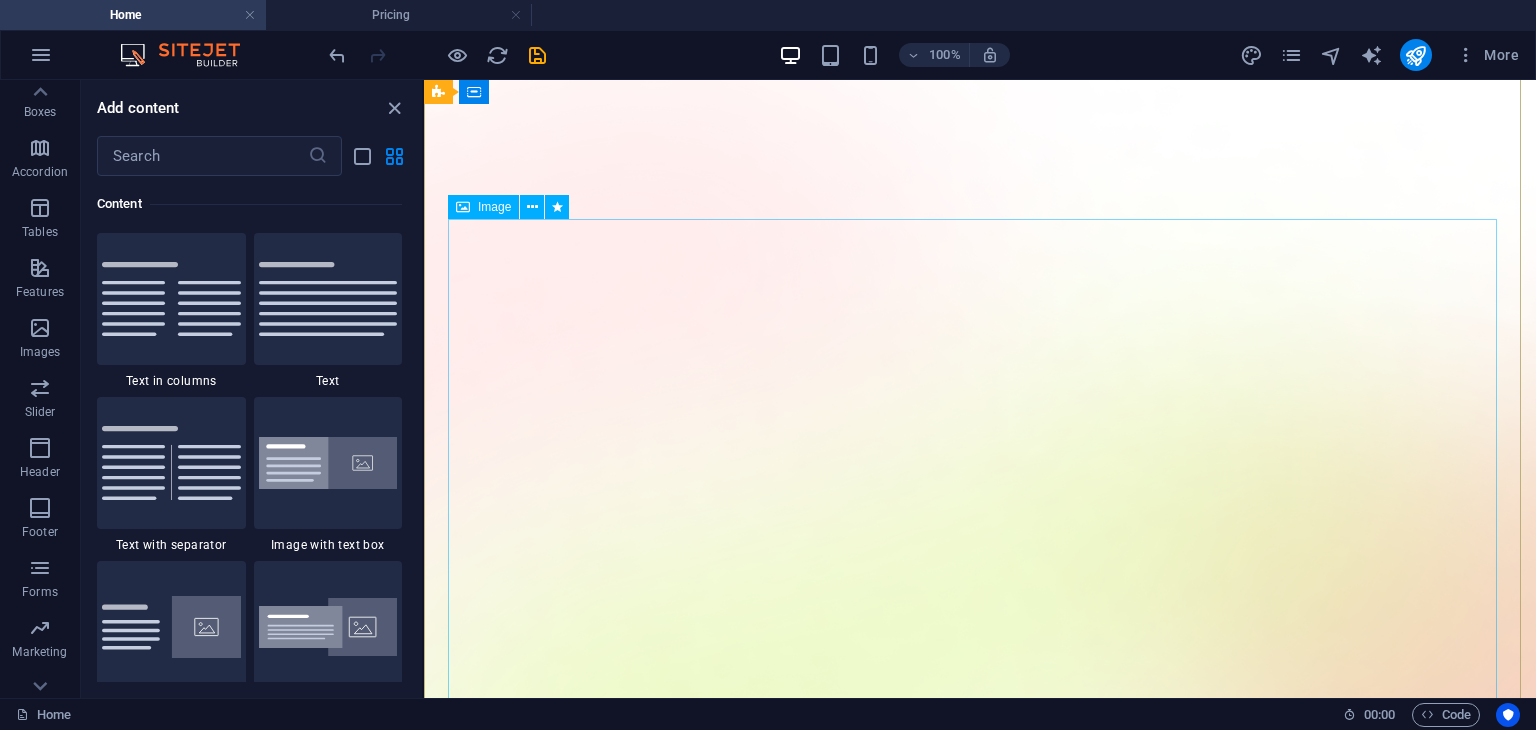 scroll, scrollTop: 0, scrollLeft: 0, axis: both 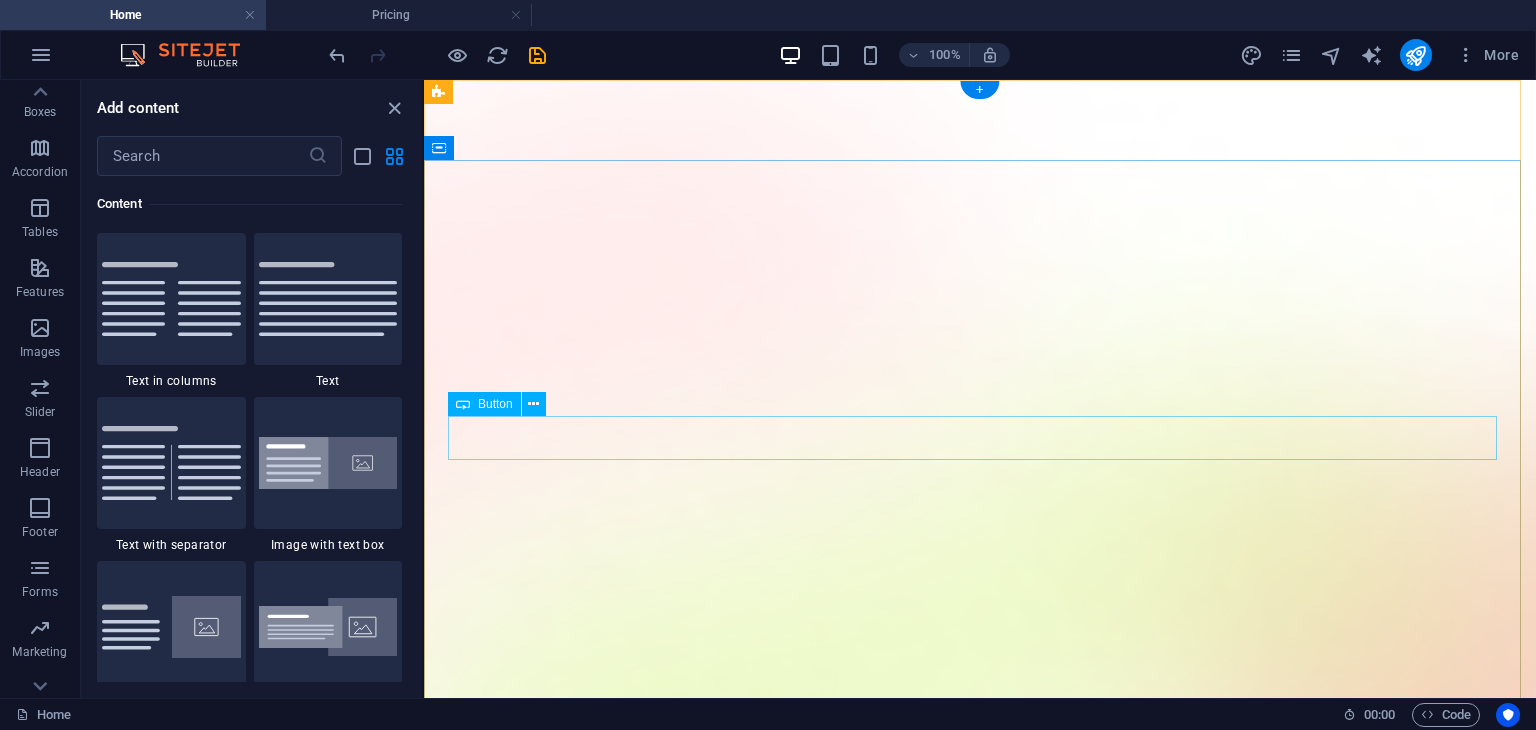click on "Download App" at bounding box center (980, 1677) 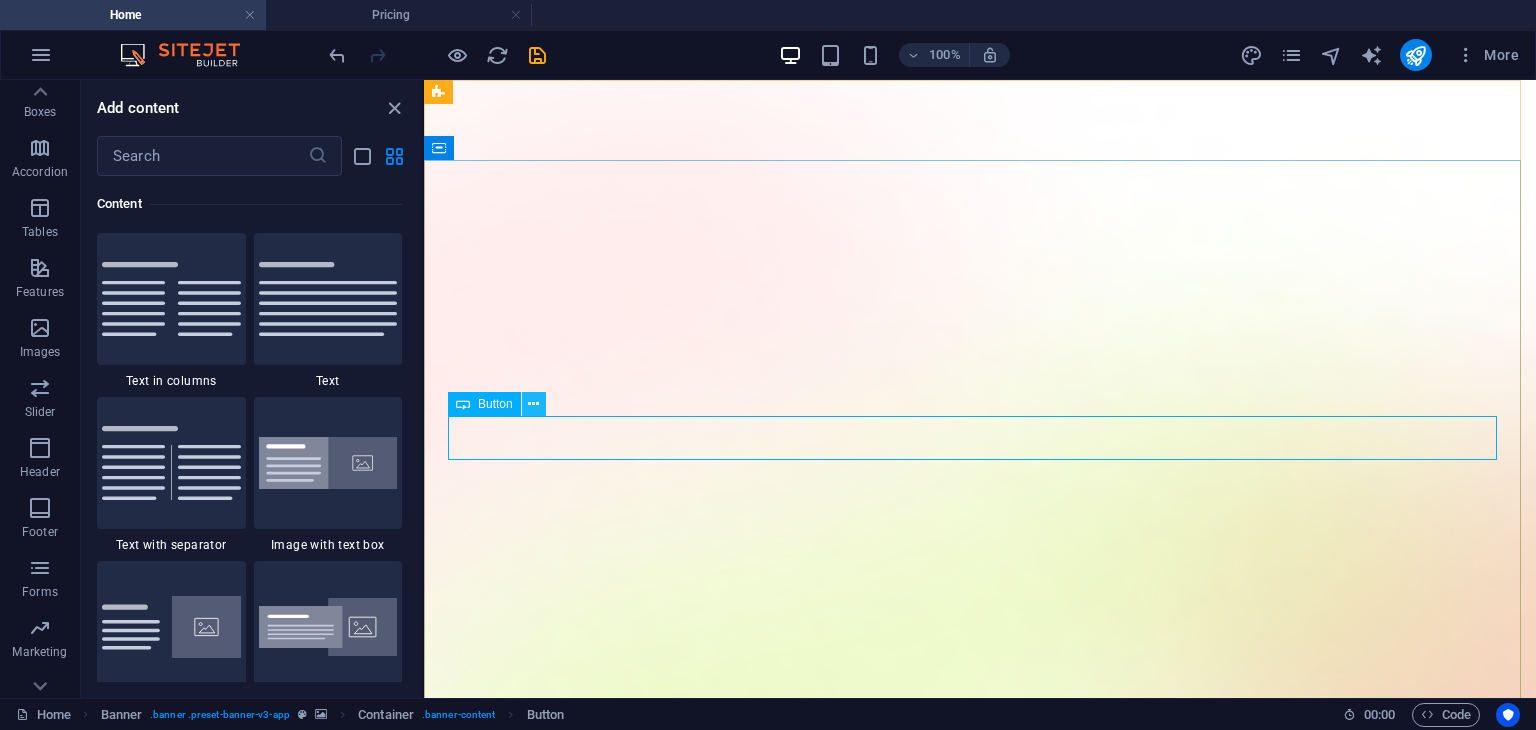 click at bounding box center (534, 404) 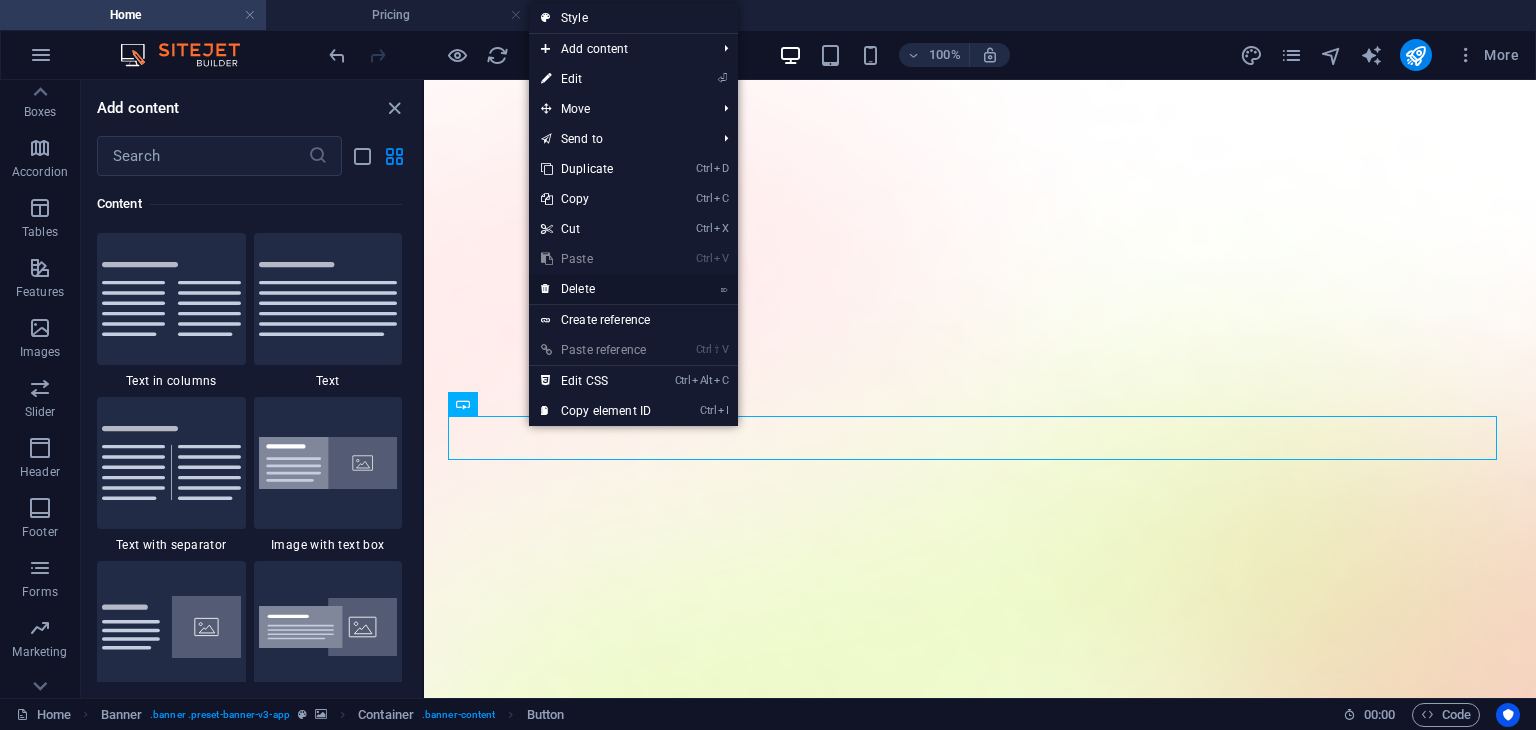 click on "⌦  Delete" at bounding box center [596, 289] 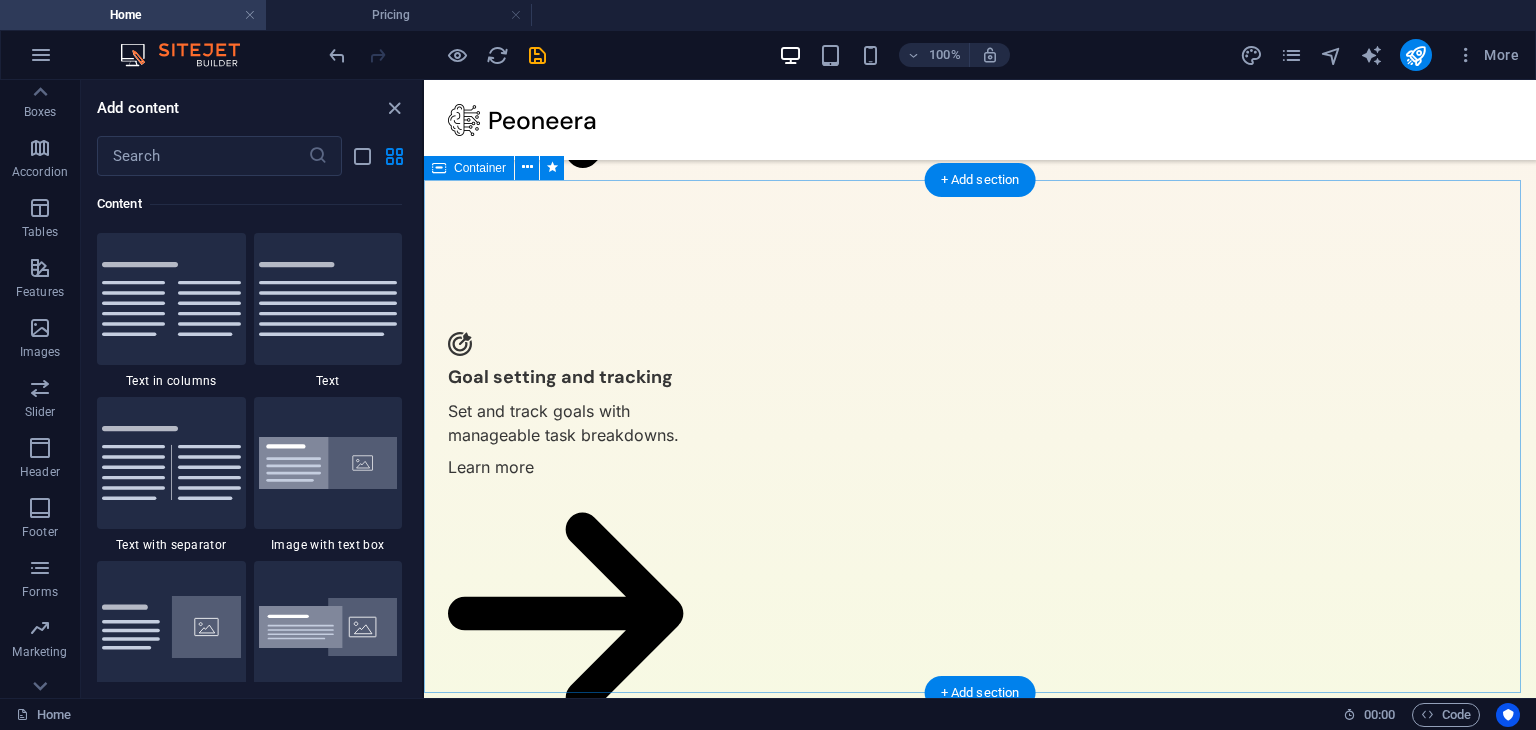 scroll, scrollTop: 4700, scrollLeft: 0, axis: vertical 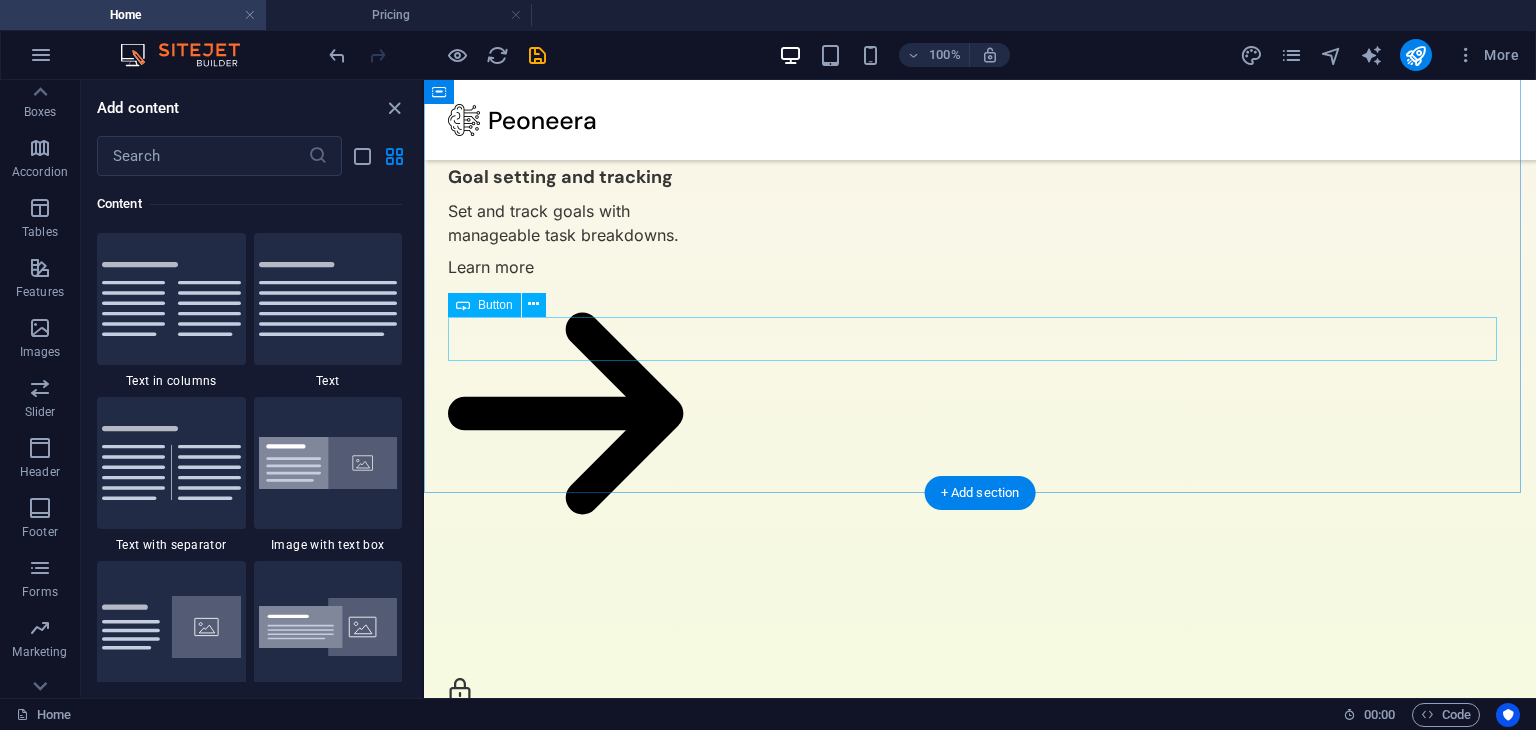 click on "Download App" at bounding box center [980, 31243] 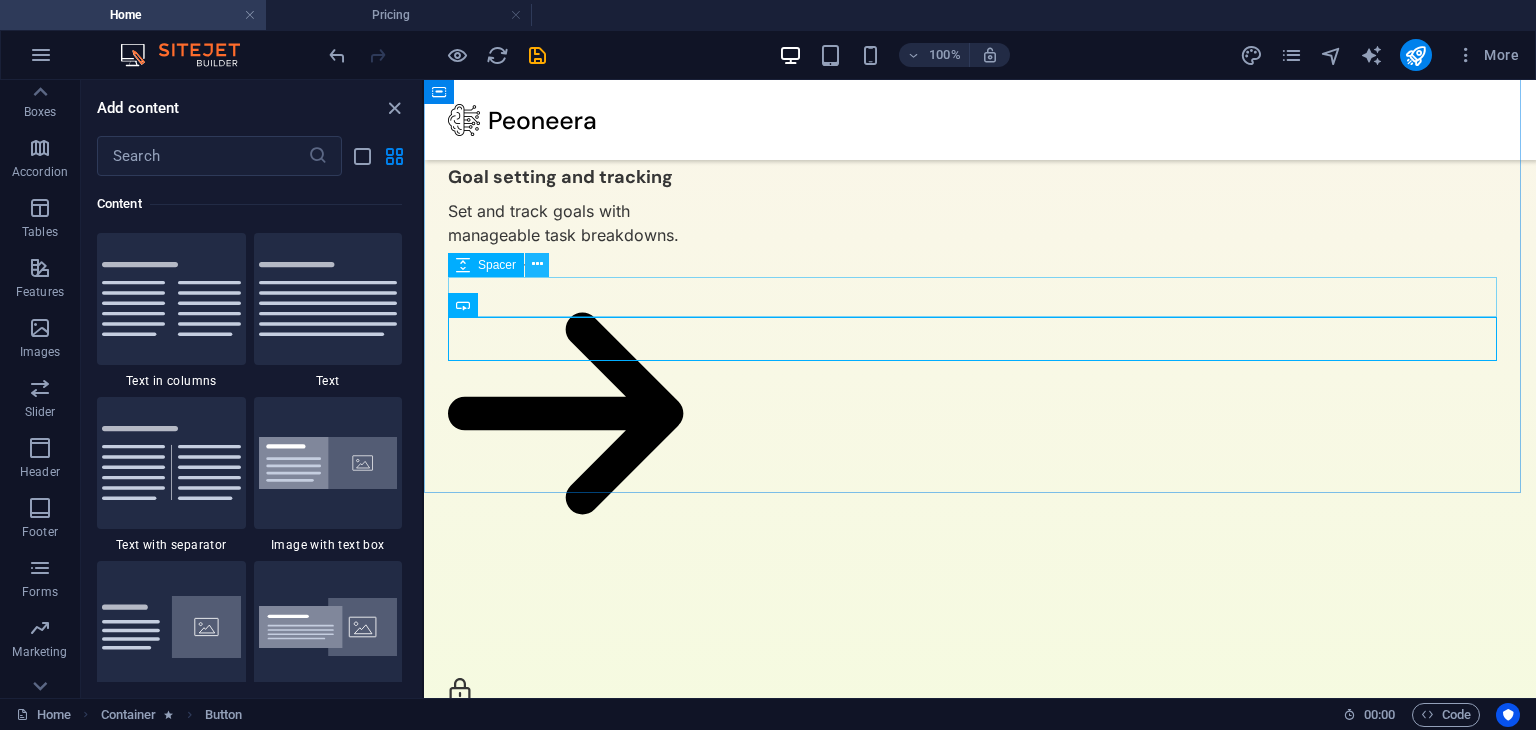 click at bounding box center [537, 264] 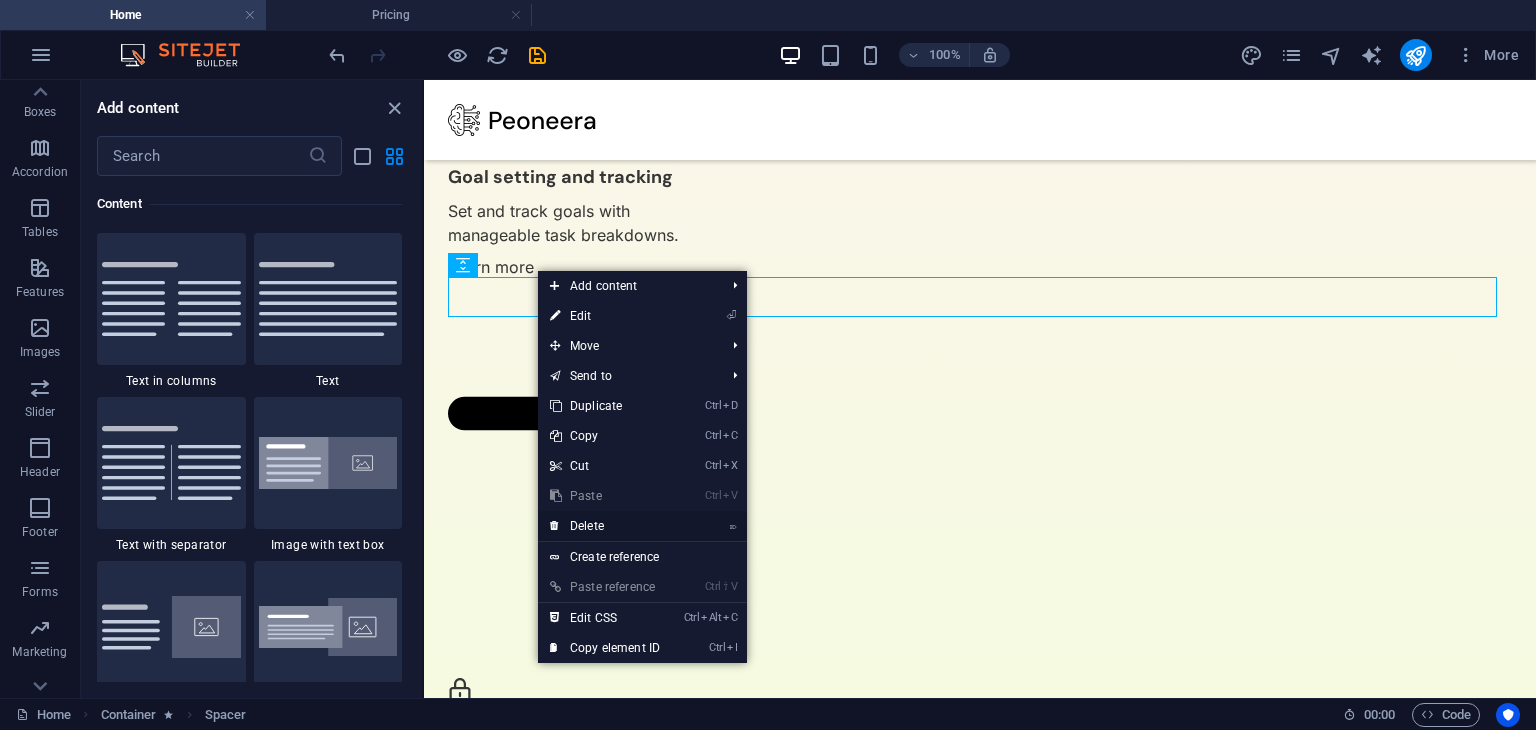 click on "⌦  Delete" at bounding box center (605, 526) 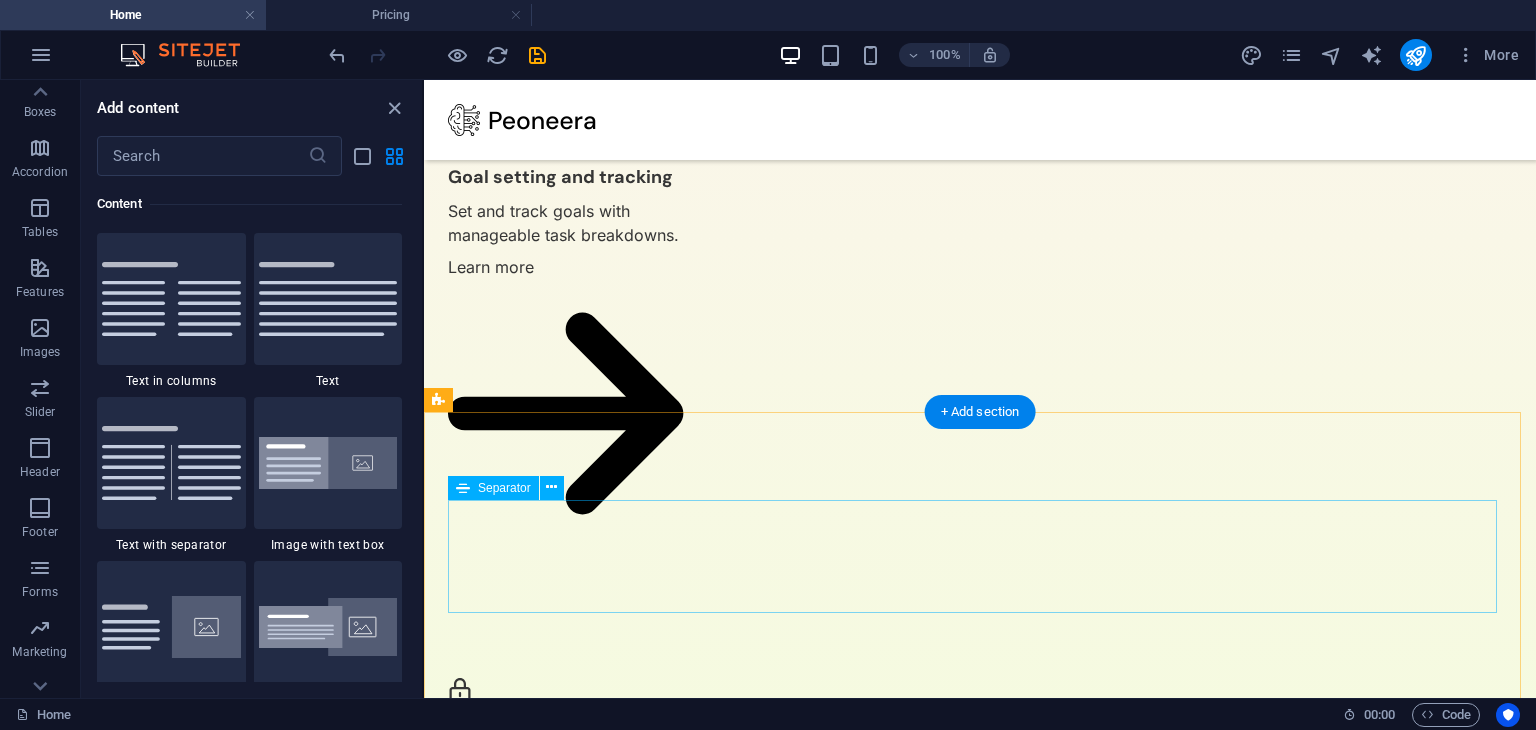 scroll, scrollTop: 4760, scrollLeft: 0, axis: vertical 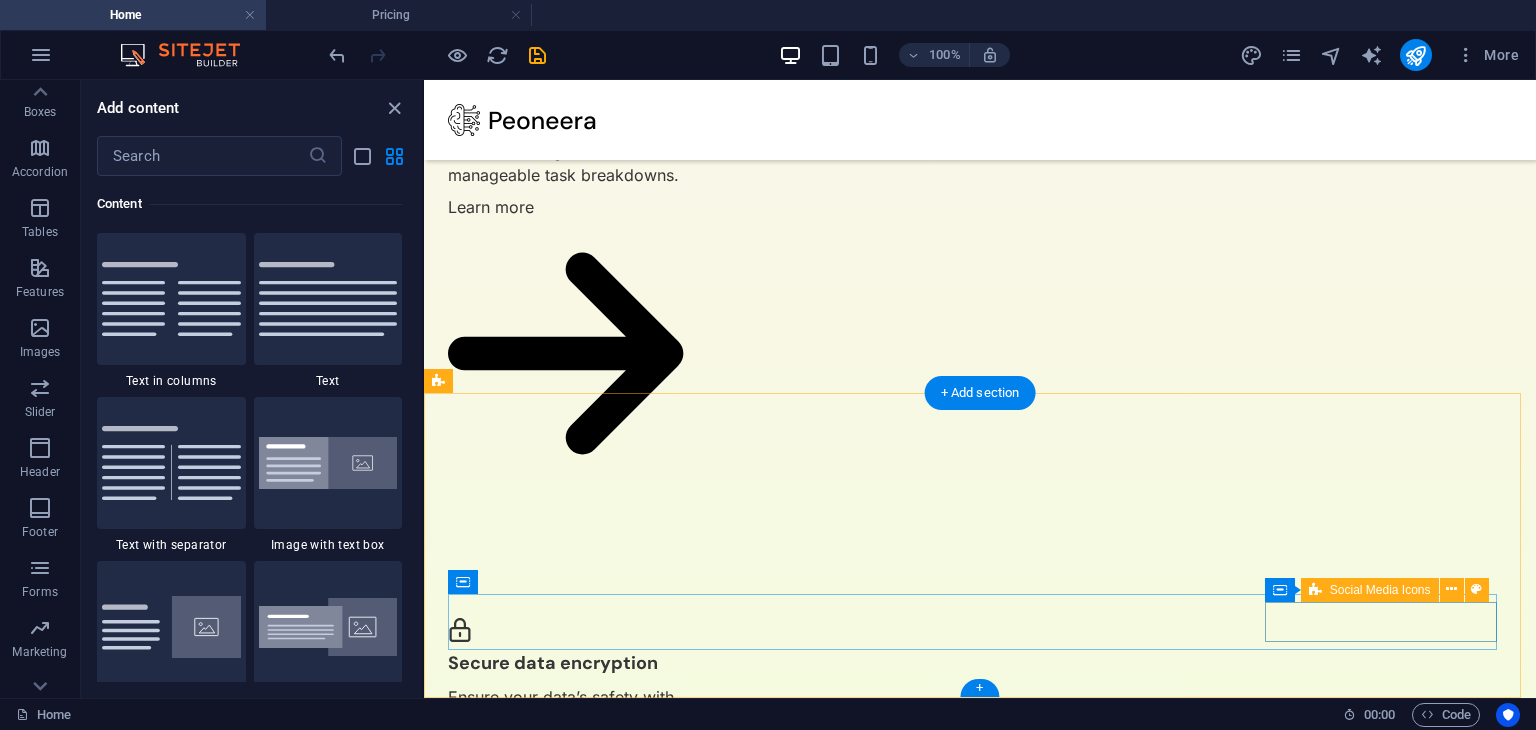 click at bounding box center (980, 31694) 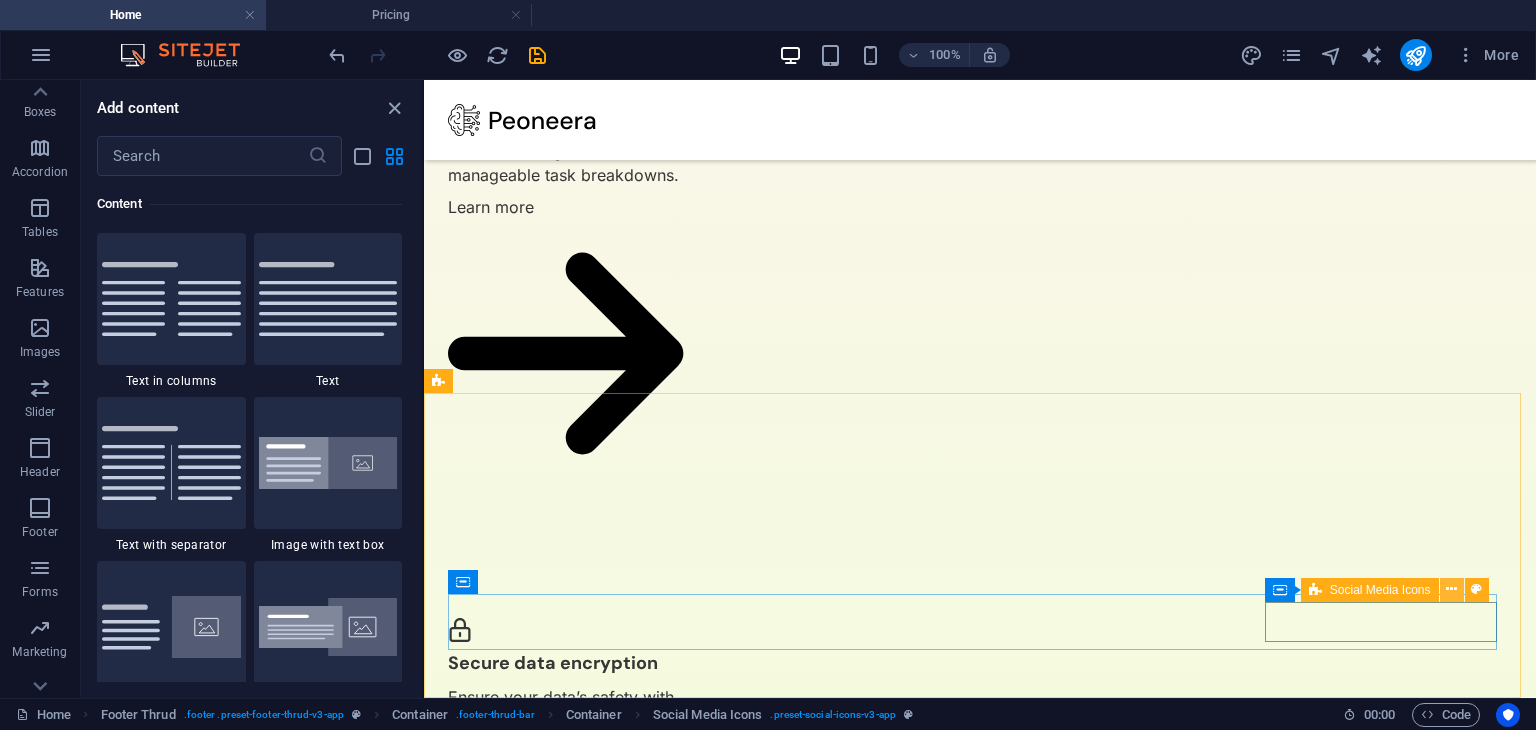click at bounding box center (980, 31481) 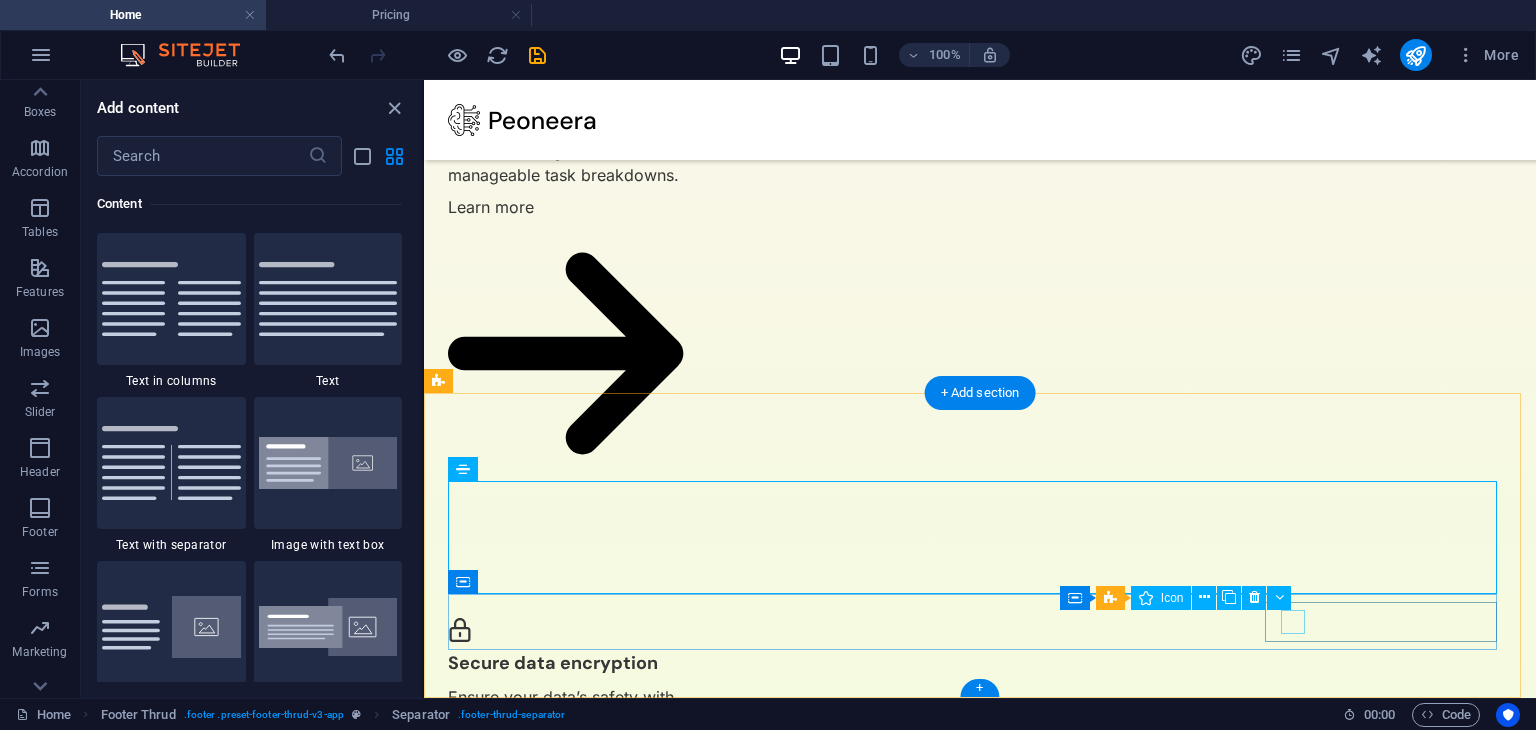click at bounding box center [984, 31614] 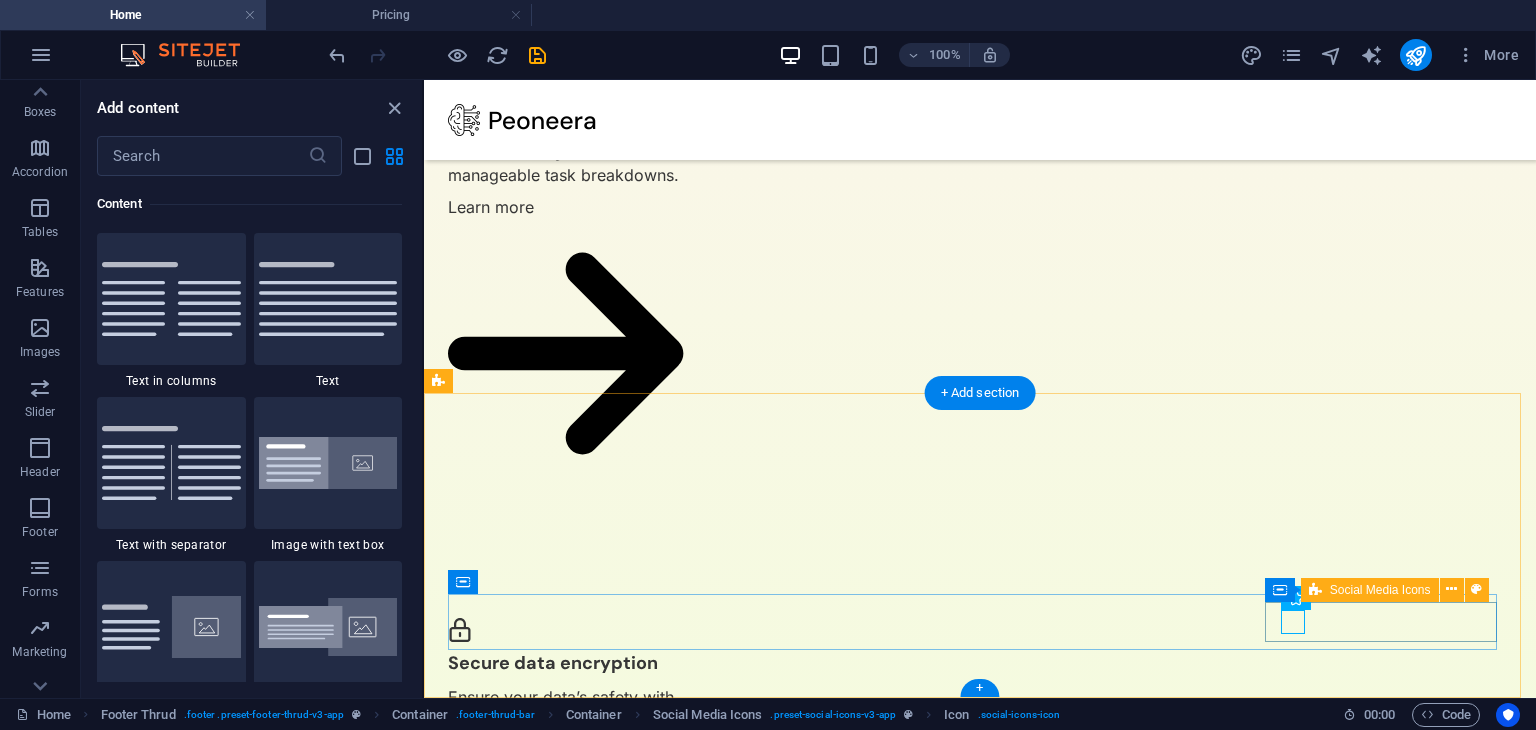 click at bounding box center [980, 31694] 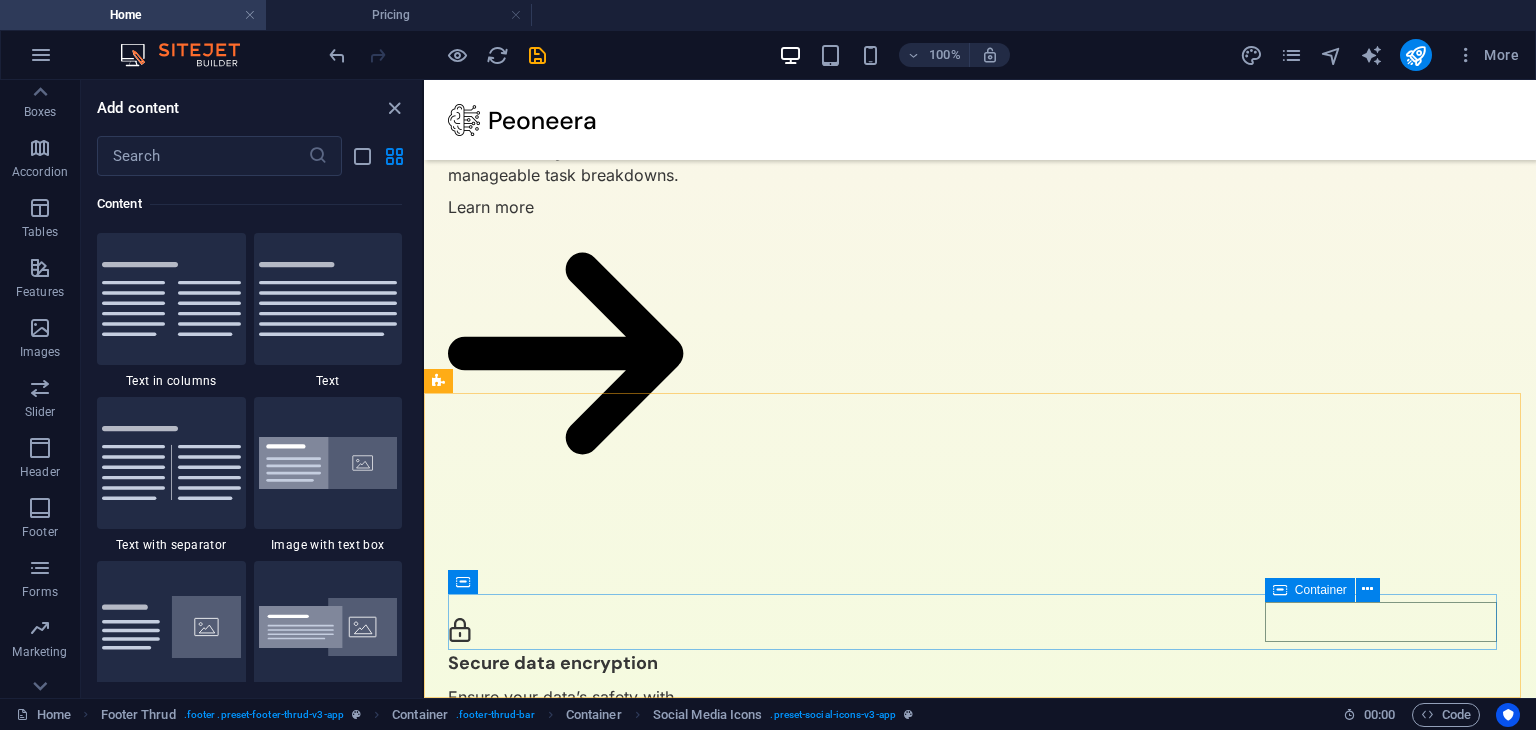 click at bounding box center (1280, 590) 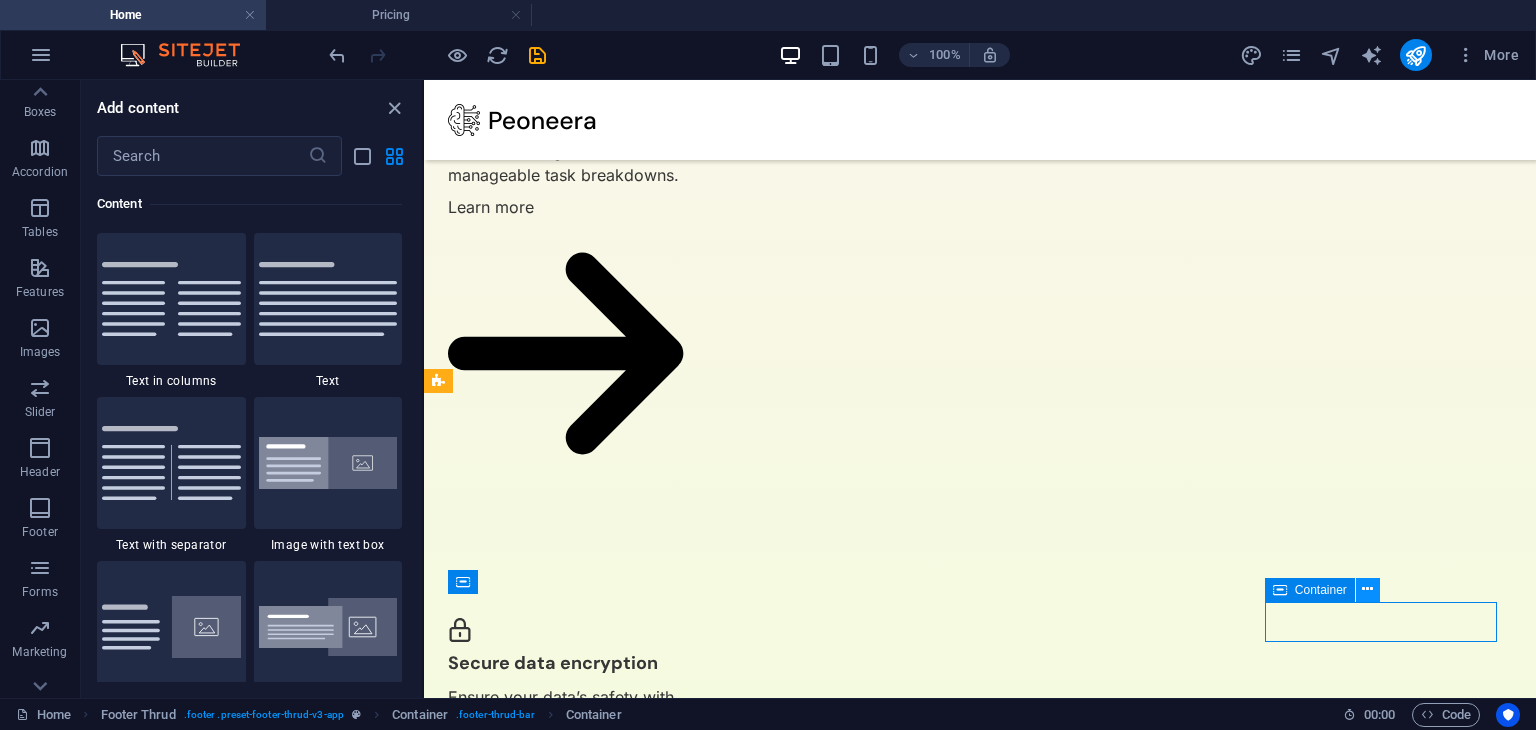 click at bounding box center [1367, 589] 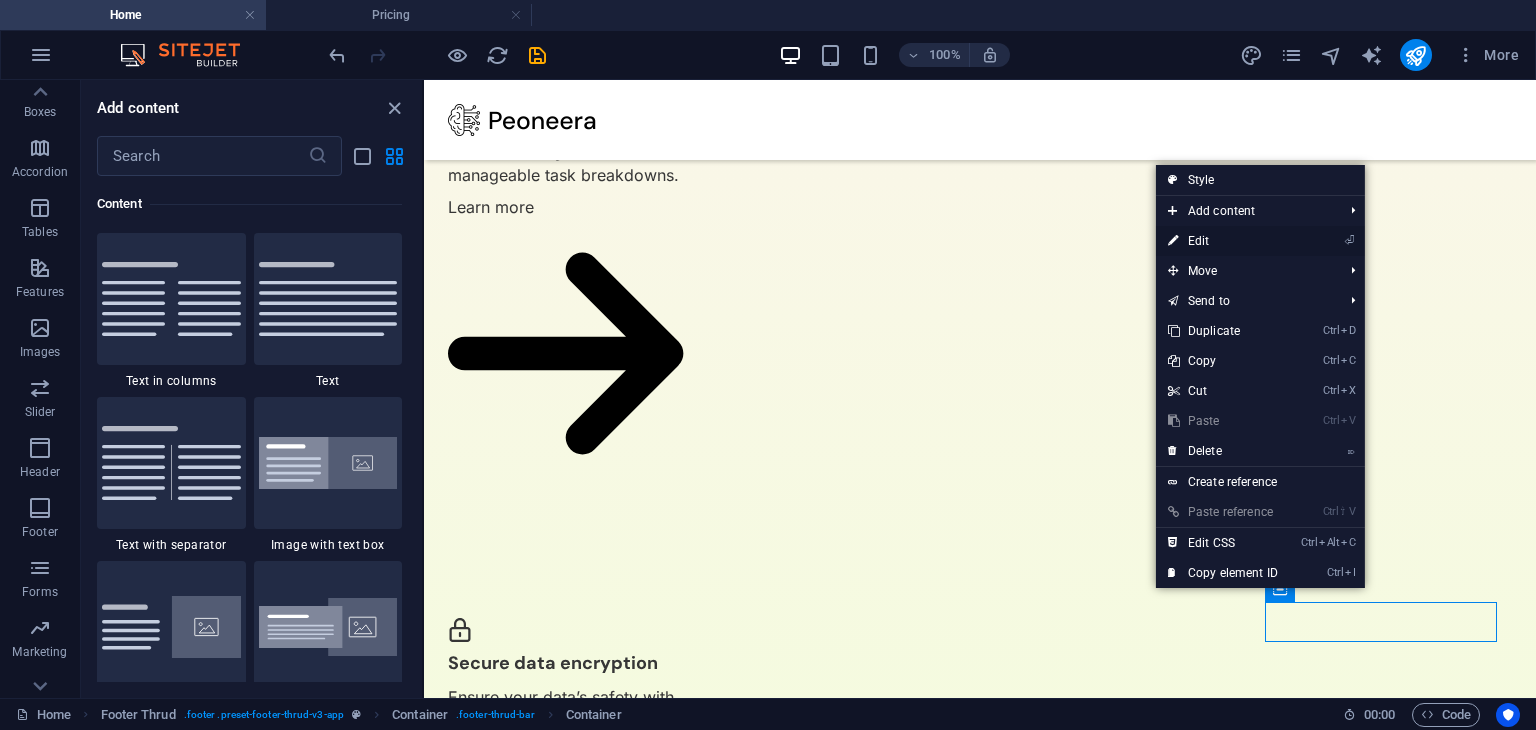 click on "⏎  Edit" at bounding box center [1223, 241] 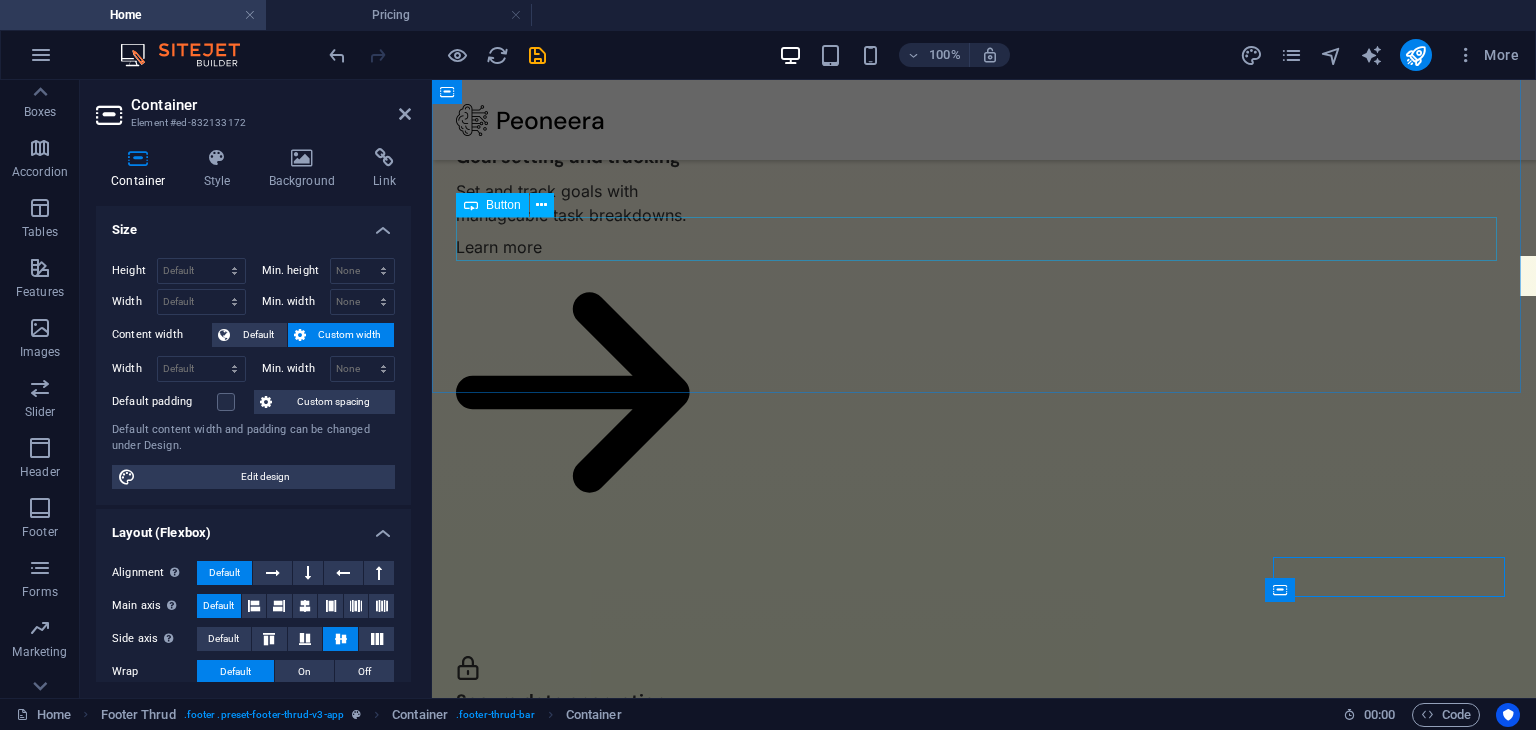 scroll, scrollTop: 4804, scrollLeft: 0, axis: vertical 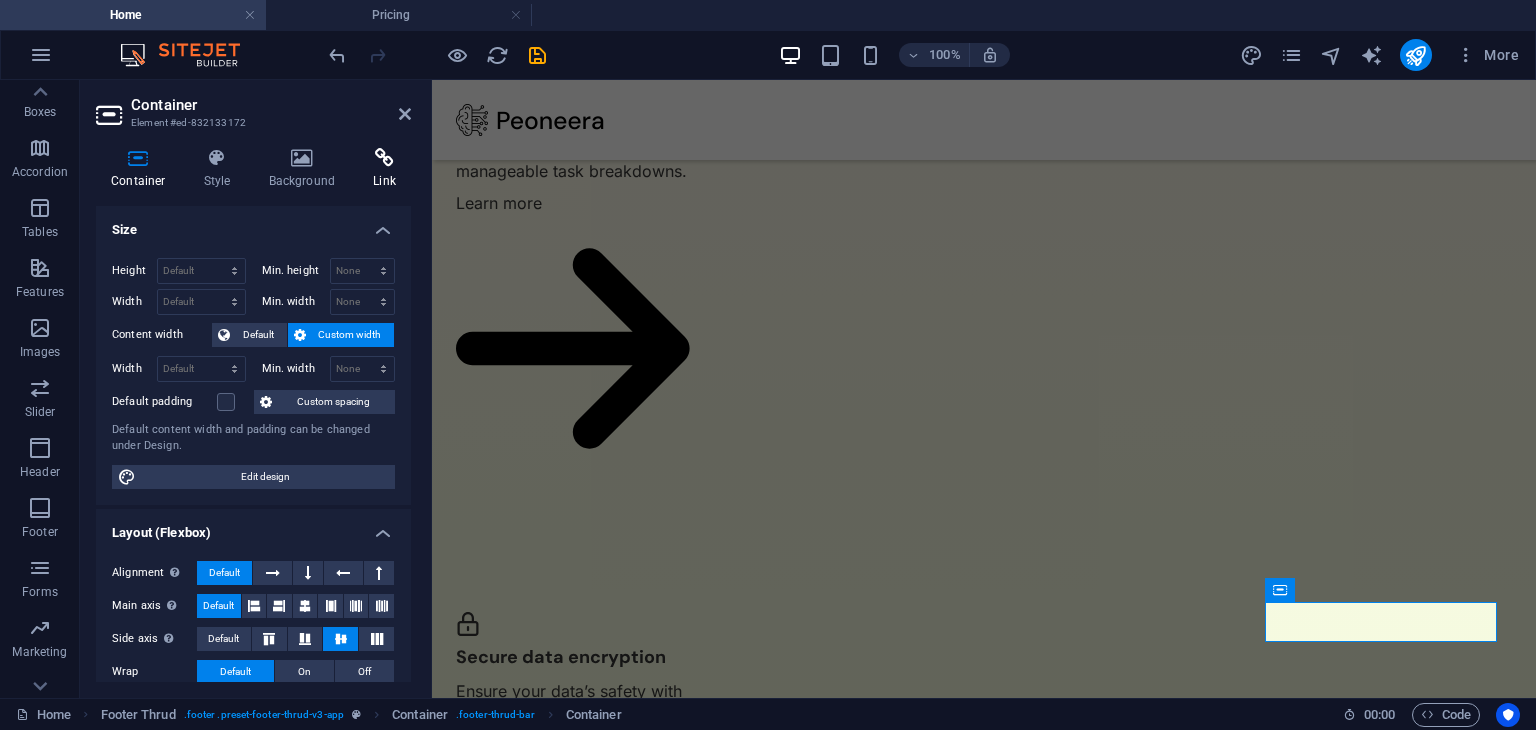 click at bounding box center [384, 158] 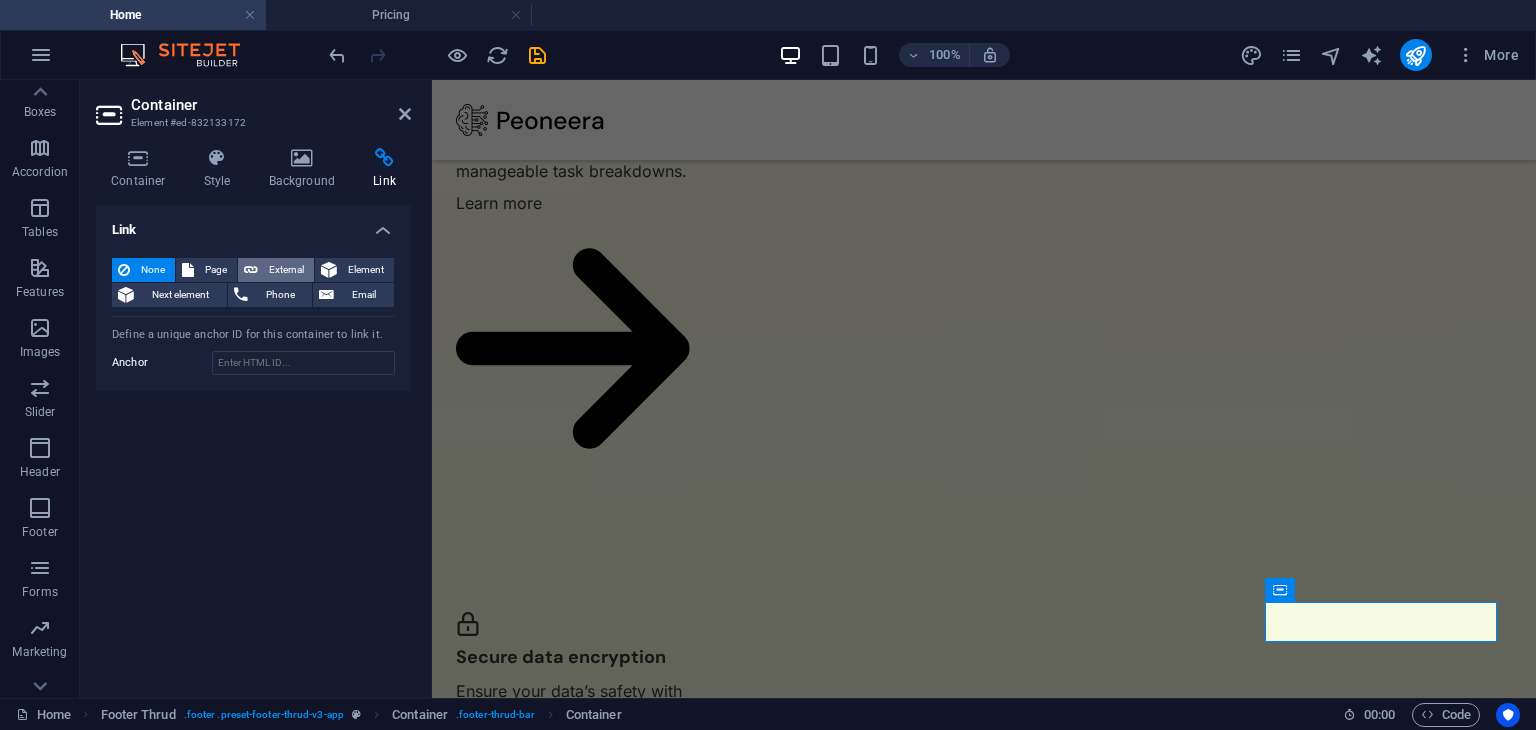 click on "External" at bounding box center (286, 270) 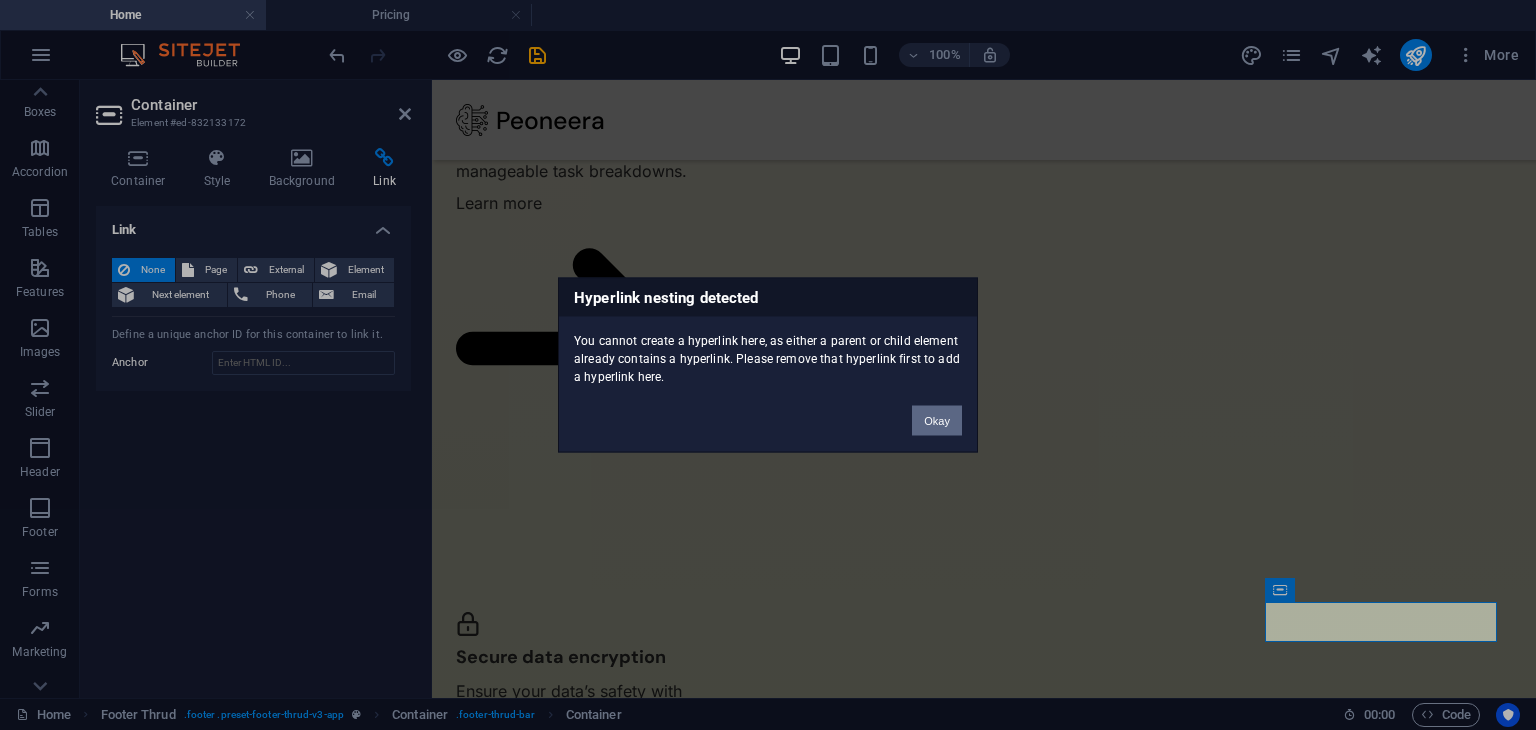 click on "Okay" at bounding box center [937, 421] 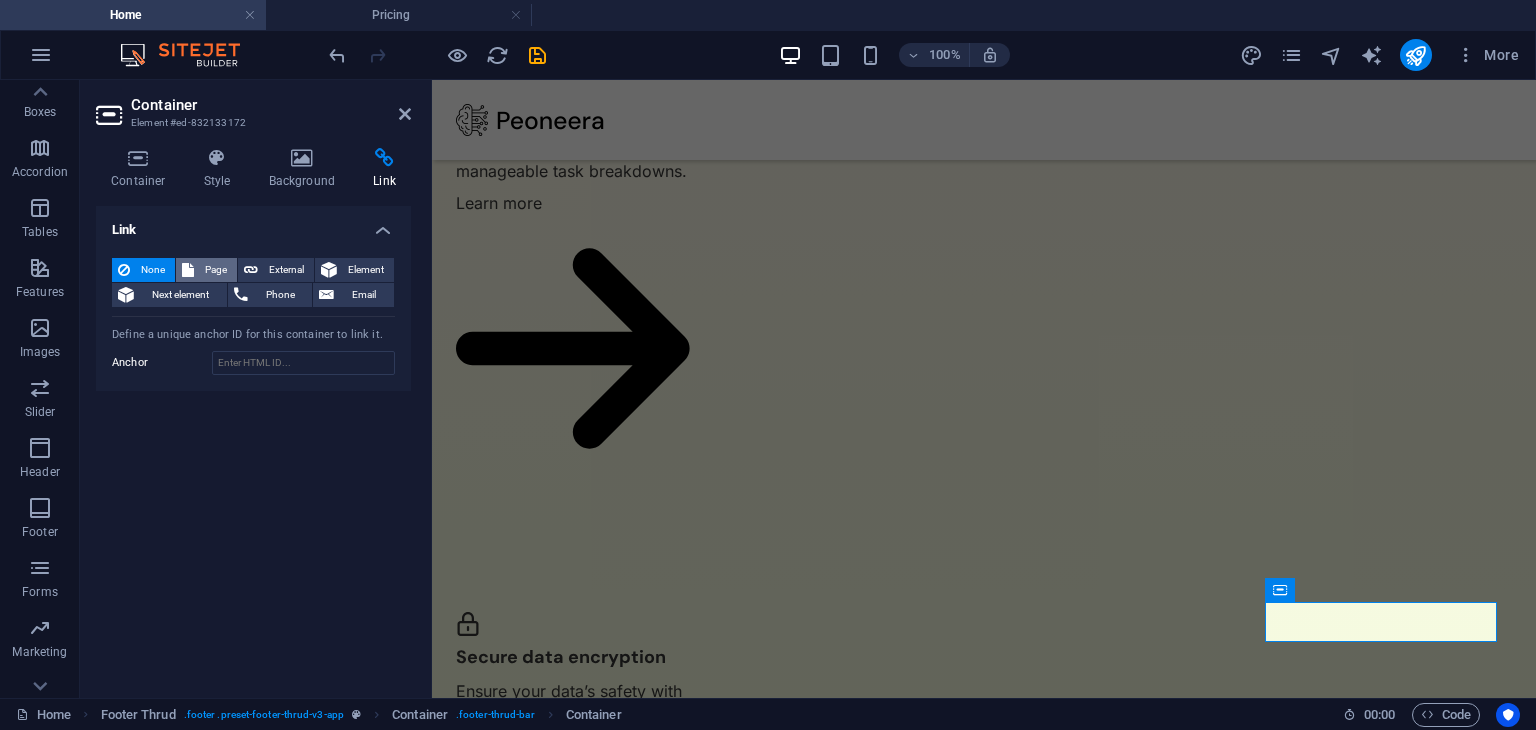 click on "Page" at bounding box center (215, 270) 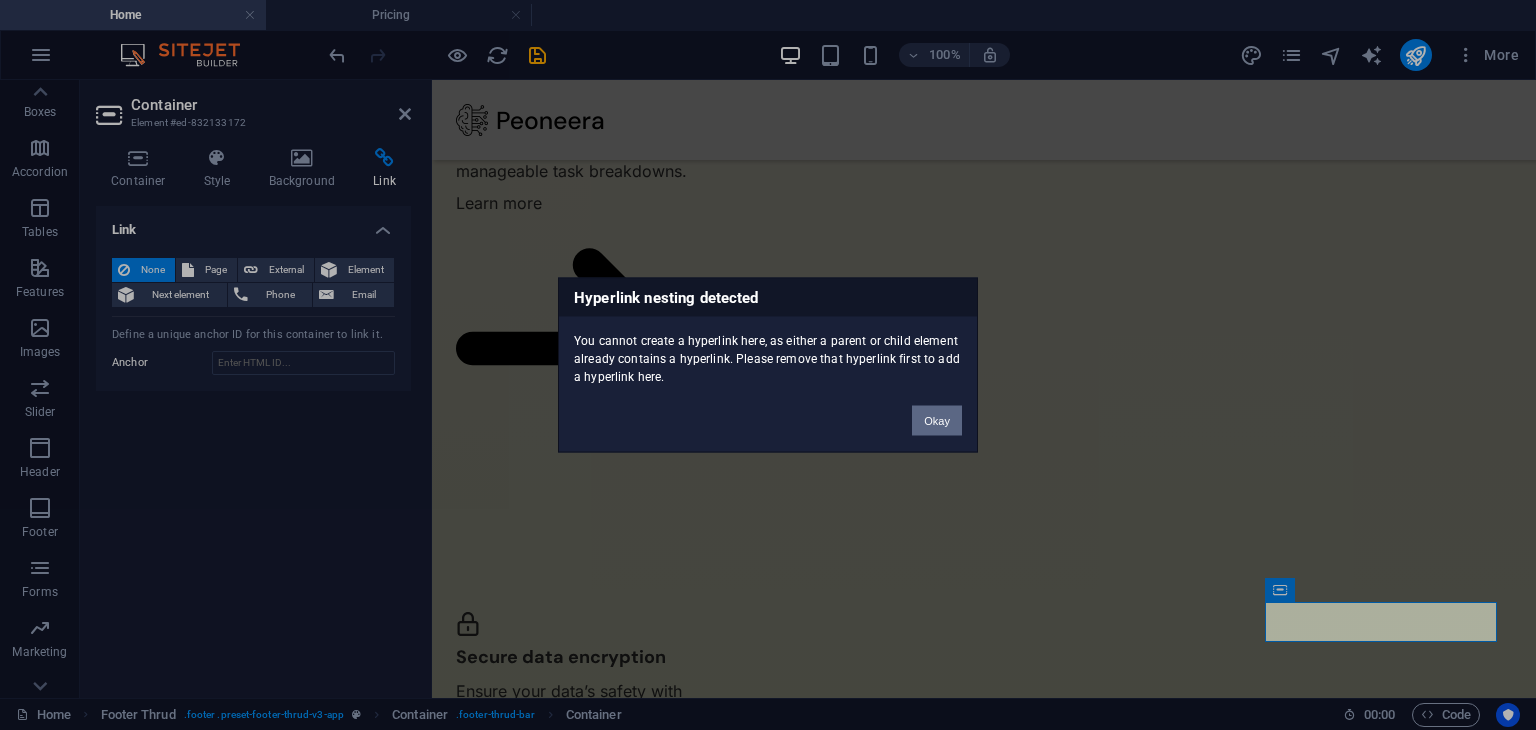 click on "Okay" at bounding box center (937, 421) 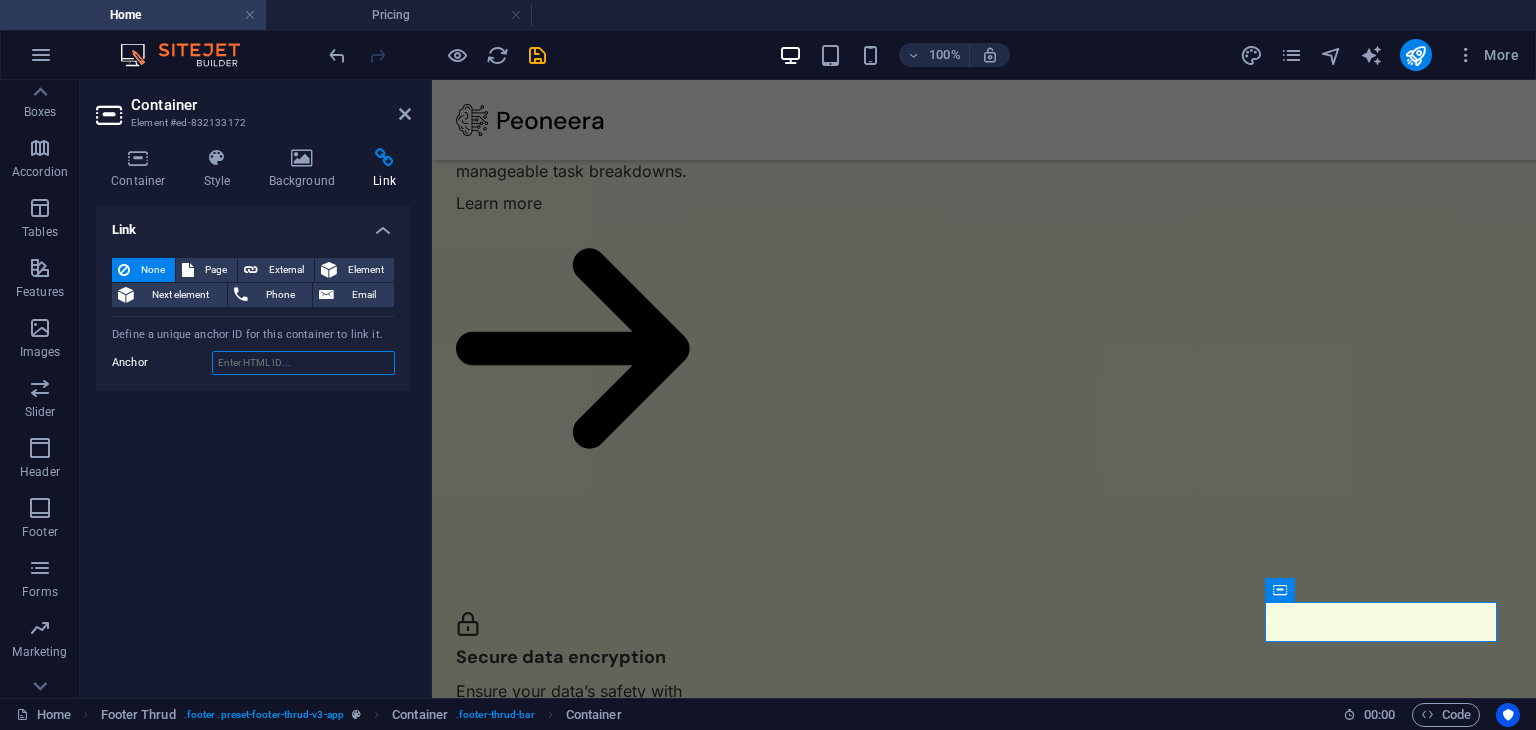 click on "Anchor" at bounding box center (303, 363) 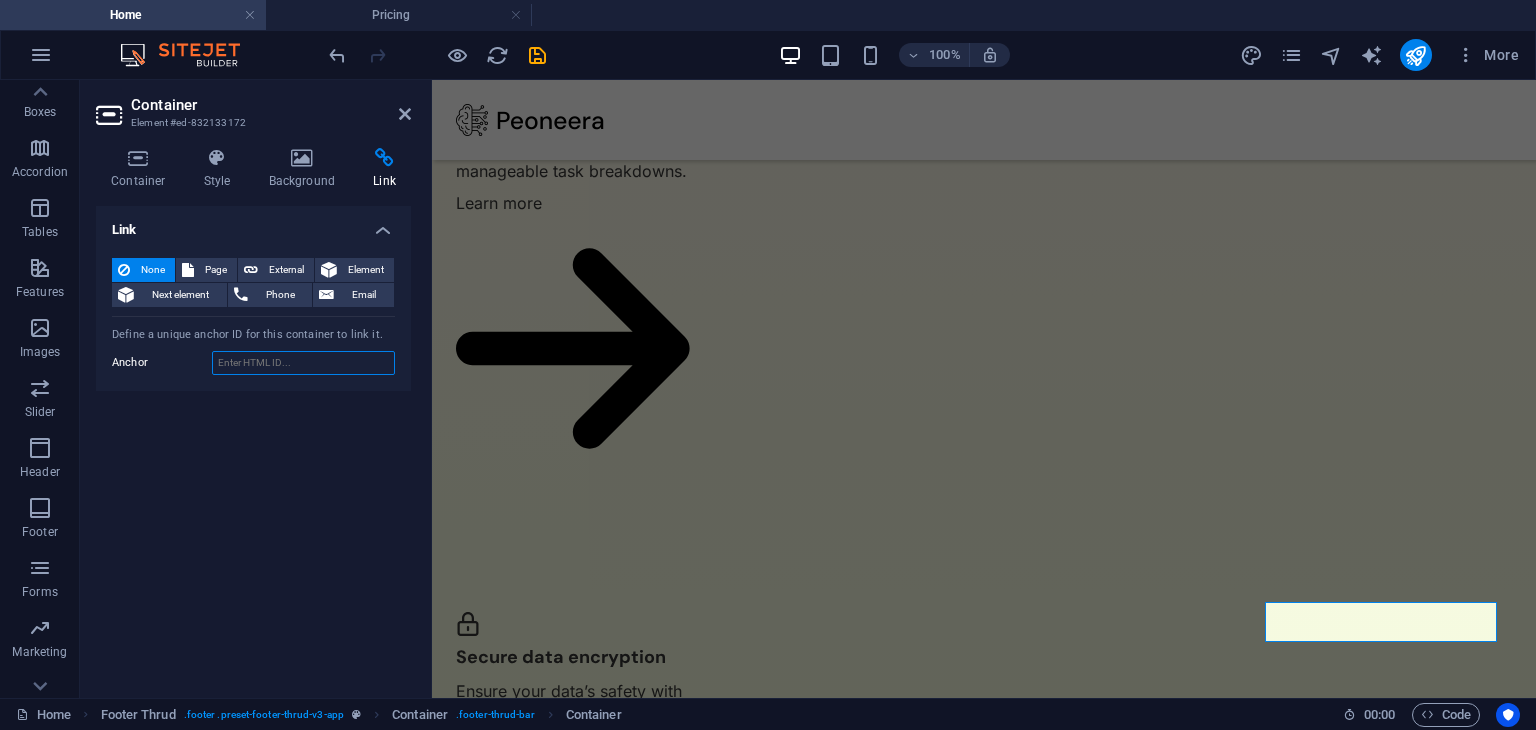 paste on "https://www.facebook.com/" 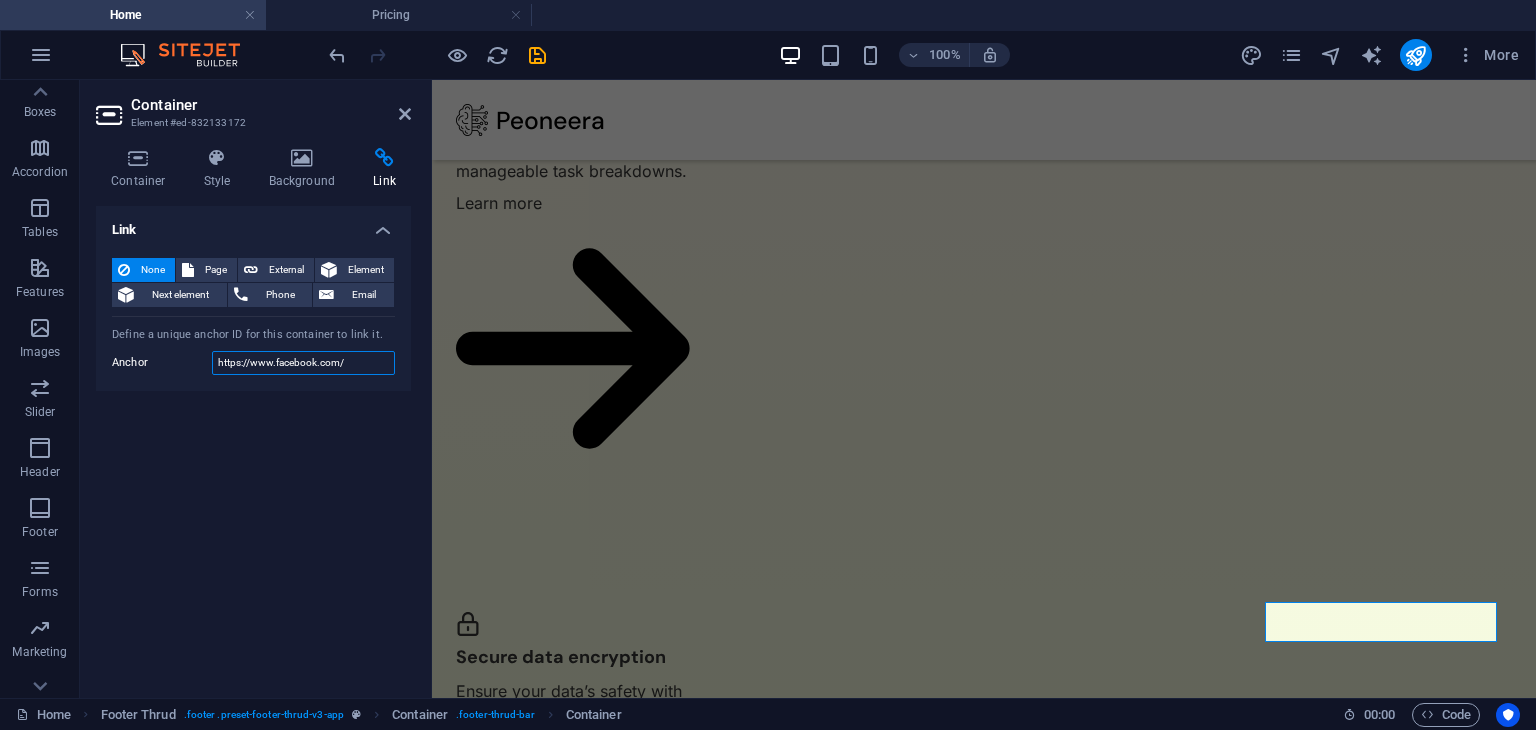 type on "https://www.facebook.com/" 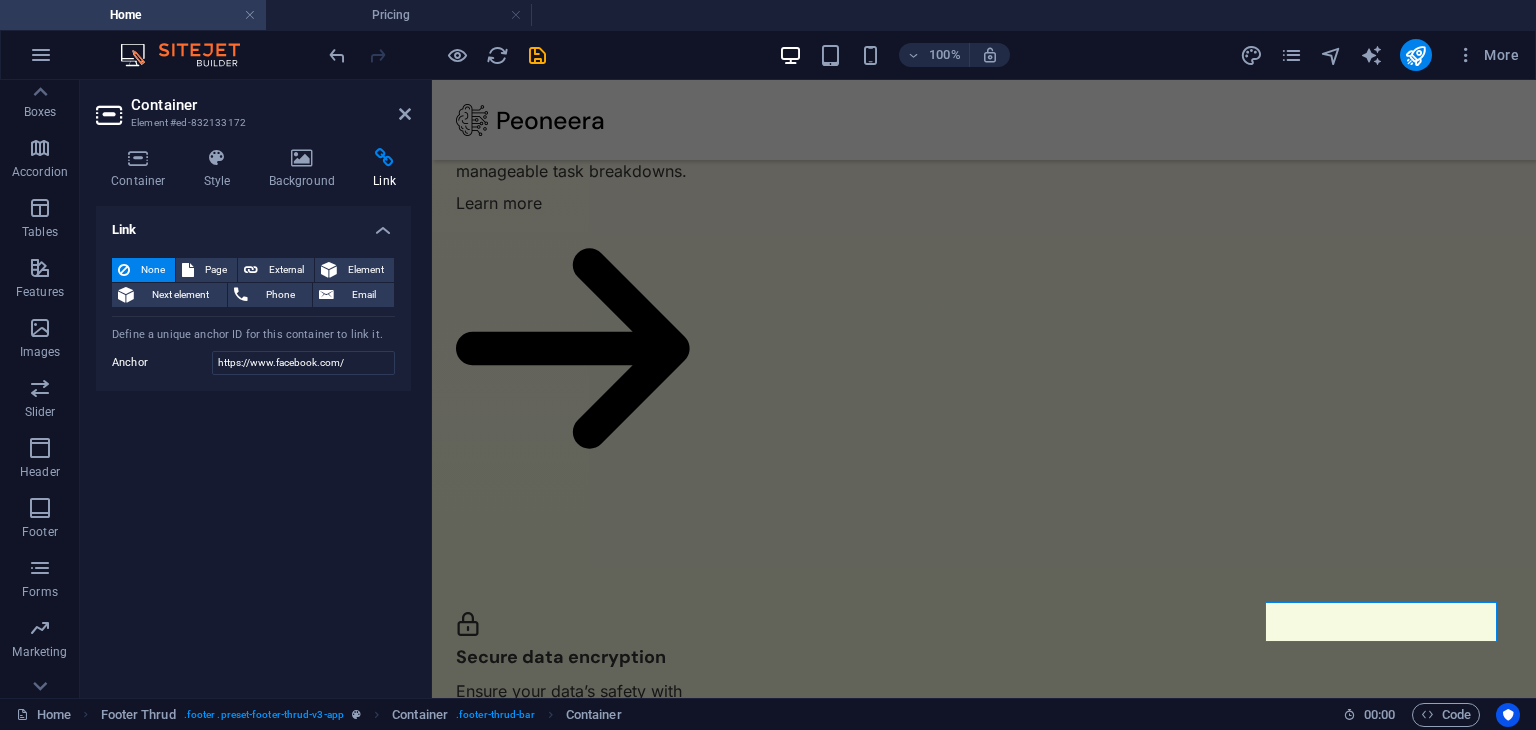 click on "Link None Page External Element Next element Phone Email Page Home Pricing Blog Contact Privacy Legal Notice Element
URL Phone Email Link target New tab Same tab Overlay Title Additional link description, should not be the same as the link text. The title is most often shown as a tooltip text when the mouse moves over the element. Leave empty if uncertain. Relationship Sets the  relationship of this link to the link target . For example, the value "nofollow" instructs search engines not to follow the link. Can be left empty. alternate author bookmark external help license next nofollow noreferrer noopener prev search tag Define a unique anchor ID for this container to link it. Anchor https://www.facebook.com/" at bounding box center [253, 444] 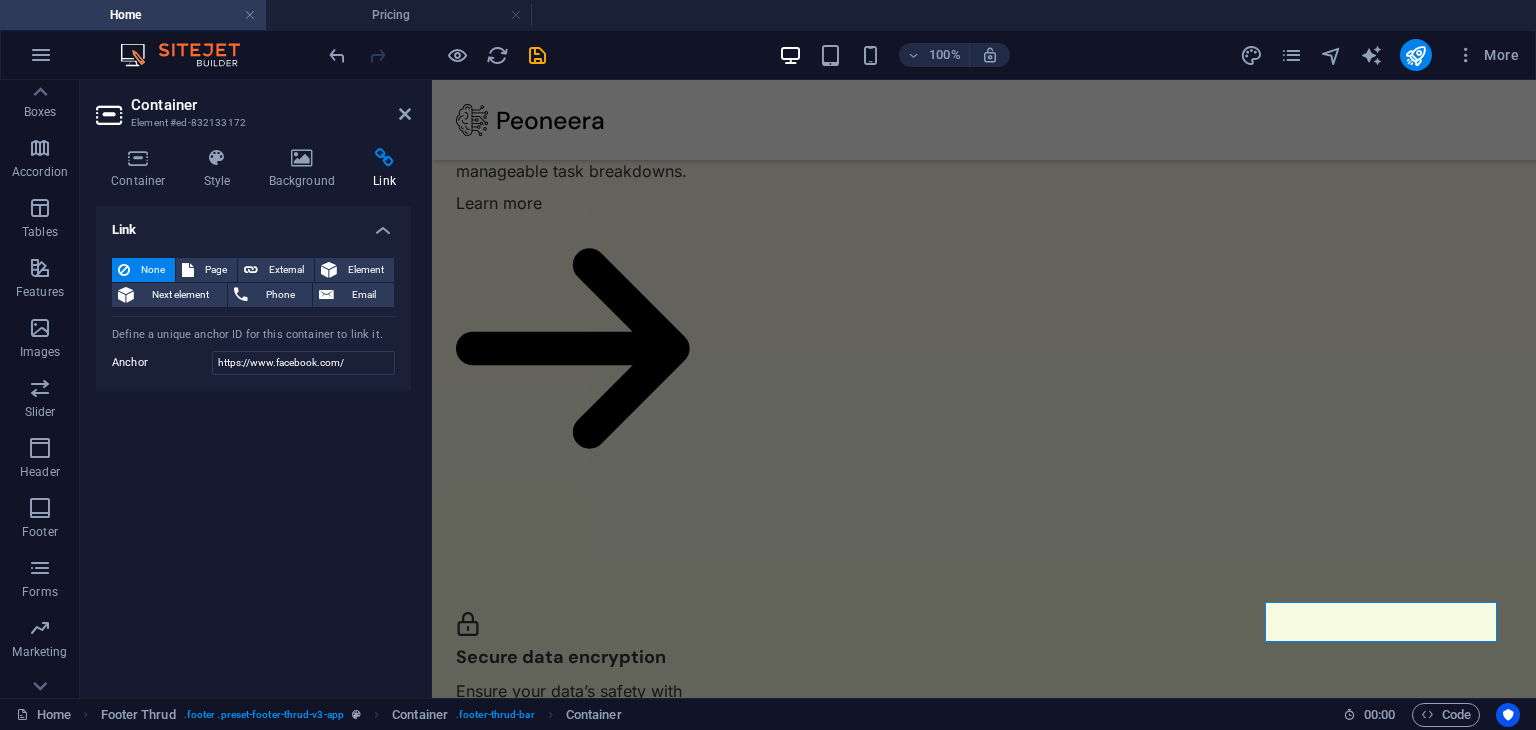 click on "Link" at bounding box center [253, 224] 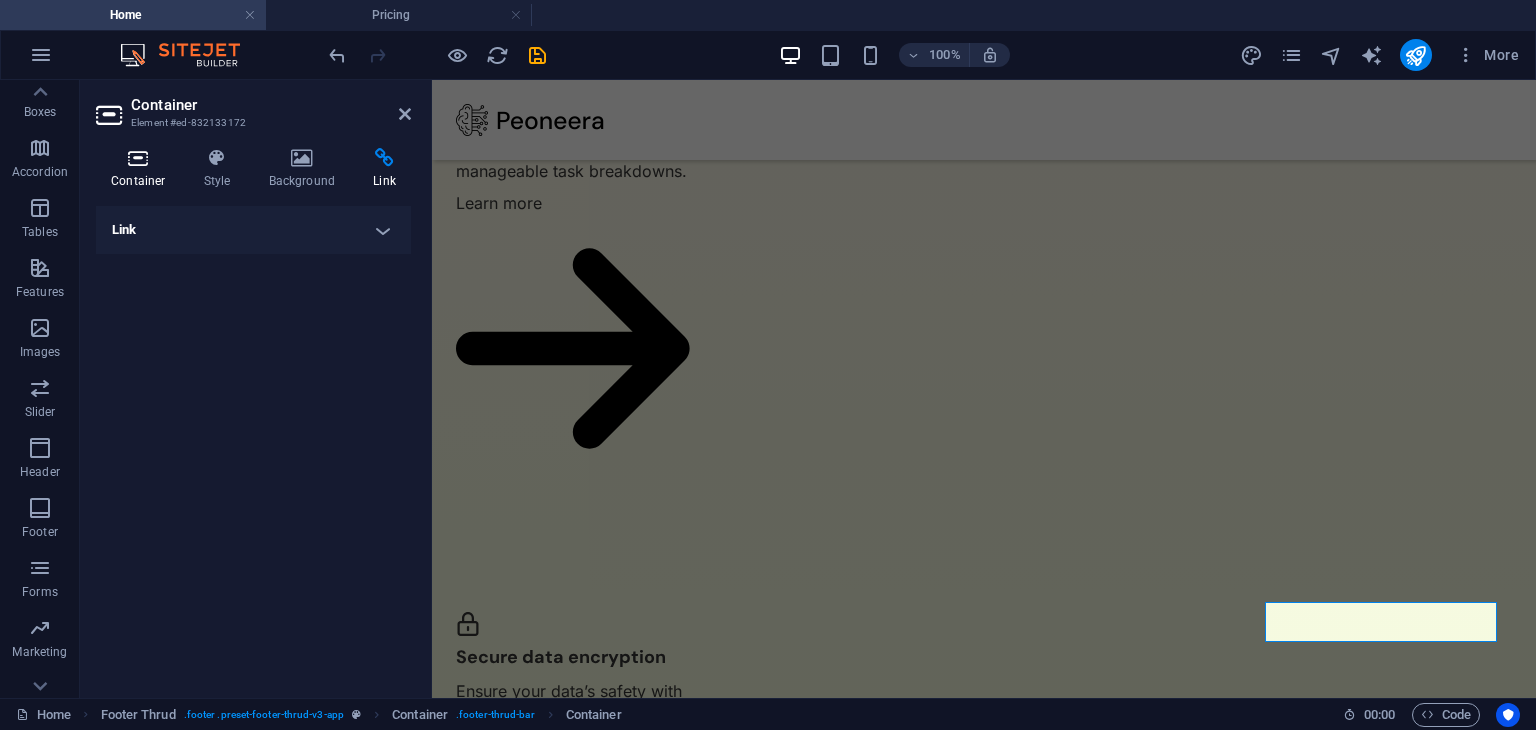 click on "Container" at bounding box center [142, 169] 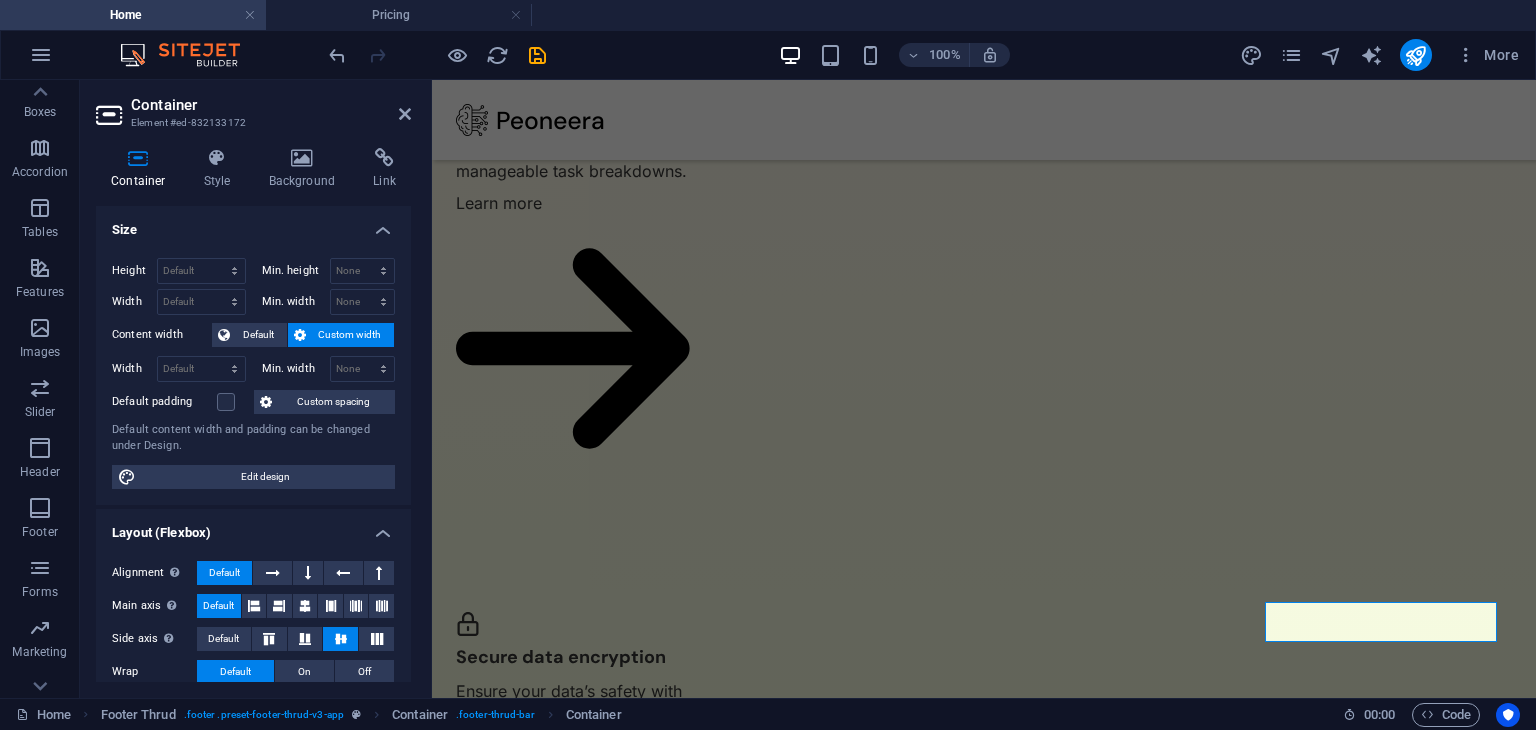 click on "Container" at bounding box center (271, 105) 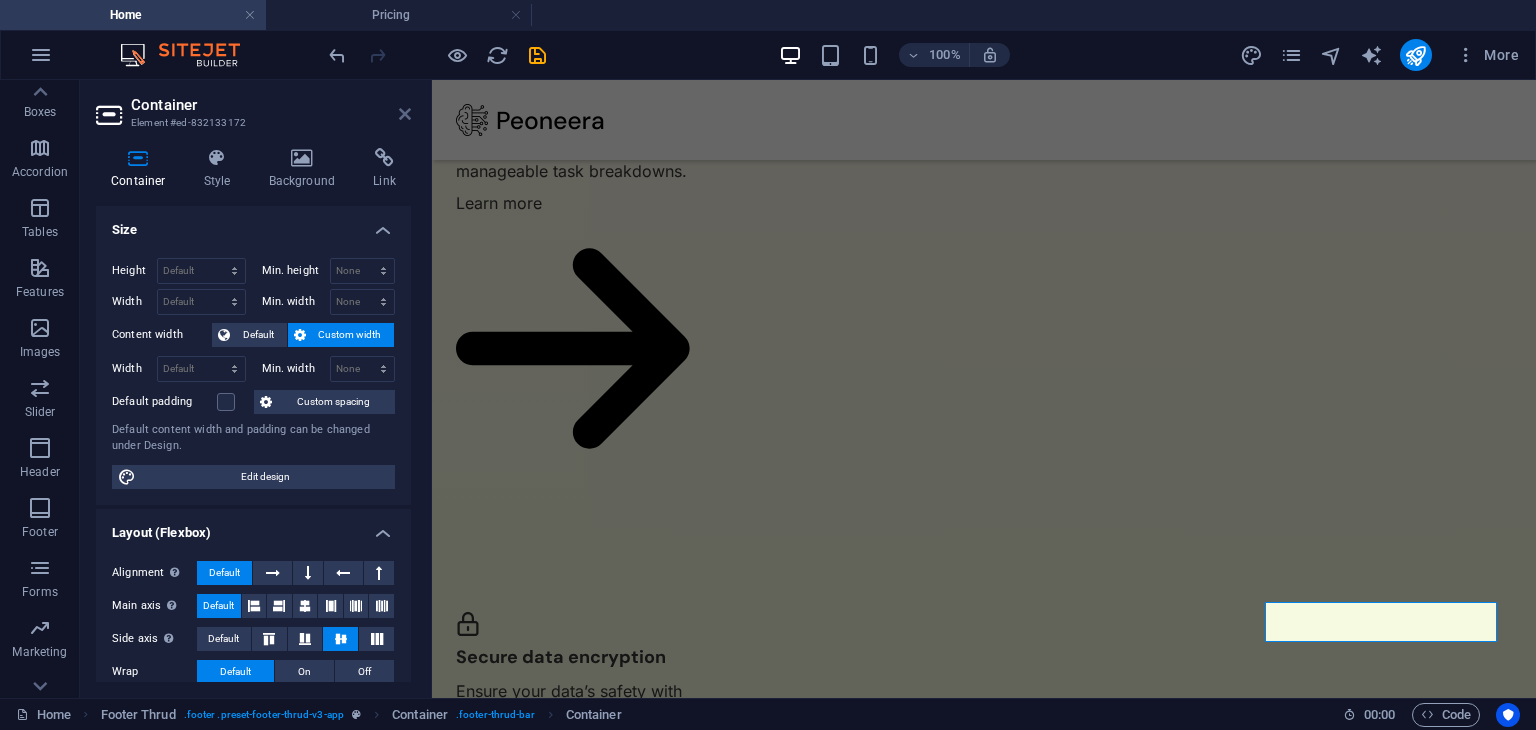 click at bounding box center (405, 114) 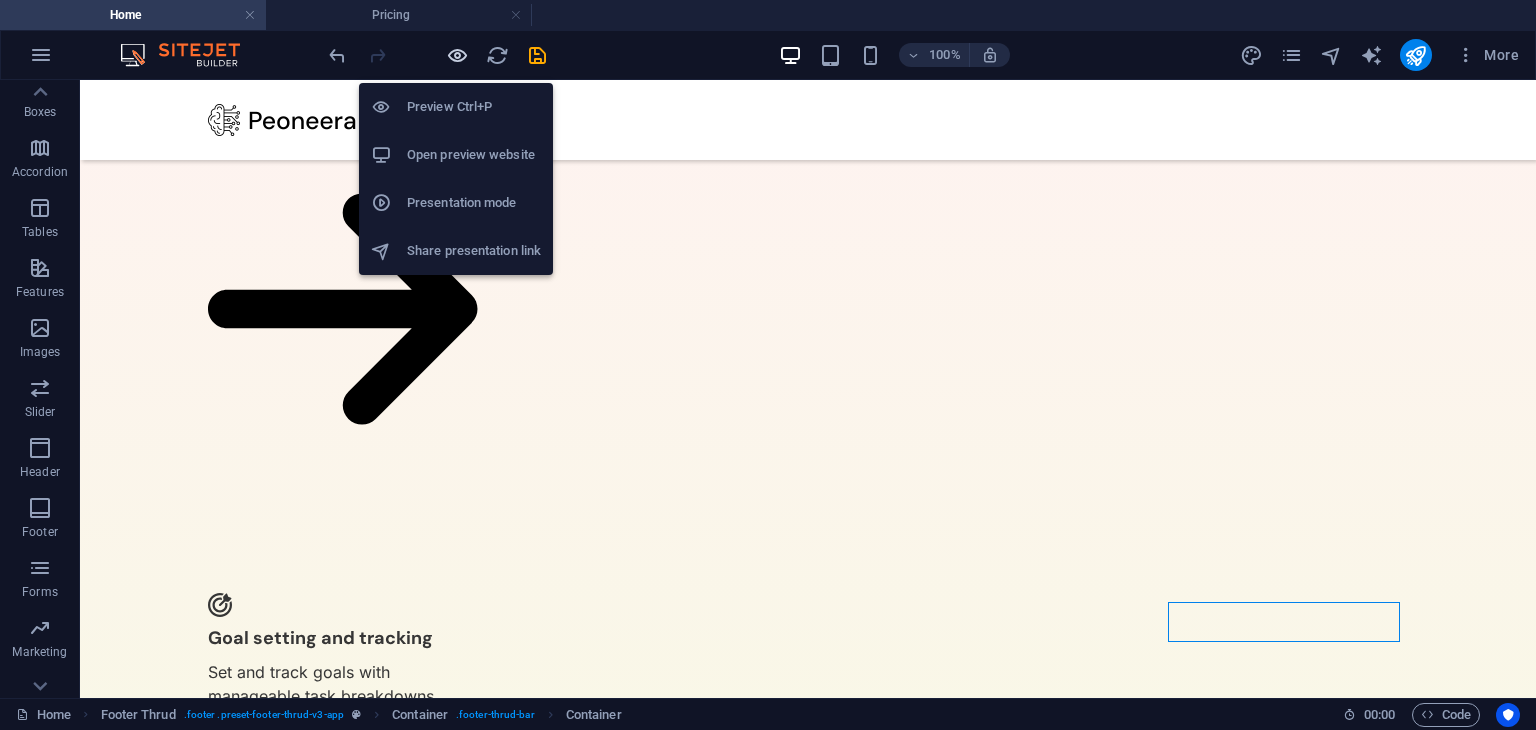 click at bounding box center [457, 55] 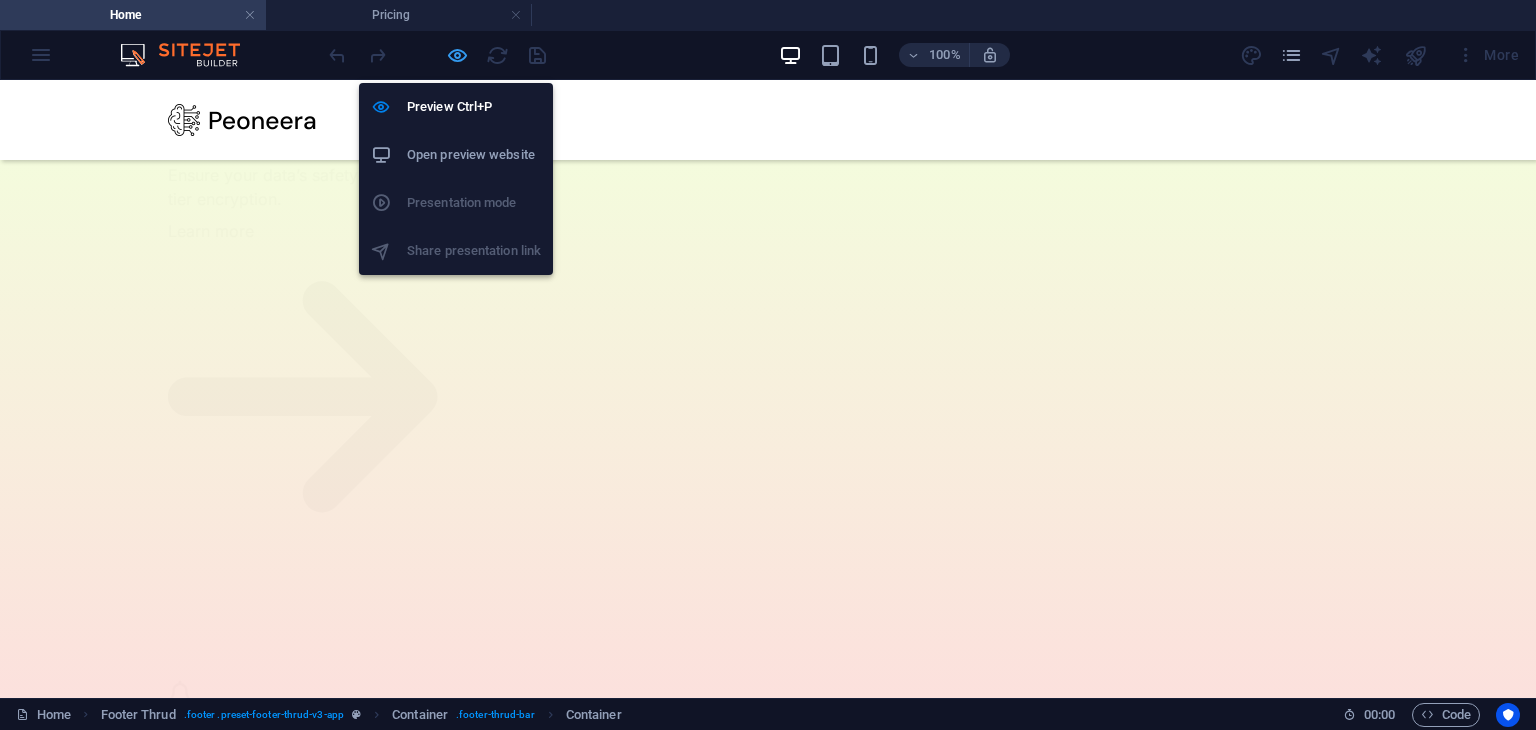 scroll, scrollTop: 4118, scrollLeft: 0, axis: vertical 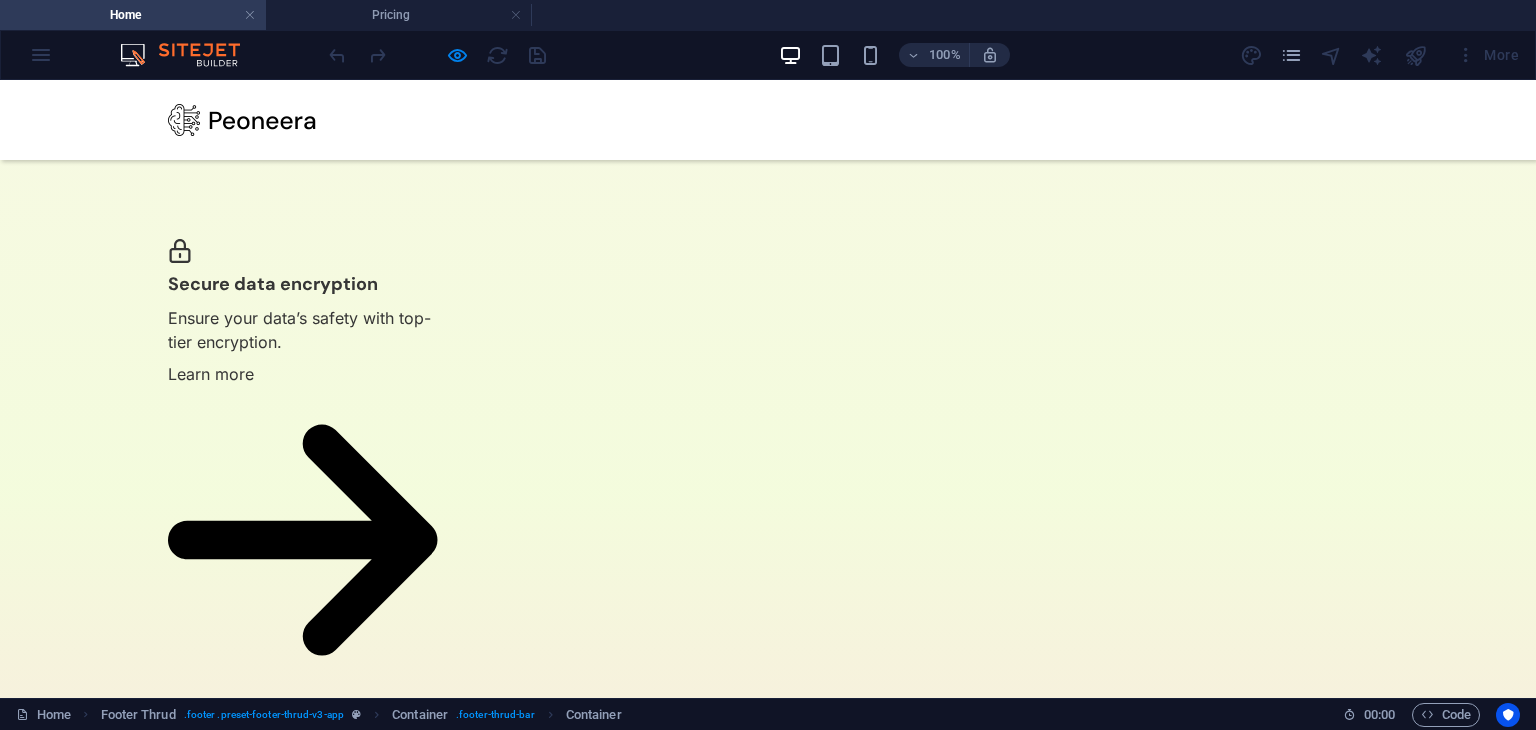 click 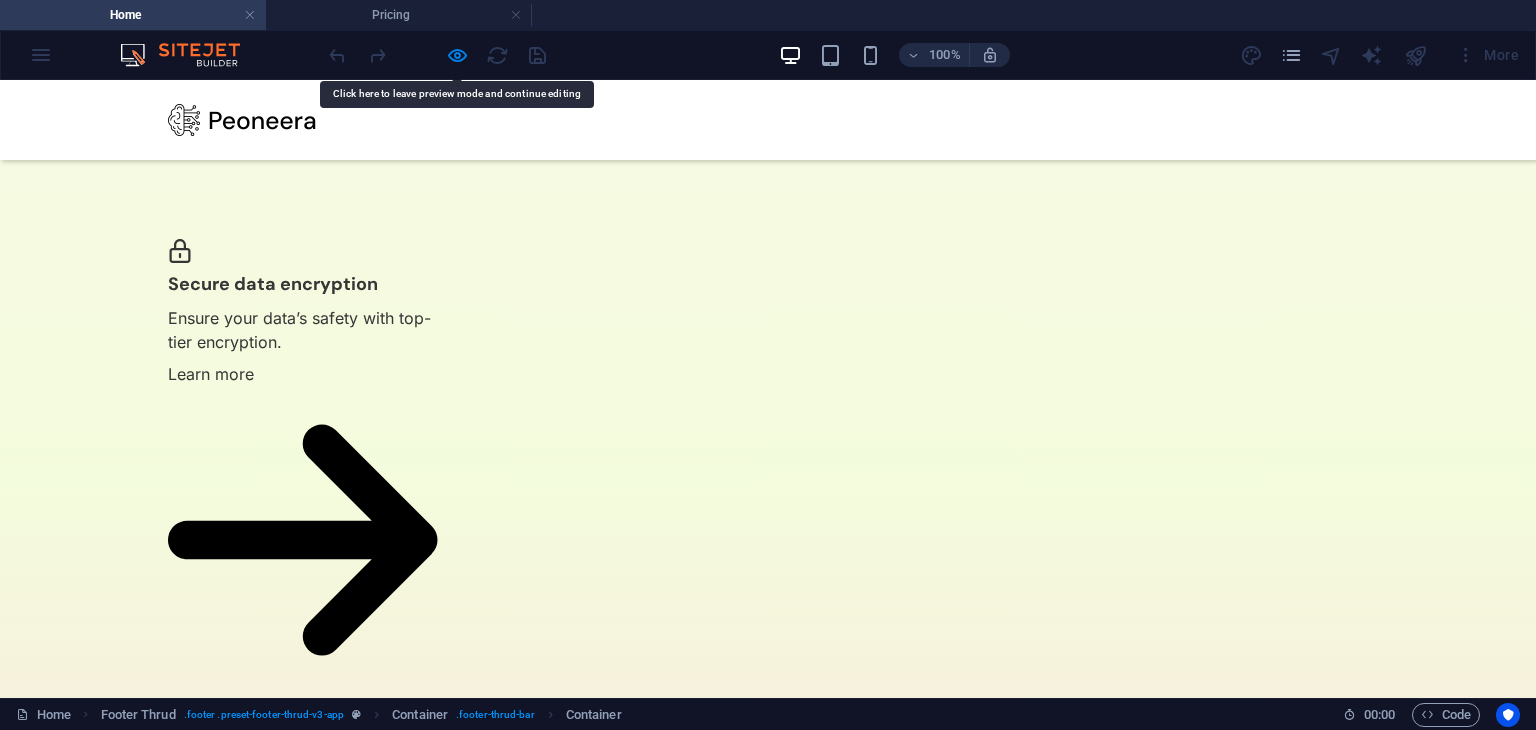 click 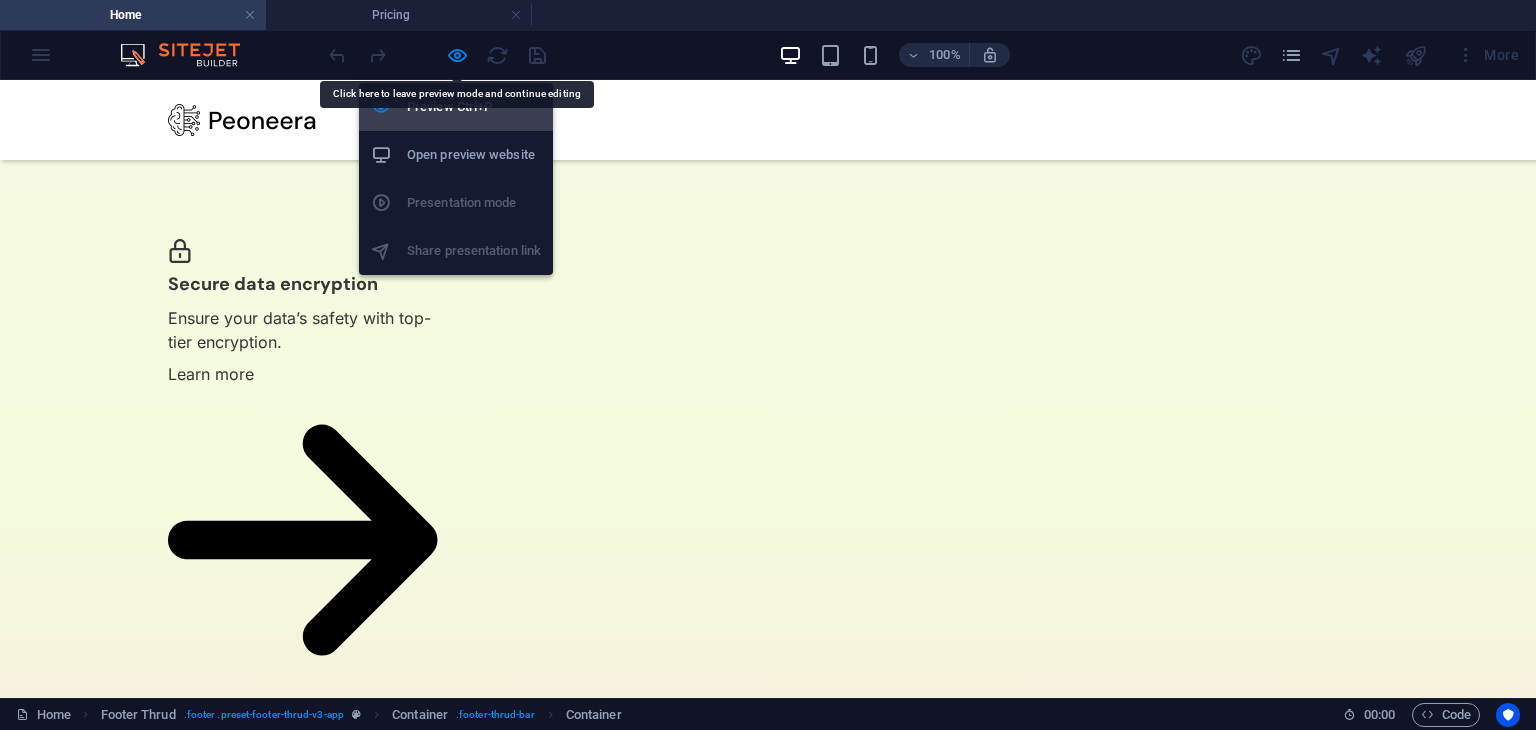 click on "Preview Ctrl+P" at bounding box center (474, 107) 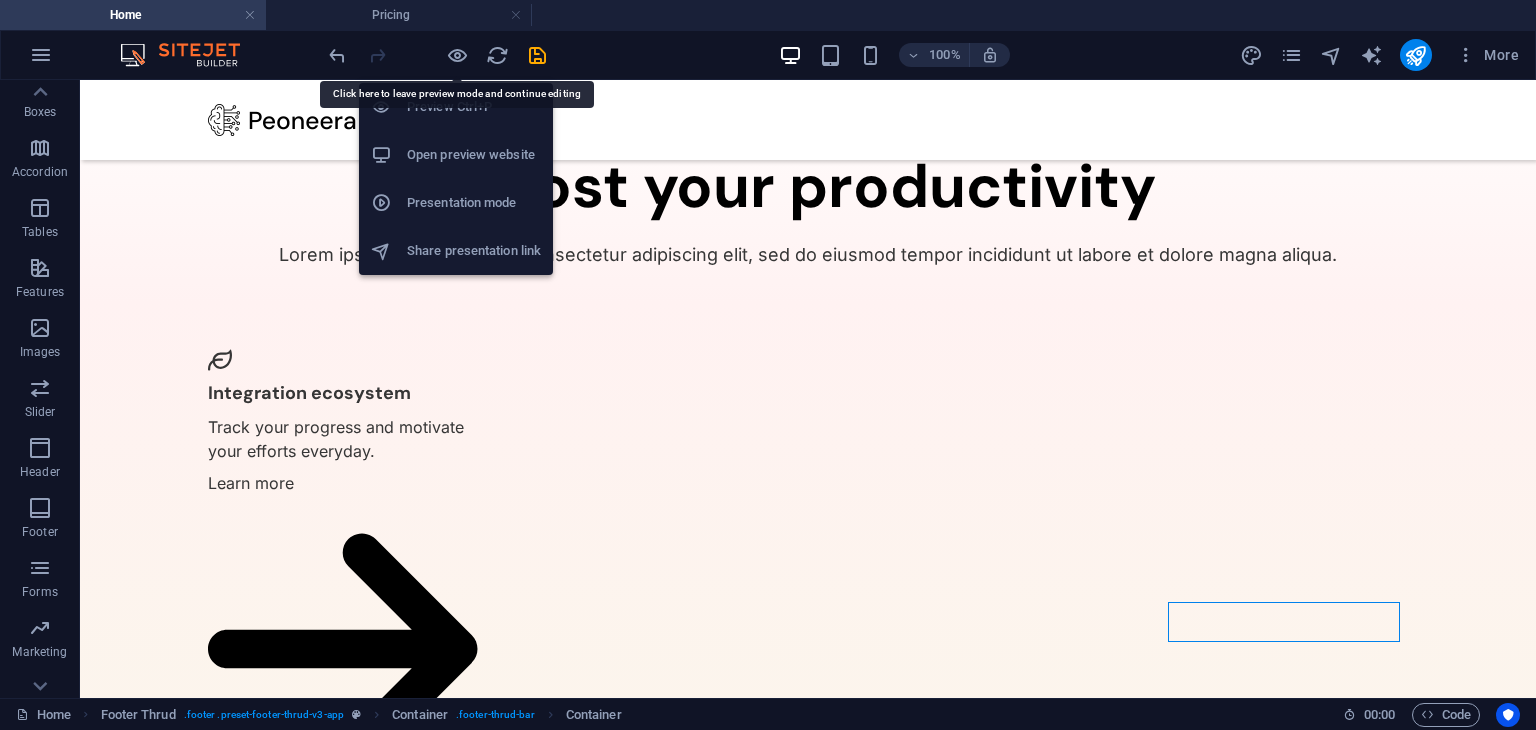 scroll, scrollTop: 4458, scrollLeft: 0, axis: vertical 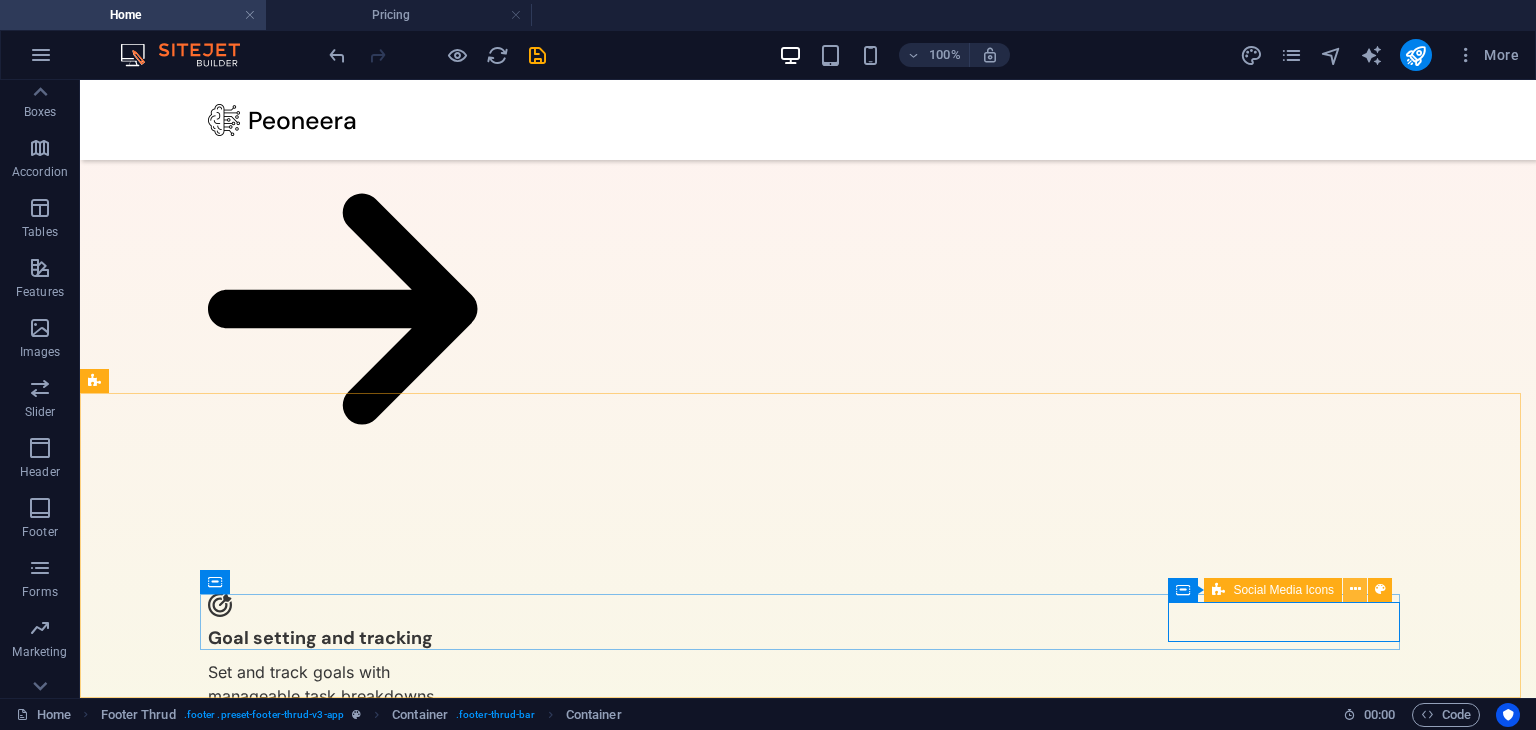 click at bounding box center (1355, 589) 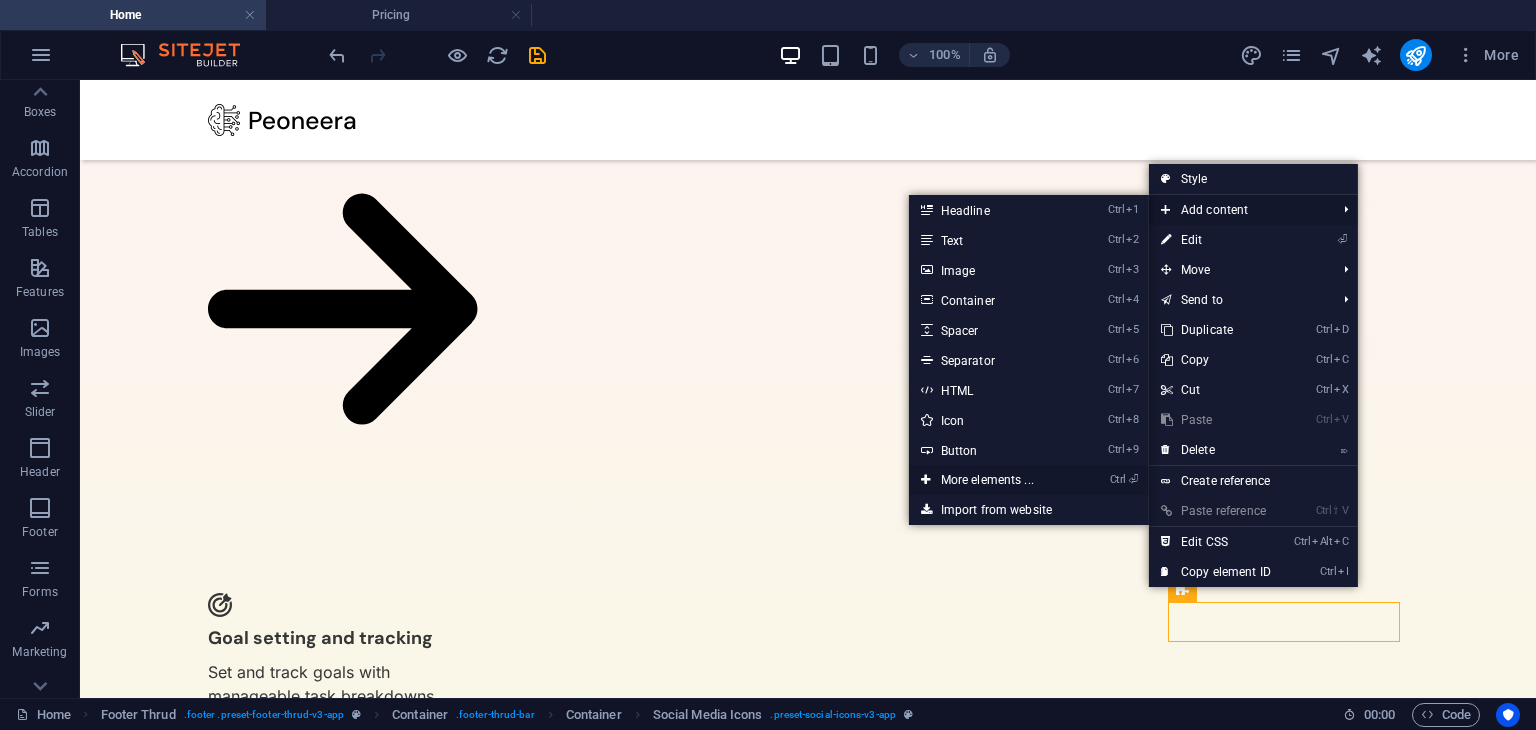 click on "Ctrl ⏎  More elements ..." at bounding box center [991, 480] 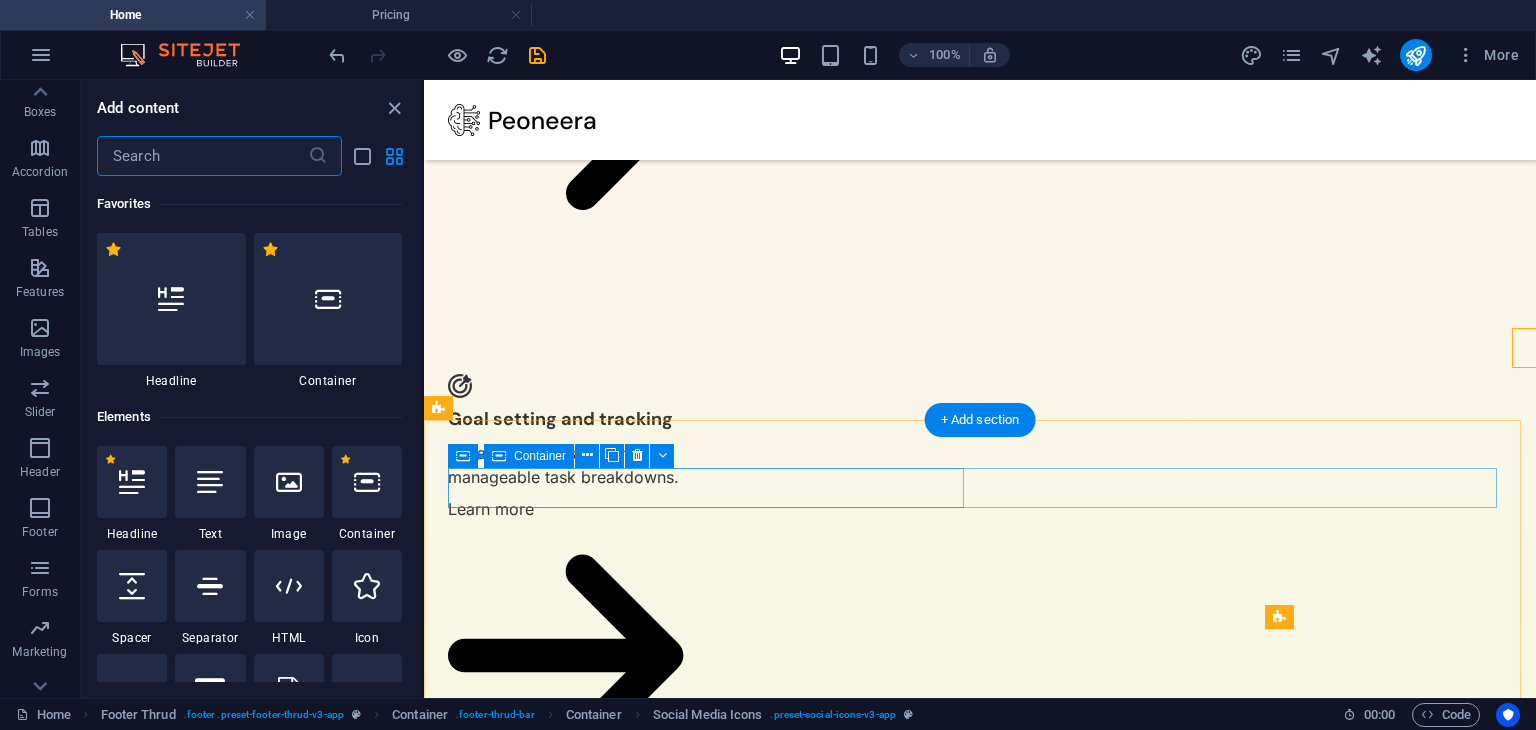 scroll, scrollTop: 4732, scrollLeft: 0, axis: vertical 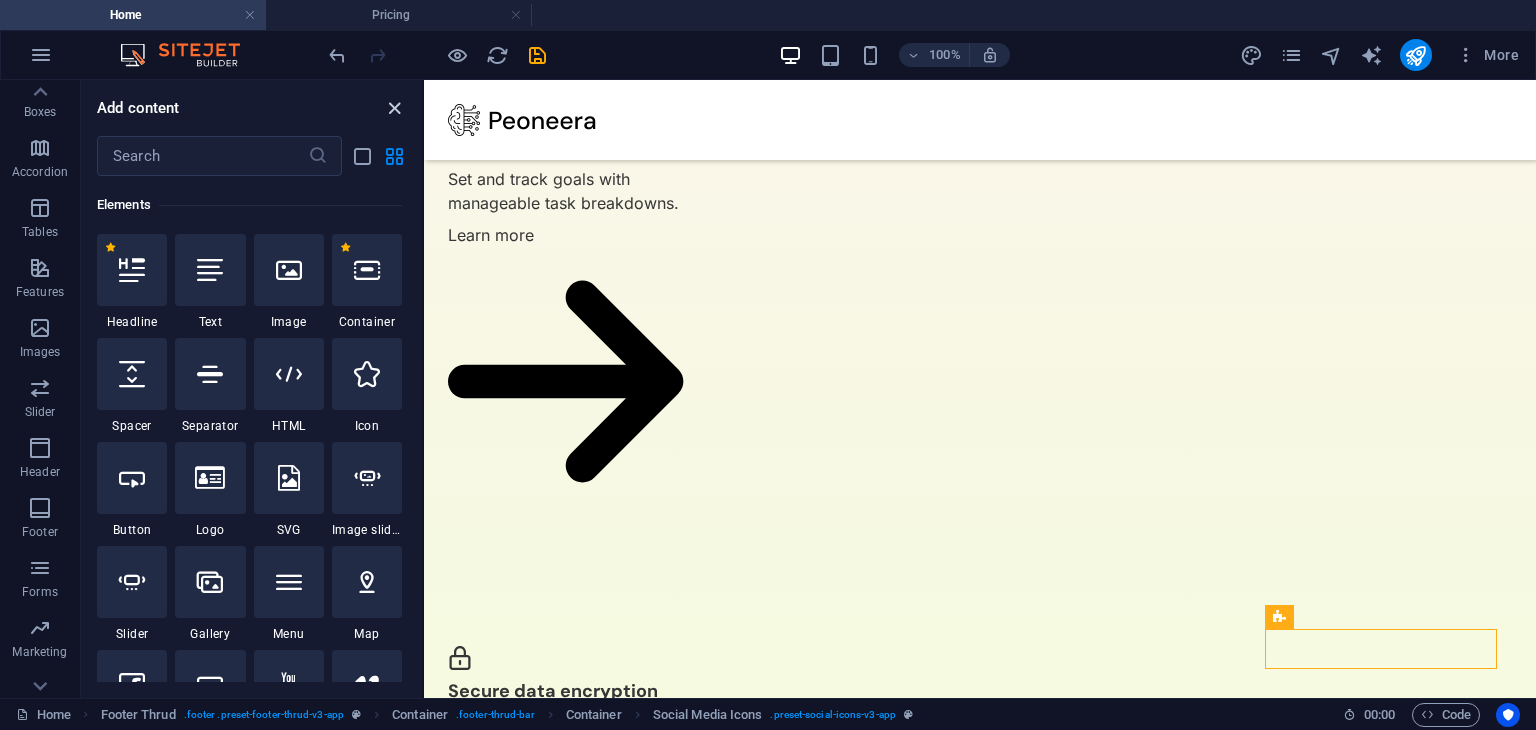 drag, startPoint x: 392, startPoint y: 101, endPoint x: 629, endPoint y: 182, distance: 250.45958 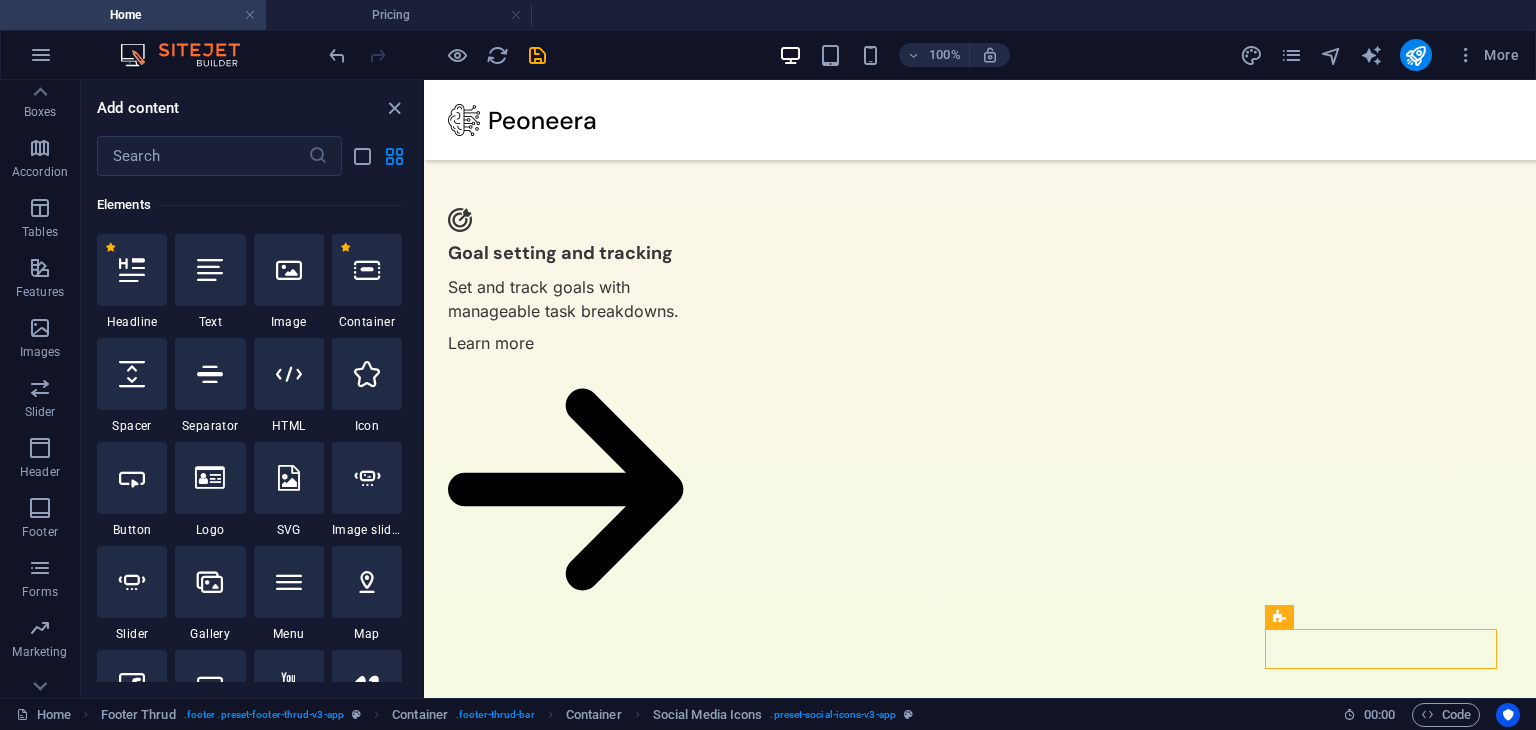 scroll, scrollTop: 4458, scrollLeft: 0, axis: vertical 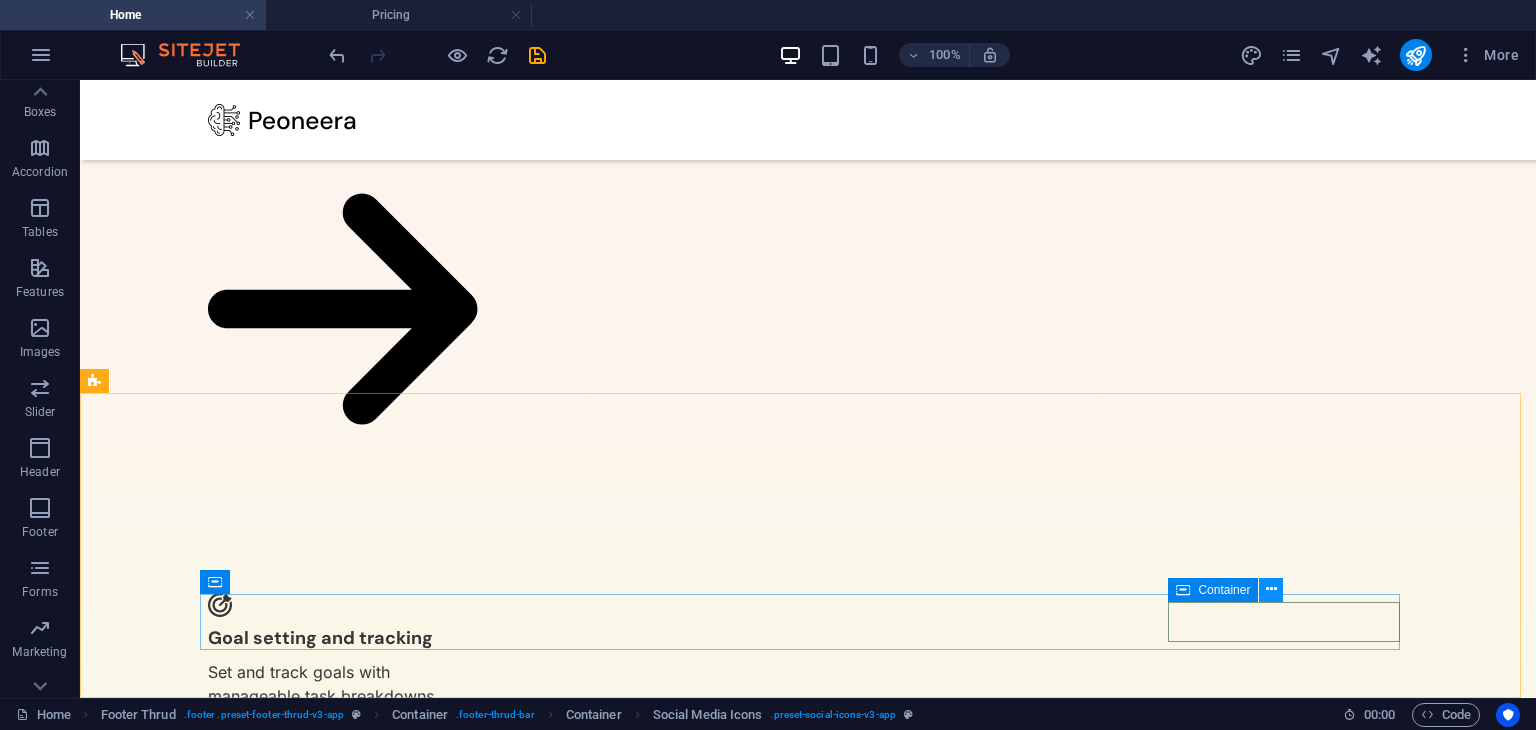 click at bounding box center (1271, 589) 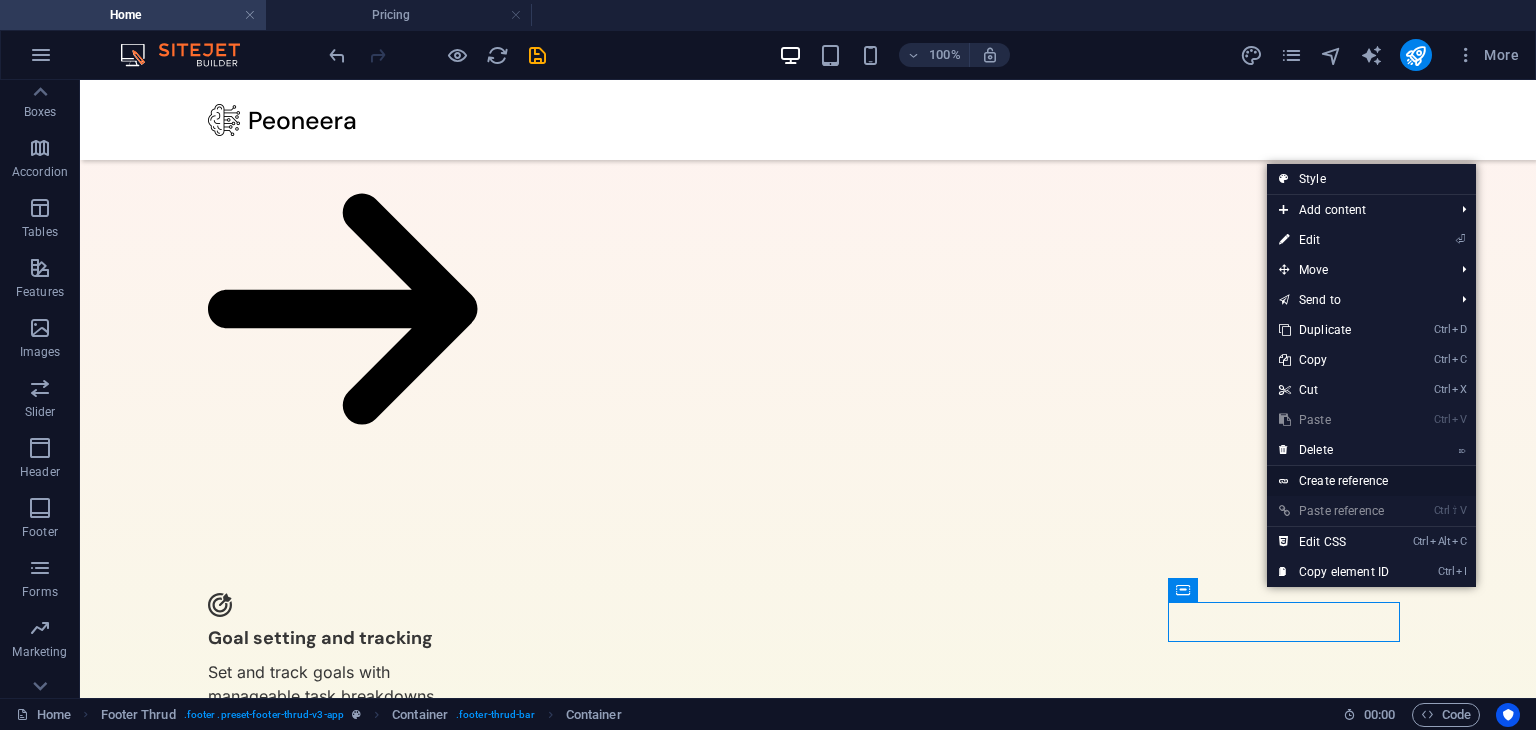 click on "Create reference" at bounding box center (1371, 481) 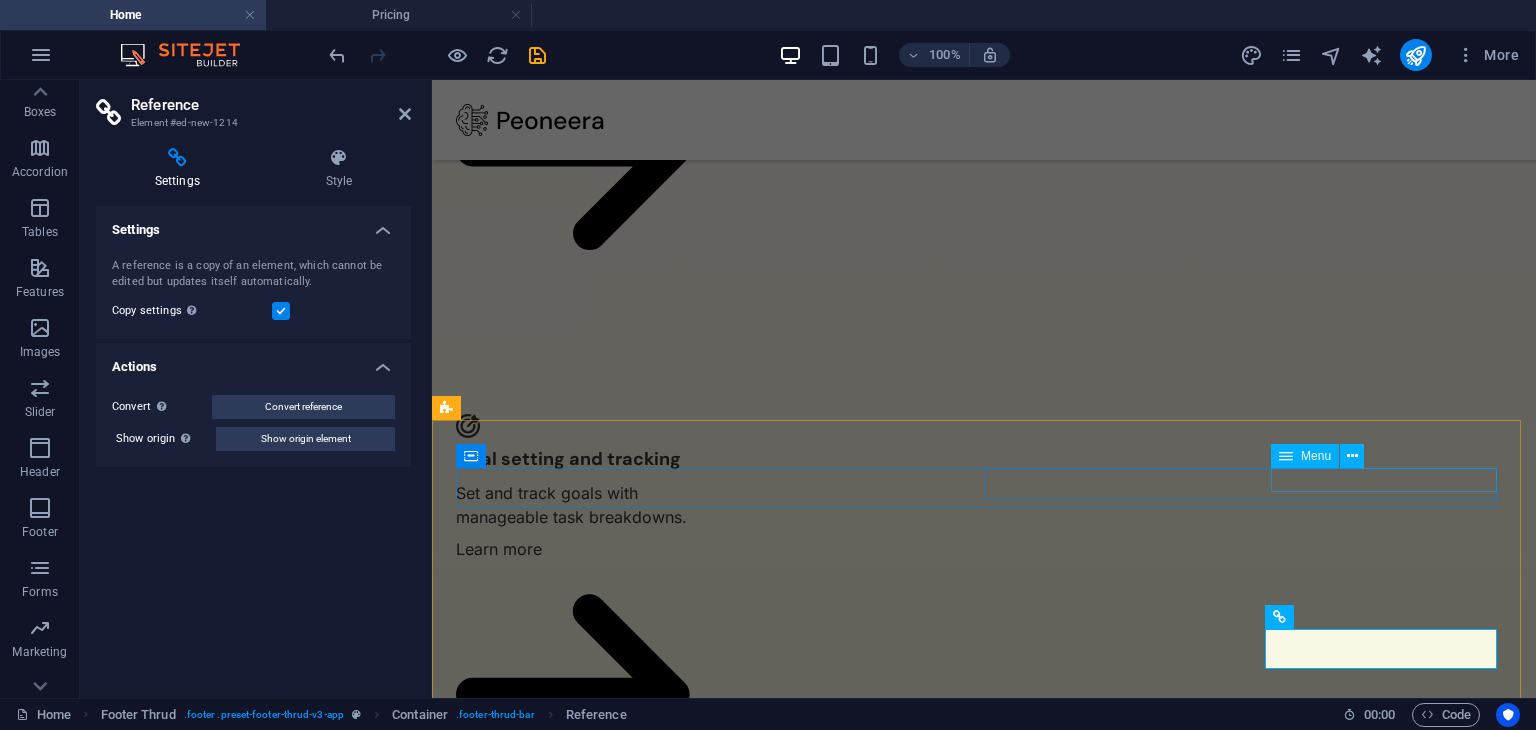 scroll, scrollTop: 4777, scrollLeft: 0, axis: vertical 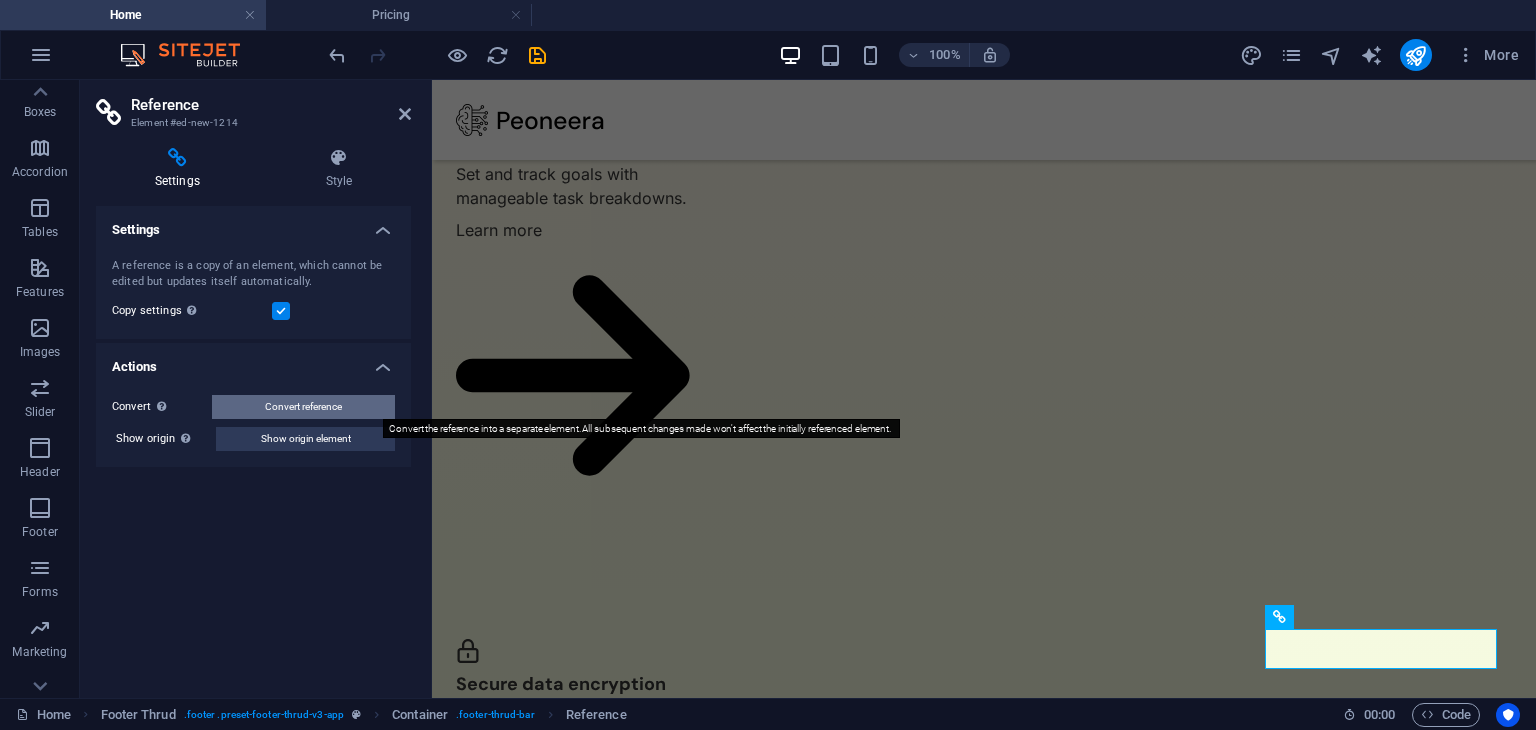 click on "Convert reference" at bounding box center [303, 407] 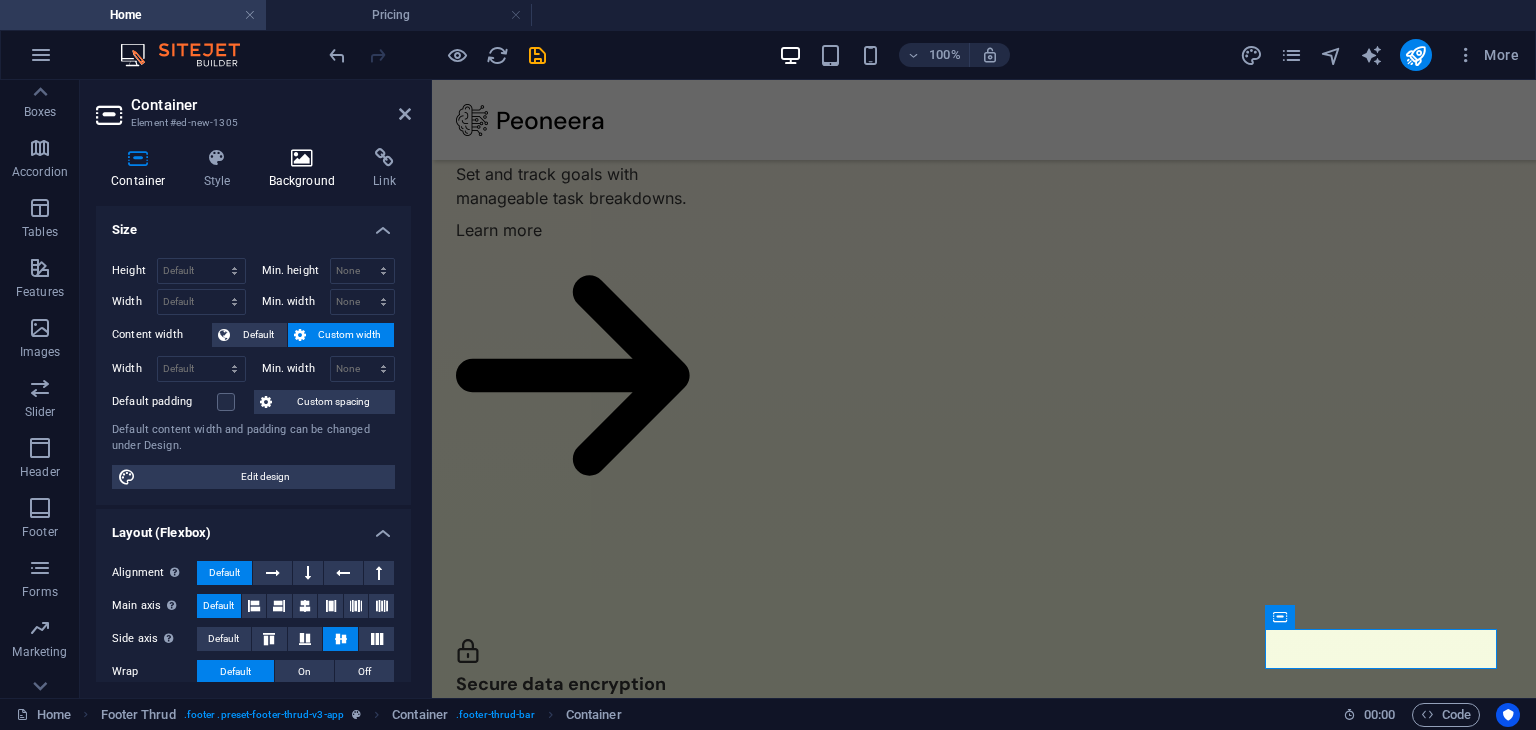 click on "Background" at bounding box center (306, 169) 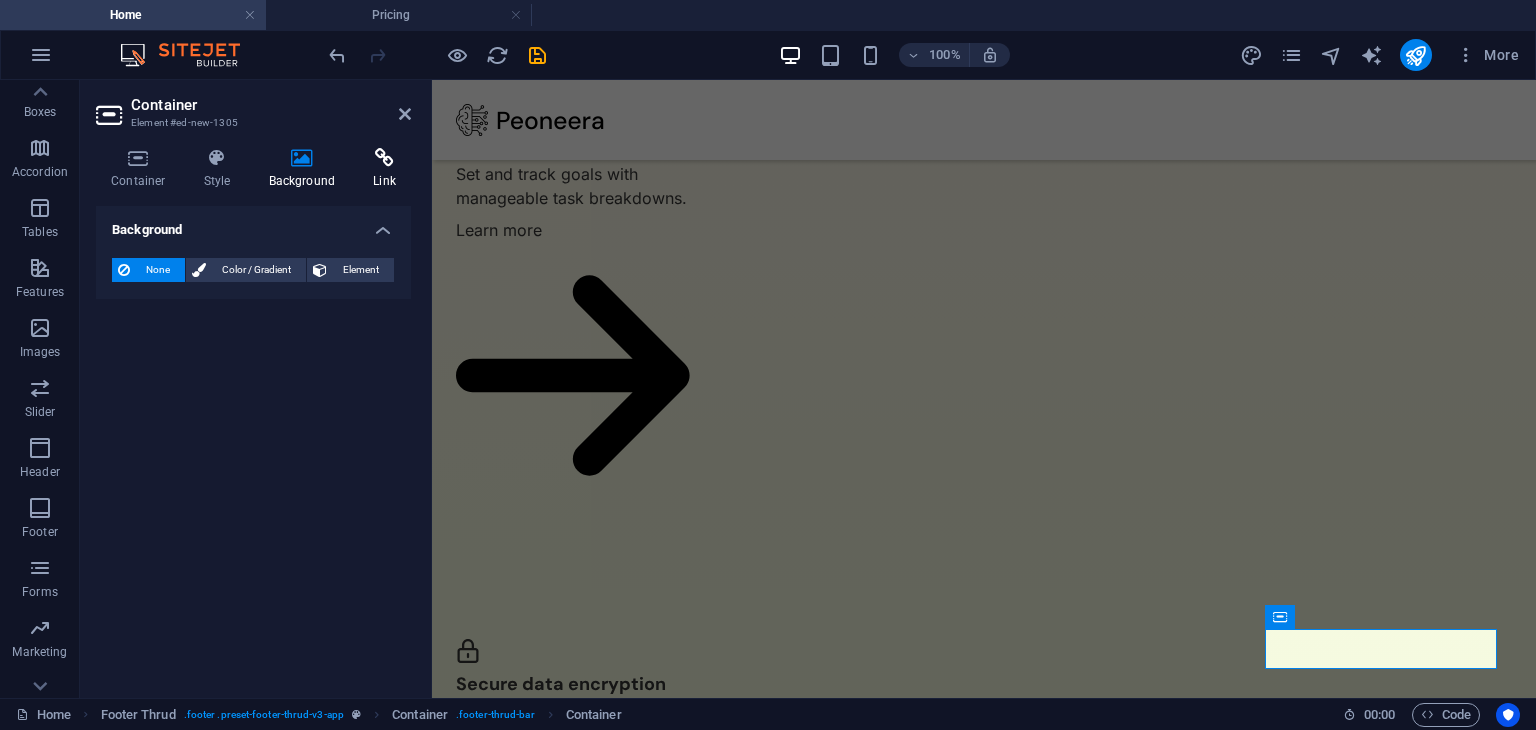 click on "Link" at bounding box center [384, 169] 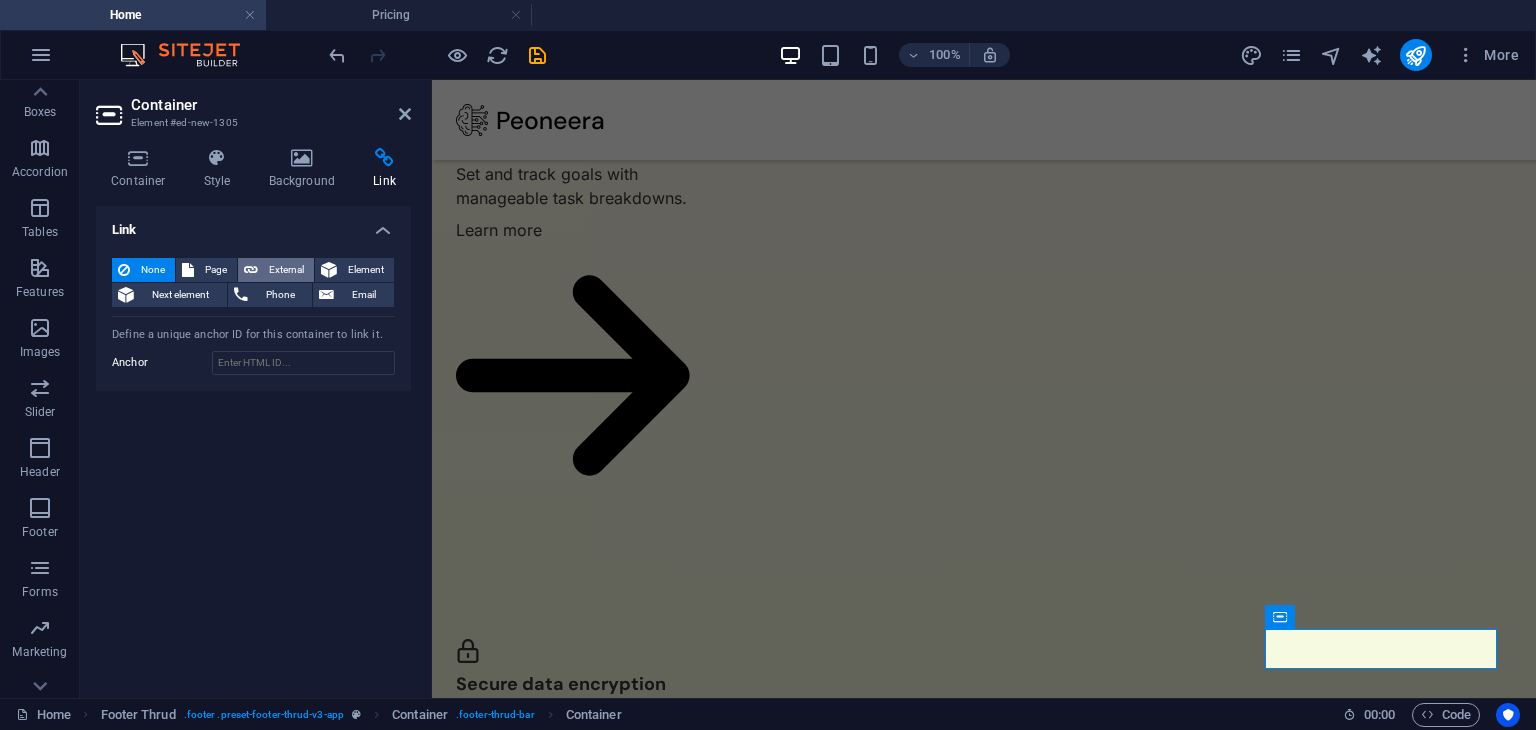click on "External" at bounding box center (286, 270) 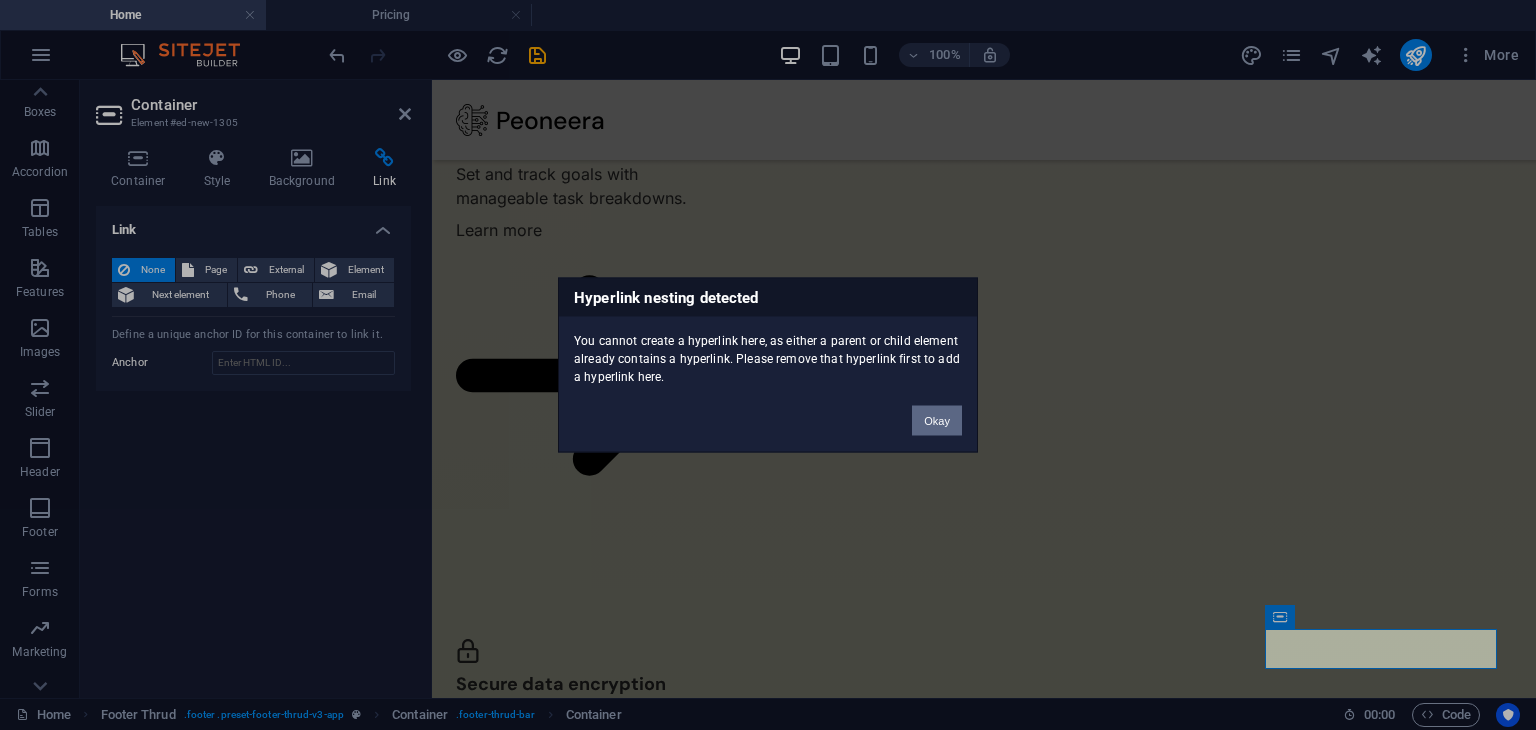 drag, startPoint x: 939, startPoint y: 415, endPoint x: 503, endPoint y: 335, distance: 443.2787 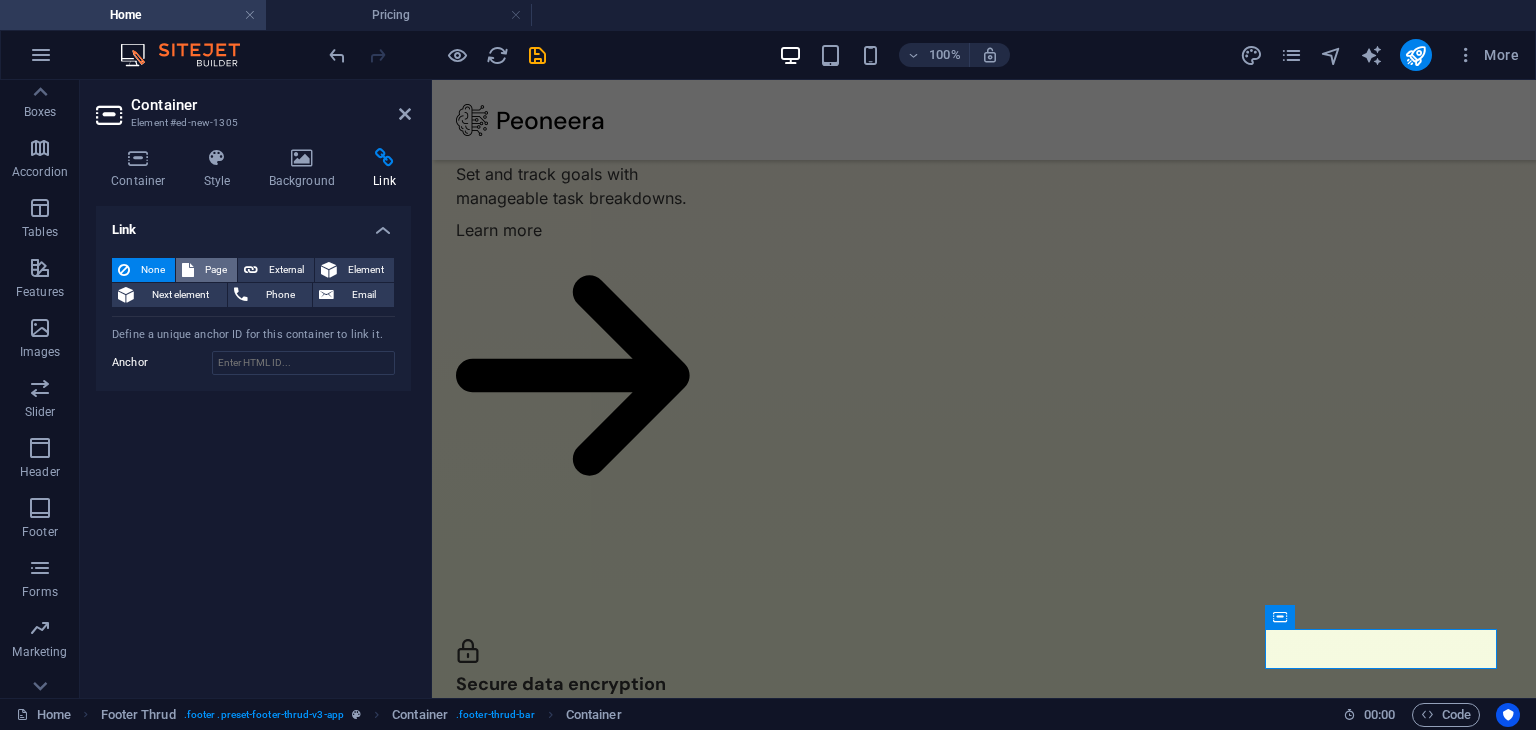 click on "Page" at bounding box center [206, 270] 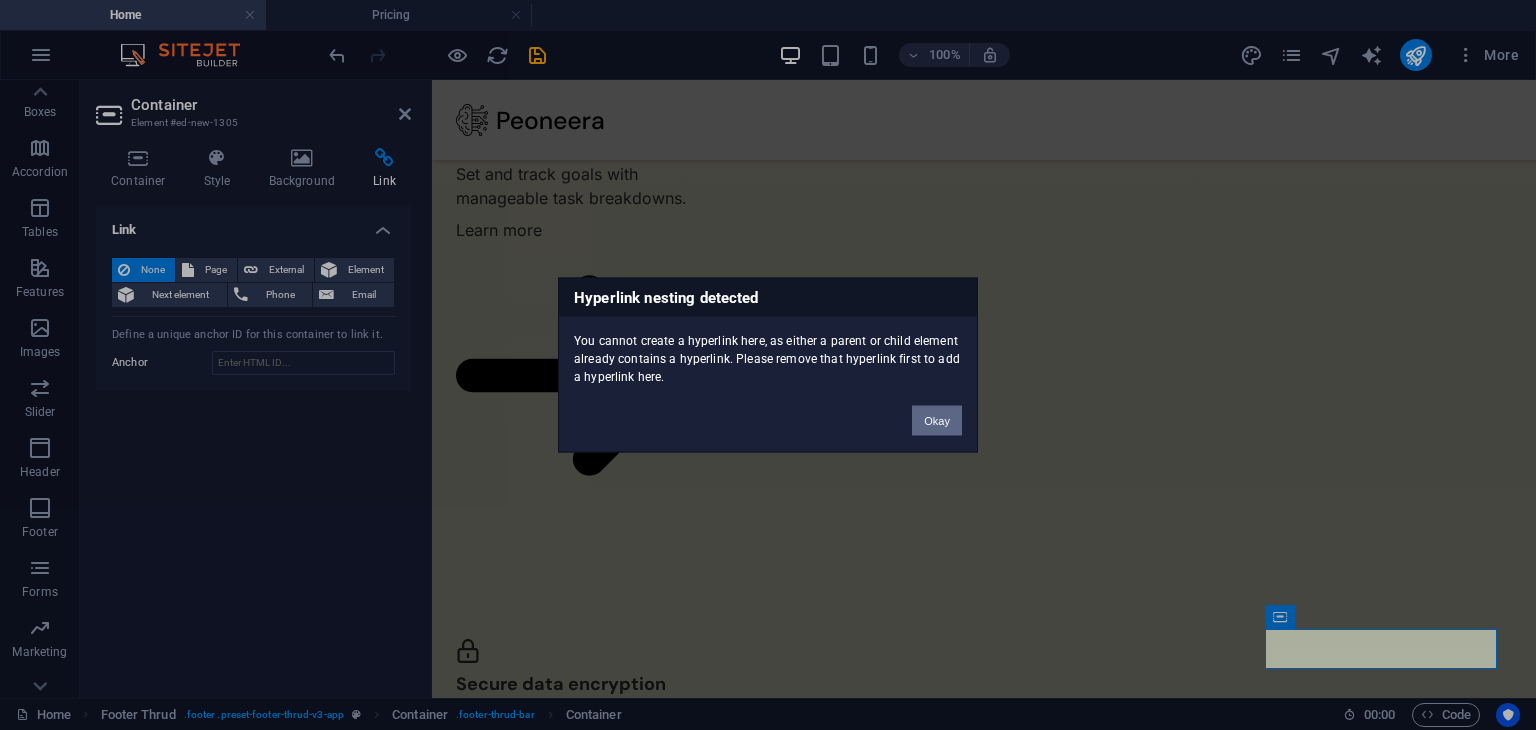 drag, startPoint x: 923, startPoint y: 415, endPoint x: 488, endPoint y: 335, distance: 442.29514 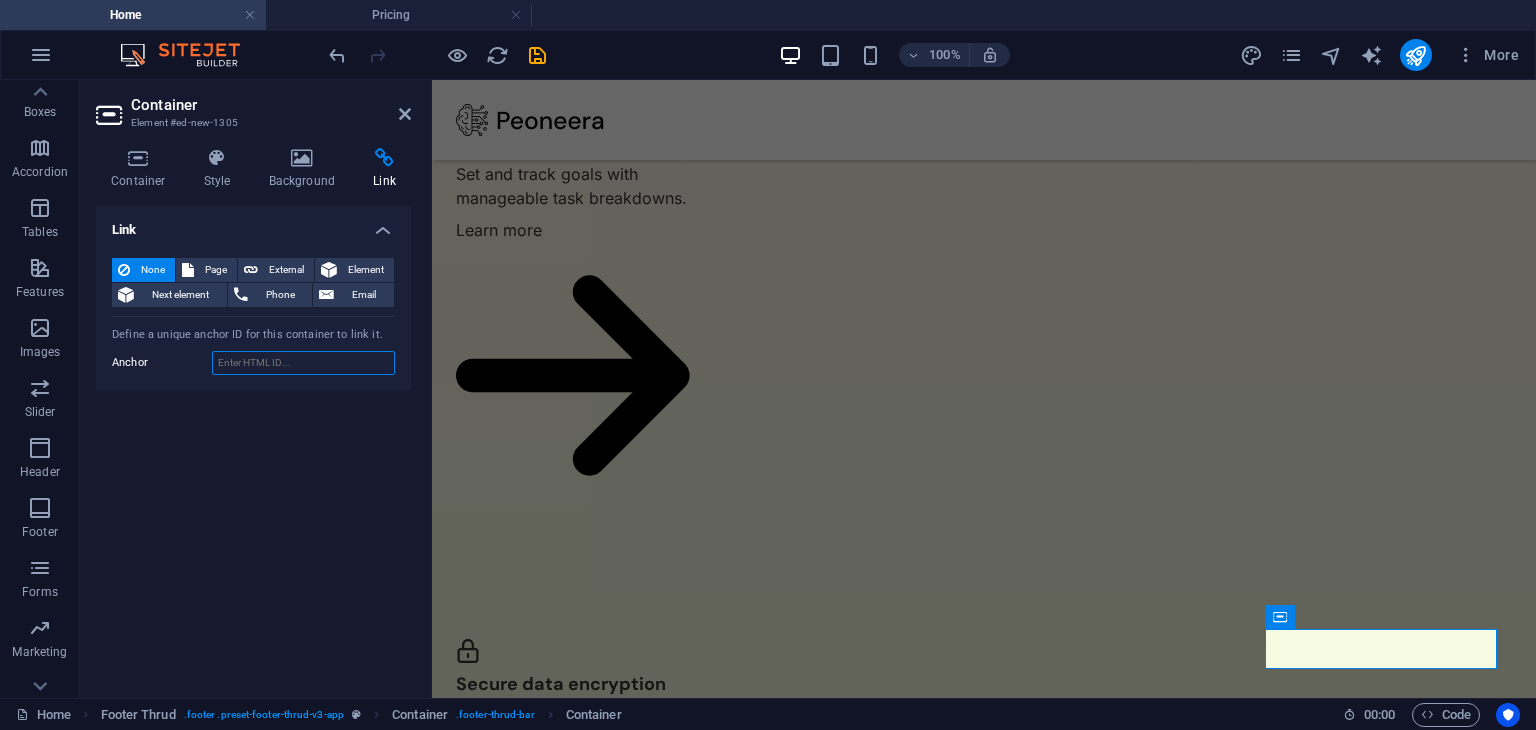 click on "Anchor" at bounding box center [303, 363] 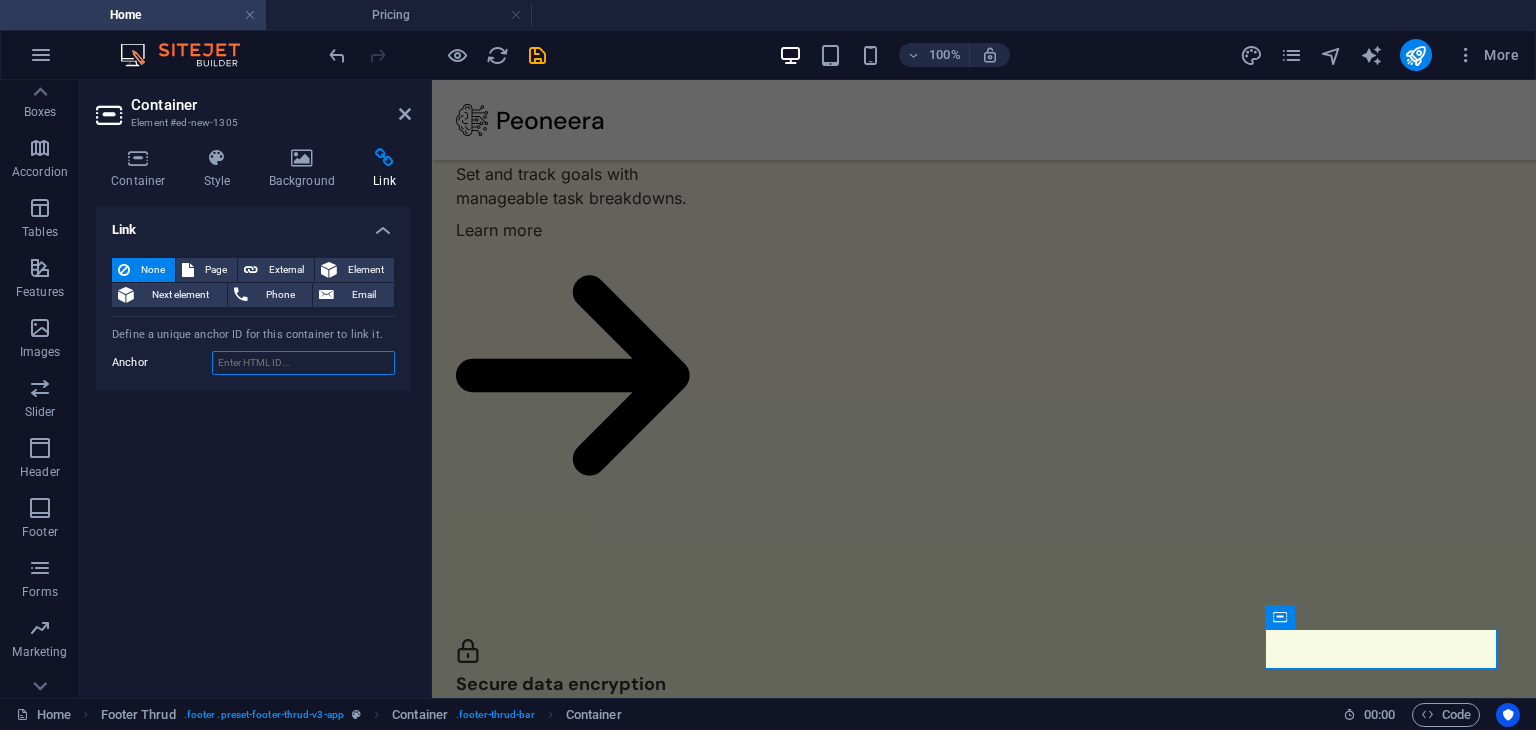 paste on "https://www.facebook.com/" 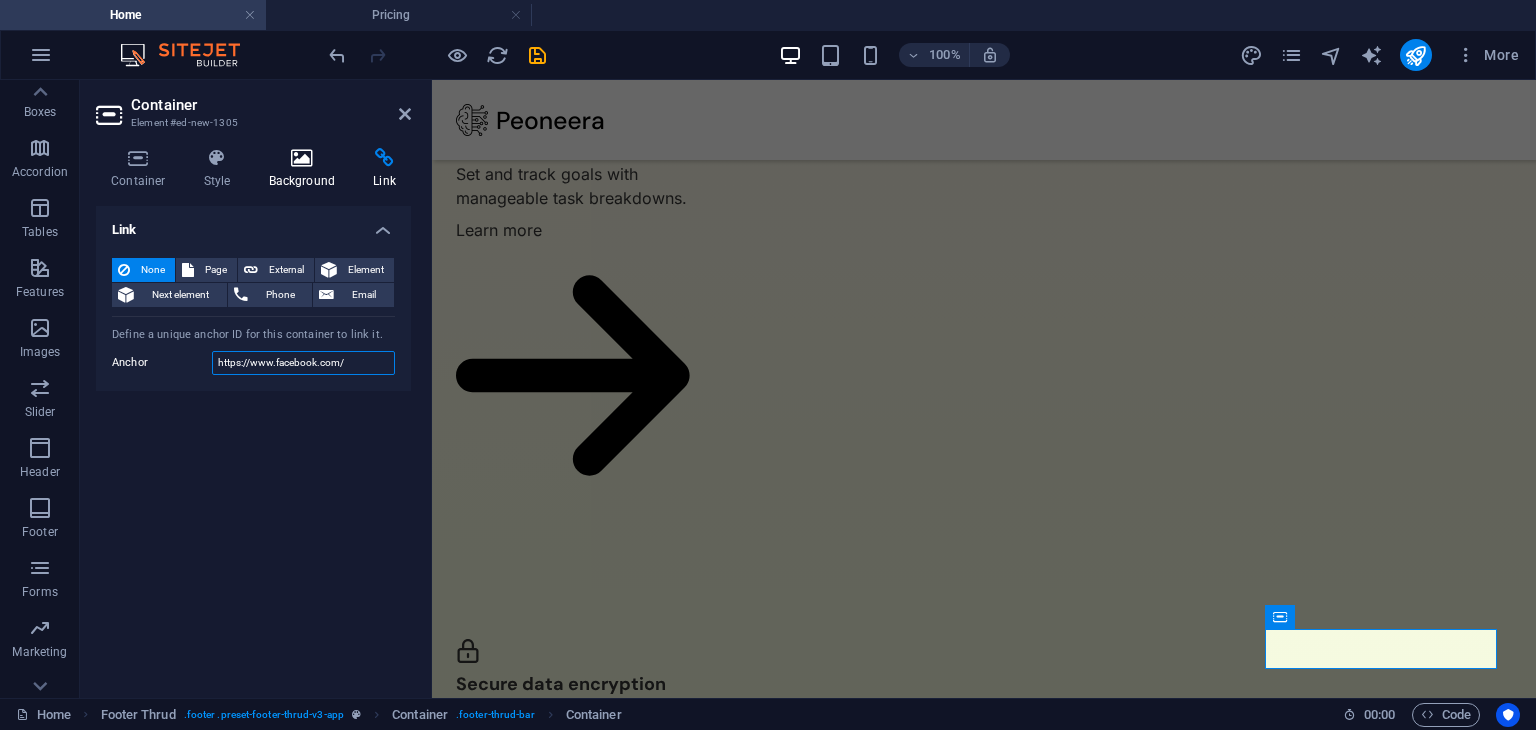 type on "https://www.facebook.com/" 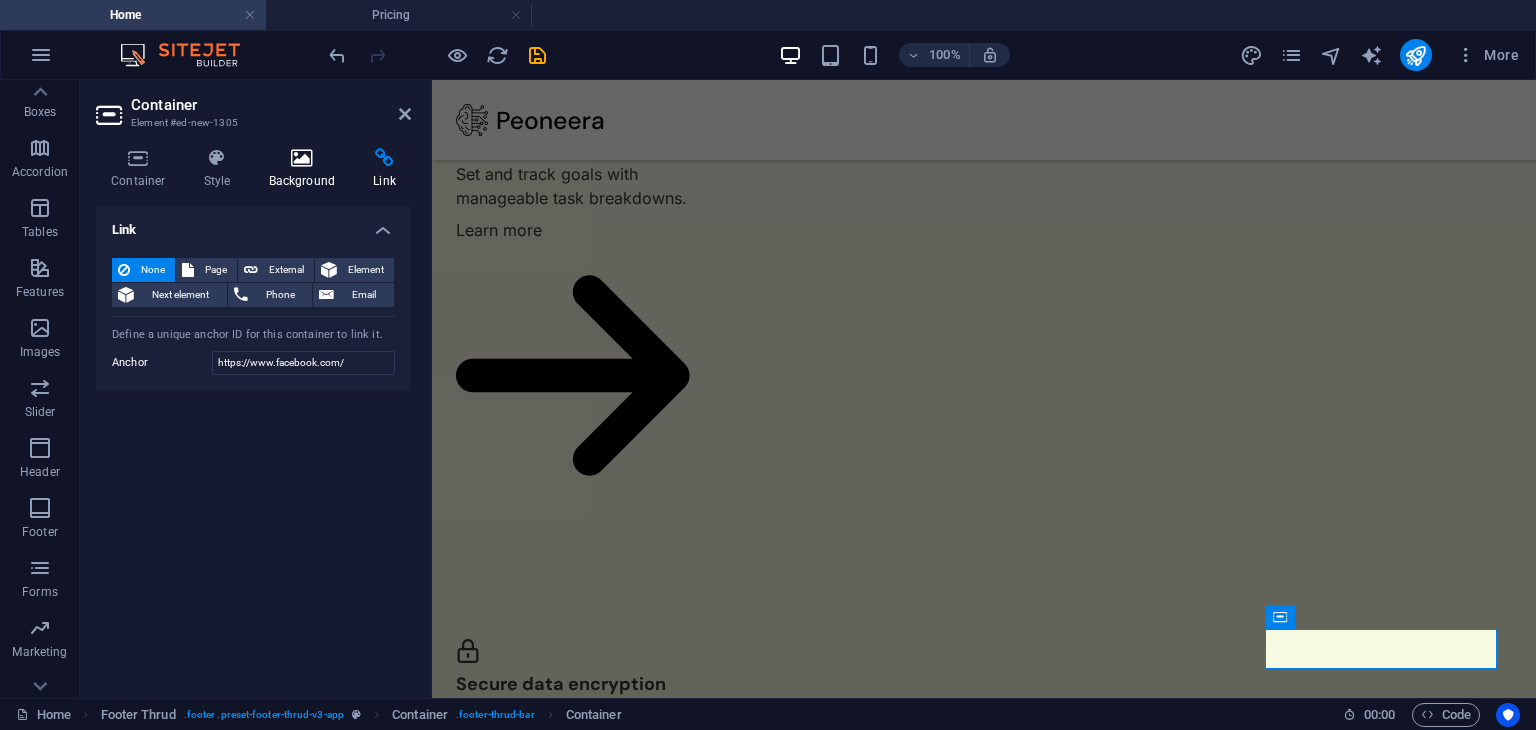 drag, startPoint x: 295, startPoint y: 184, endPoint x: 271, endPoint y: 184, distance: 24 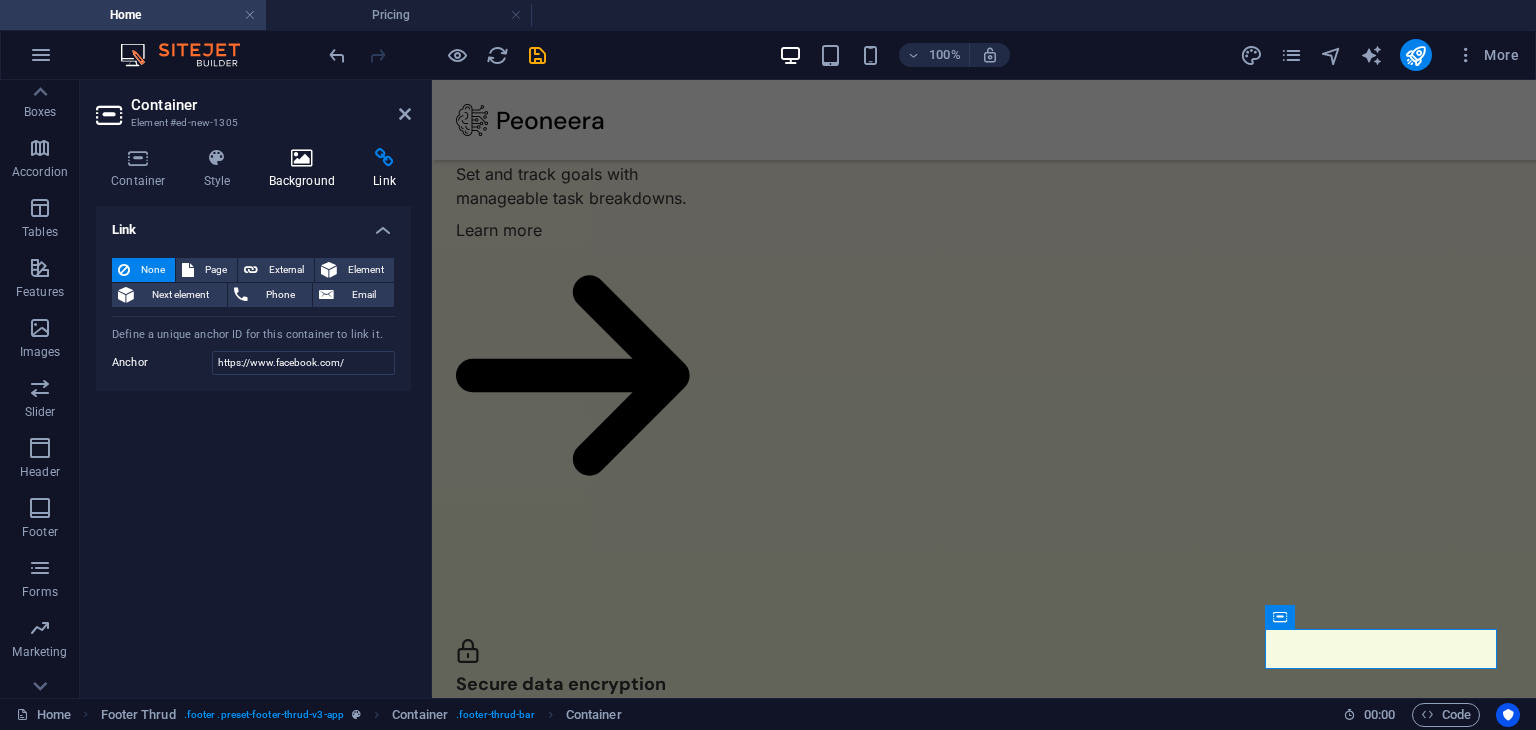 click on "Background" at bounding box center (306, 169) 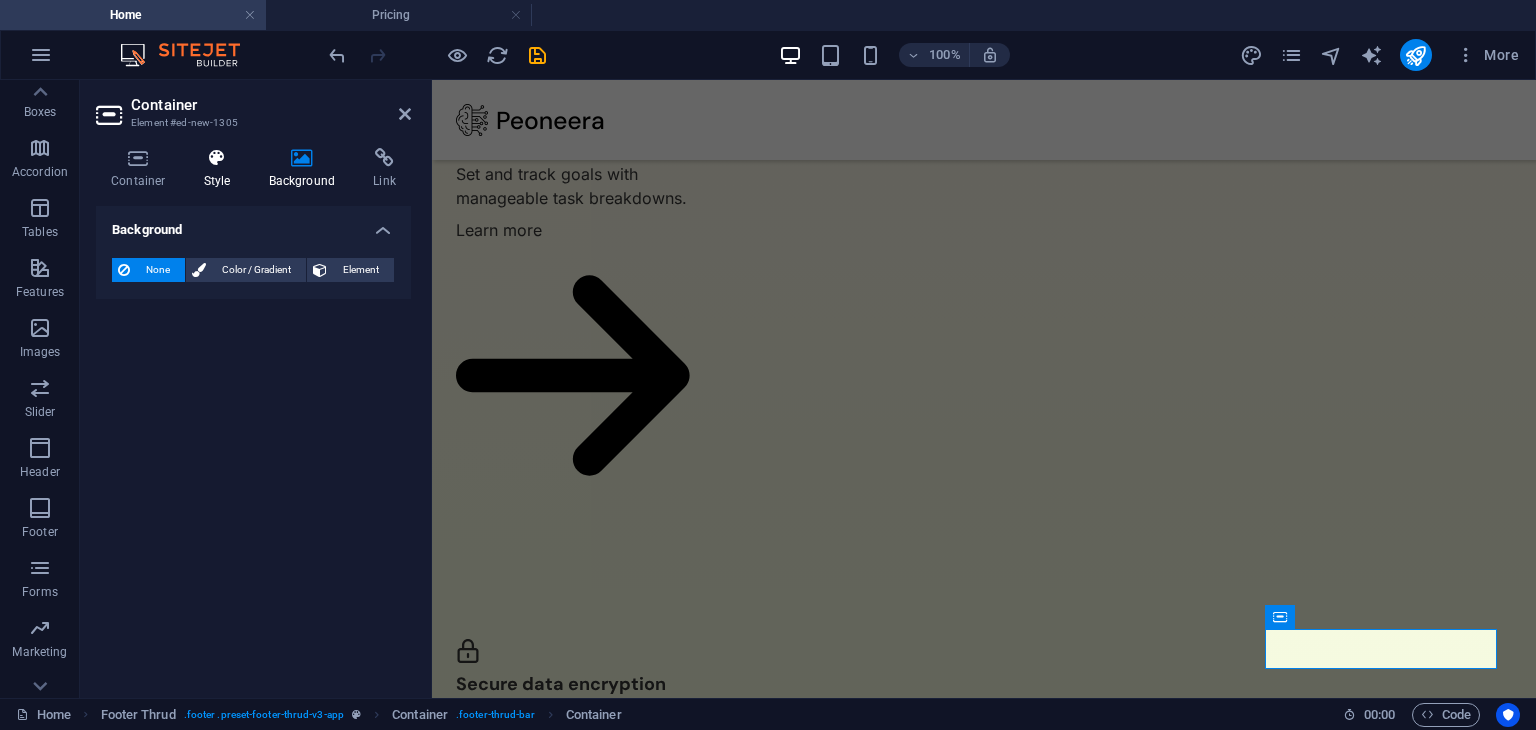 click at bounding box center (217, 158) 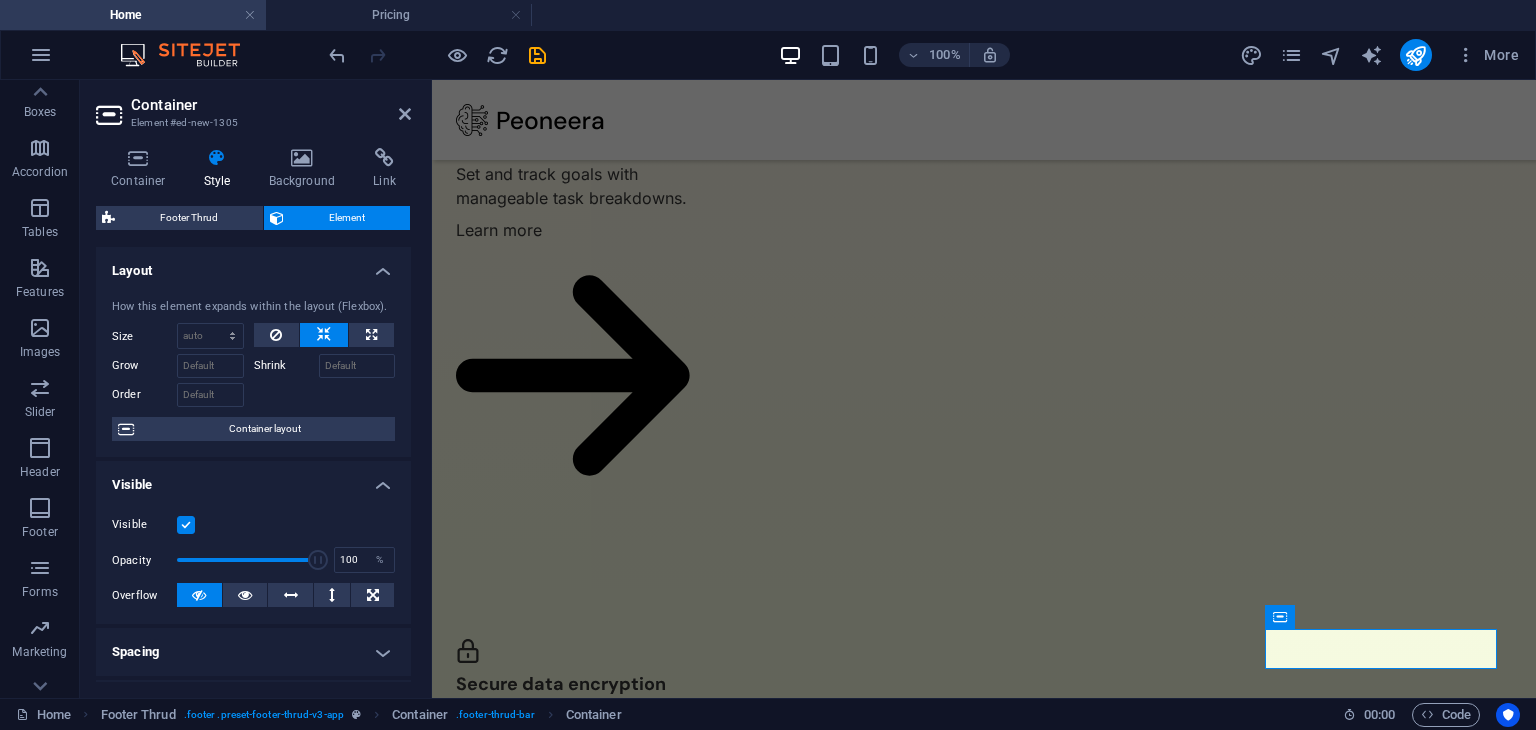 click on "Container Style Background Link Size Height Default px rem % vh vw Min. height None px rem % vh vw Width Default px rem % em vh vw Min. width None px rem % vh vw Content width Default Custom width Width Default px rem % em vh vw Min. width None px rem % vh vw Default padding Custom spacing Default content width and padding can be changed under Design. Edit design Layout (Flexbox) Alignment Determines the flex direction. Default Main axis Determine how elements should behave along the main axis inside this container (justify content). Default Side axis Control the vertical direction of the element inside of the container (align items). Default Wrap Default On Off Fill Controls the distances and direction of elements on the y-axis across several lines (align content). Default Accessibility ARIA helps assistive technologies (like screen readers) to understand the role, state, and behavior of web elements Role The ARIA role defines the purpose of an element.  None Alert Article Banner Comment Fan" at bounding box center (253, 415) 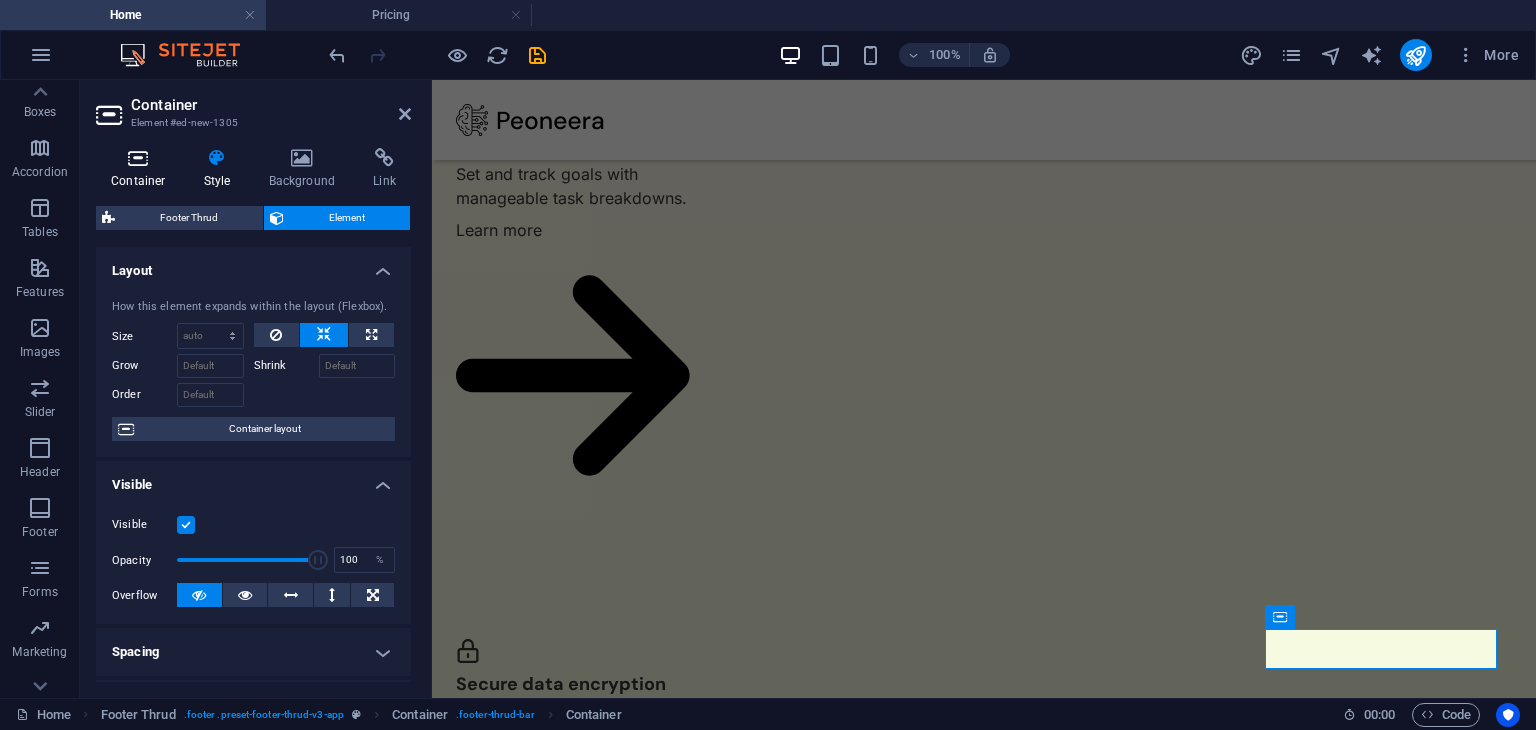 click at bounding box center (138, 158) 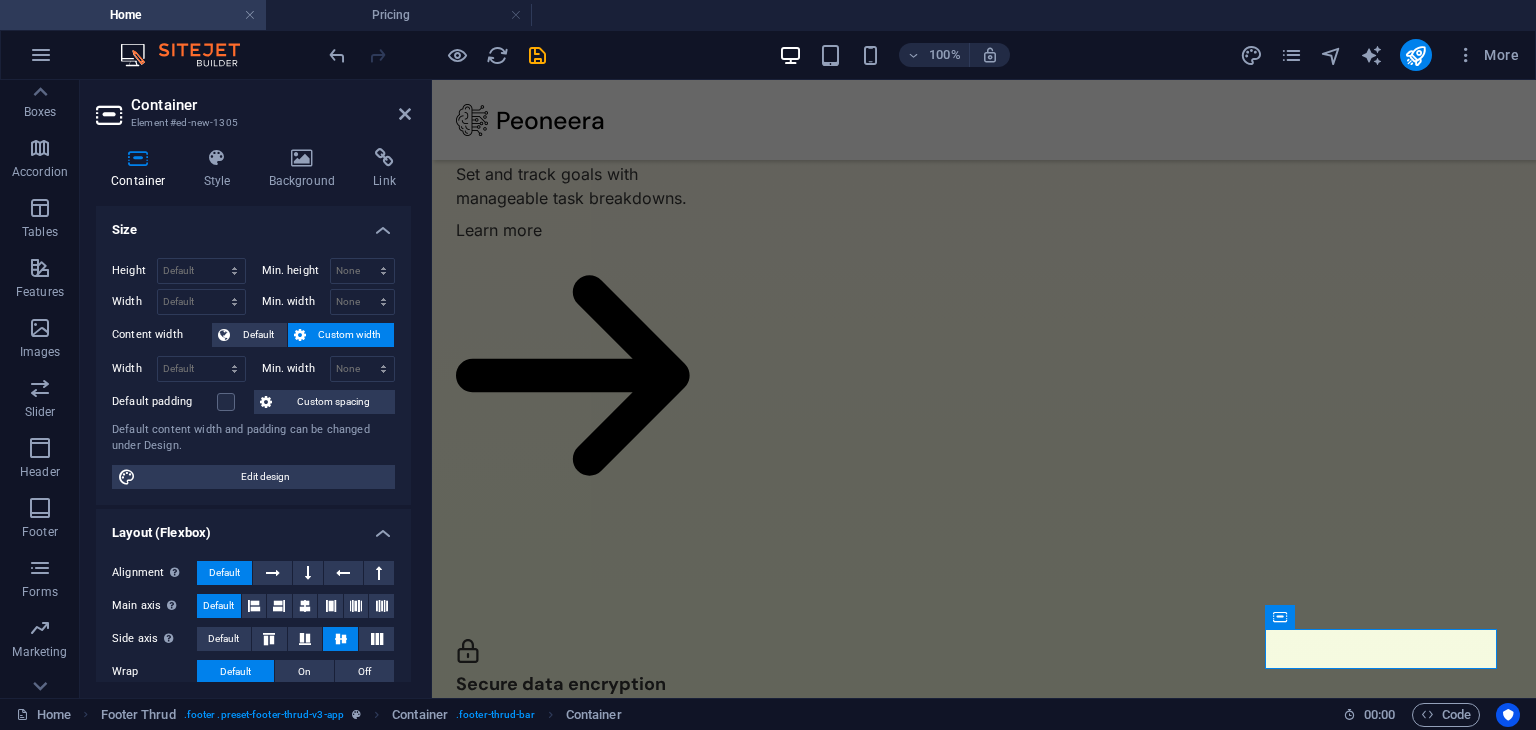 scroll, scrollTop: 332, scrollLeft: 0, axis: vertical 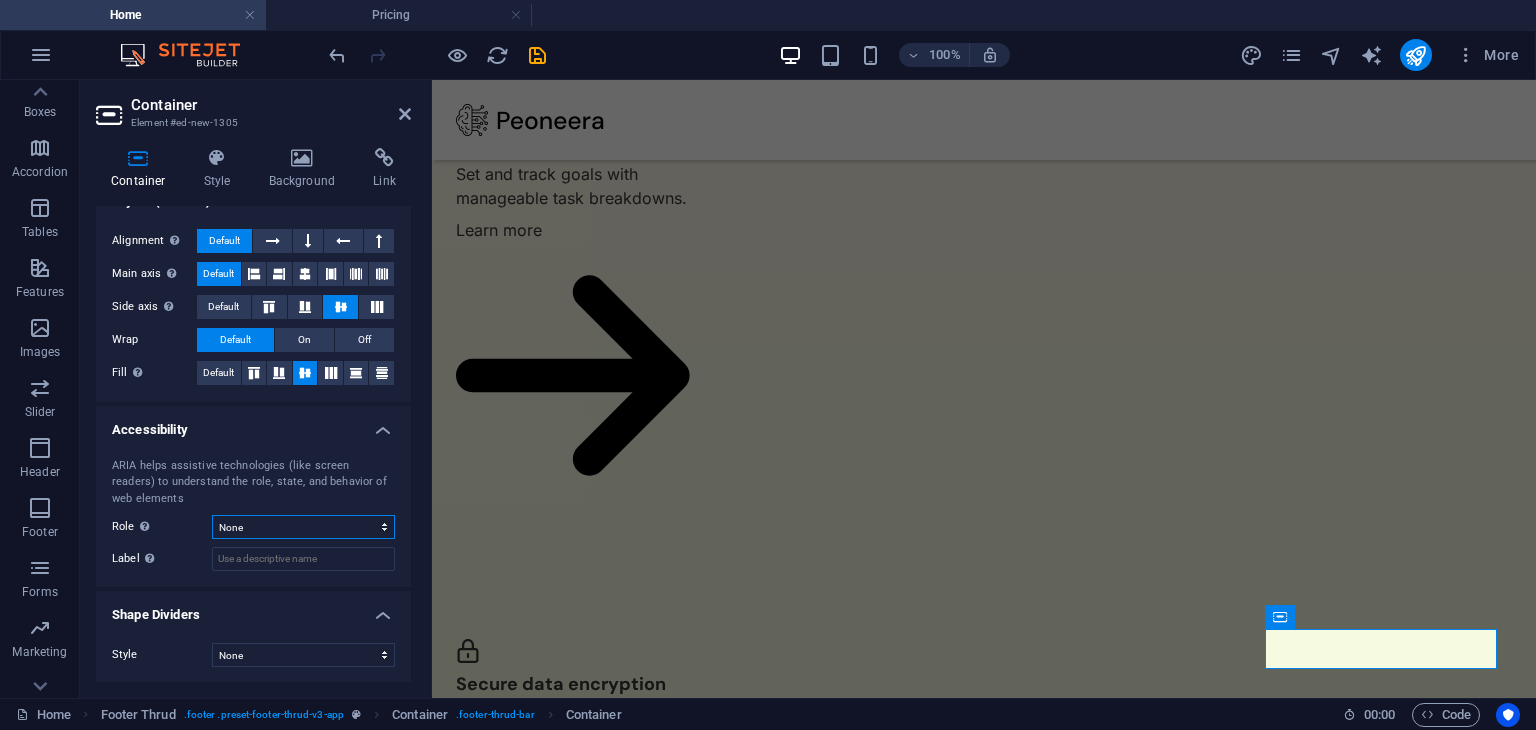 click on "None Alert Article Banner Comment Complementary Dialog Footer Header Marquee Presentation Region Section Separator Status Timer" at bounding box center (303, 527) 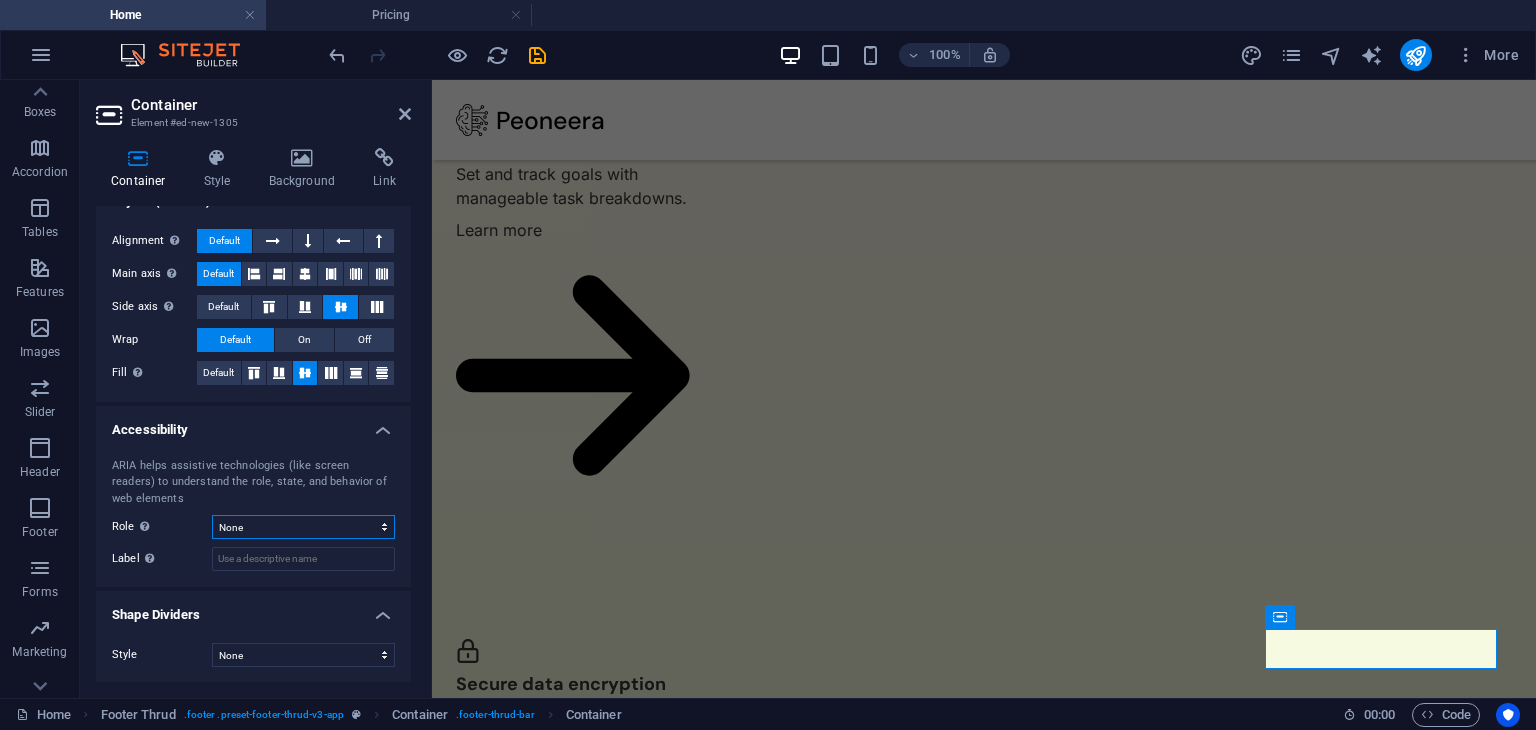 select on "status" 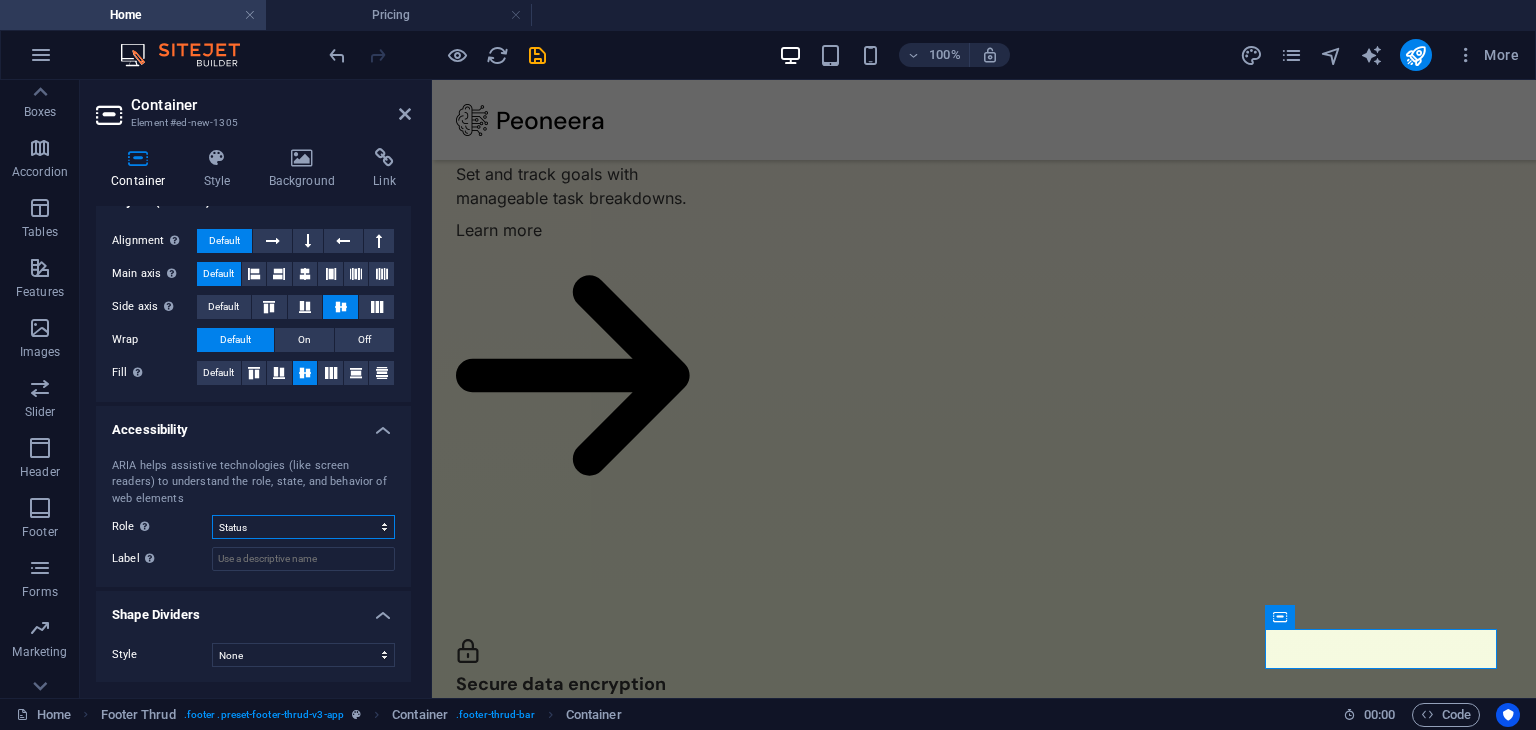 click on "None Alert Article Banner Comment Complementary Dialog Footer Header Marquee Presentation Region Section Separator Status Timer" at bounding box center (303, 527) 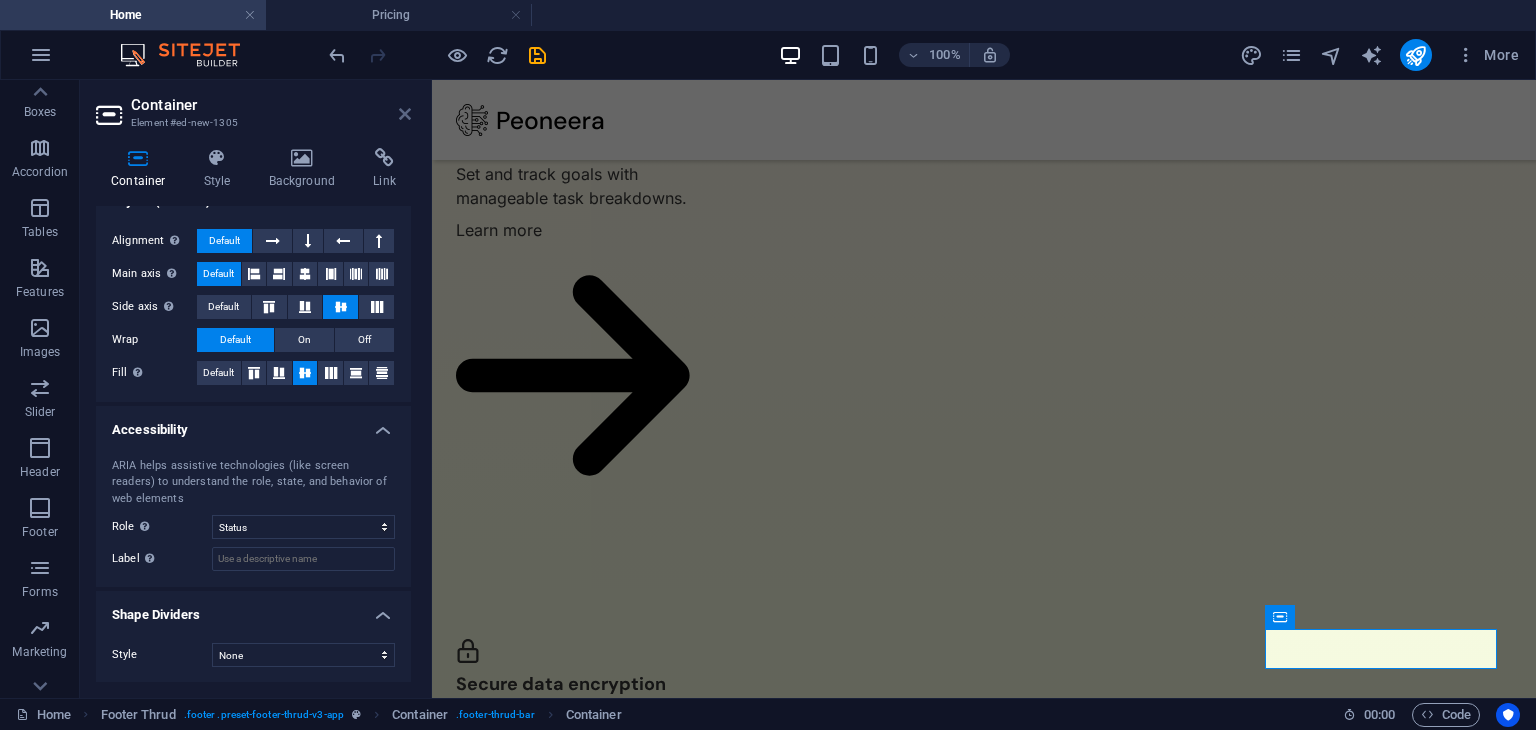 click at bounding box center [405, 114] 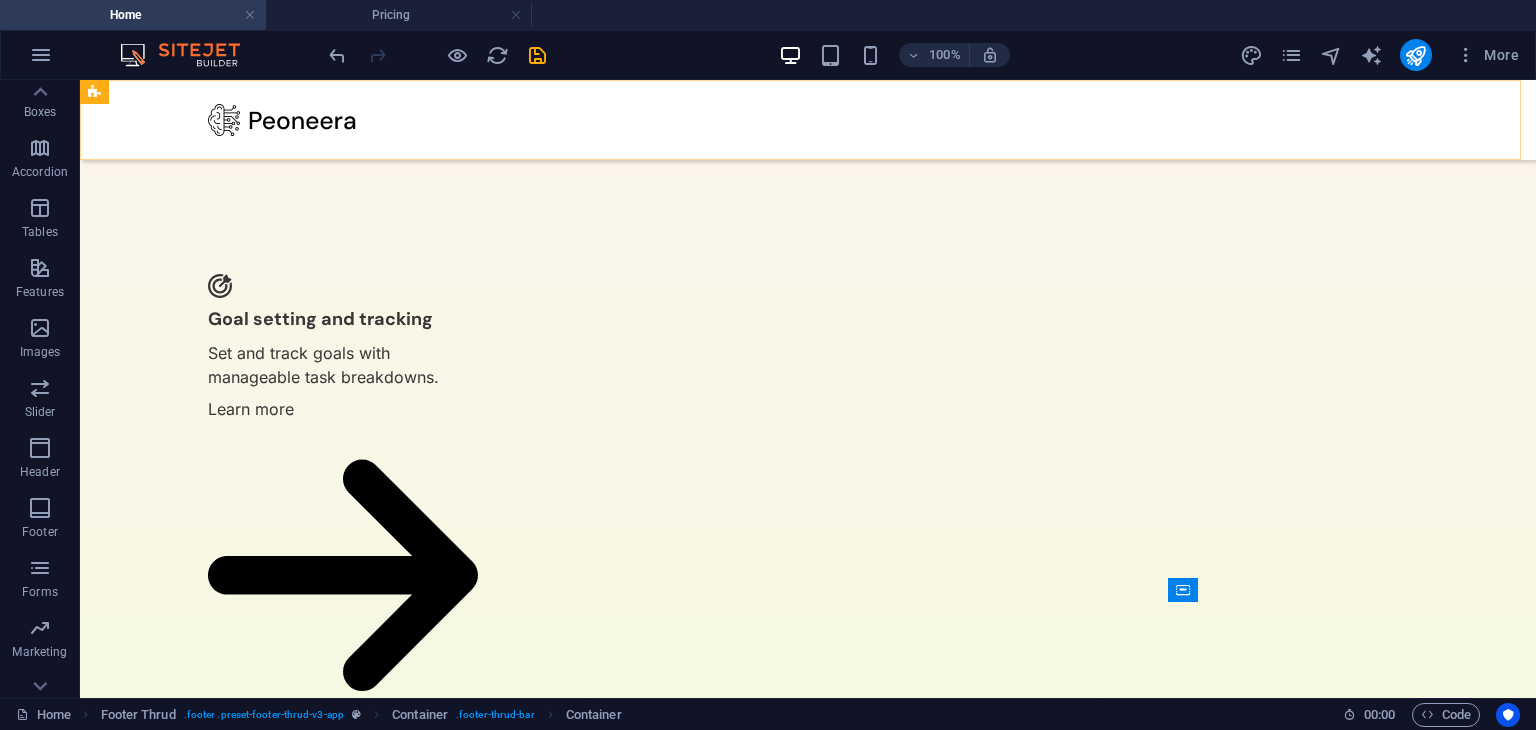 scroll, scrollTop: 4458, scrollLeft: 0, axis: vertical 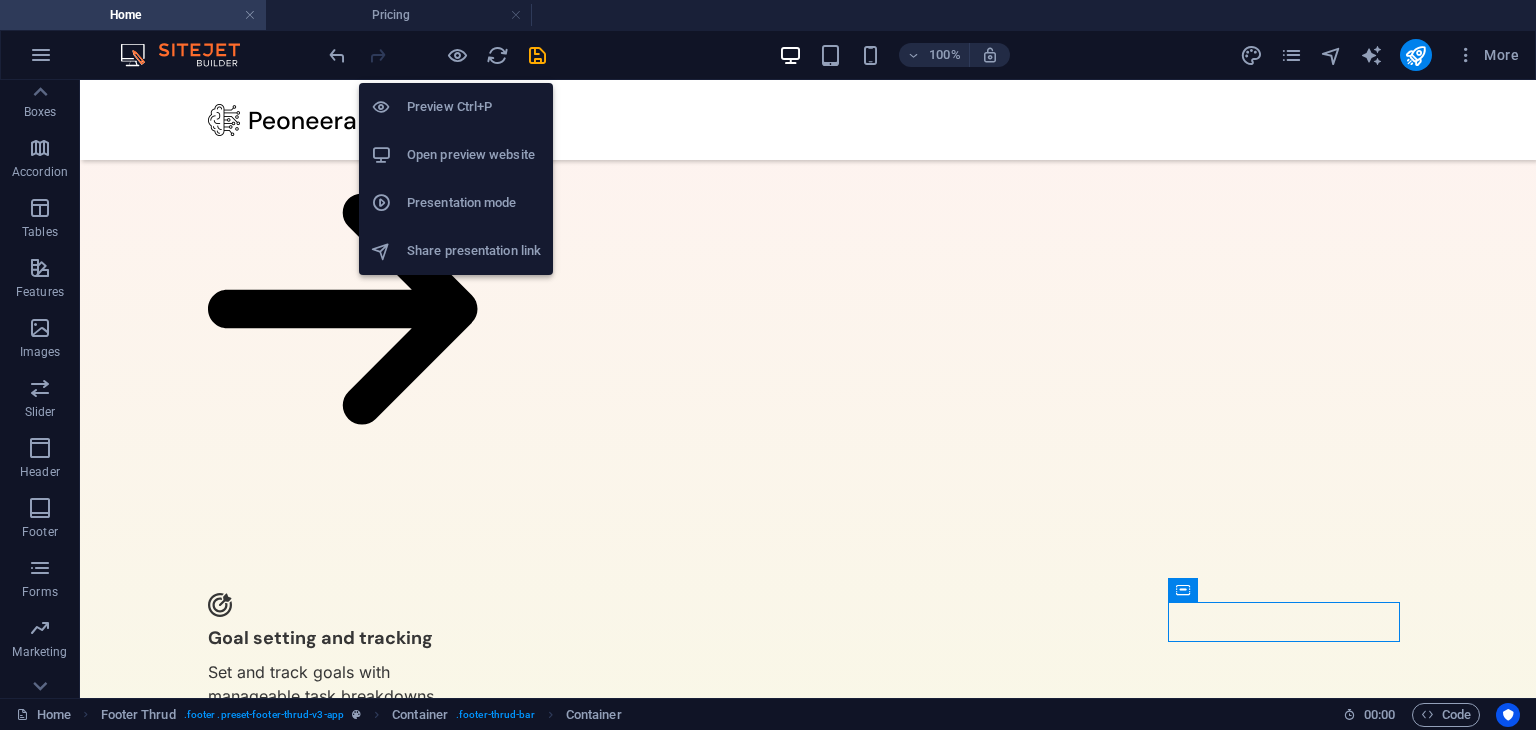 drag, startPoint x: 463, startPoint y: 57, endPoint x: 495, endPoint y: 100, distance: 53.600372 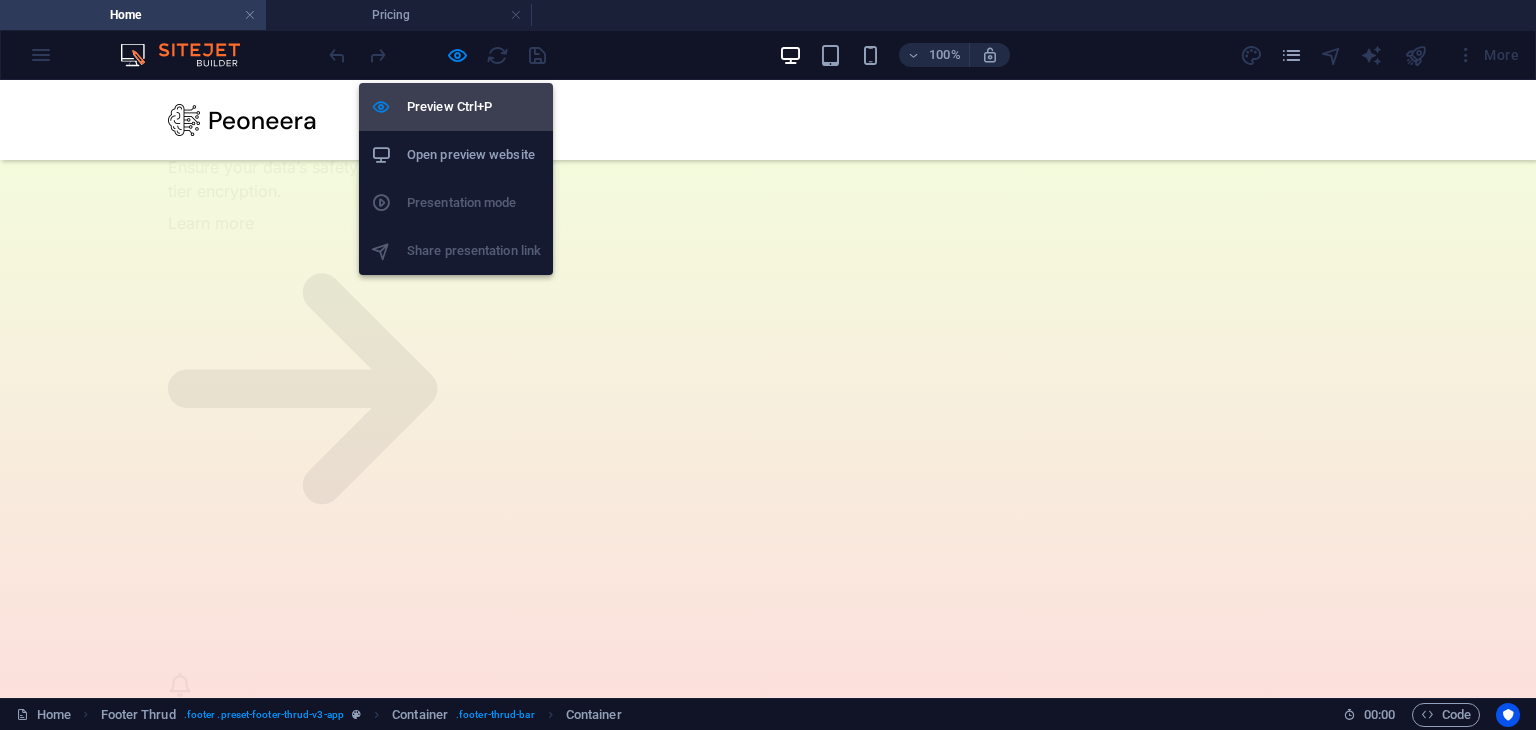 scroll, scrollTop: 4118, scrollLeft: 0, axis: vertical 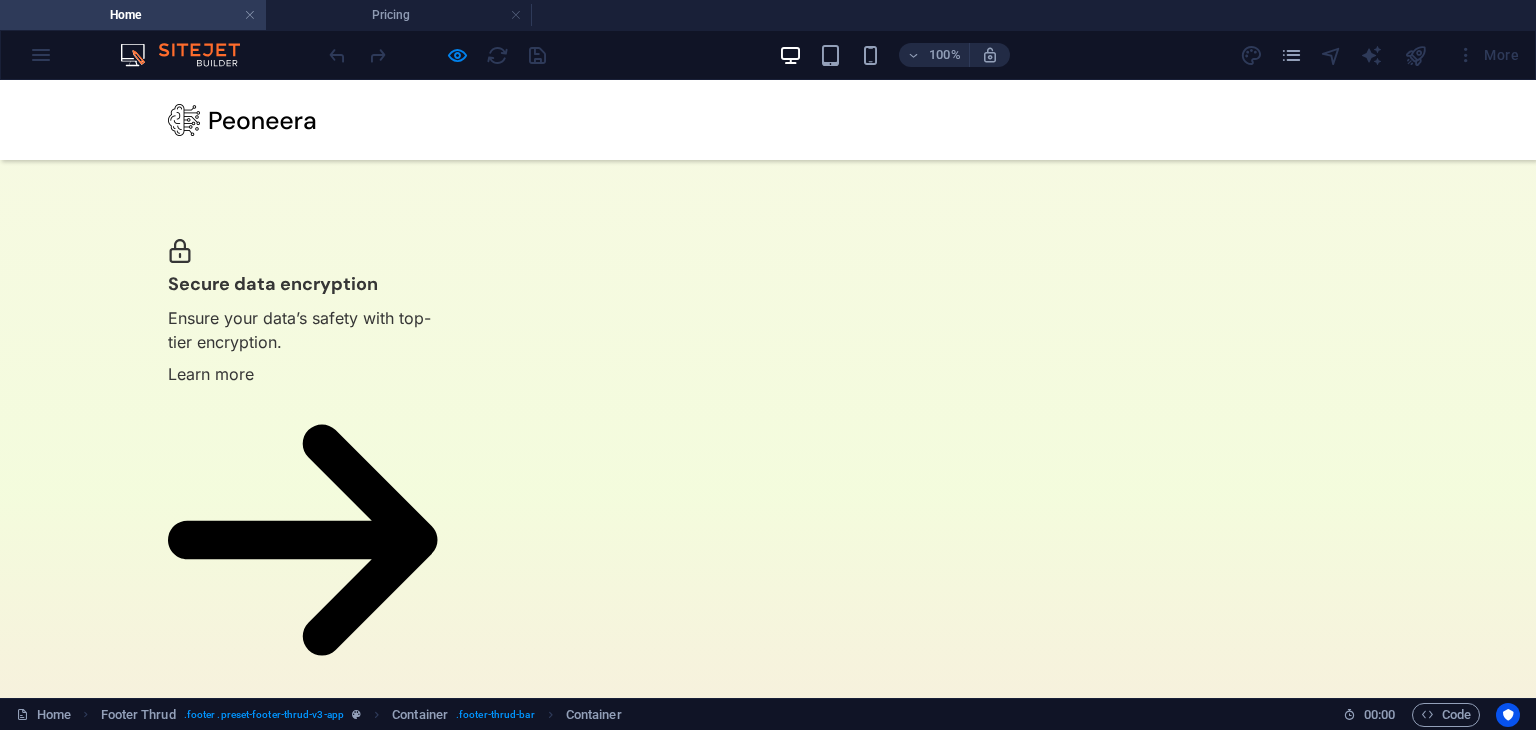 click at bounding box center (768, 34912) 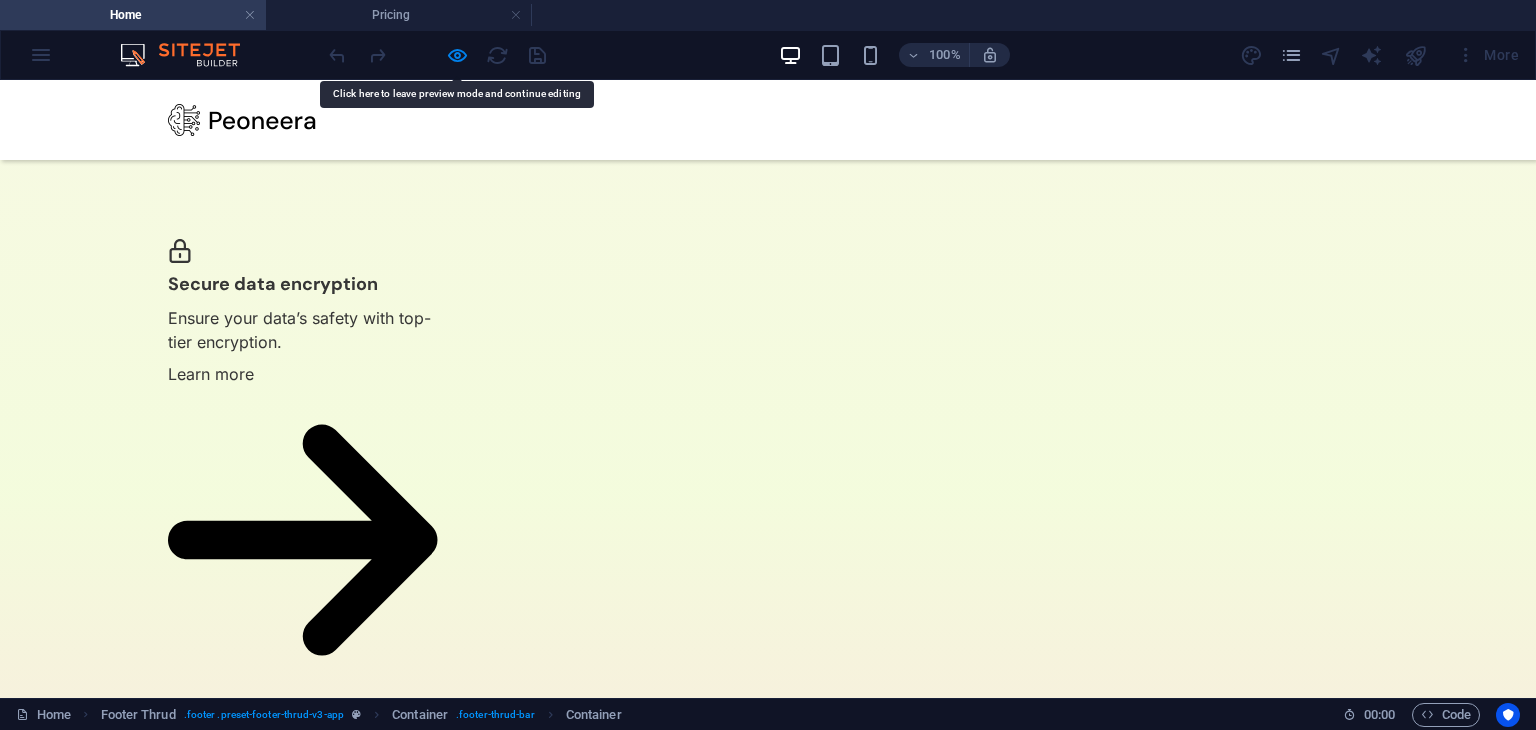 click 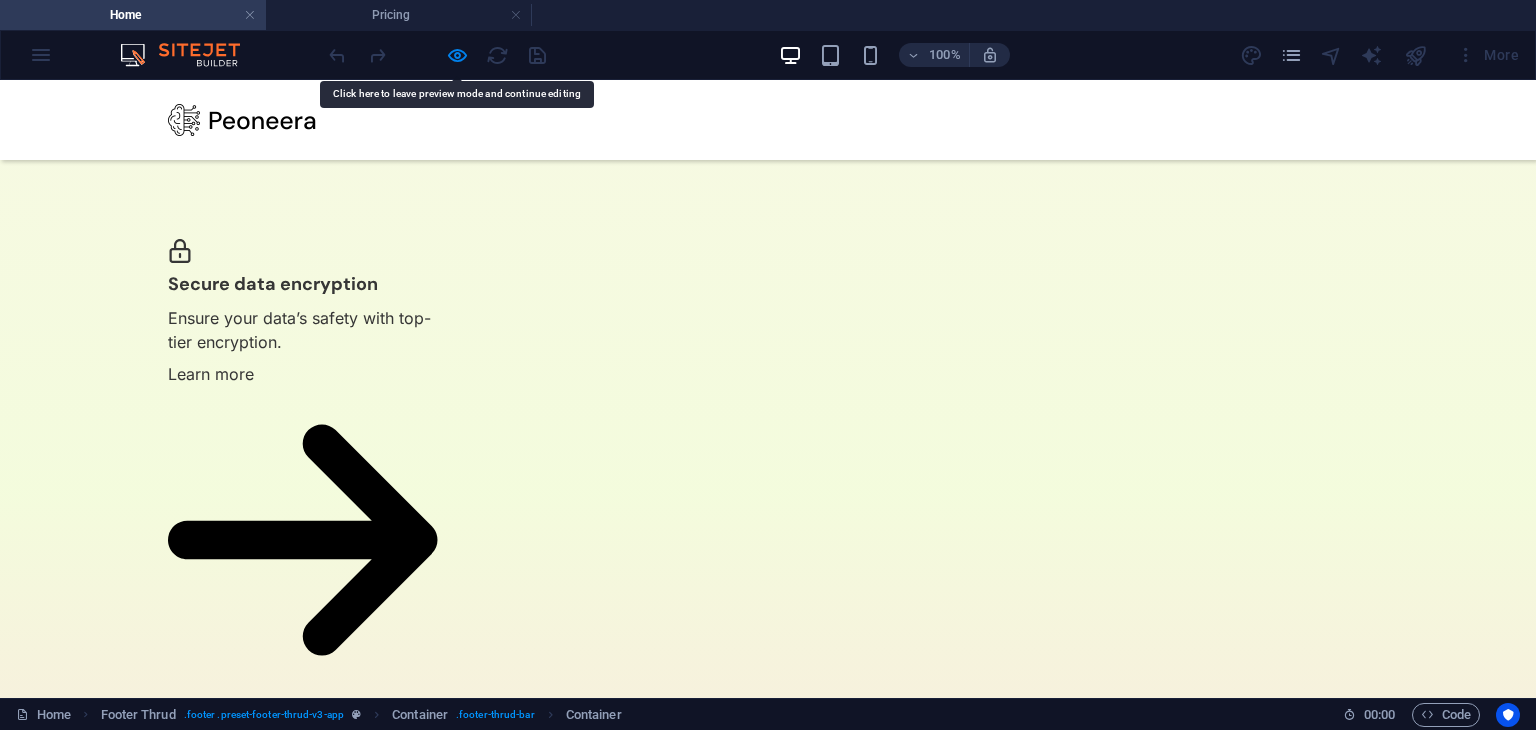 click 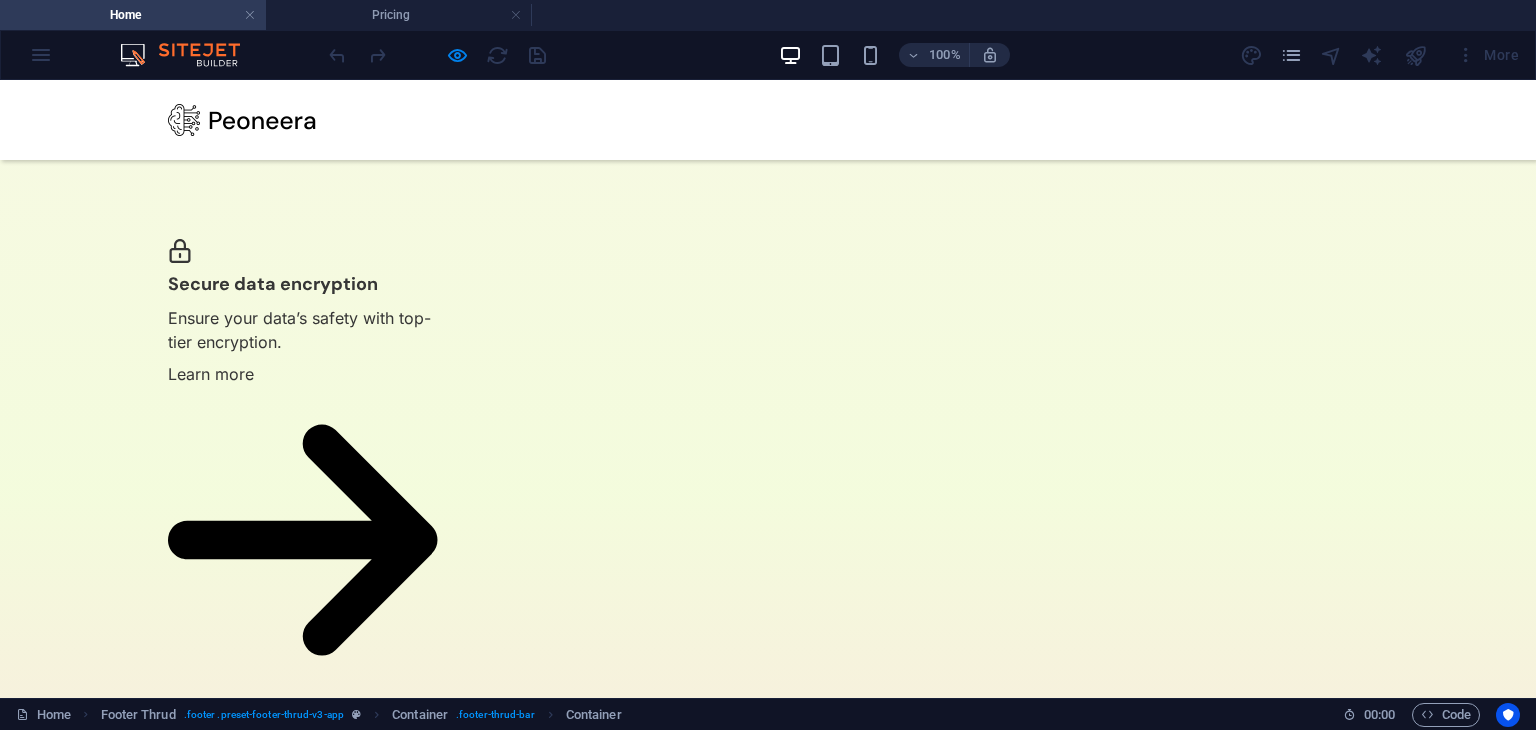 click 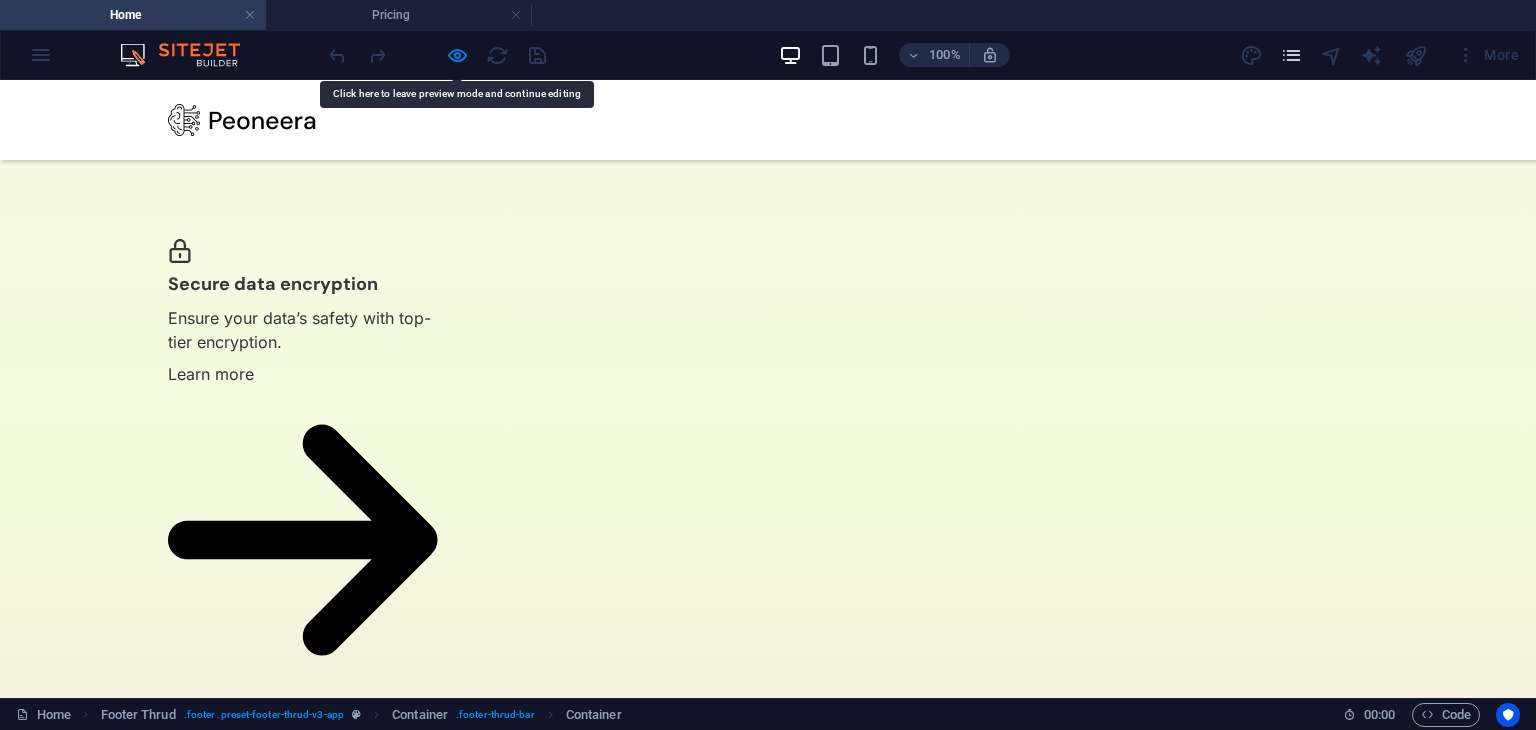 click at bounding box center (1291, 55) 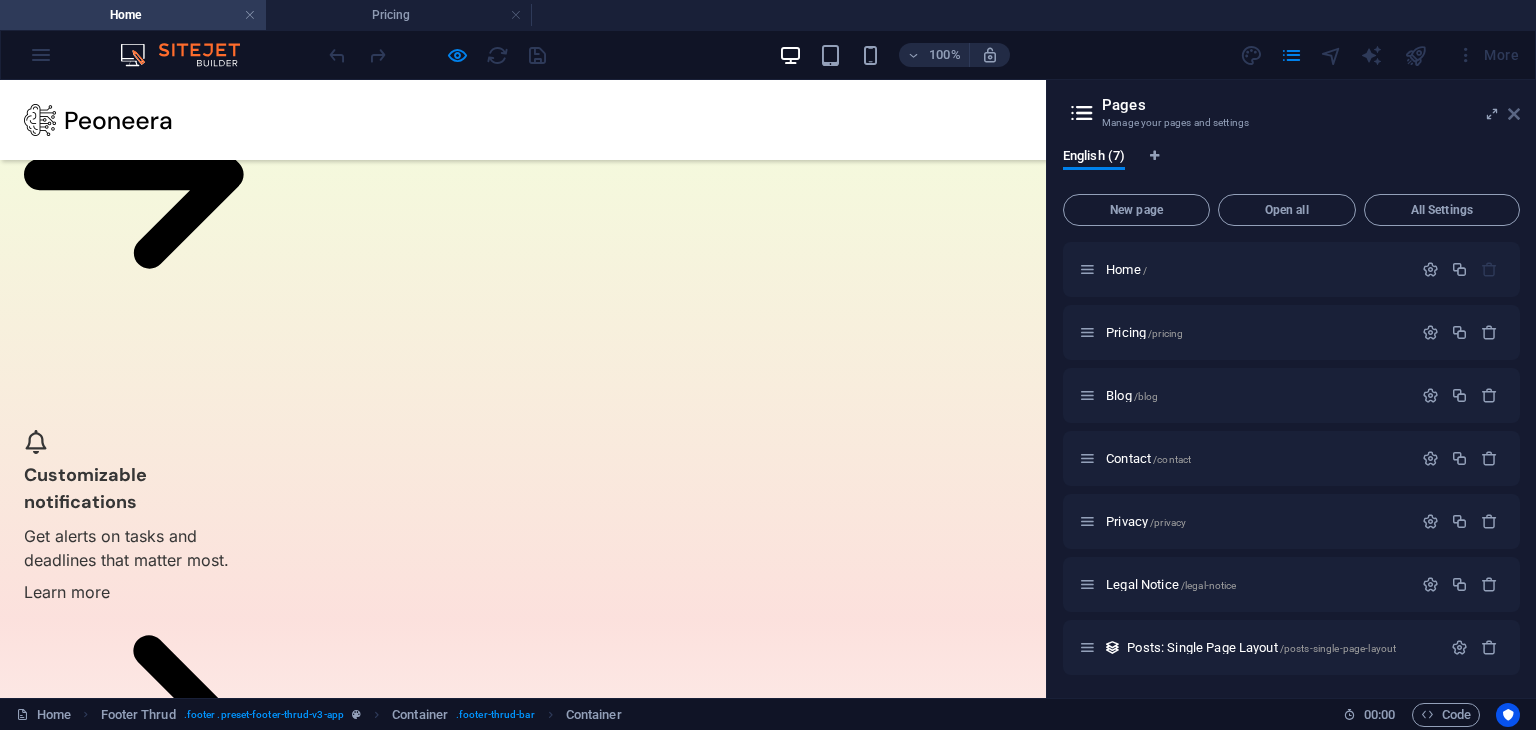 click at bounding box center [1514, 114] 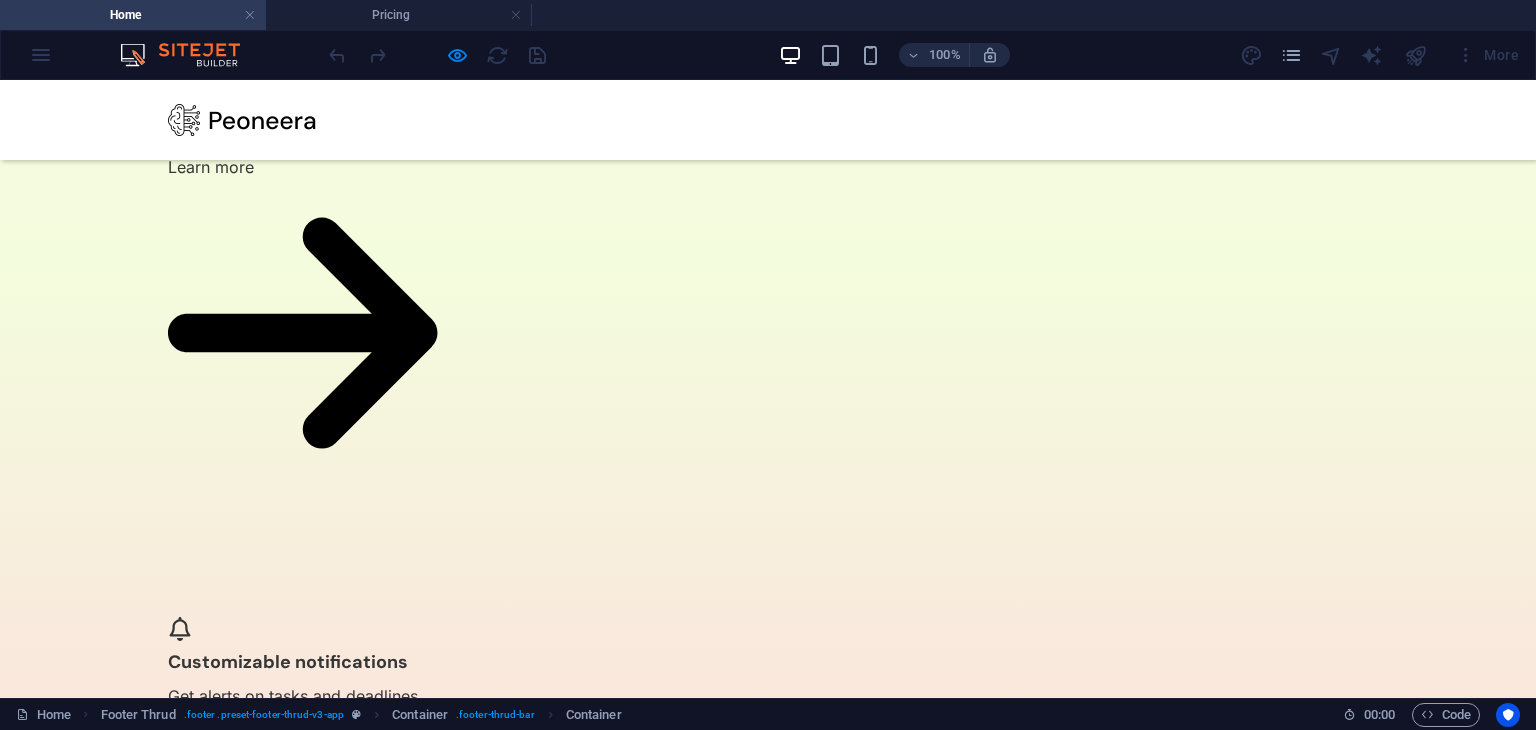 scroll, scrollTop: 4118, scrollLeft: 0, axis: vertical 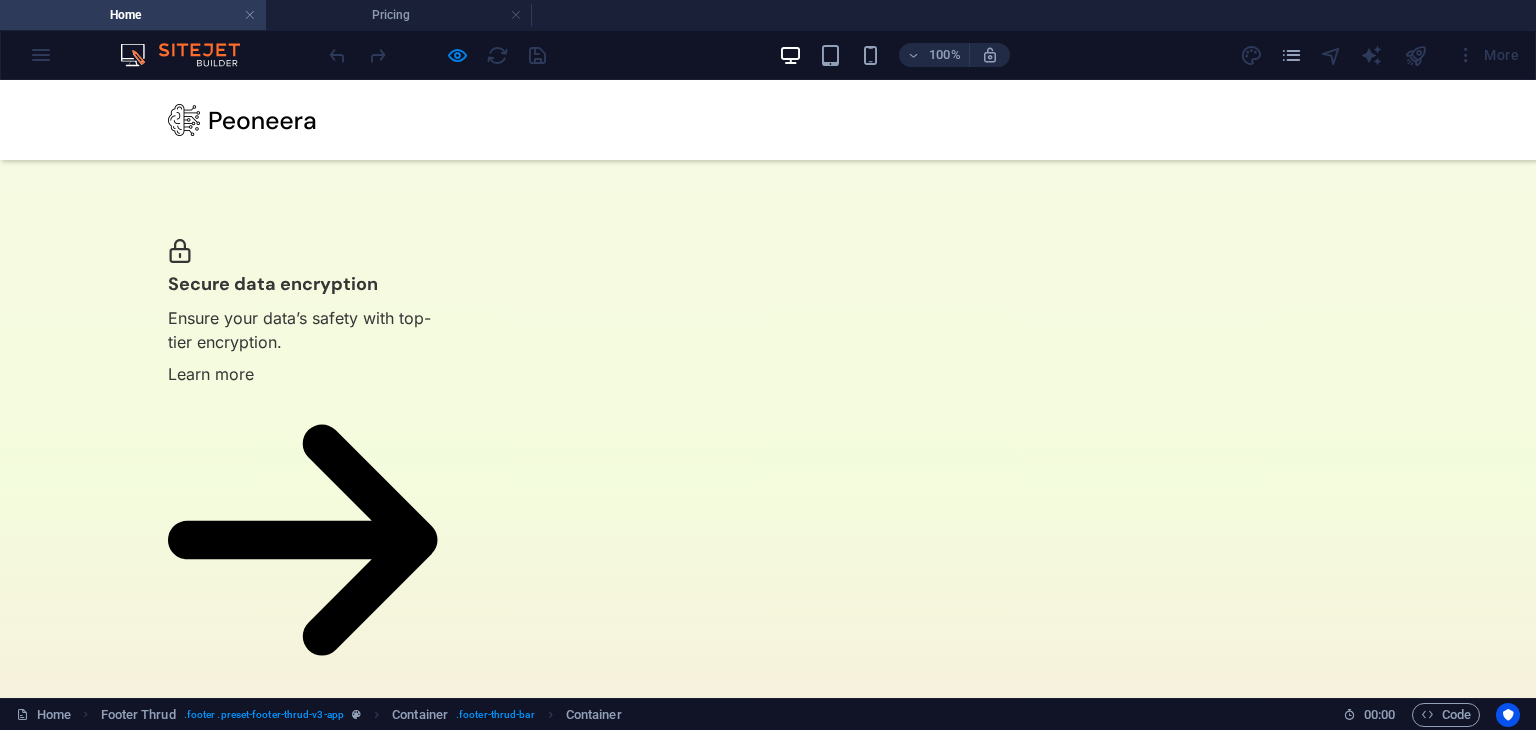 click at bounding box center (1332, 55) 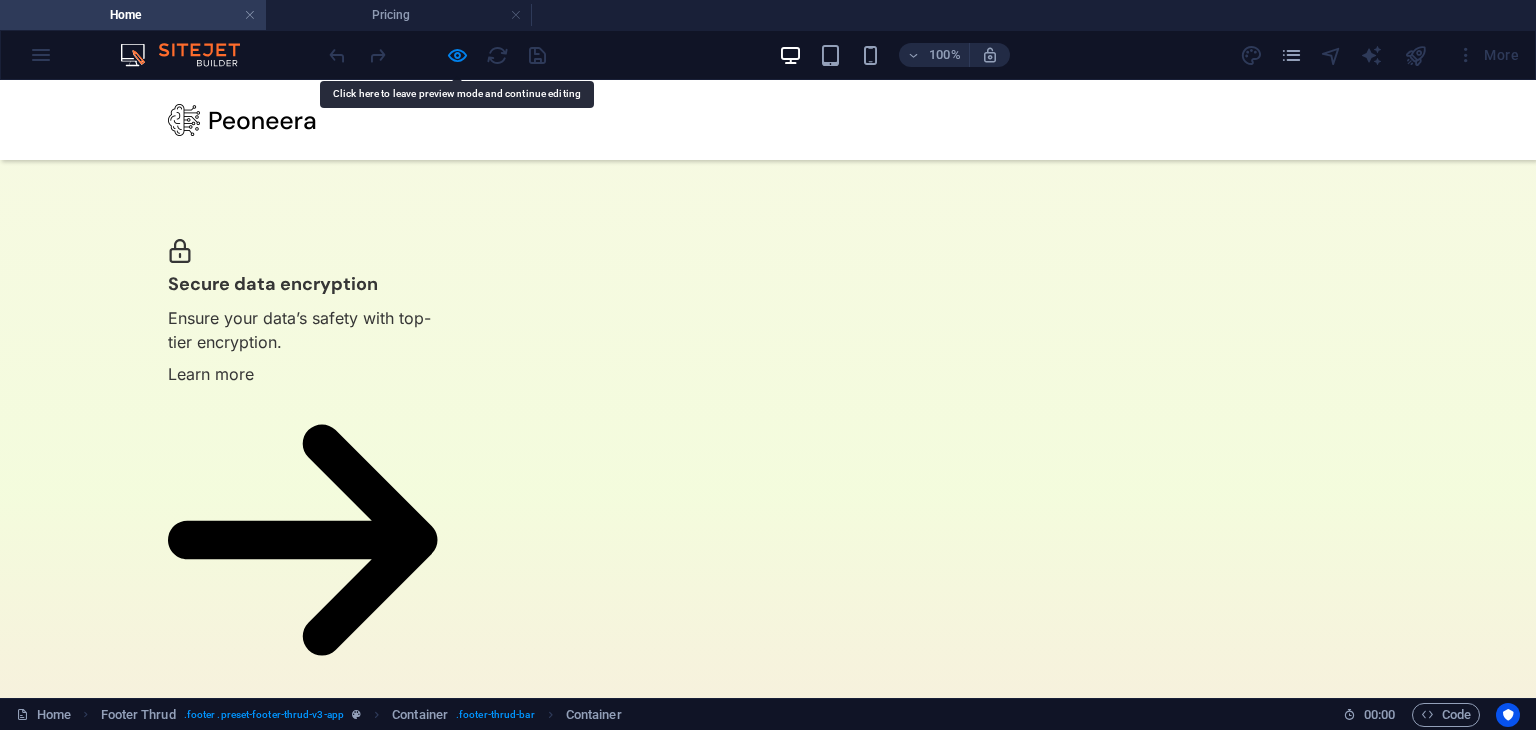 click on "More" at bounding box center [1383, 55] 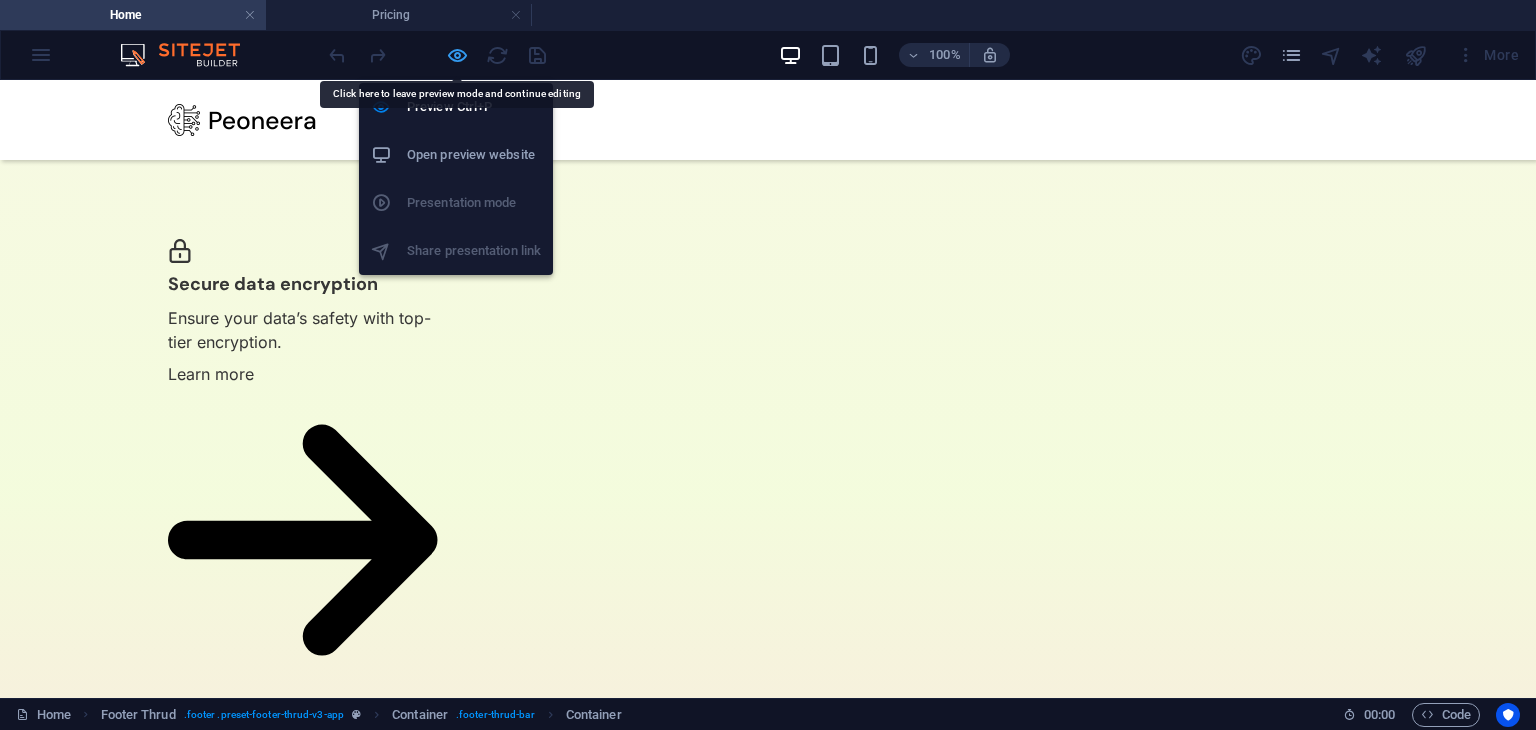 click at bounding box center [457, 55] 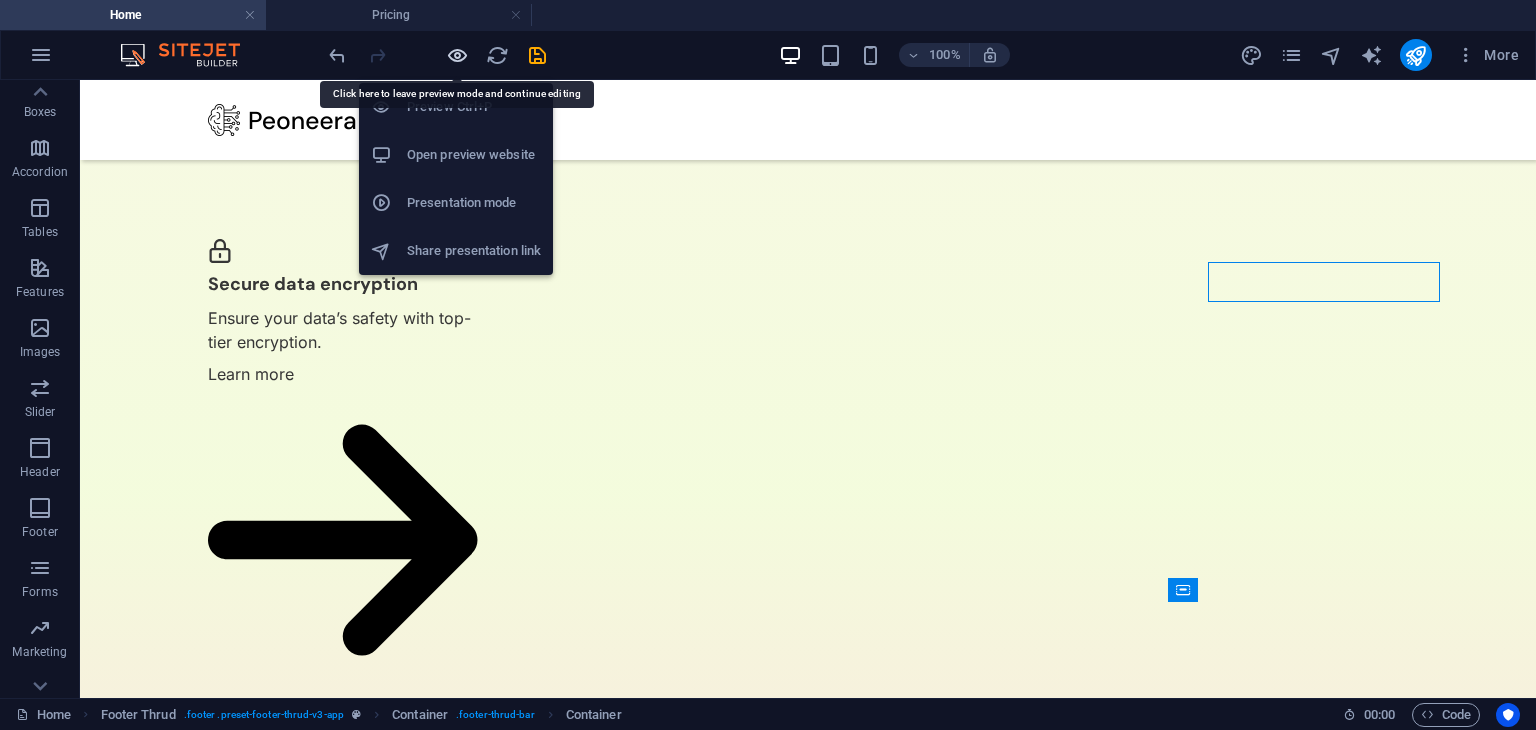 scroll, scrollTop: 4458, scrollLeft: 0, axis: vertical 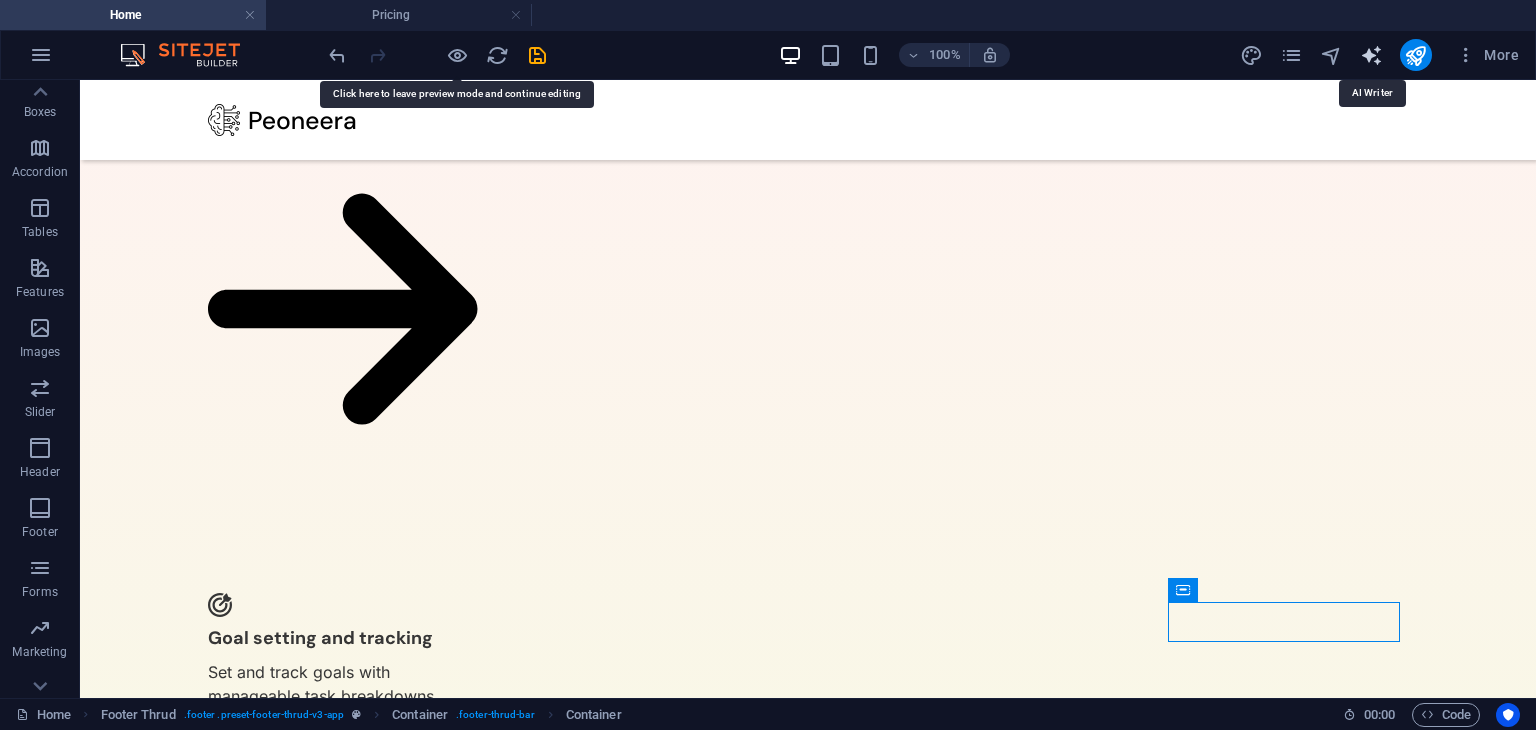 click at bounding box center [1371, 55] 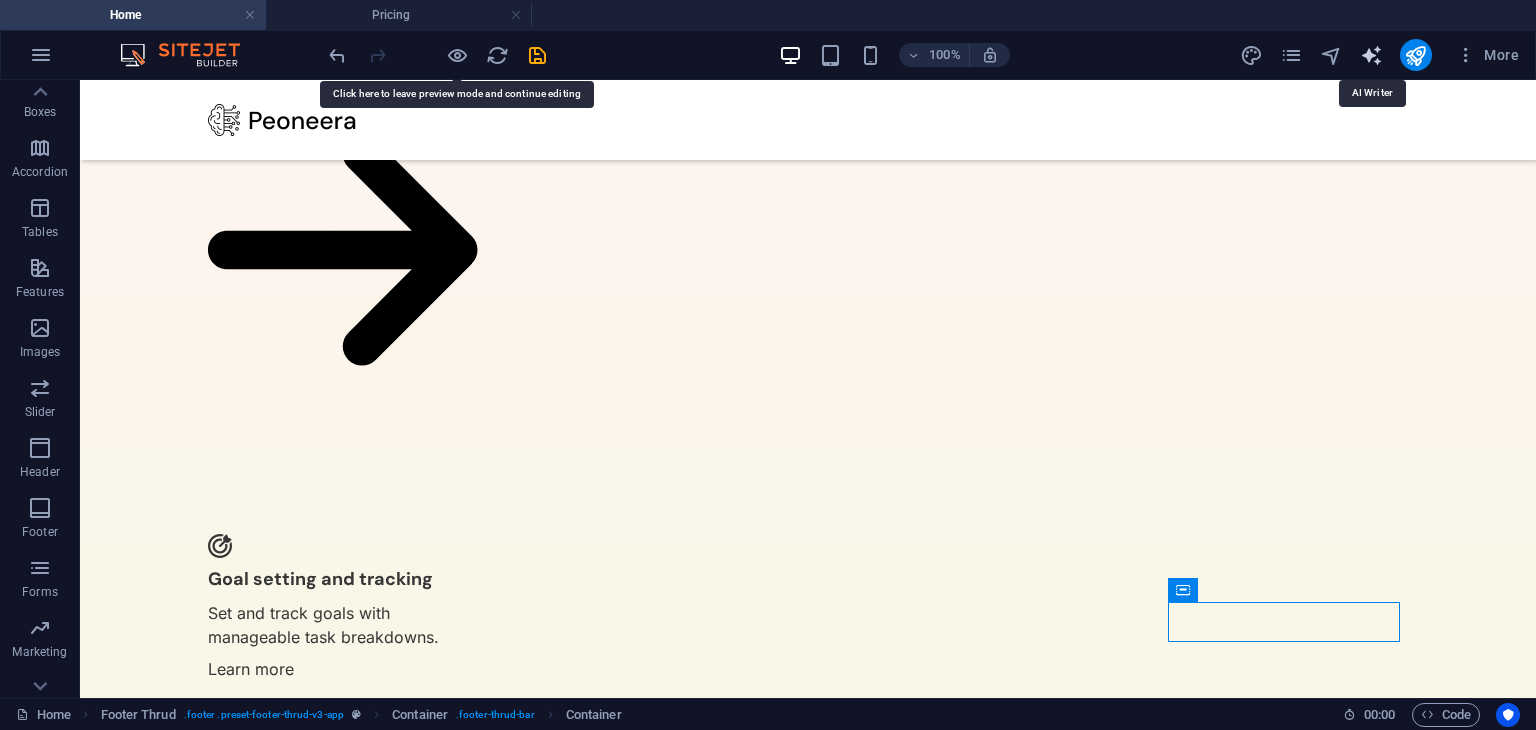 scroll, scrollTop: 4852, scrollLeft: 0, axis: vertical 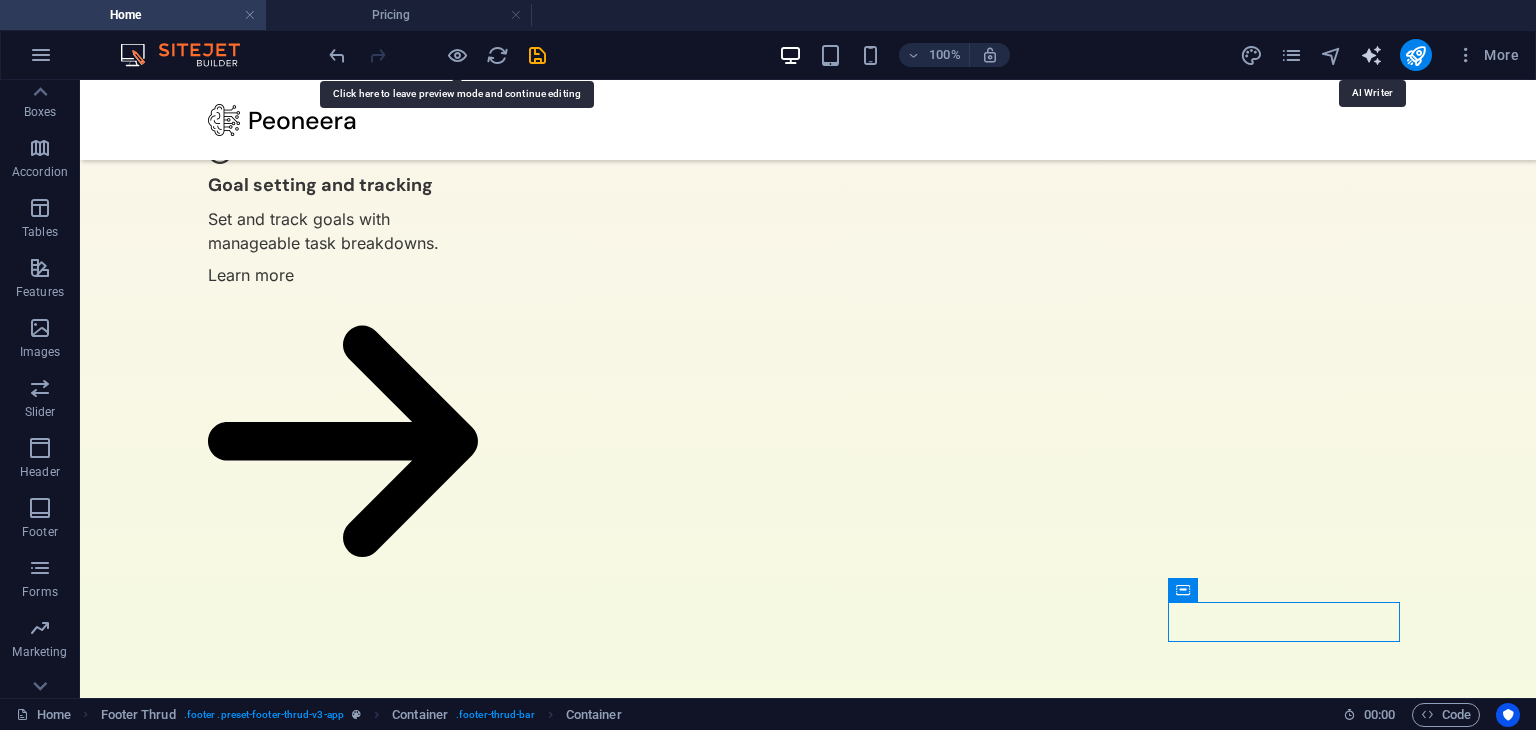 select on "English" 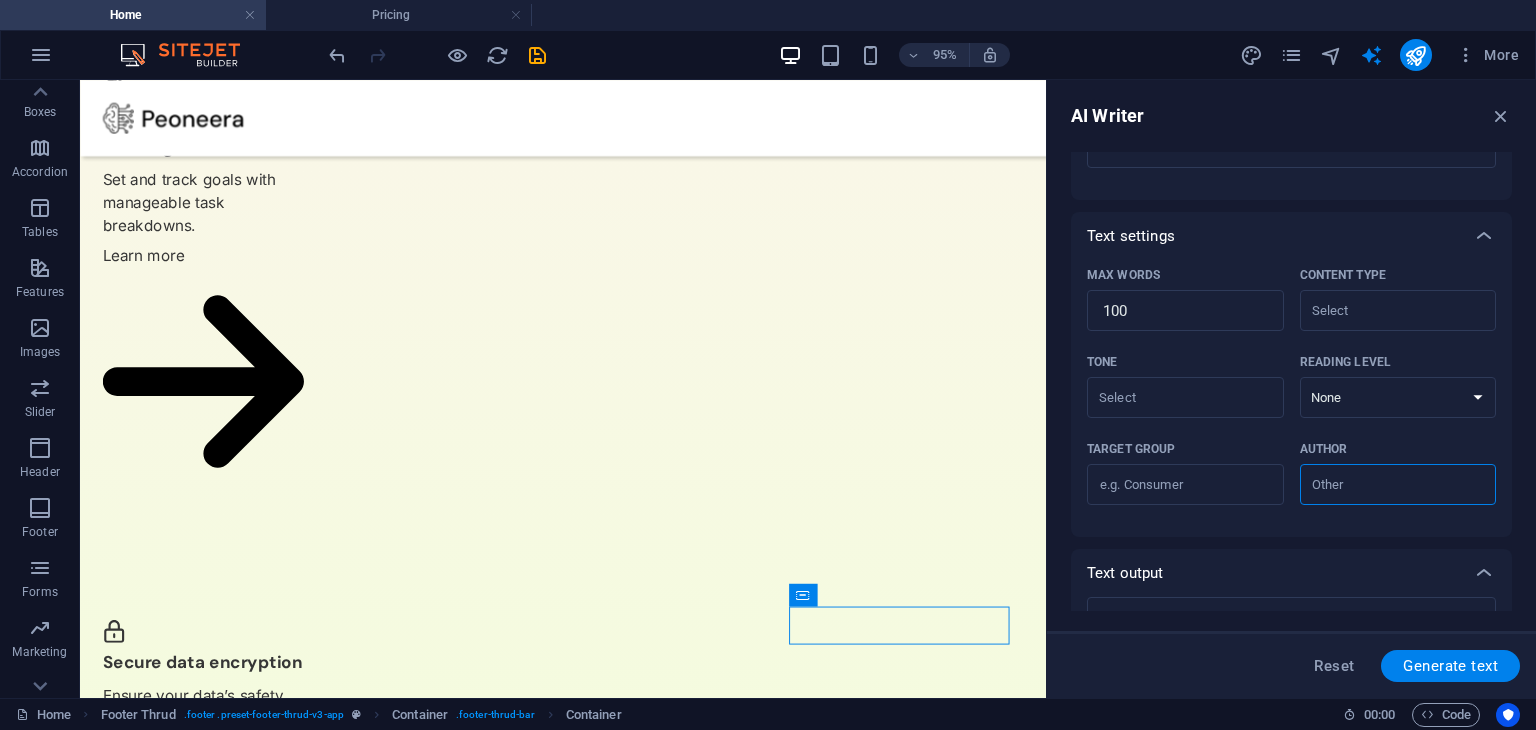 scroll, scrollTop: 456, scrollLeft: 0, axis: vertical 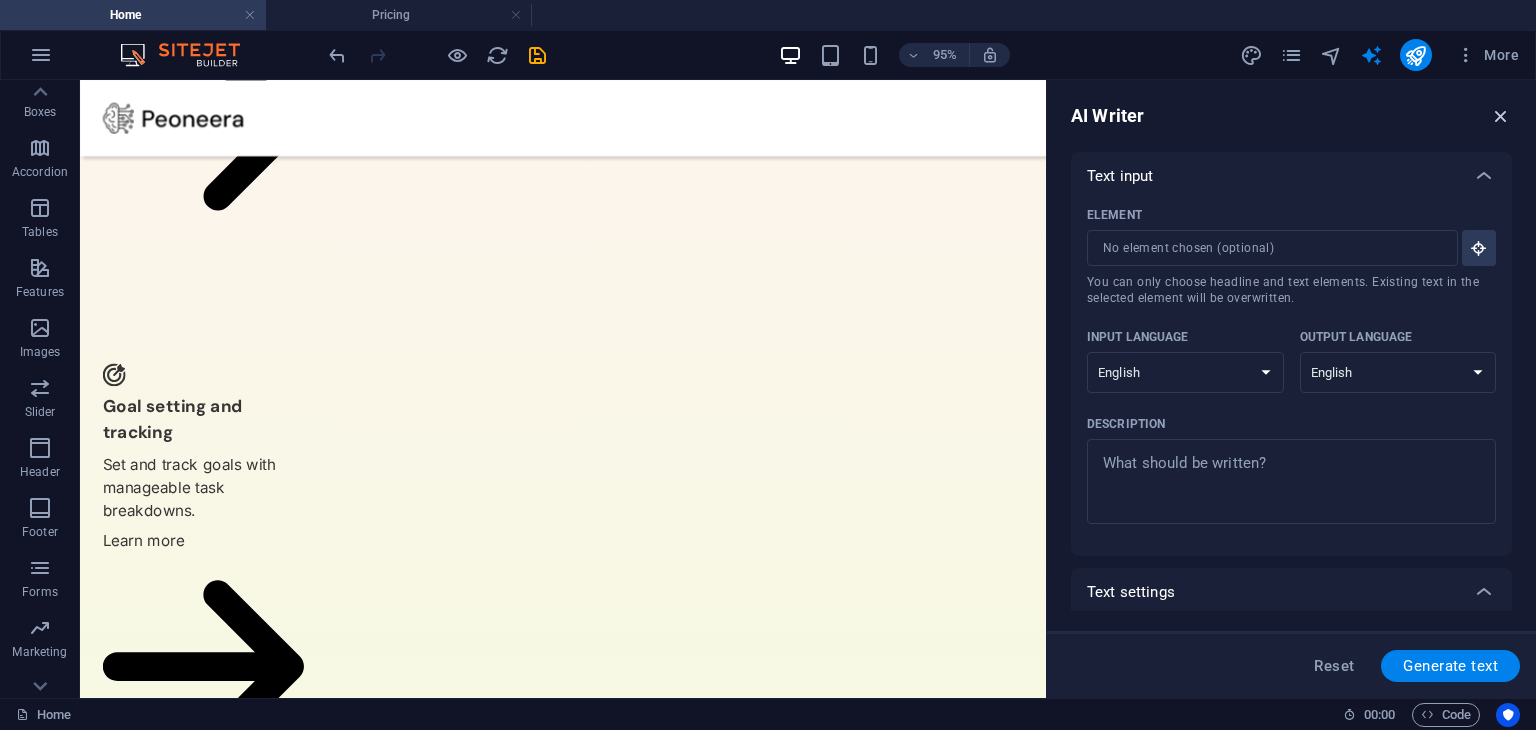 drag, startPoint x: 1509, startPoint y: 115, endPoint x: 1421, endPoint y: 12, distance: 135.47325 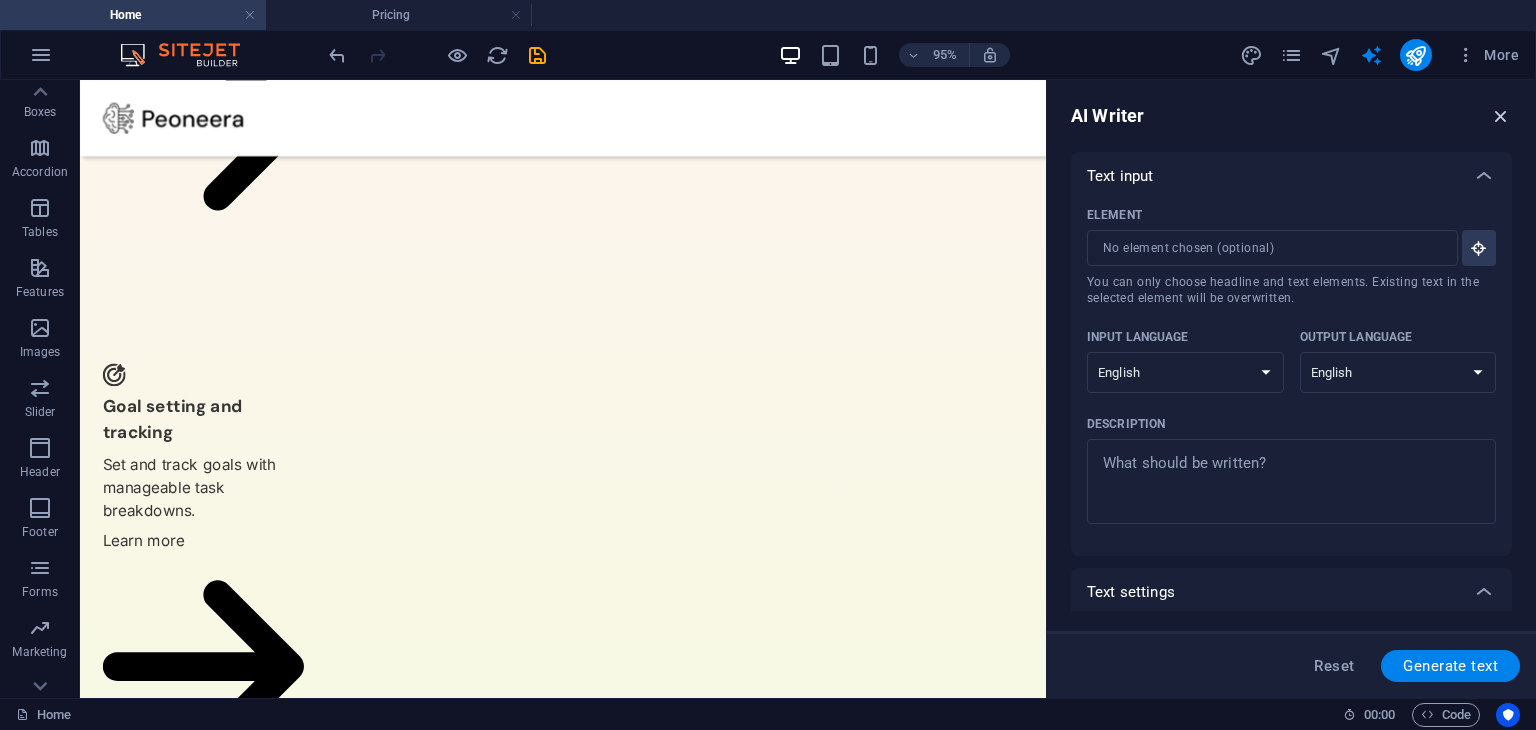 click at bounding box center [1501, 116] 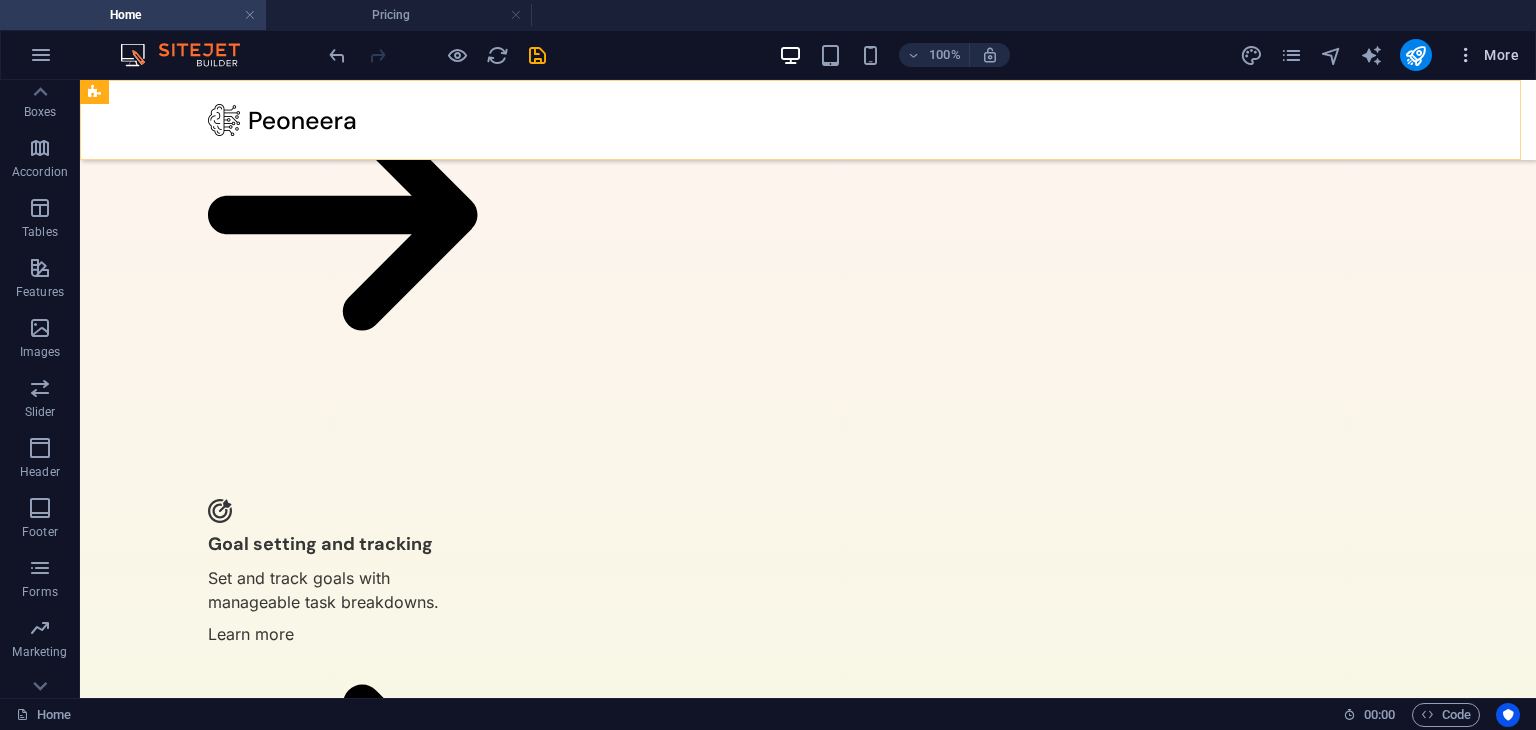 scroll, scrollTop: 4180, scrollLeft: 0, axis: vertical 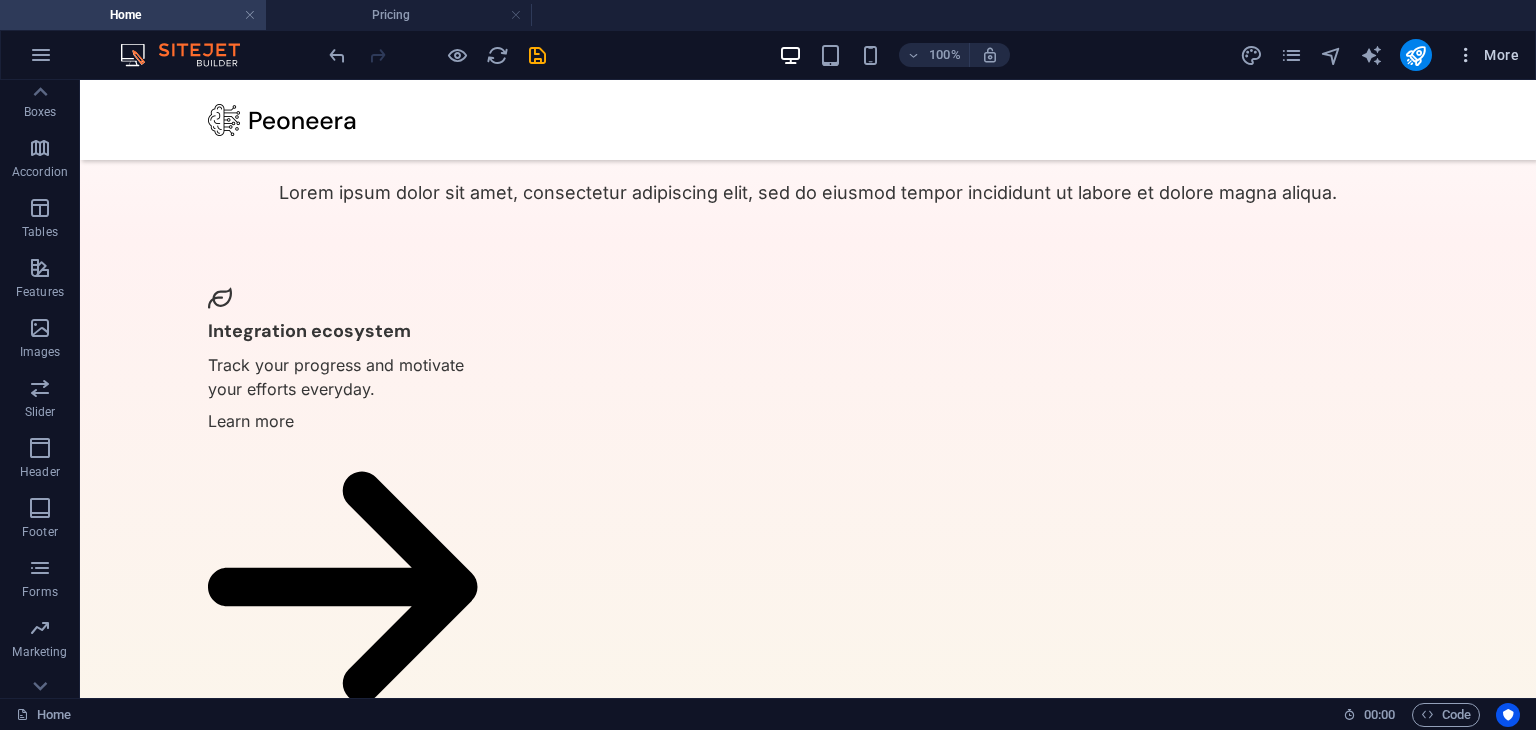 click on "More" at bounding box center (1487, 55) 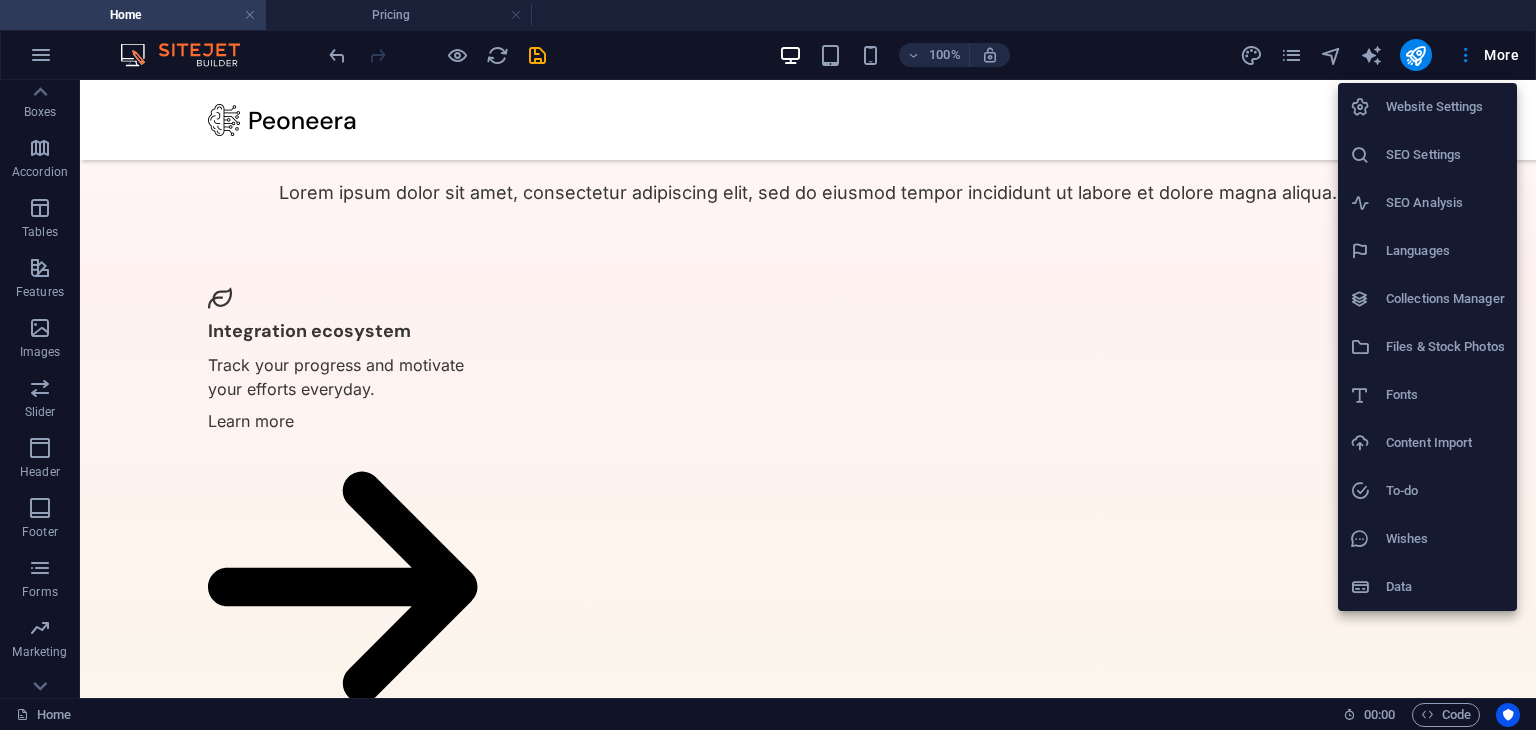 click on "Website Settings" at bounding box center [1445, 107] 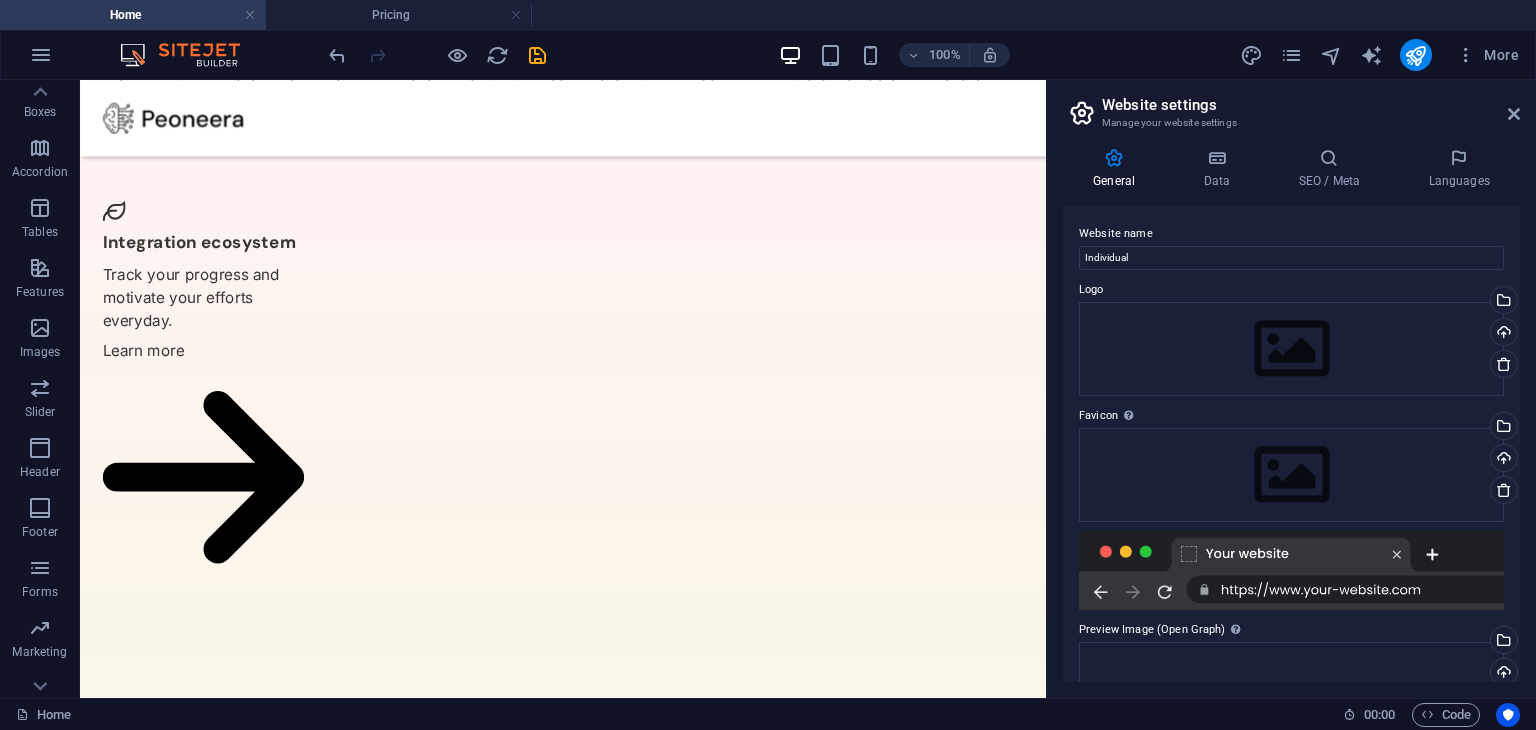 scroll, scrollTop: 4552, scrollLeft: 0, axis: vertical 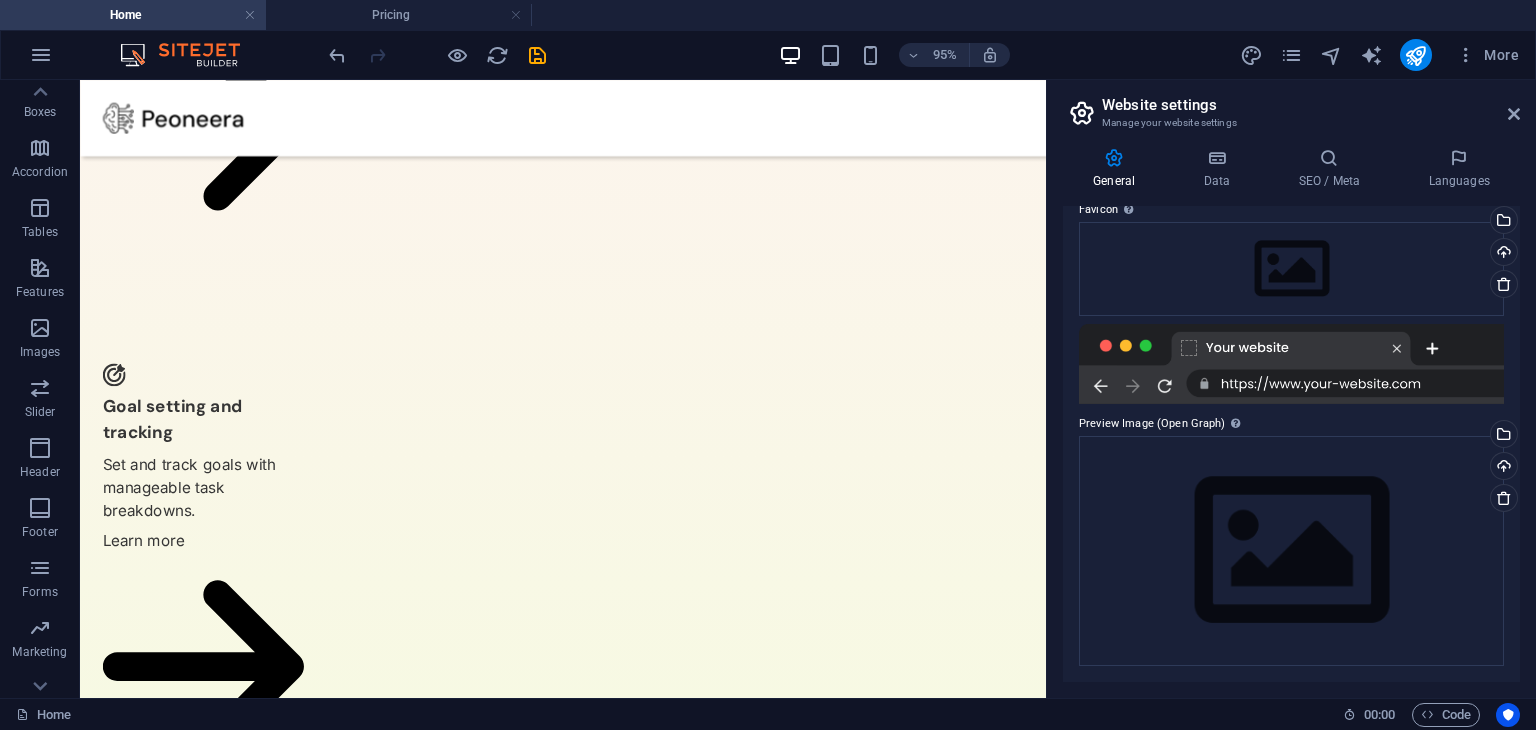 click at bounding box center (1291, 364) 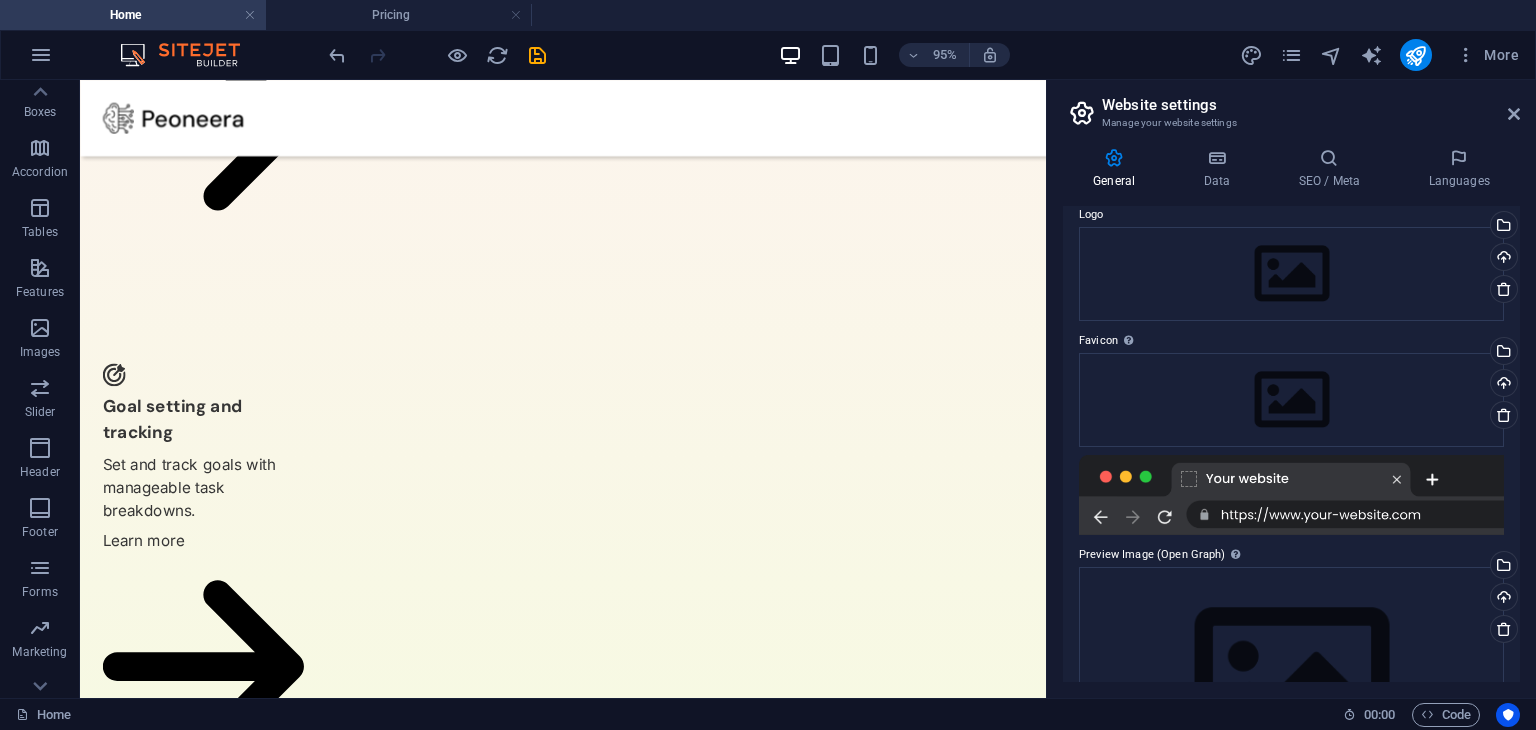 scroll, scrollTop: 0, scrollLeft: 0, axis: both 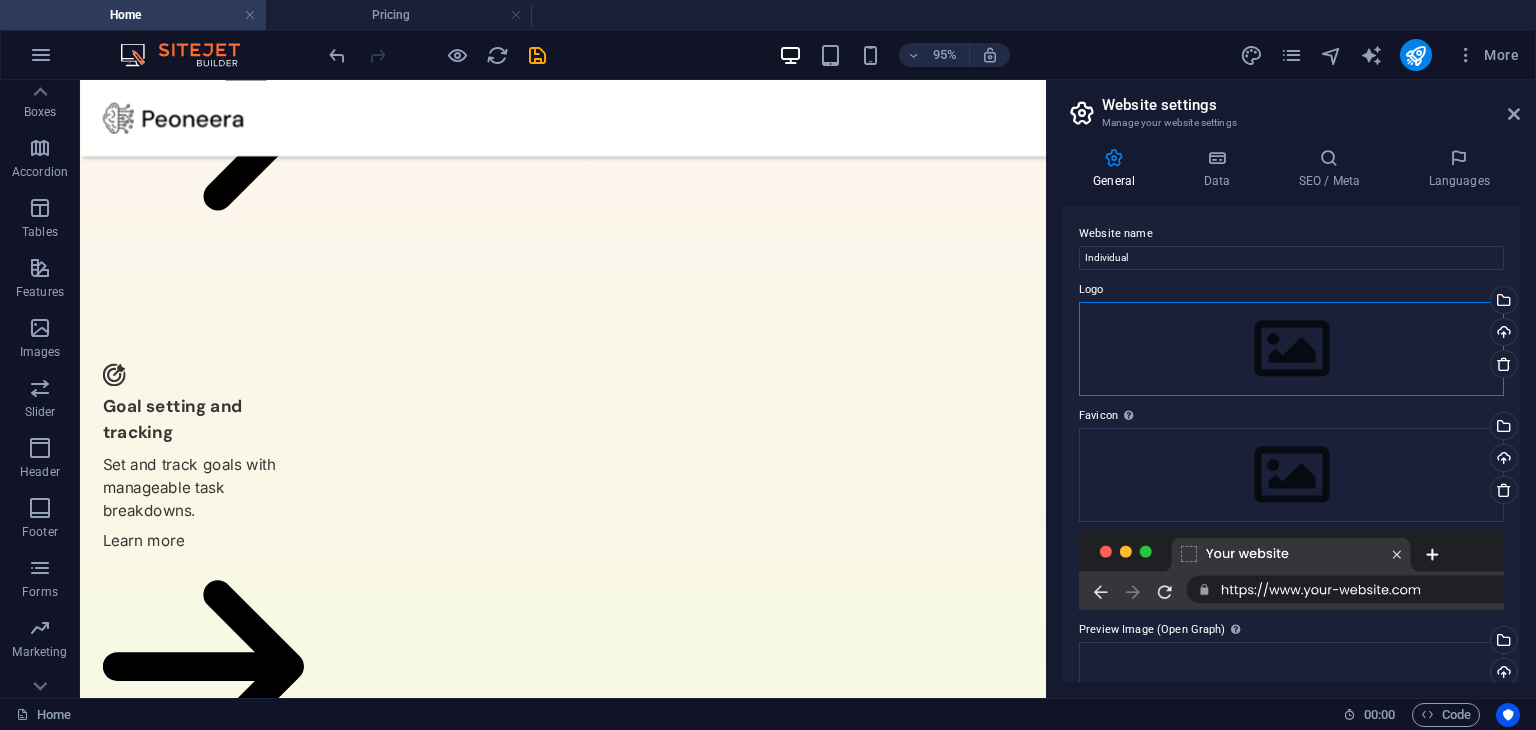 click on "Drag files here, click to choose files or select files from Files or our free stock photos & videos" at bounding box center [1291, 349] 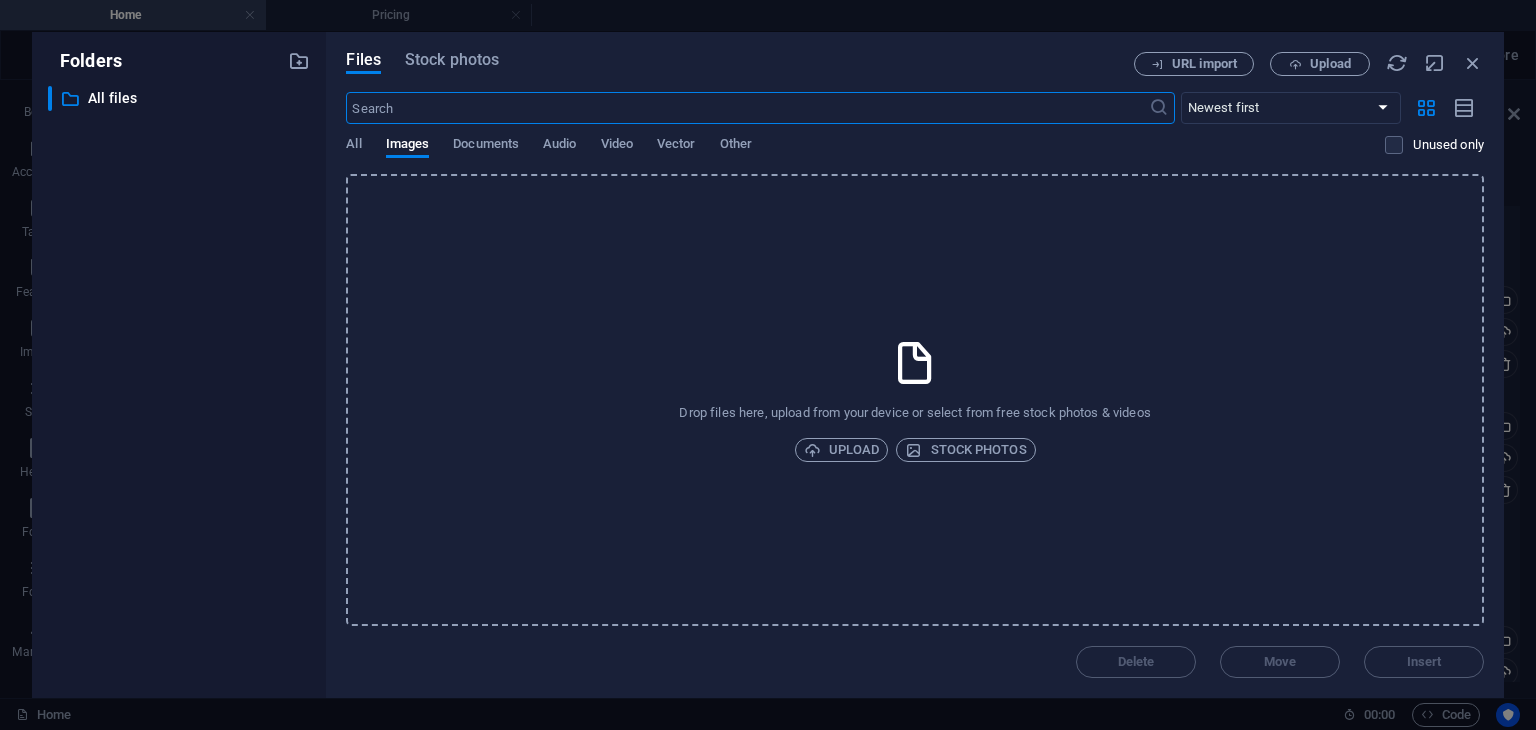 scroll, scrollTop: 4131, scrollLeft: 0, axis: vertical 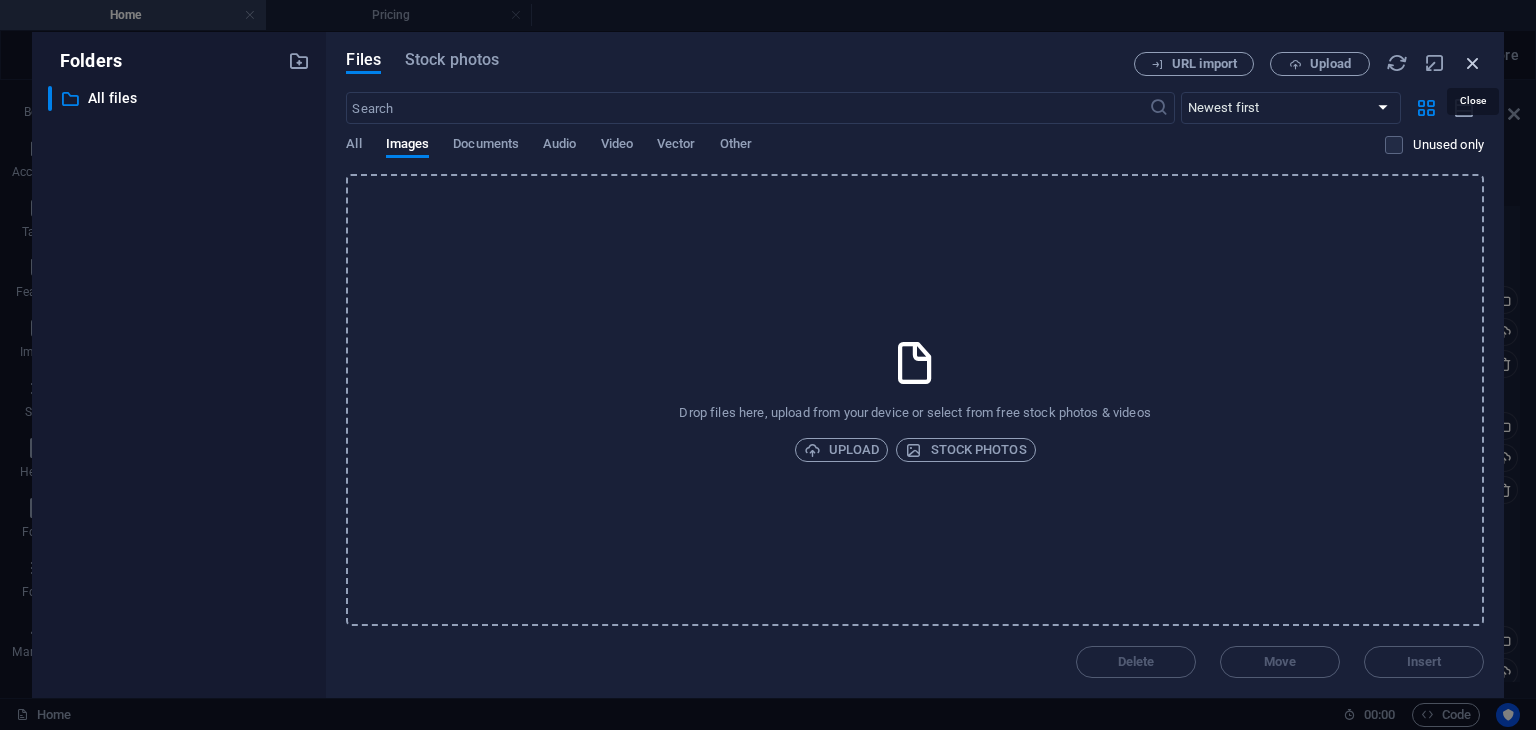 click at bounding box center [1473, 63] 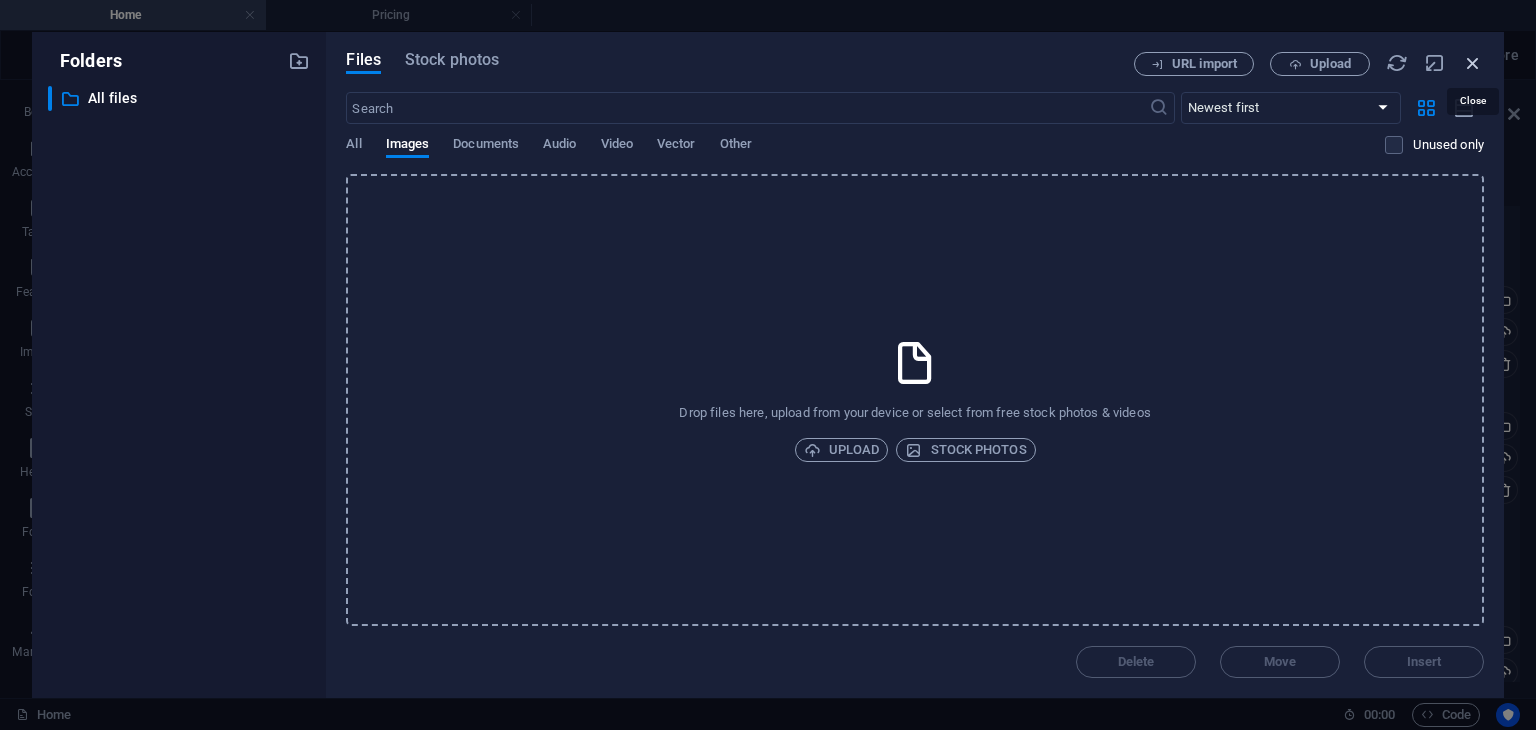 scroll, scrollTop: 4552, scrollLeft: 0, axis: vertical 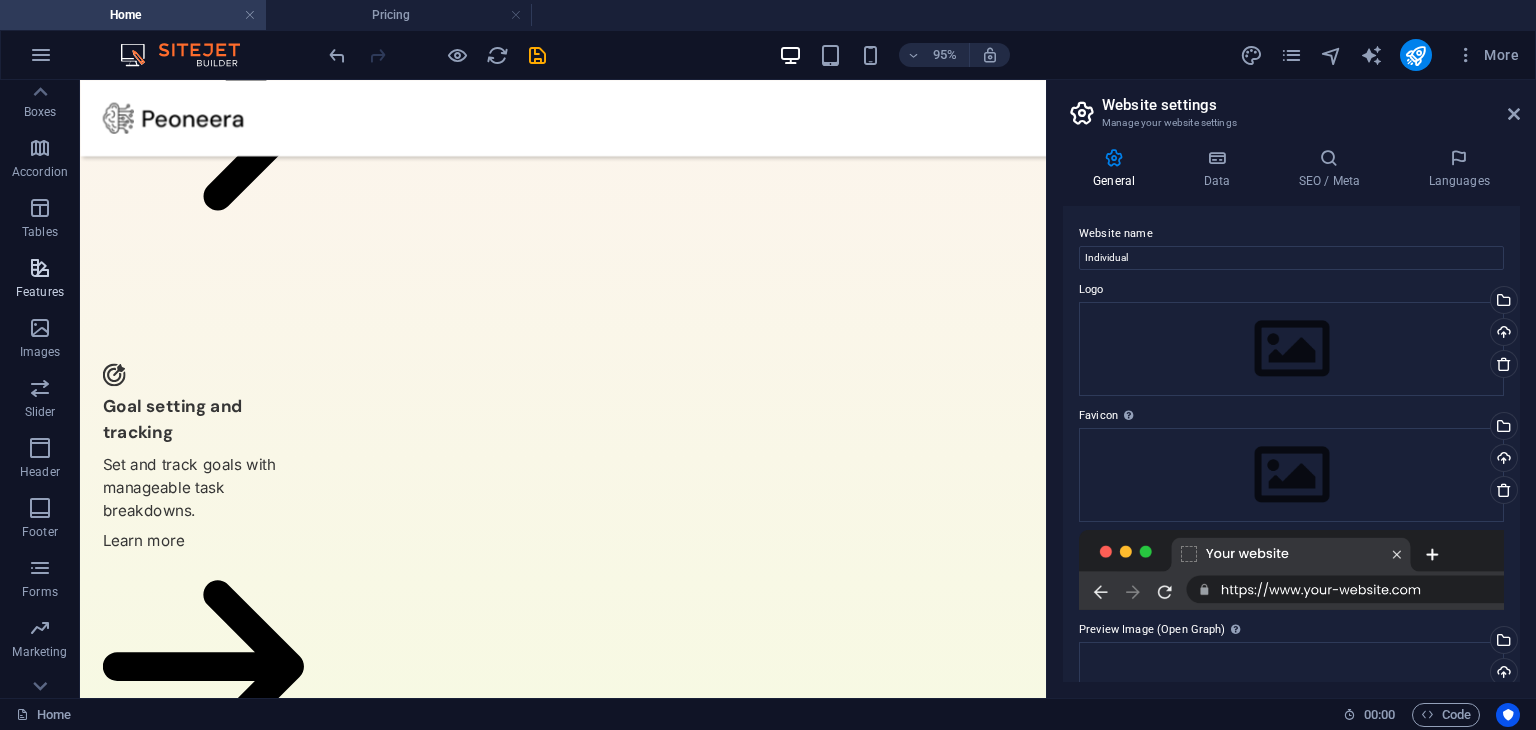 click at bounding box center (40, 268) 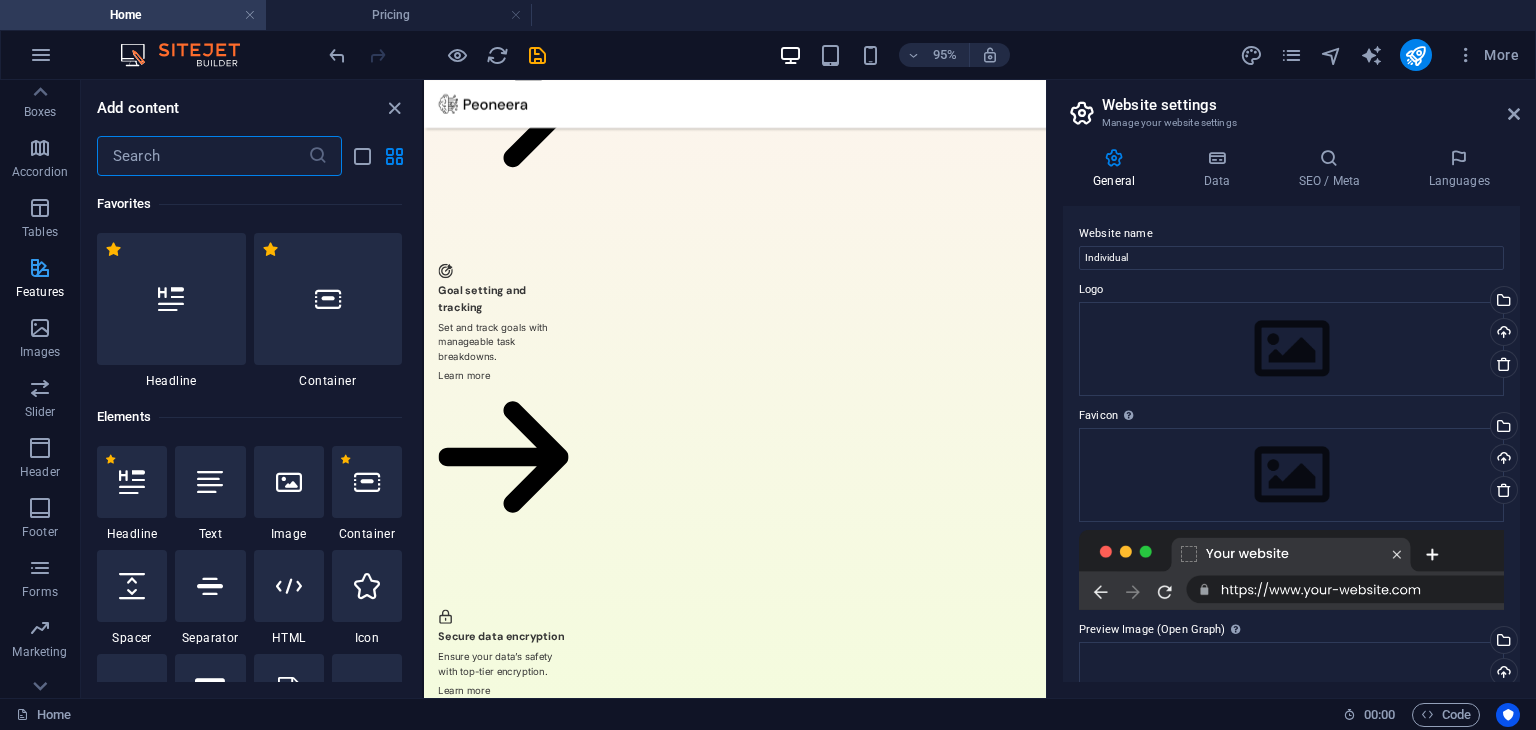 scroll, scrollTop: 4460, scrollLeft: 0, axis: vertical 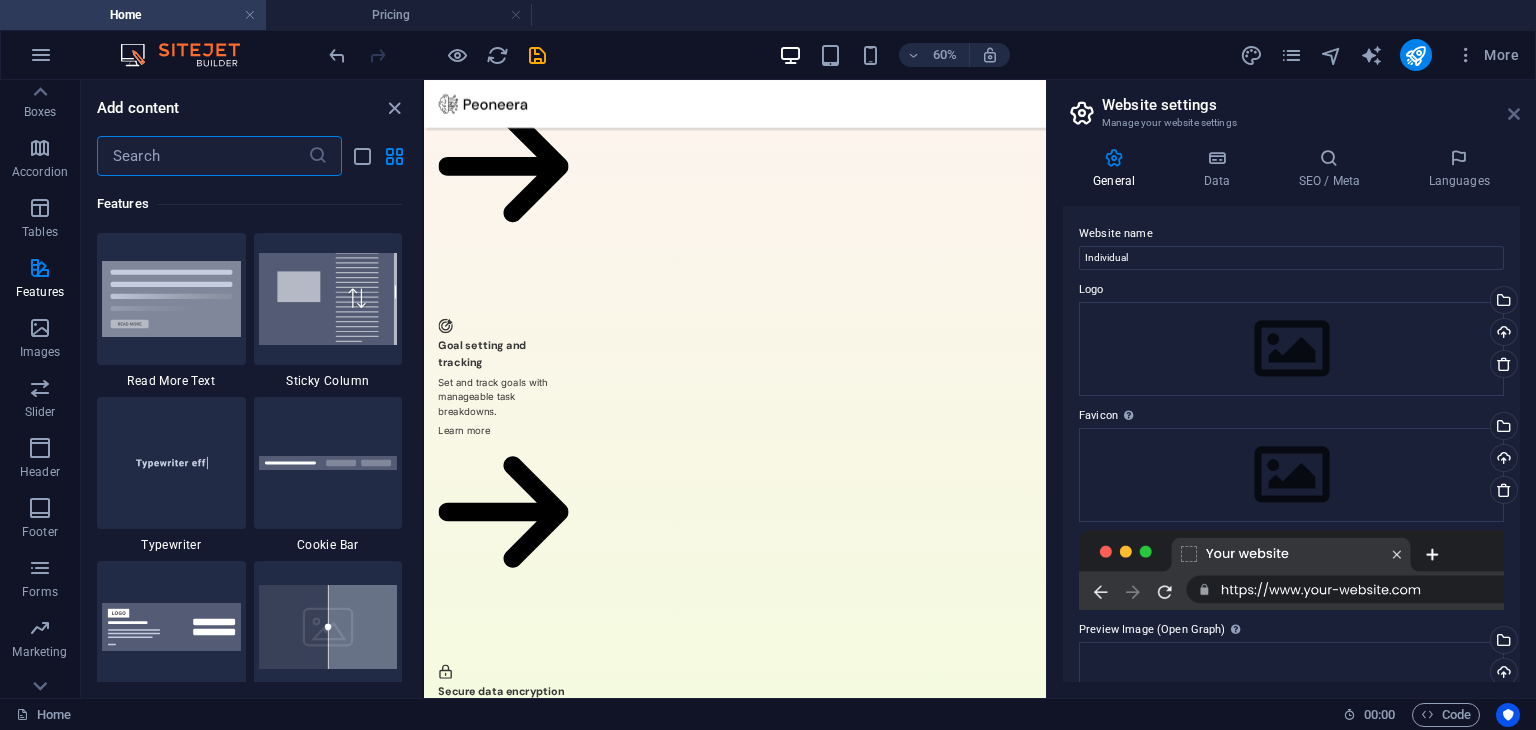 click at bounding box center (1514, 114) 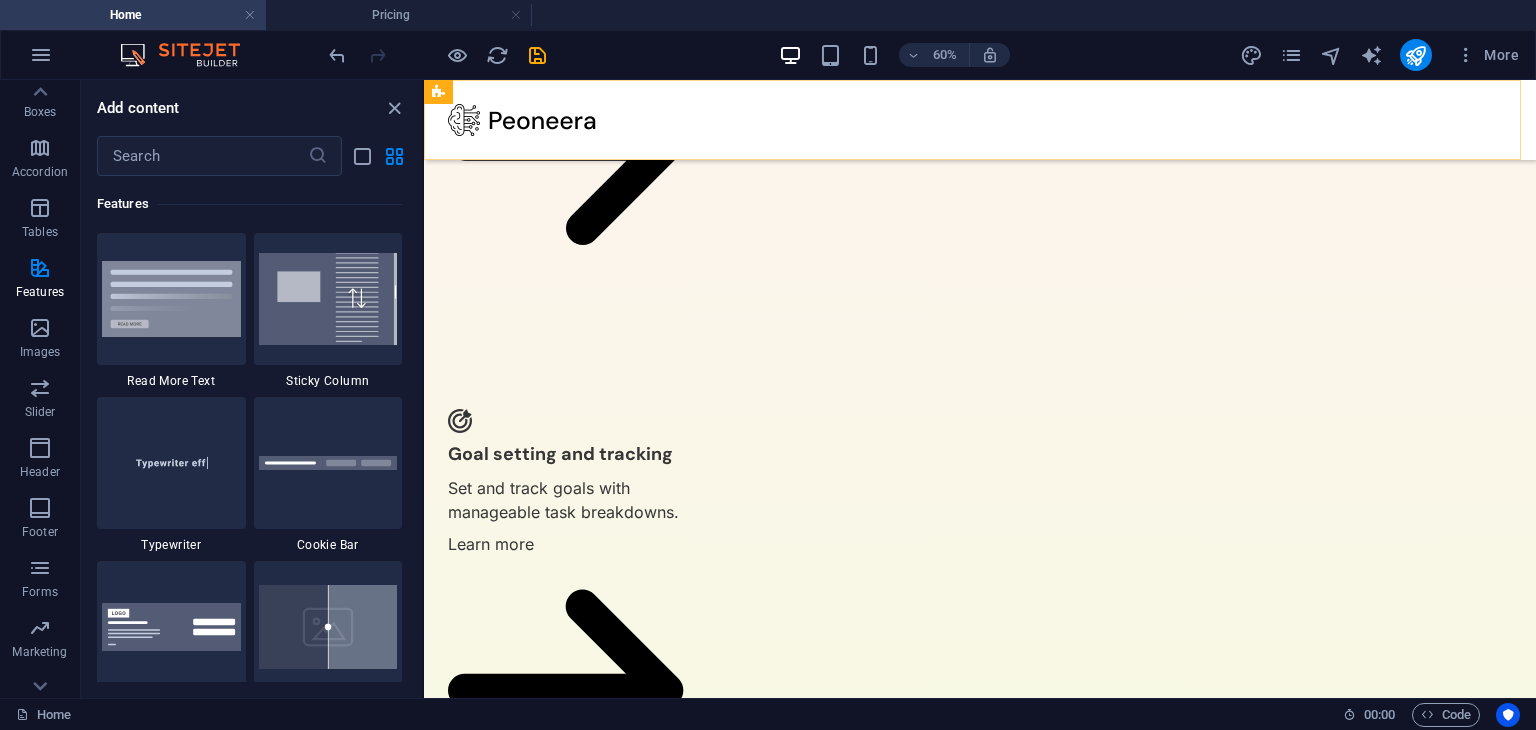 scroll, scrollTop: 4376, scrollLeft: 0, axis: vertical 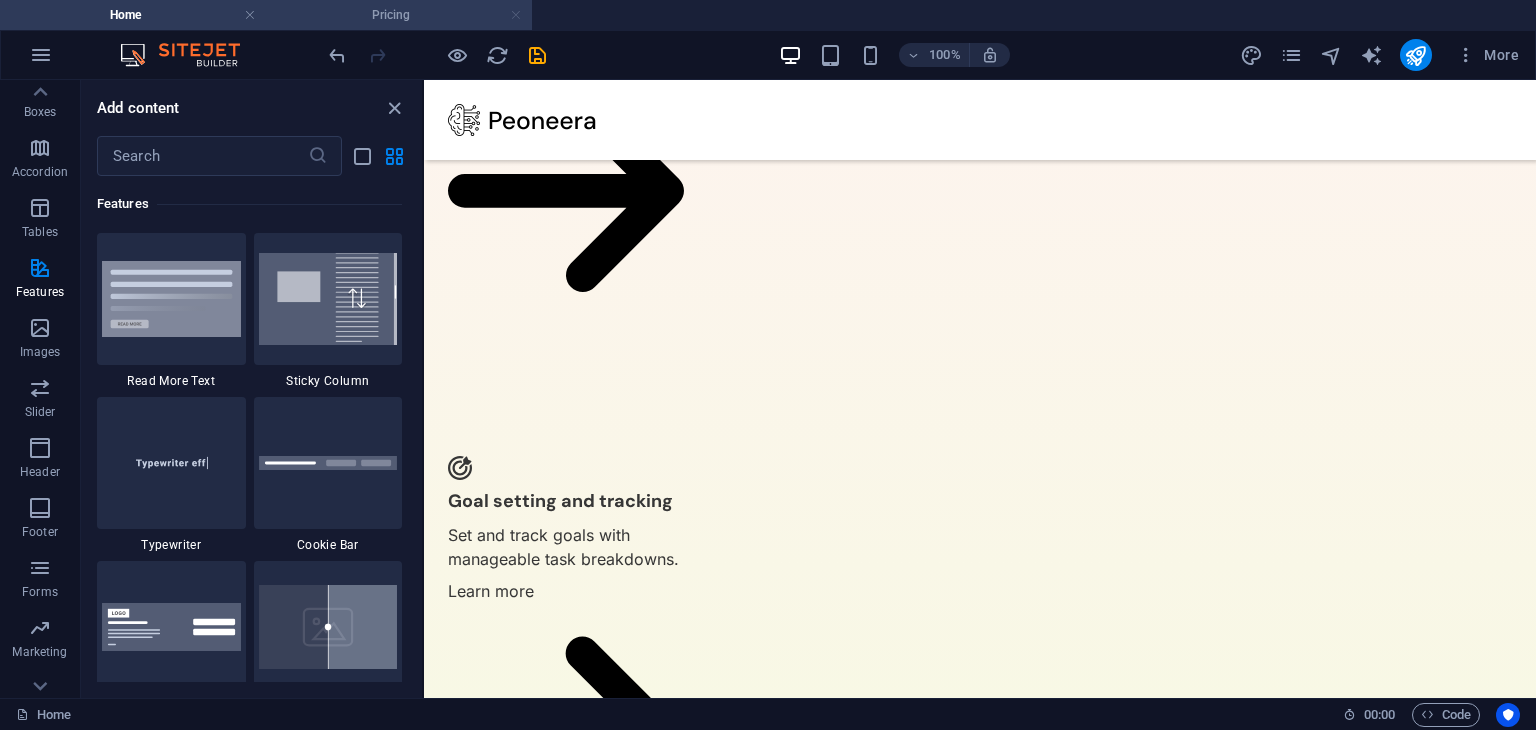 click at bounding box center [516, 15] 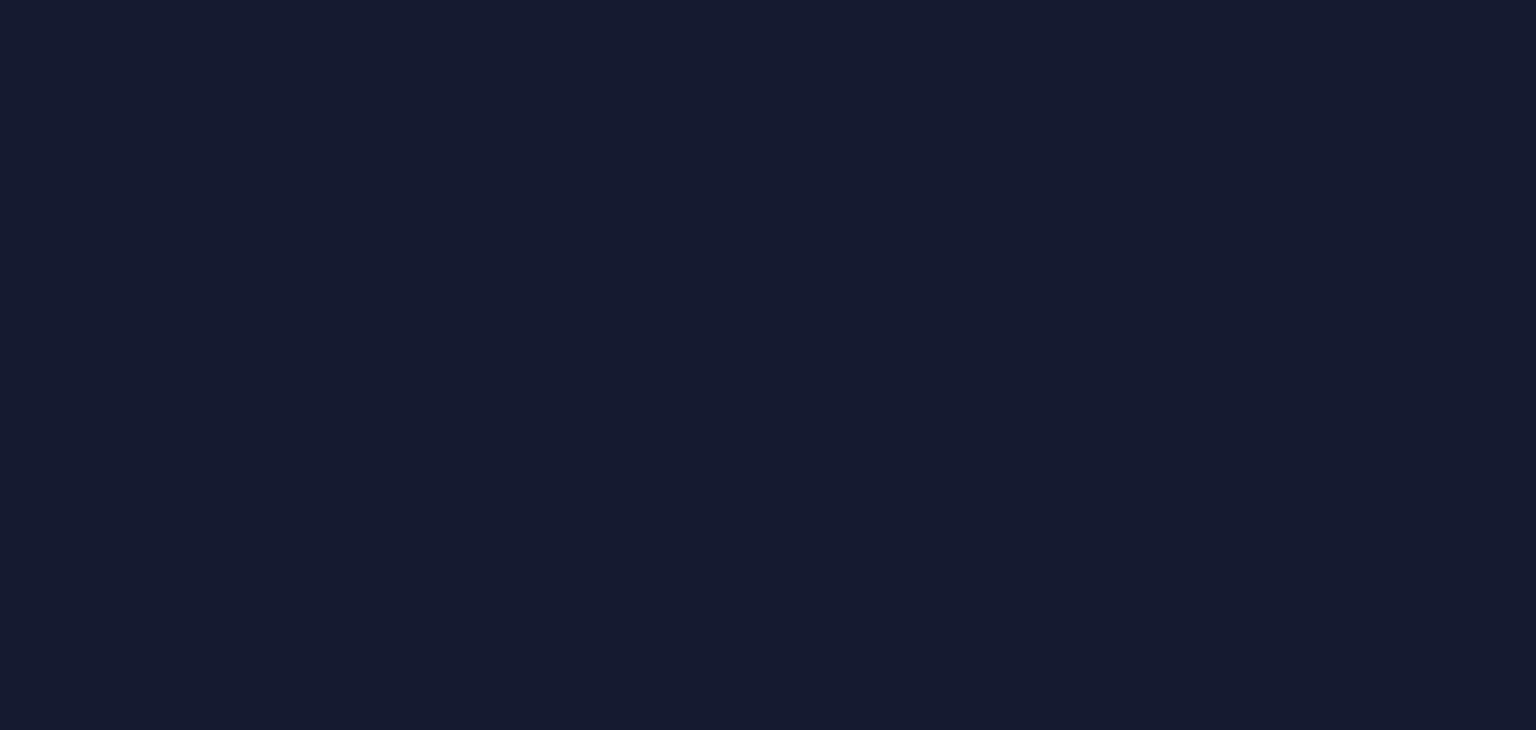 scroll, scrollTop: 0, scrollLeft: 0, axis: both 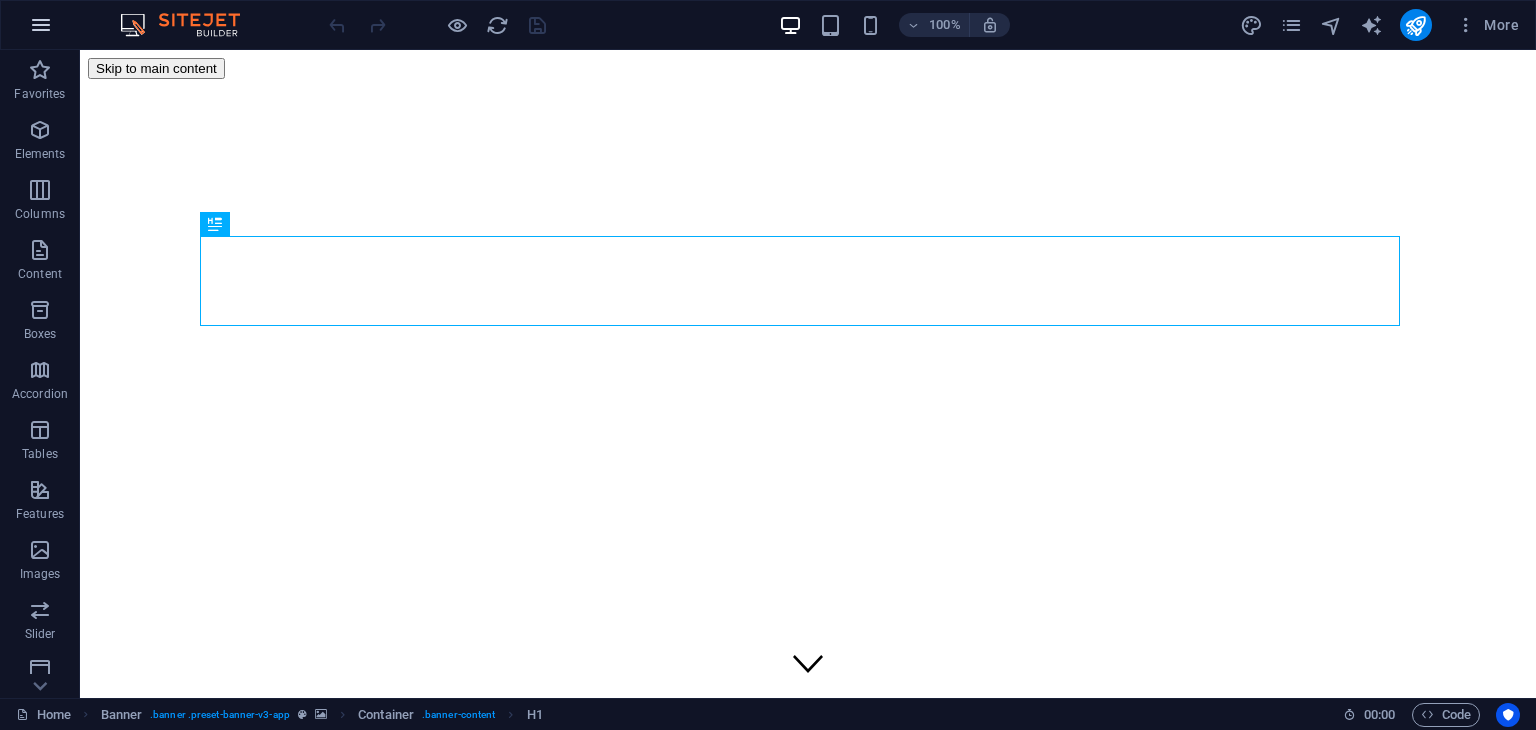 click at bounding box center (41, 25) 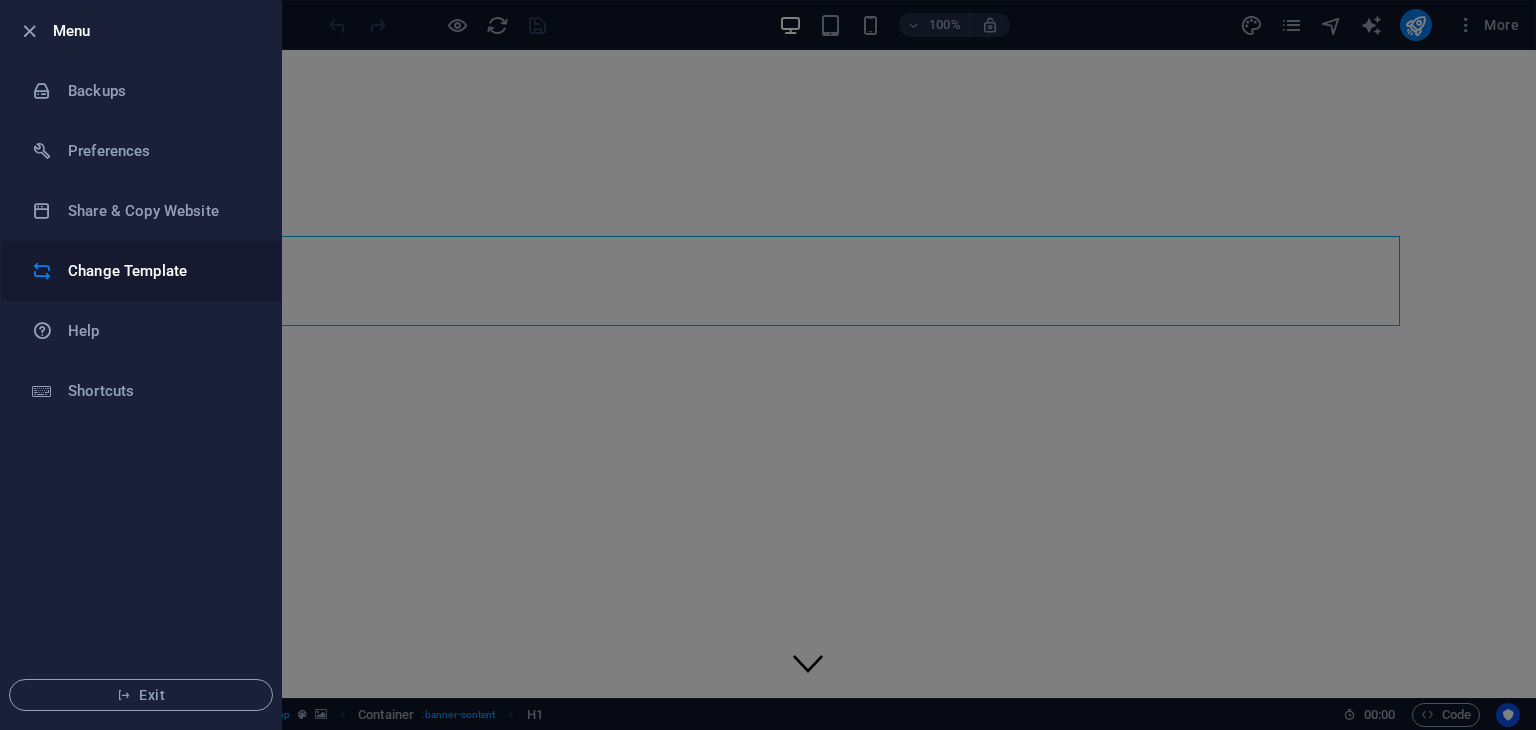 click on "Change Template" at bounding box center (160, 271) 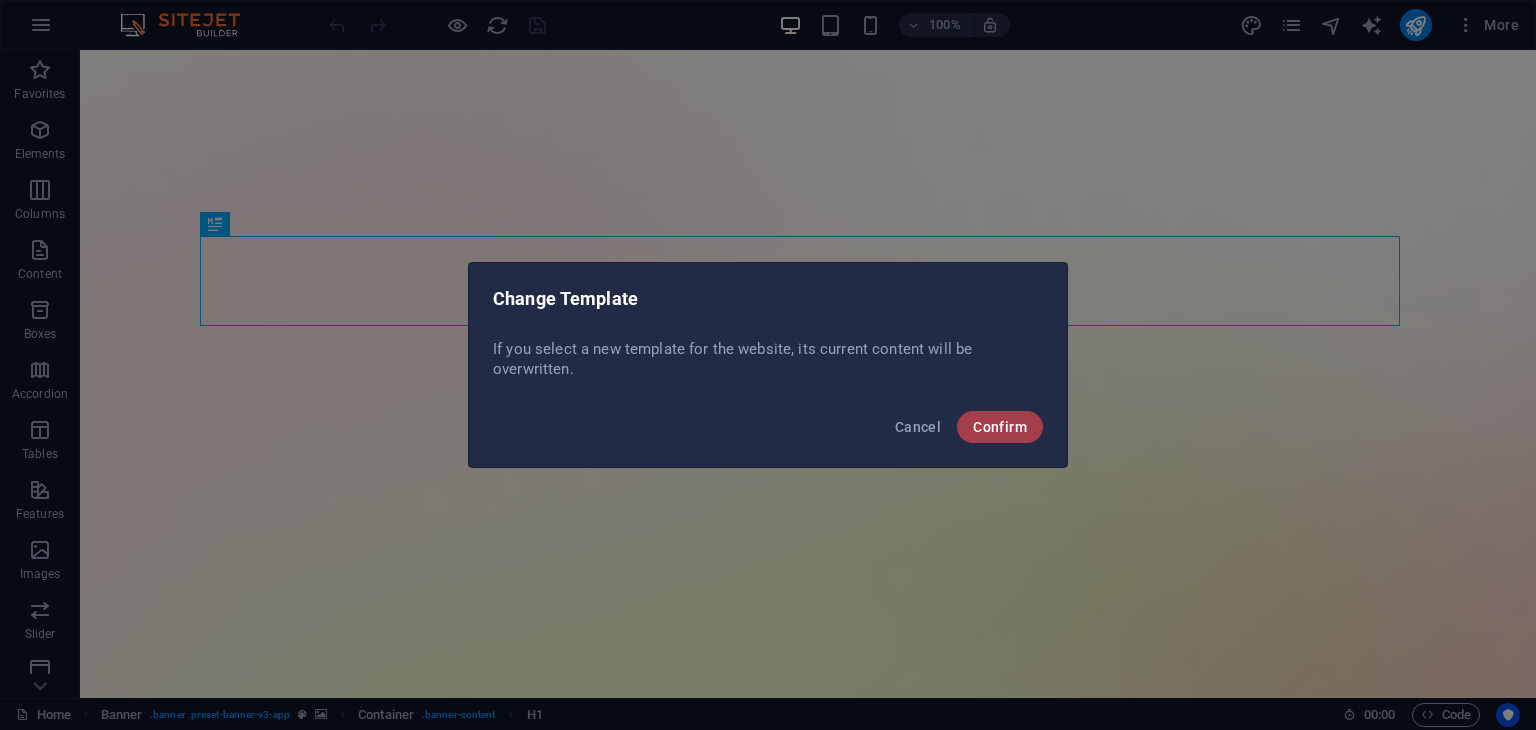 click on "Confirm" at bounding box center [1000, 427] 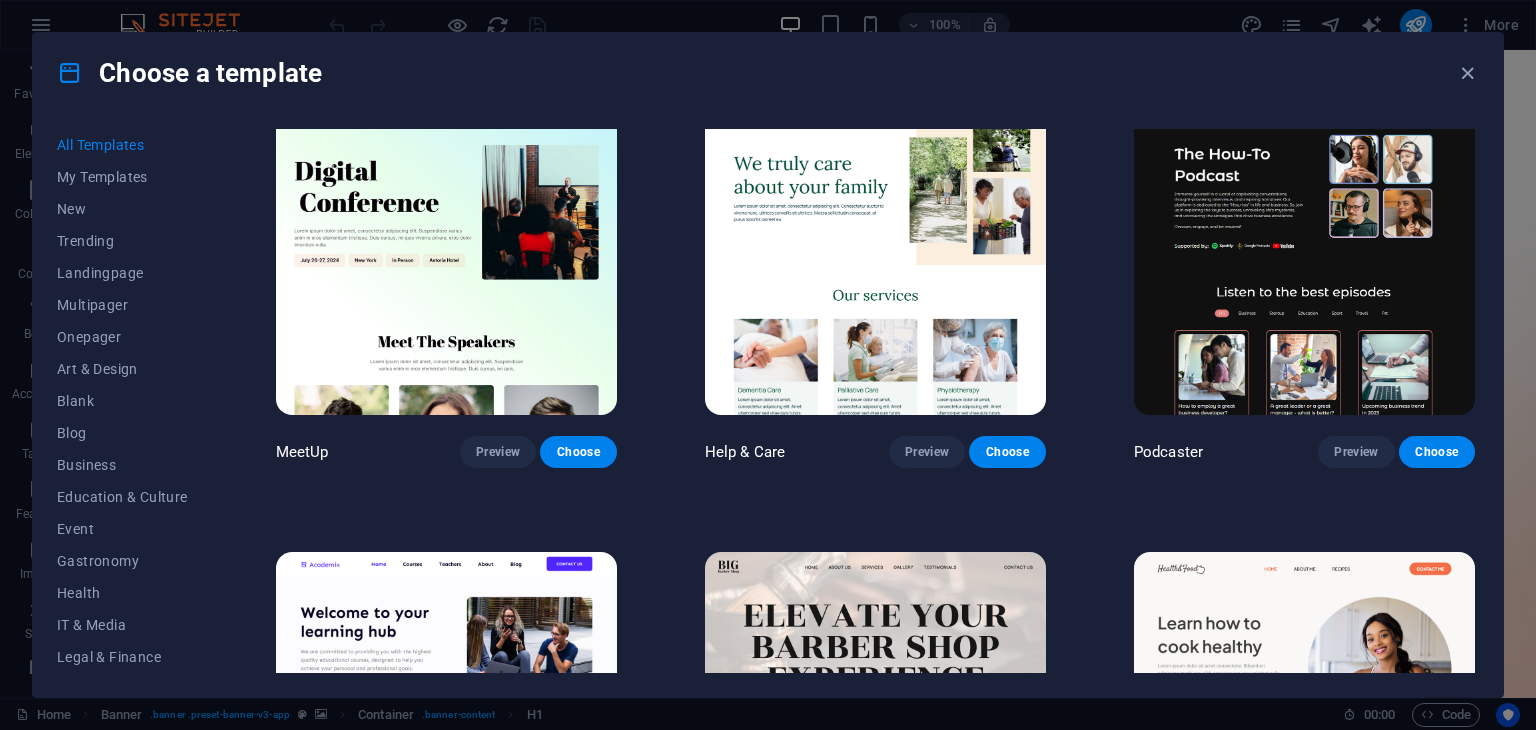 scroll, scrollTop: 1700, scrollLeft: 0, axis: vertical 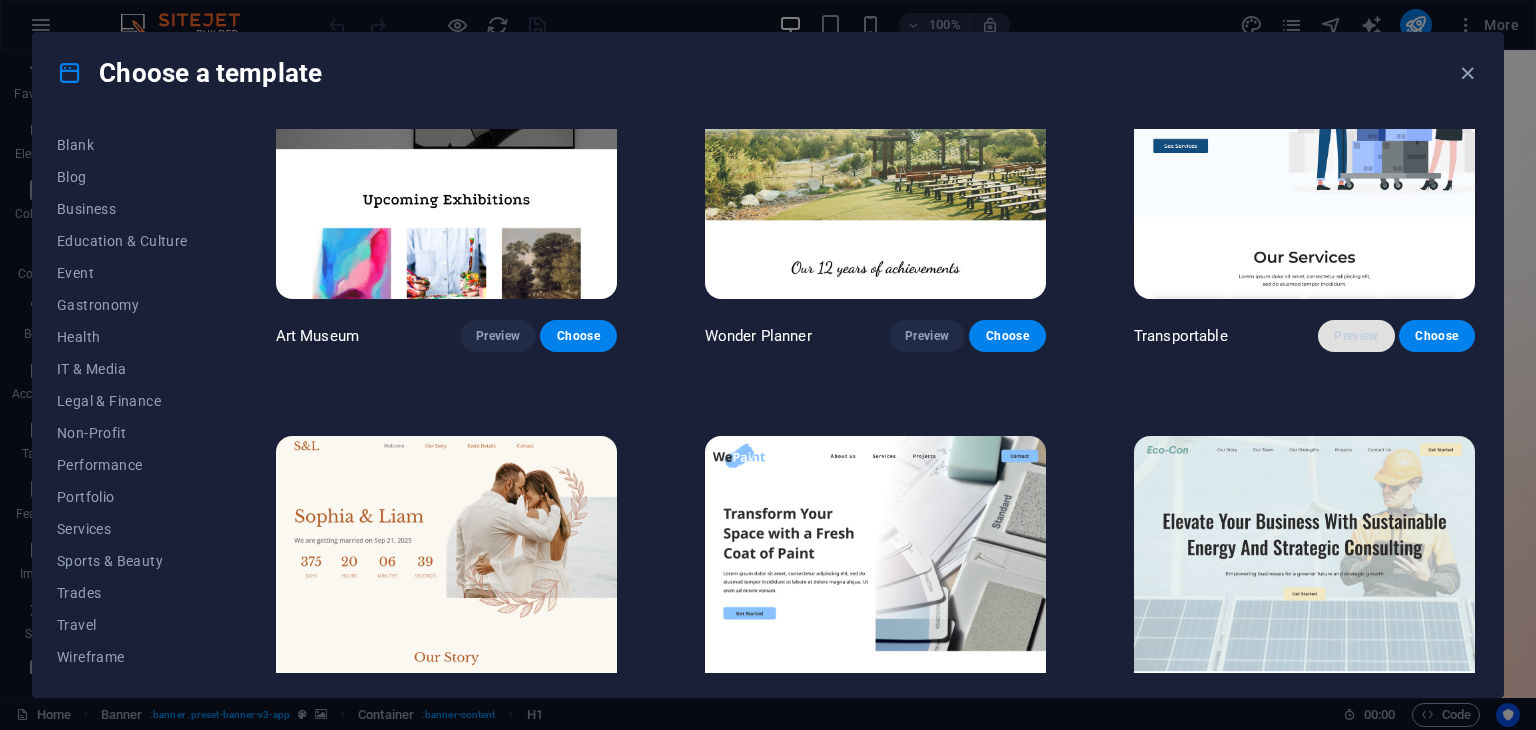 click on "Preview" at bounding box center (1356, 336) 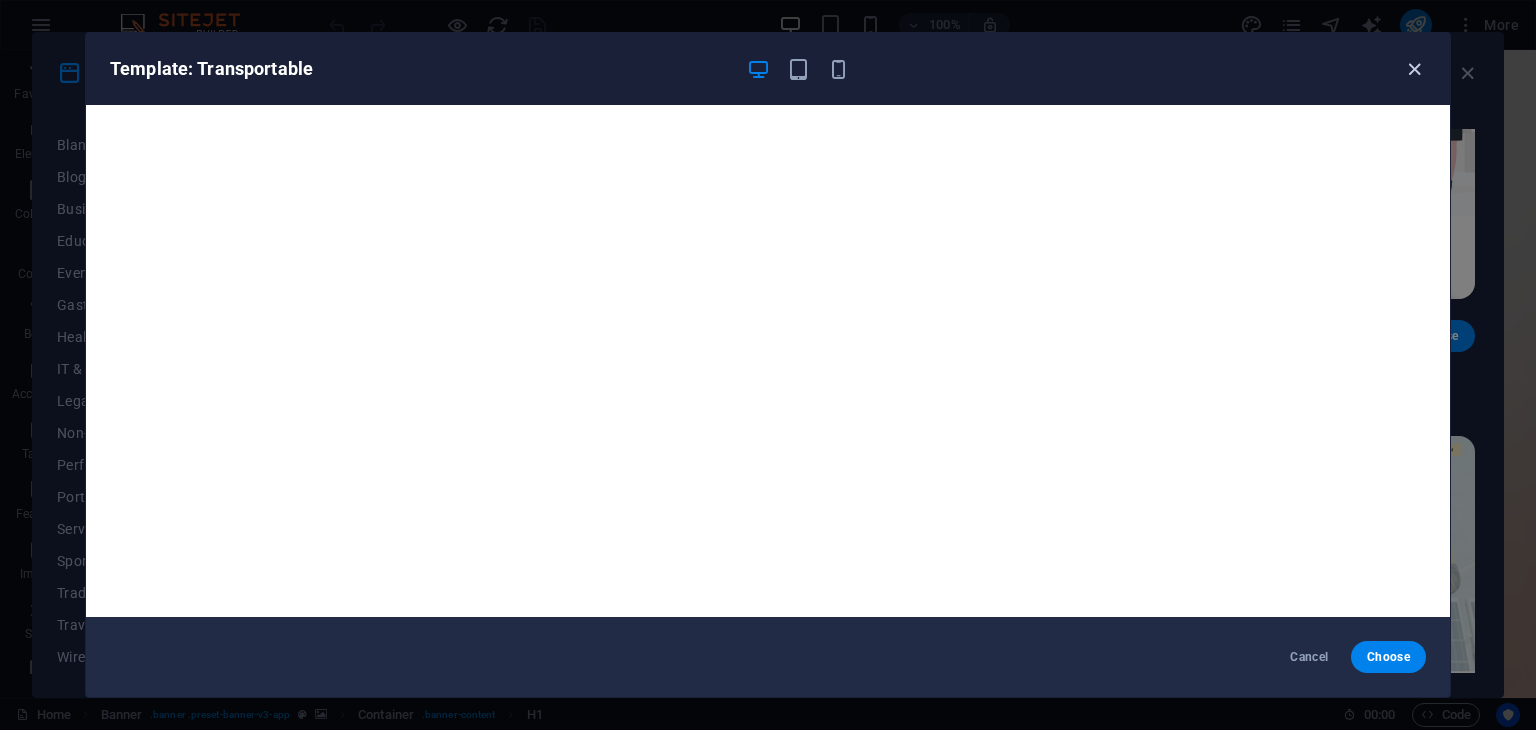 click at bounding box center (1414, 69) 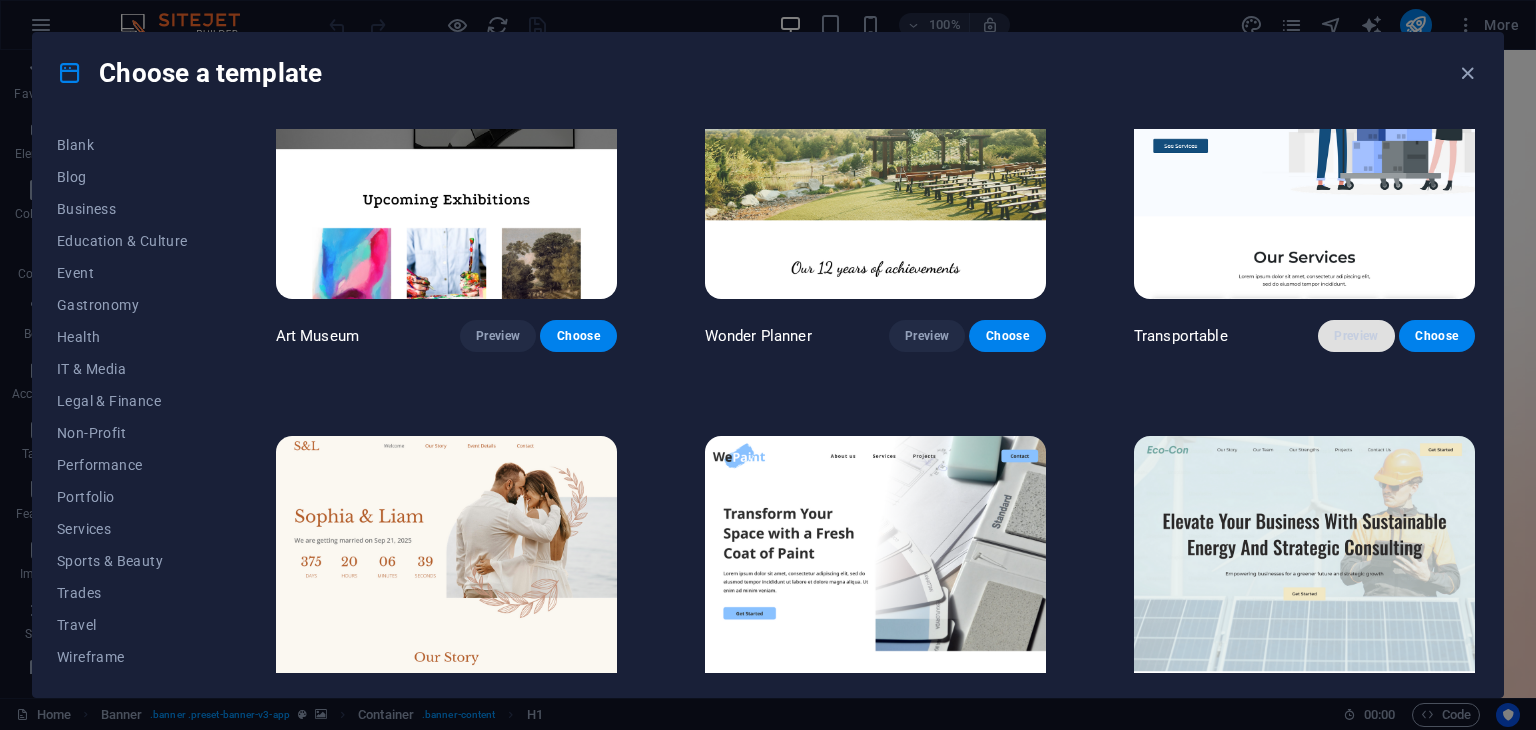 scroll, scrollTop: 700, scrollLeft: 0, axis: vertical 